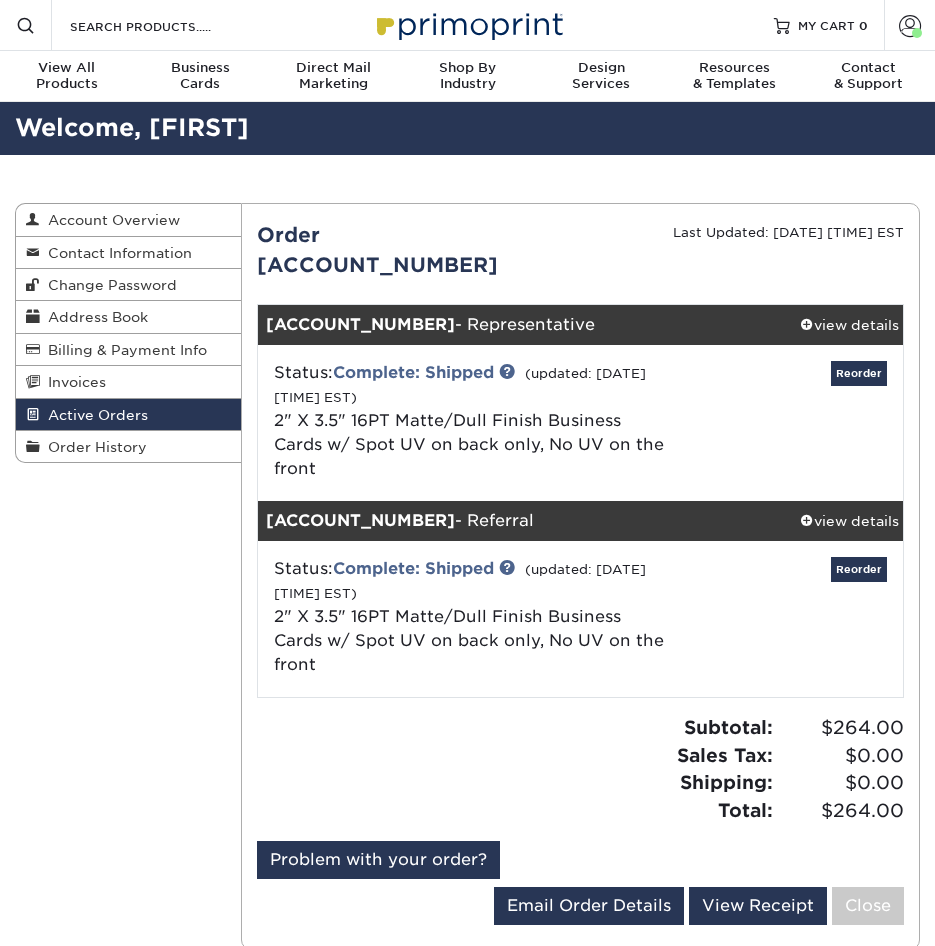 scroll, scrollTop: 0, scrollLeft: 0, axis: both 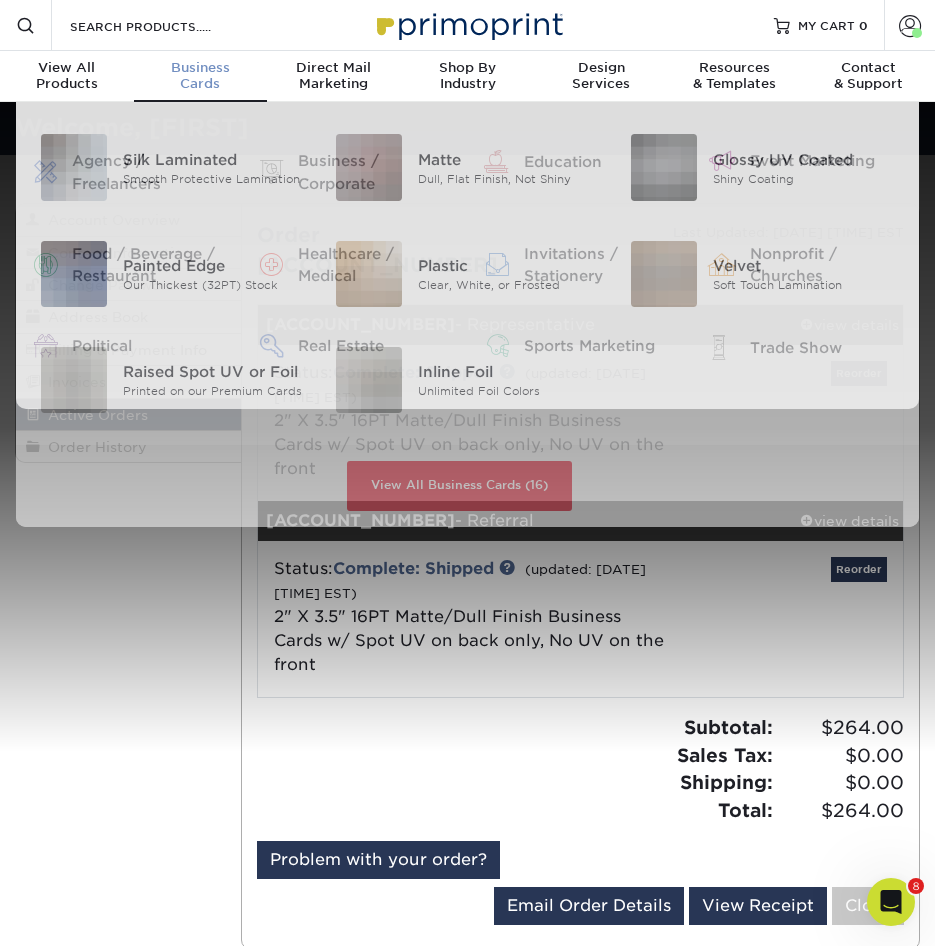 click on "Business" at bounding box center (201, 68) 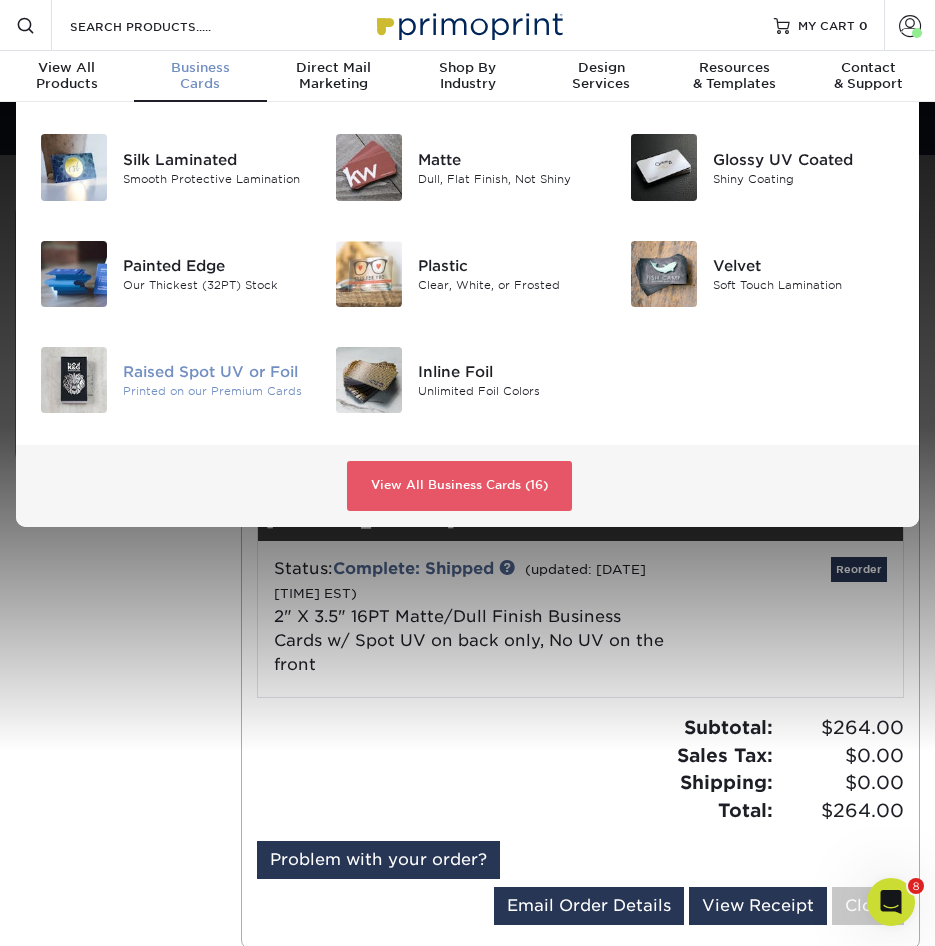 click on "Raised Spot UV or Foil" at bounding box center [214, 372] 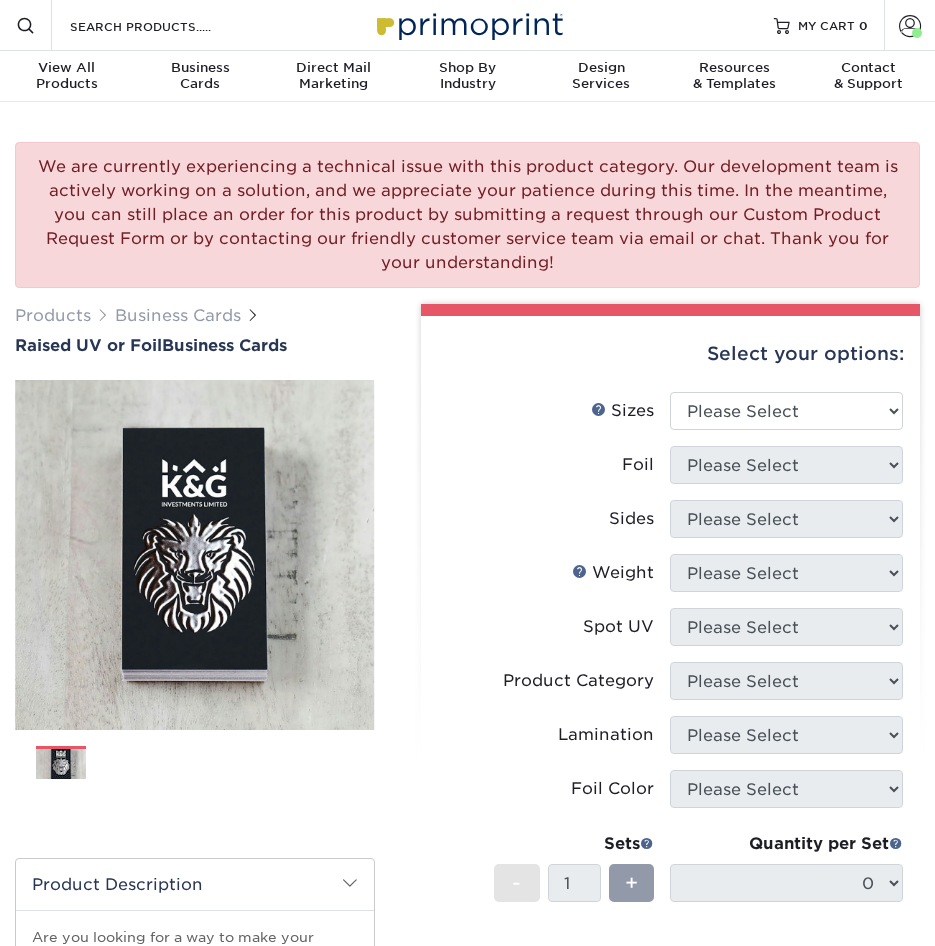 scroll, scrollTop: 0, scrollLeft: 0, axis: both 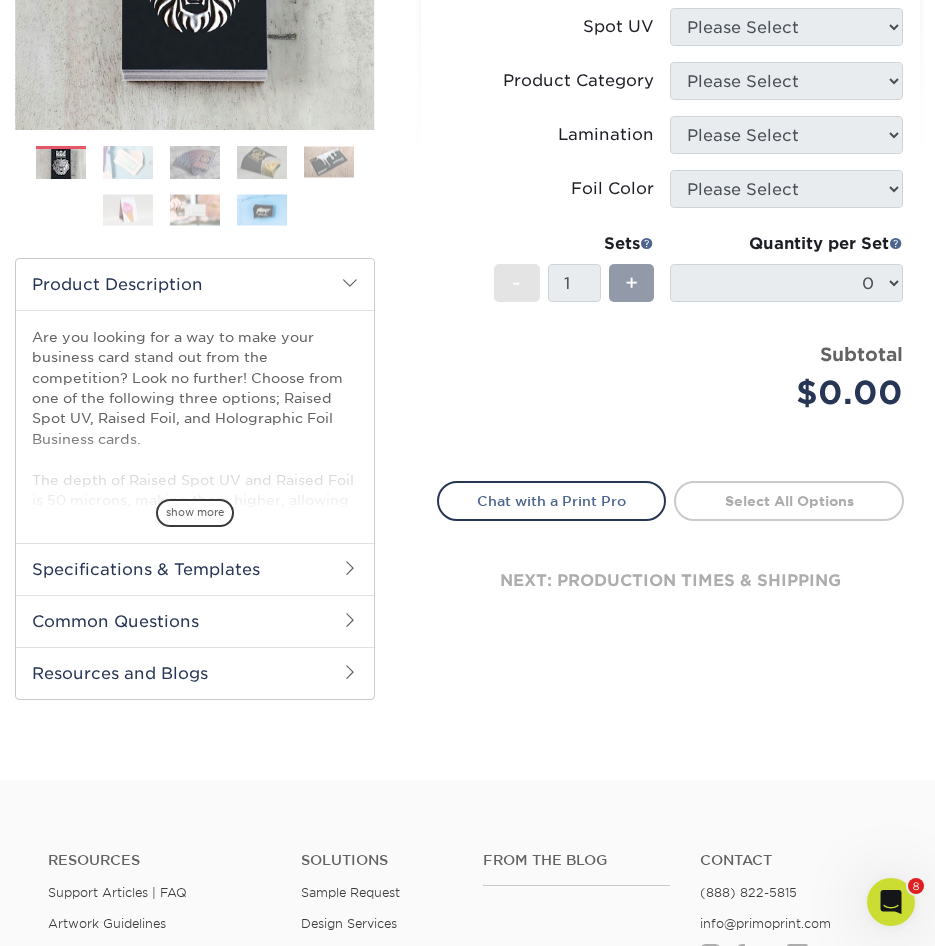 click on "next: production times & shipping" at bounding box center [670, 581] 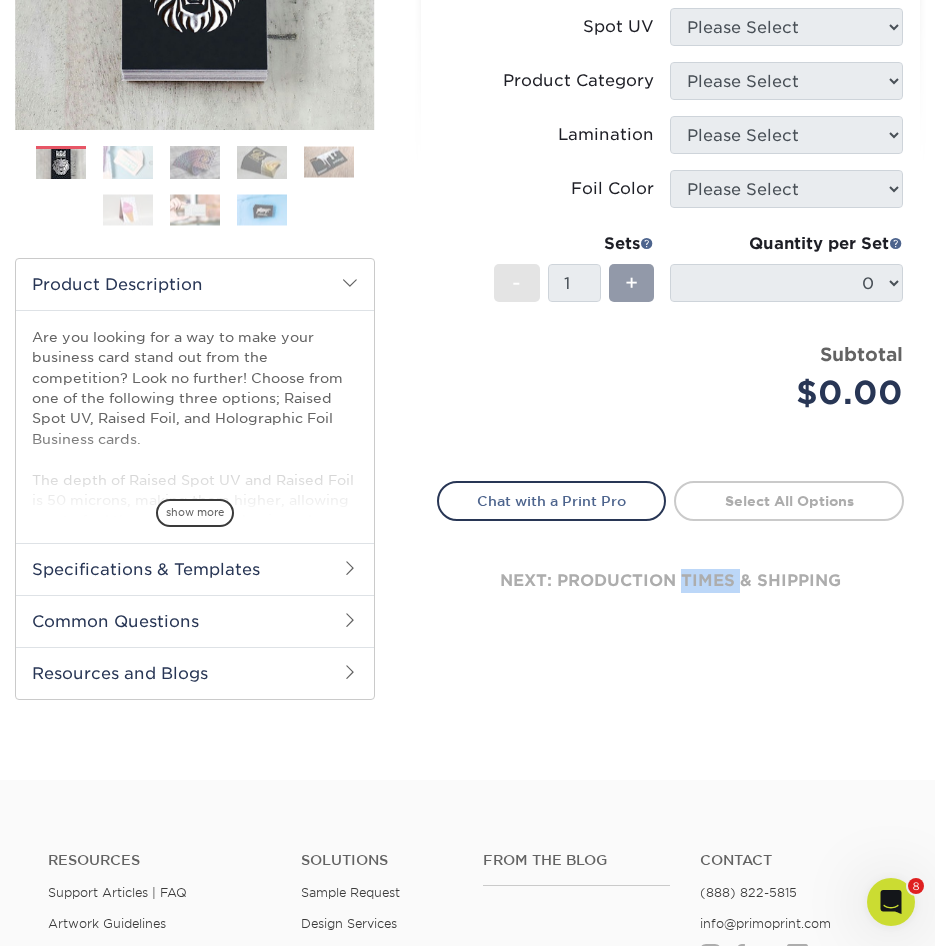 click on "next: production times & shipping" at bounding box center (670, 581) 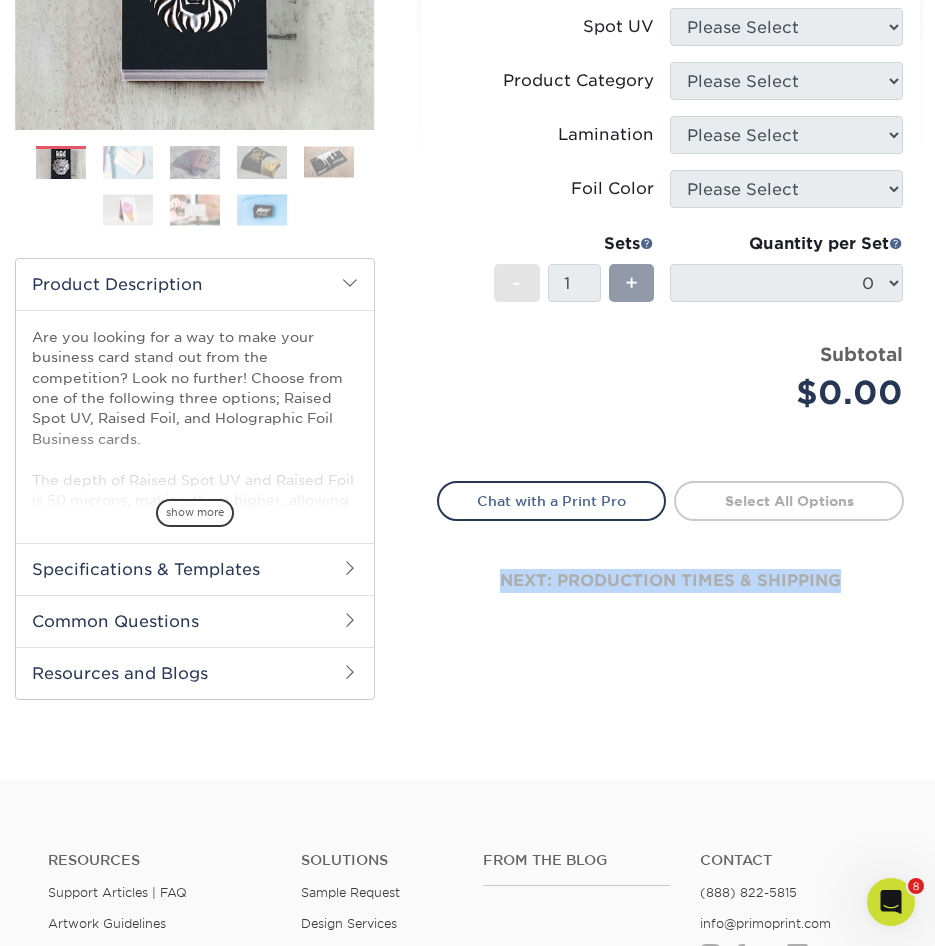 click on "next: production times & shipping" at bounding box center (670, 581) 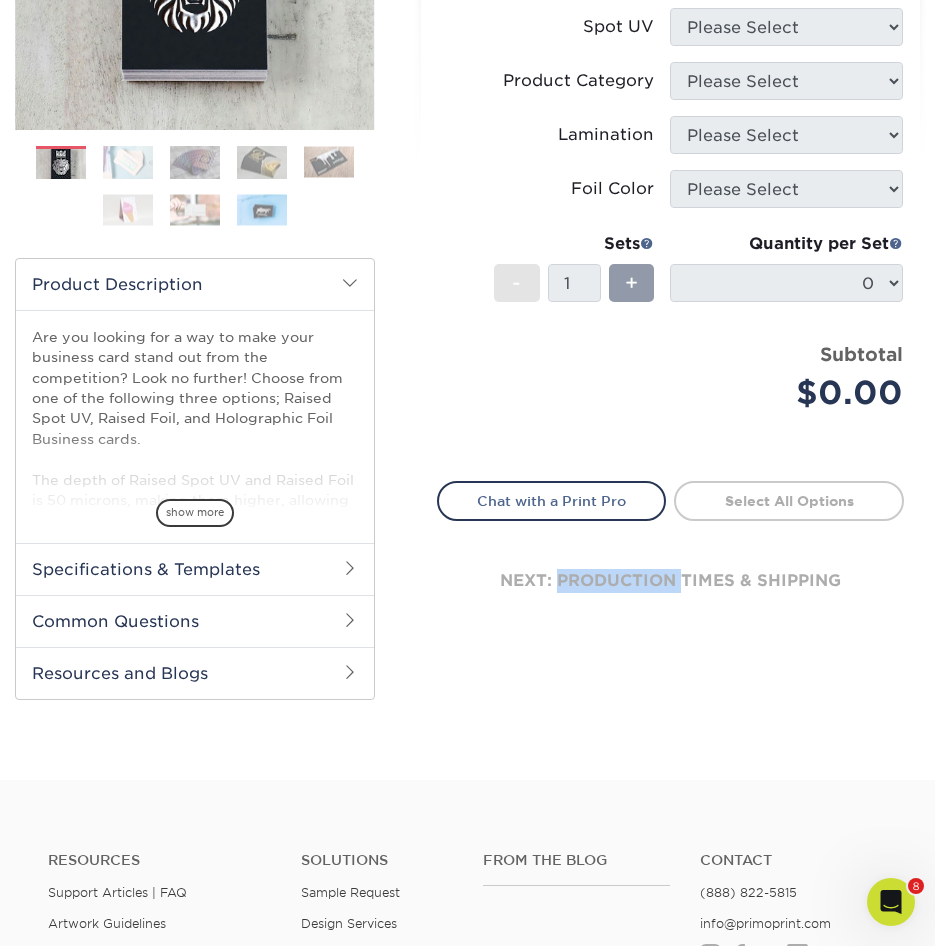 click on "next: production times & shipping" at bounding box center (670, 581) 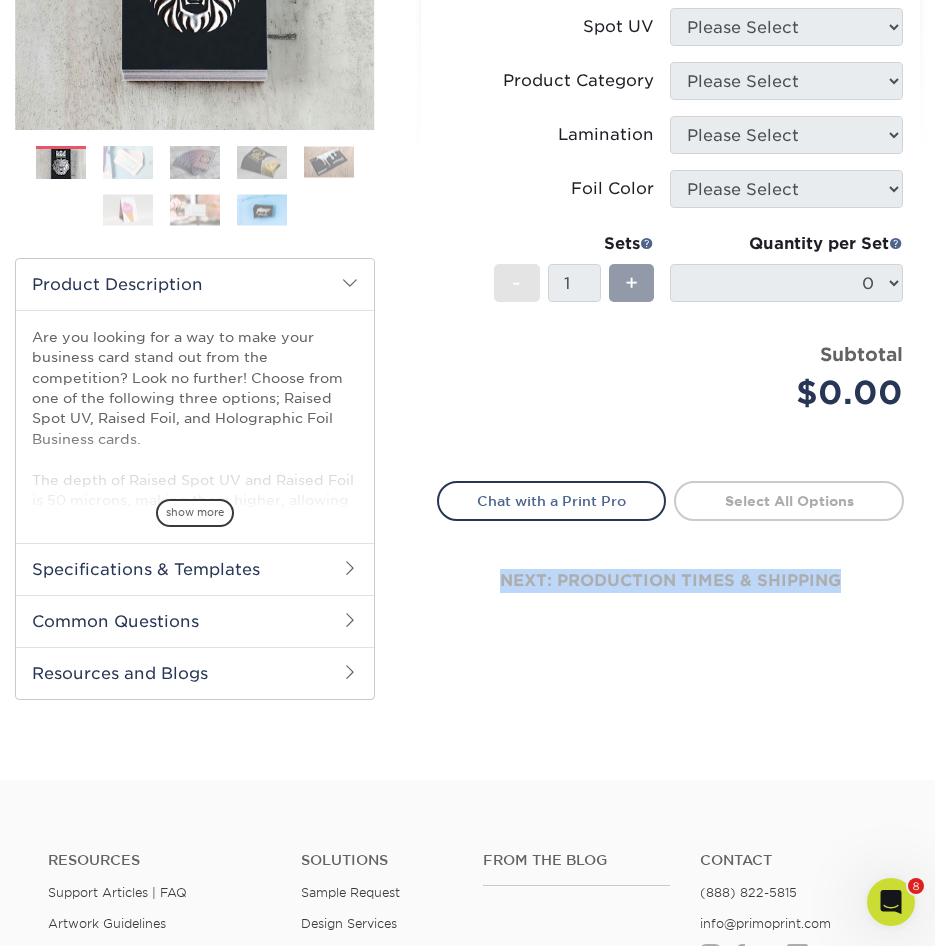 click on "next: production times & shipping" at bounding box center [670, 581] 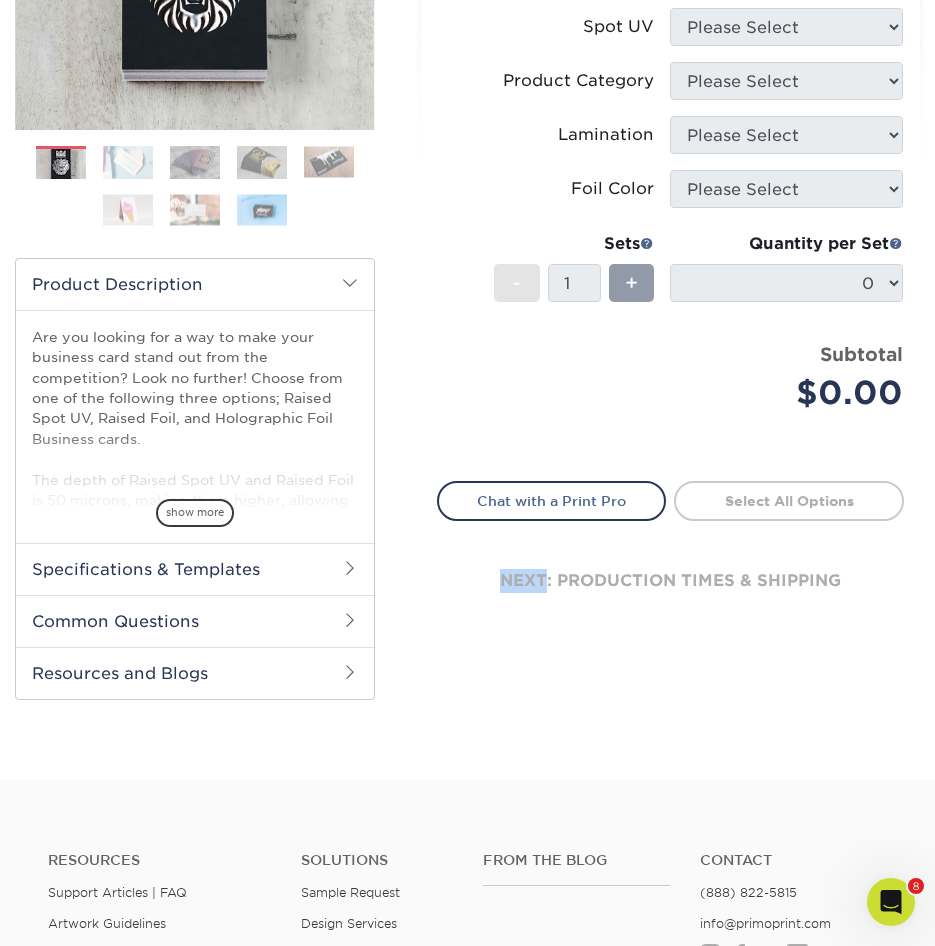 click on "next: production times & shipping" at bounding box center [670, 581] 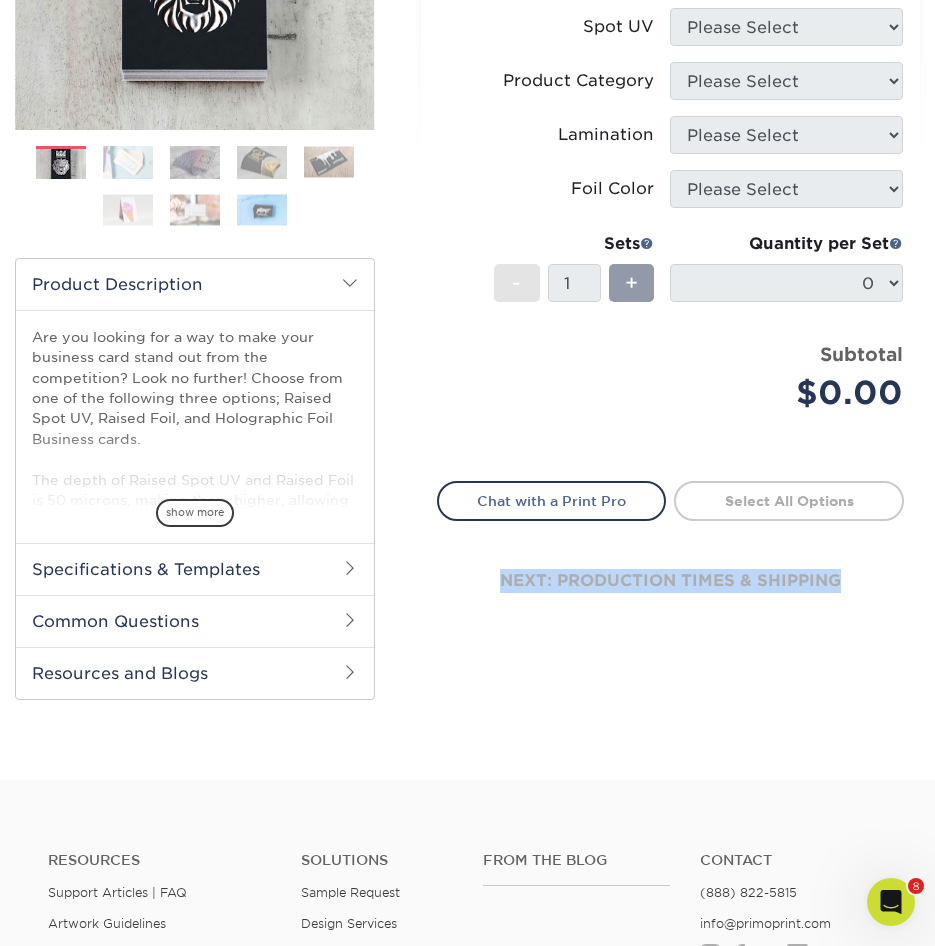 click on "next: production times & shipping" at bounding box center (670, 581) 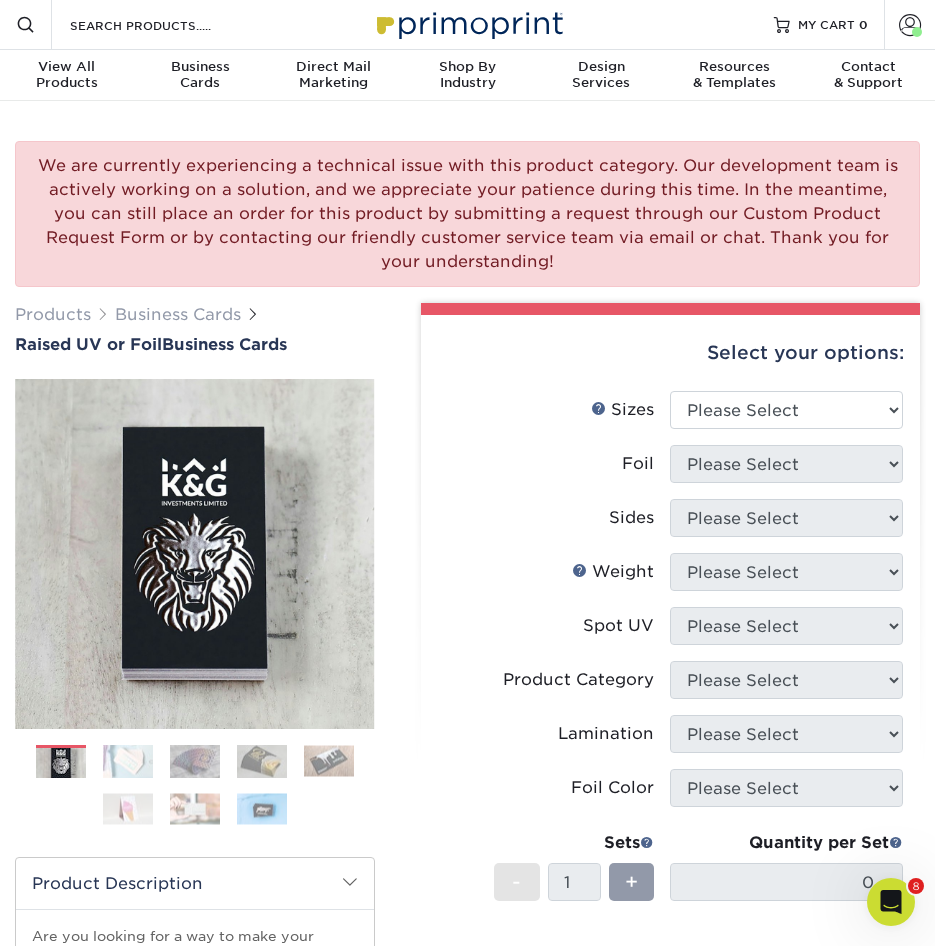 scroll, scrollTop: 0, scrollLeft: 0, axis: both 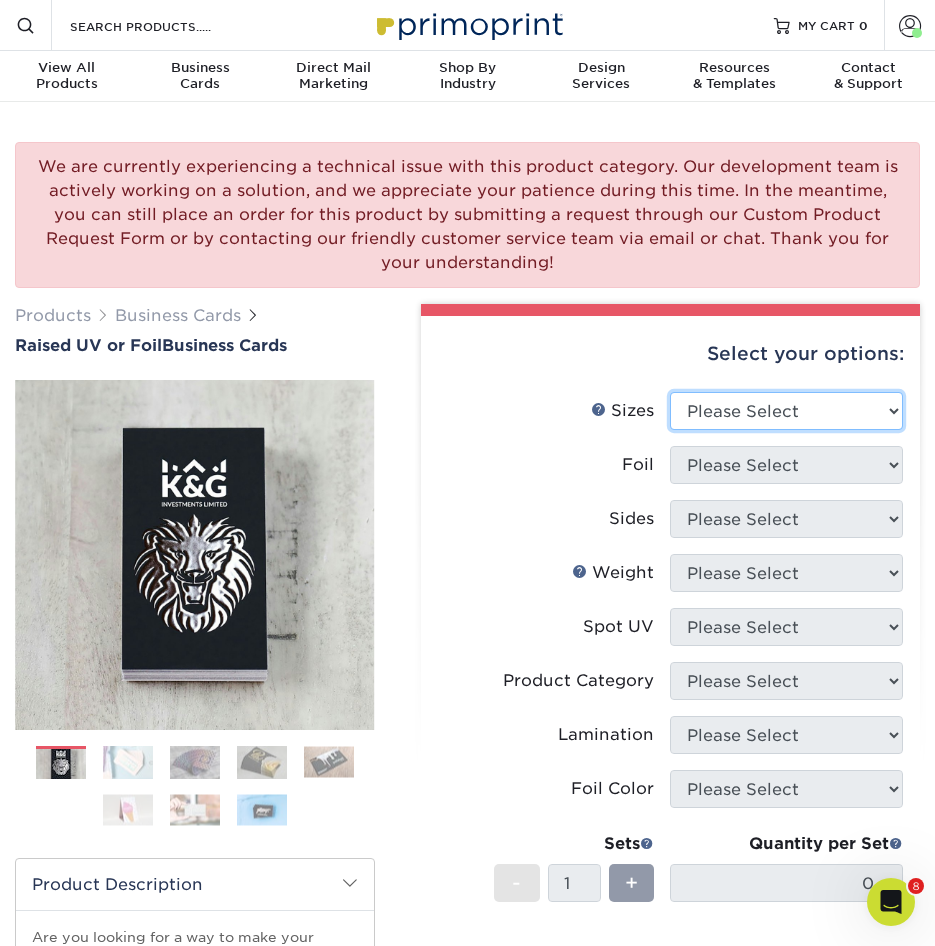 click on "Please Select
2" x 3.5" - Standard" at bounding box center [786, 411] 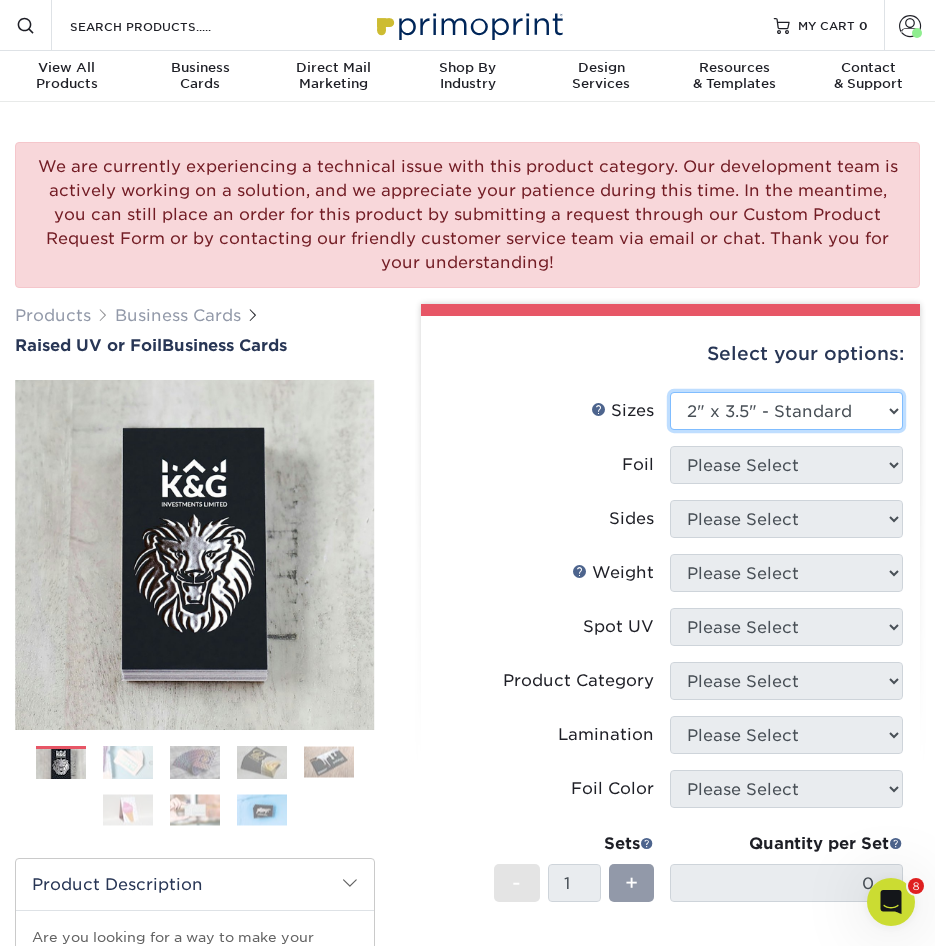click on "Please Select
2" x 3.5" - Standard" at bounding box center (786, 411) 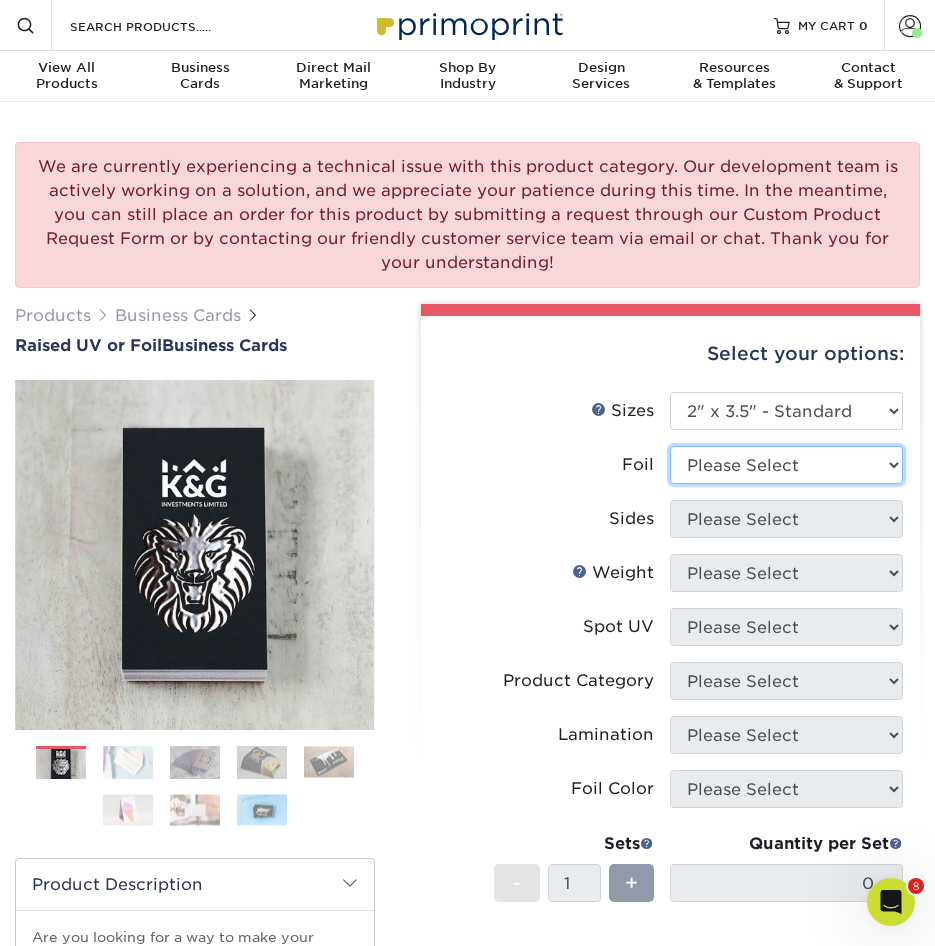 click on "Please Select No Yes" at bounding box center (786, 465) 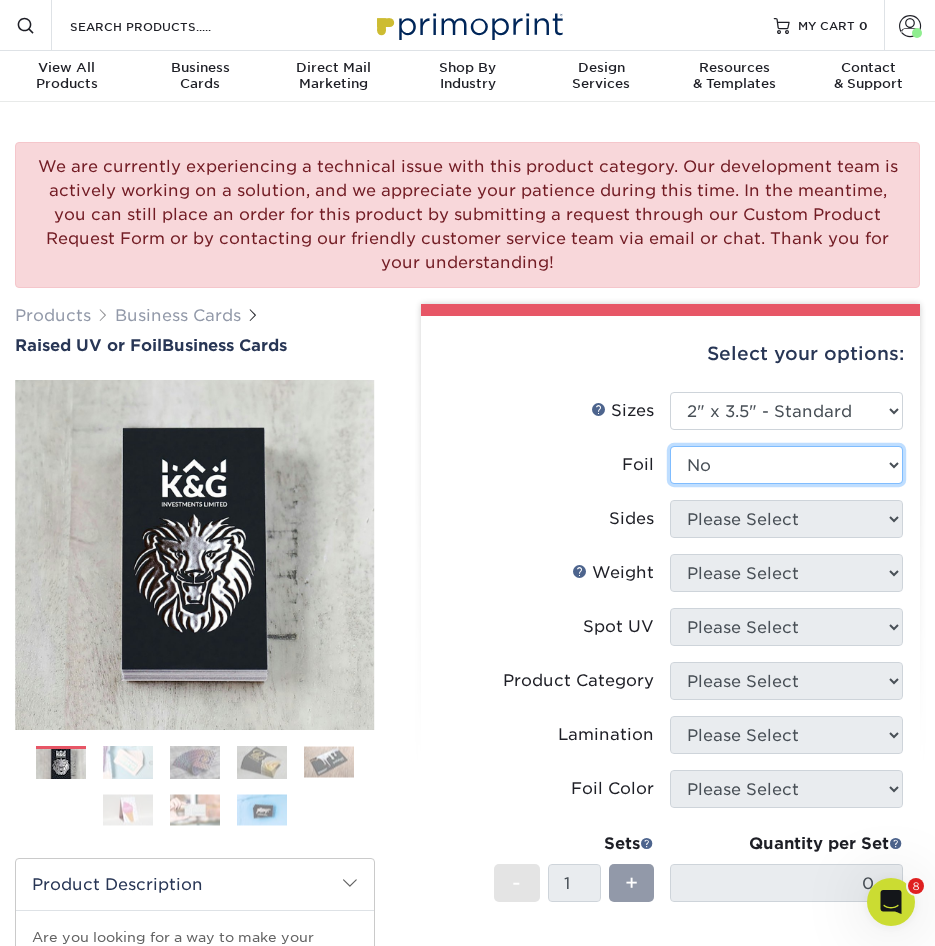 click on "Please Select No Yes" at bounding box center (786, 465) 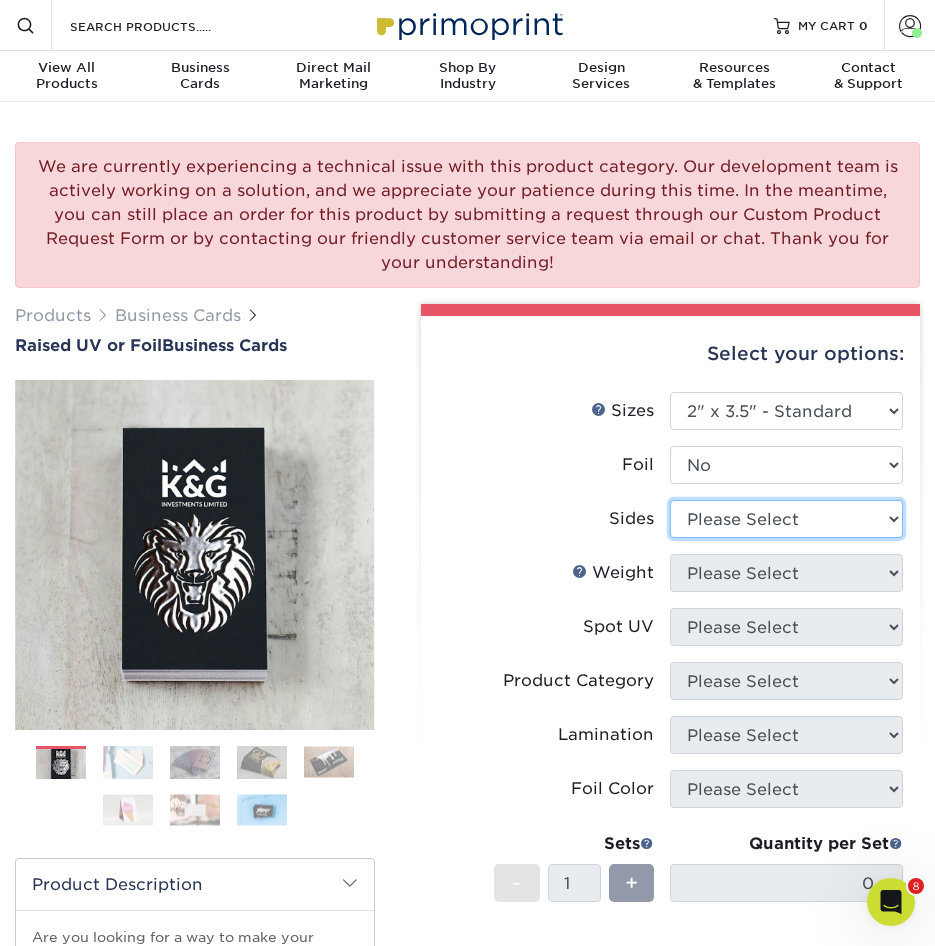 click on "Please Select Print Both Sides Print Front Only" at bounding box center (786, 519) 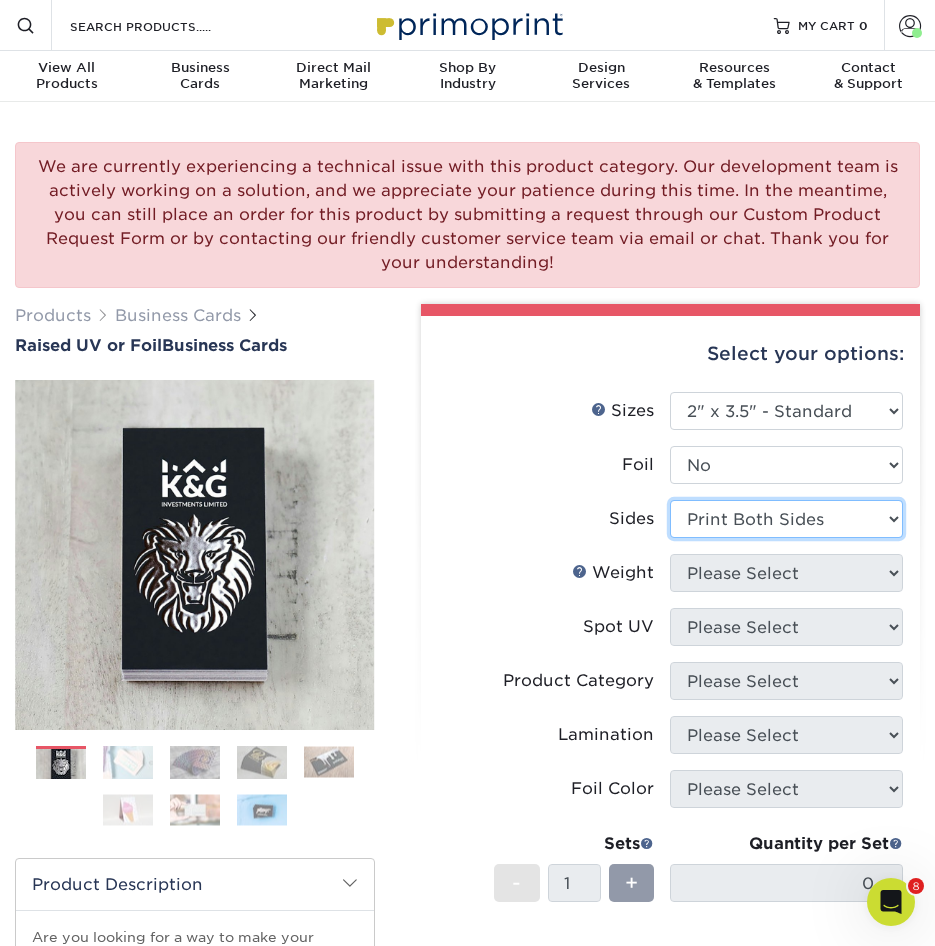 click on "Please Select Print Both Sides Print Front Only" at bounding box center (786, 519) 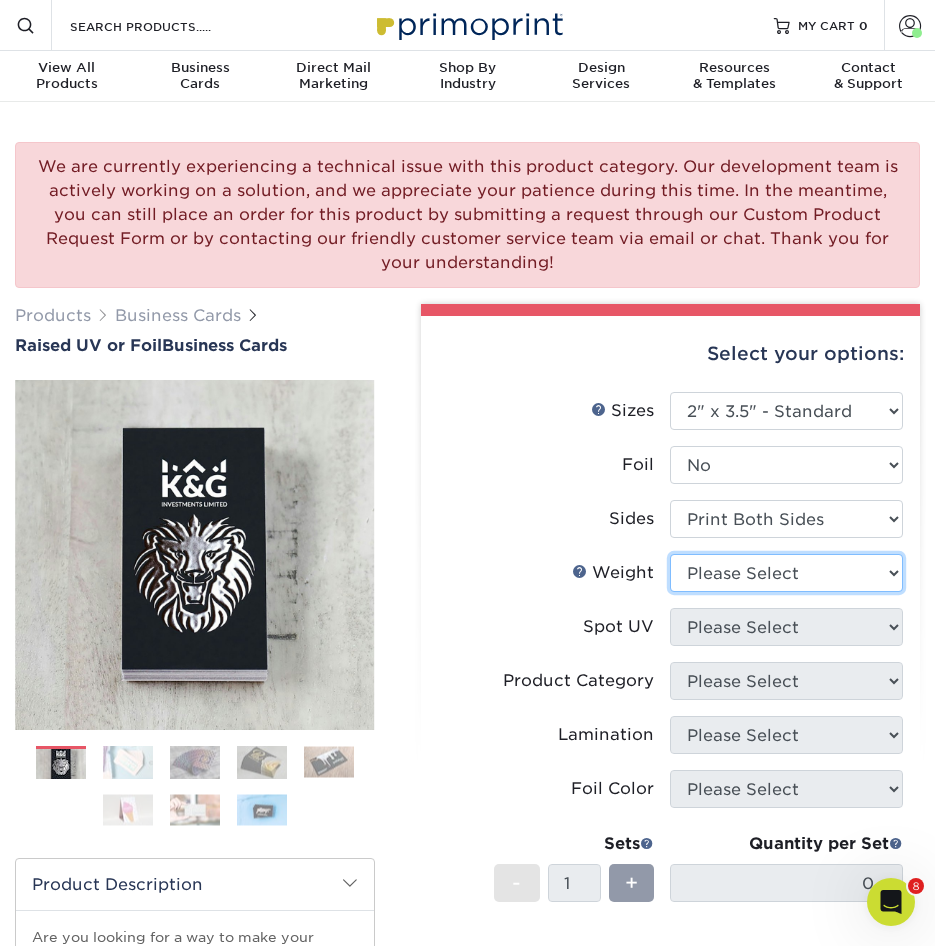 click on "Please Select 16PT" at bounding box center (786, 573) 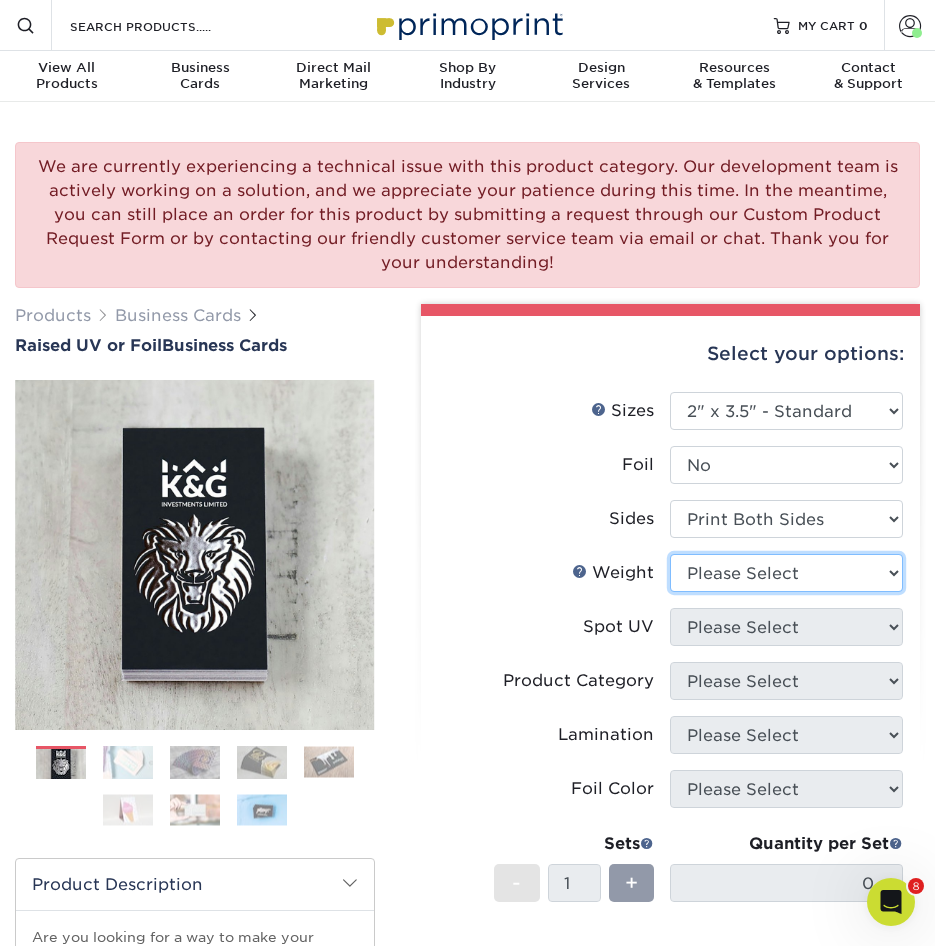click on "Please Select 16PT" at bounding box center [786, 573] 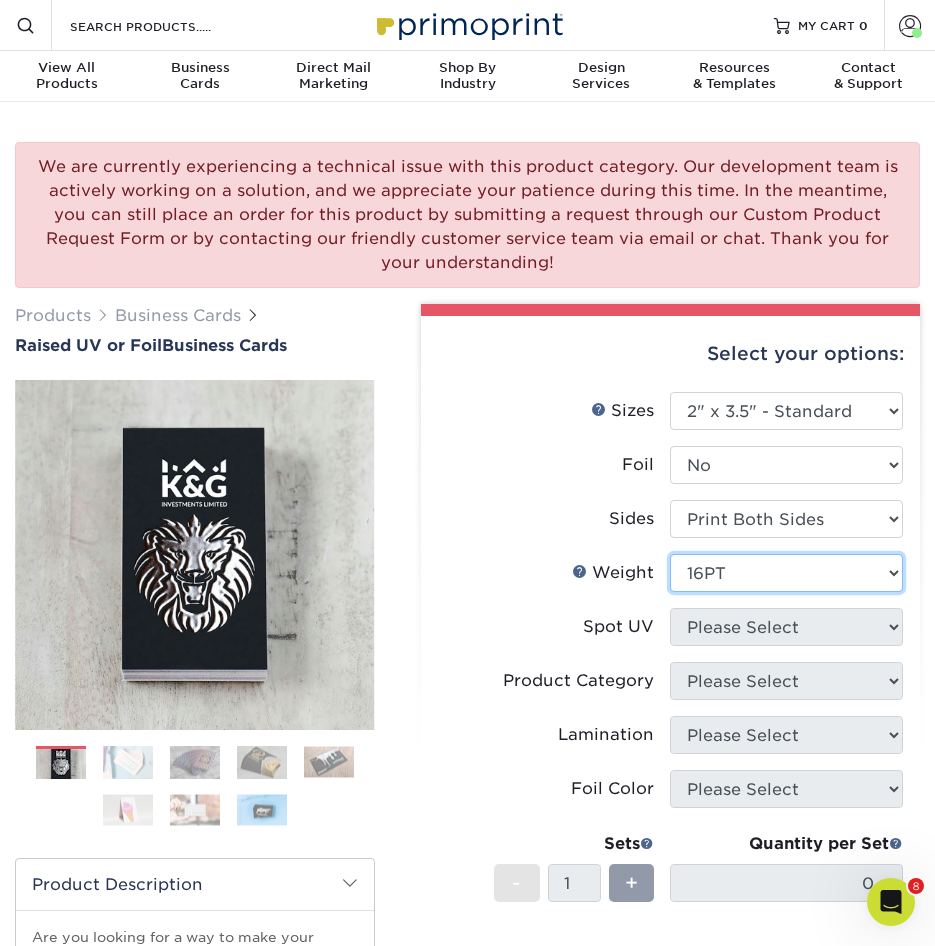 click on "Please Select 16PT" at bounding box center (786, 573) 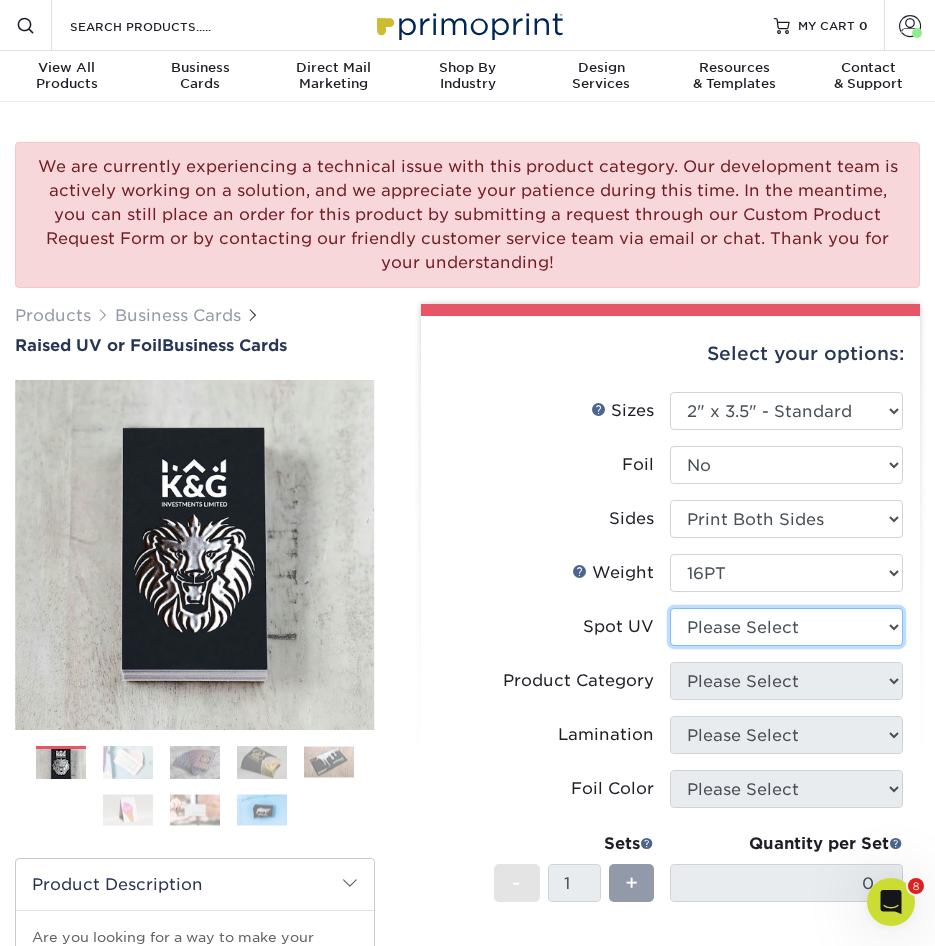 click on "Please Select No Spot UV Front Only" at bounding box center (786, 627) 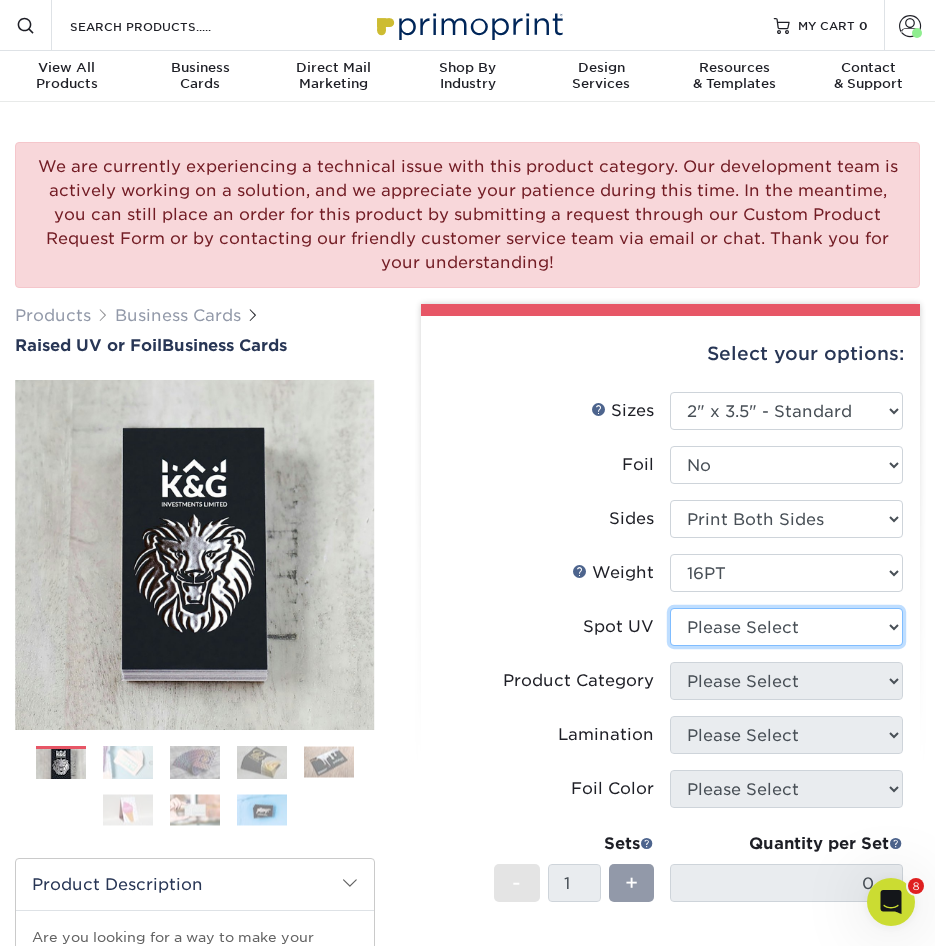 select on "1" 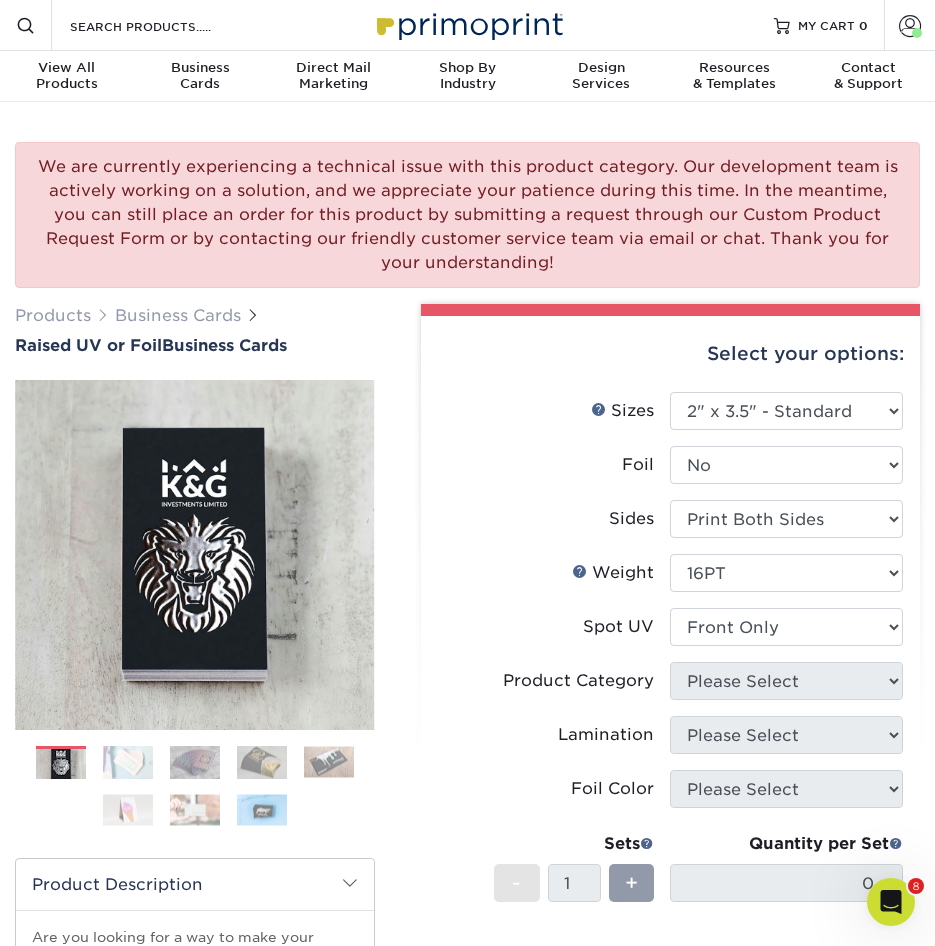 click on "Please Select No Spot UV Front Only" at bounding box center (786, 627) 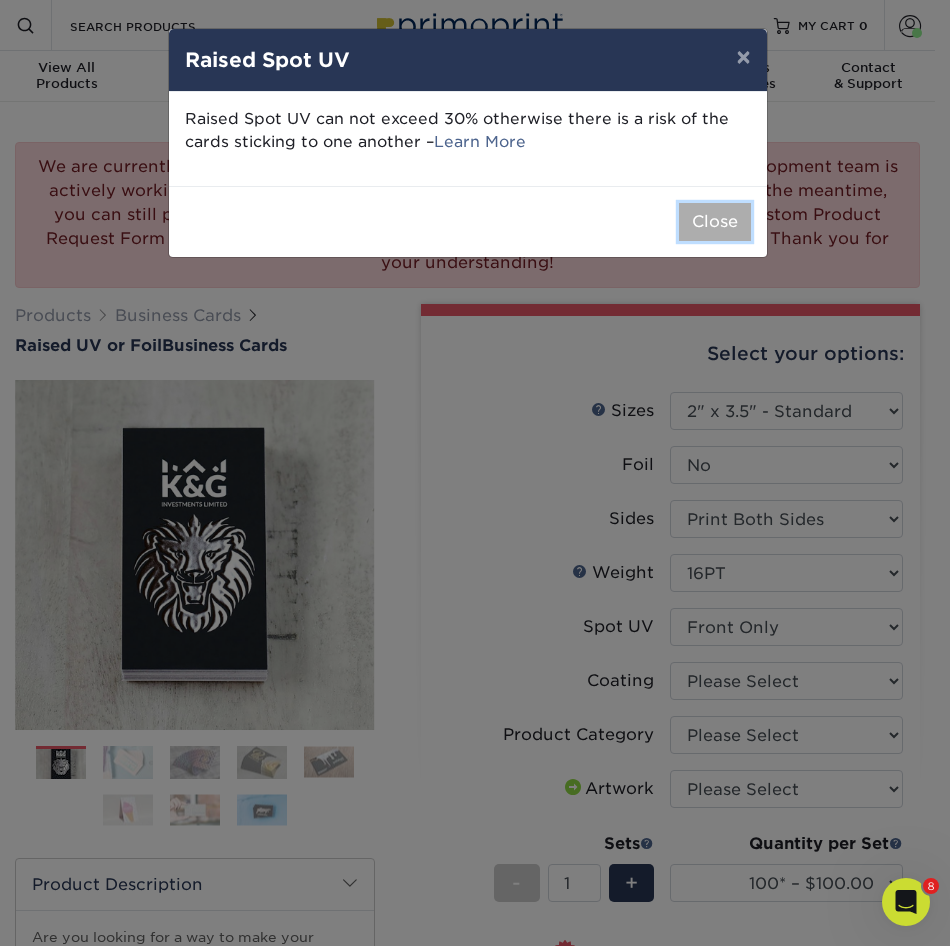 click on "Close" at bounding box center [715, 222] 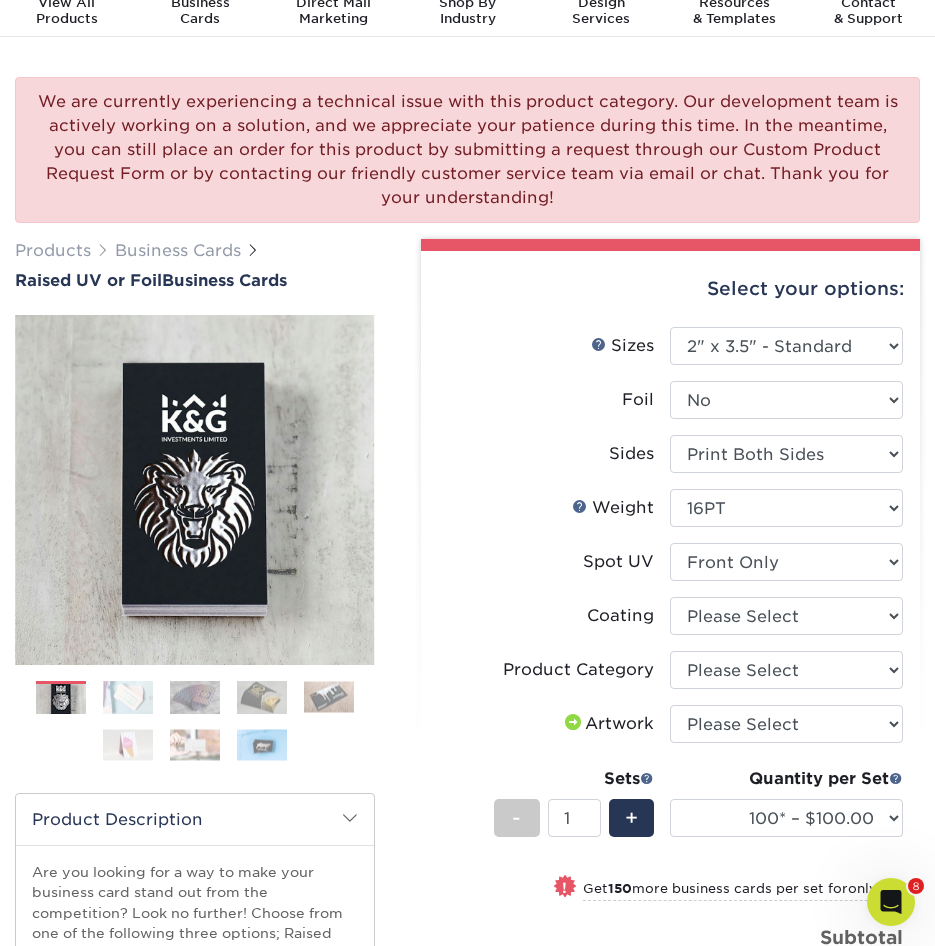 scroll, scrollTop: 100, scrollLeft: 0, axis: vertical 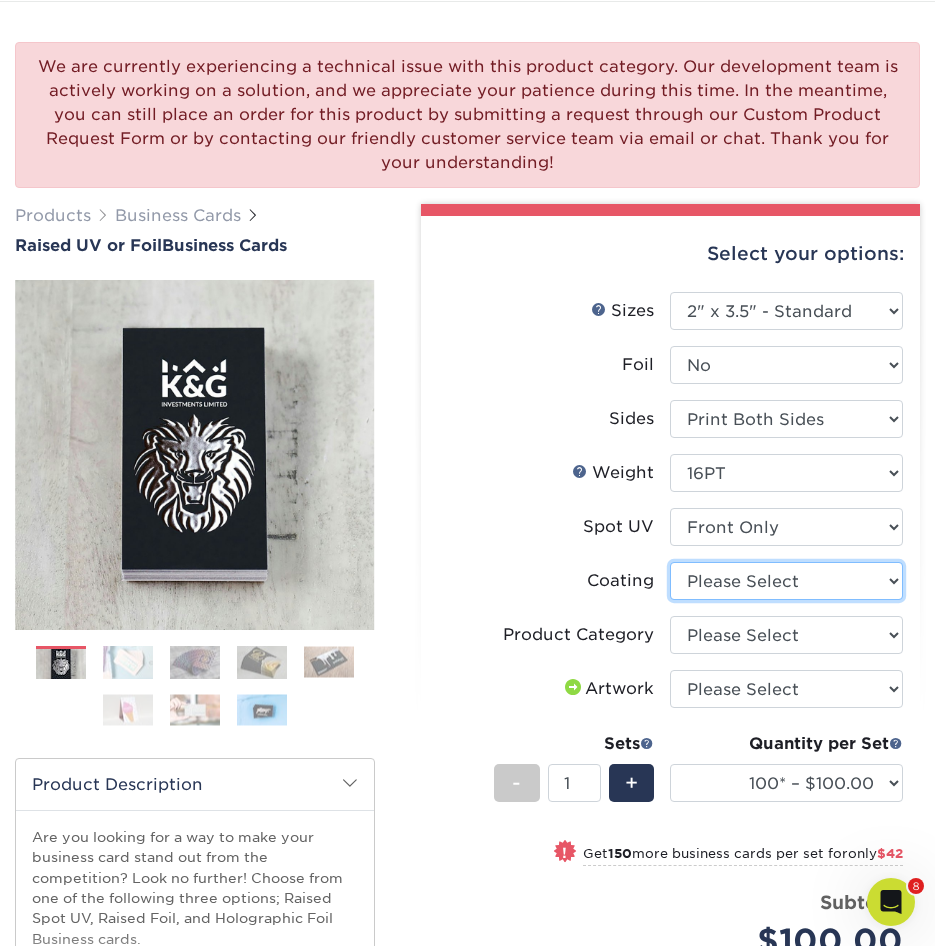 click at bounding box center [786, 581] 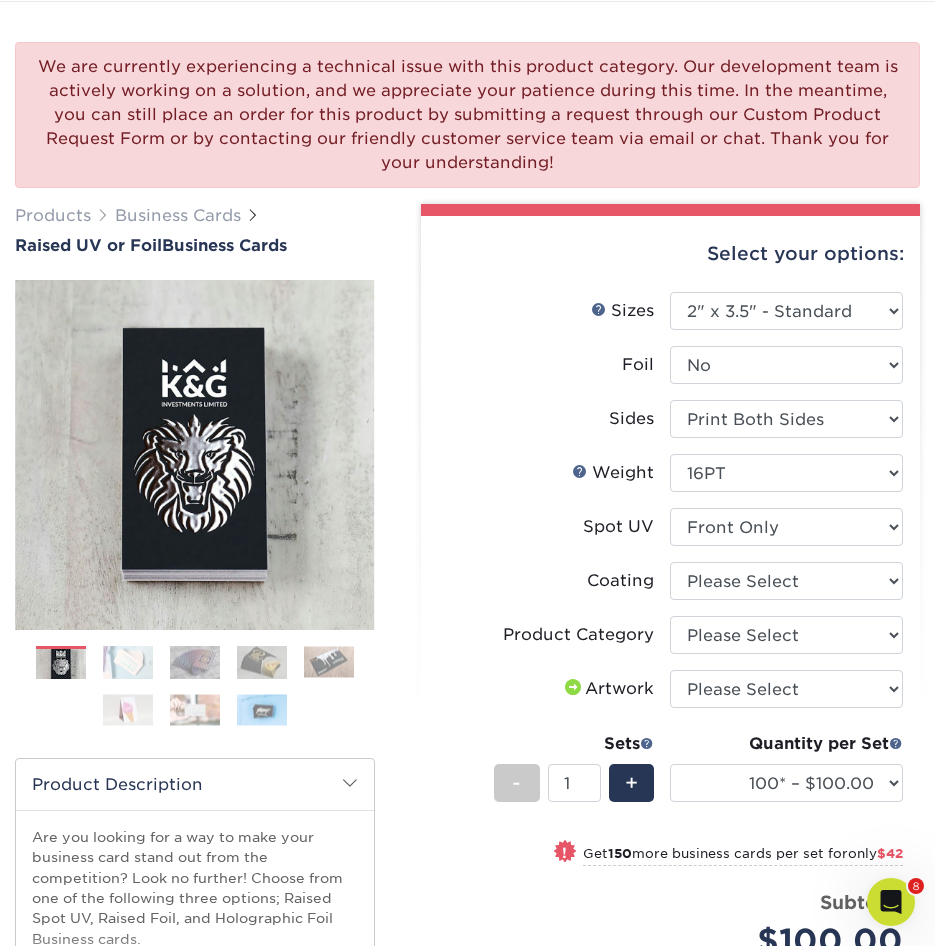 click on "Coating" at bounding box center [554, 581] 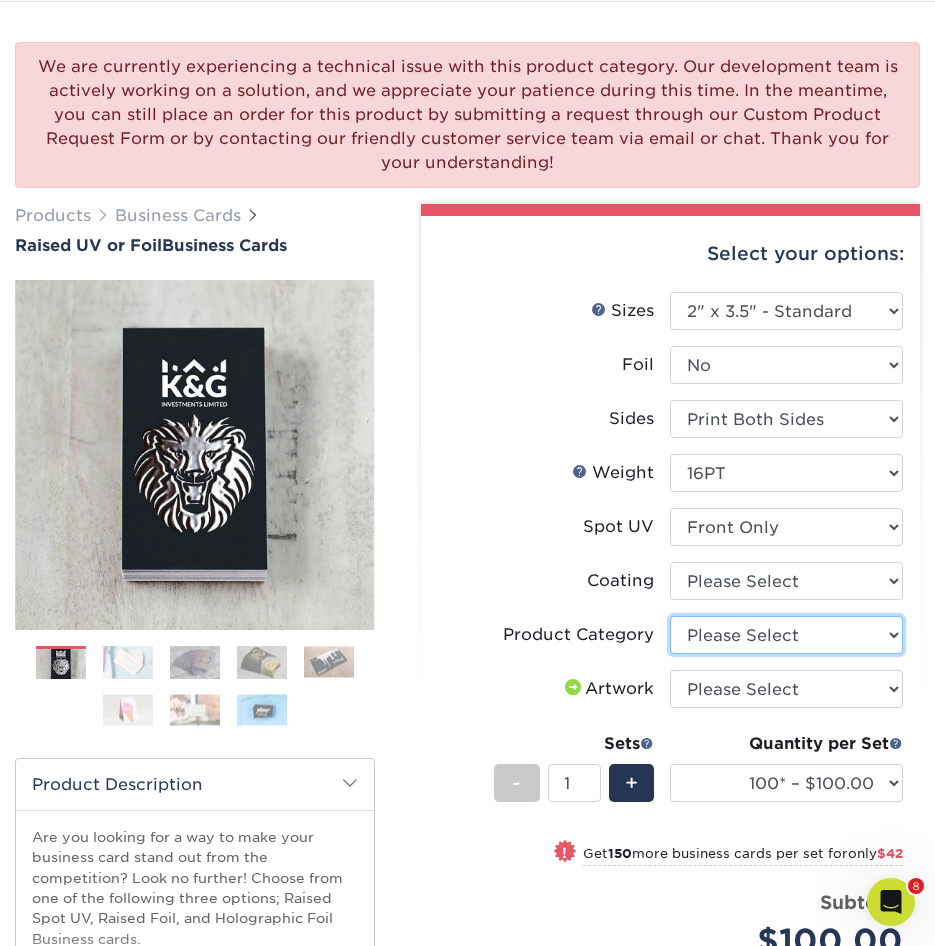 click on "Please Select Business Cards" at bounding box center [786, 635] 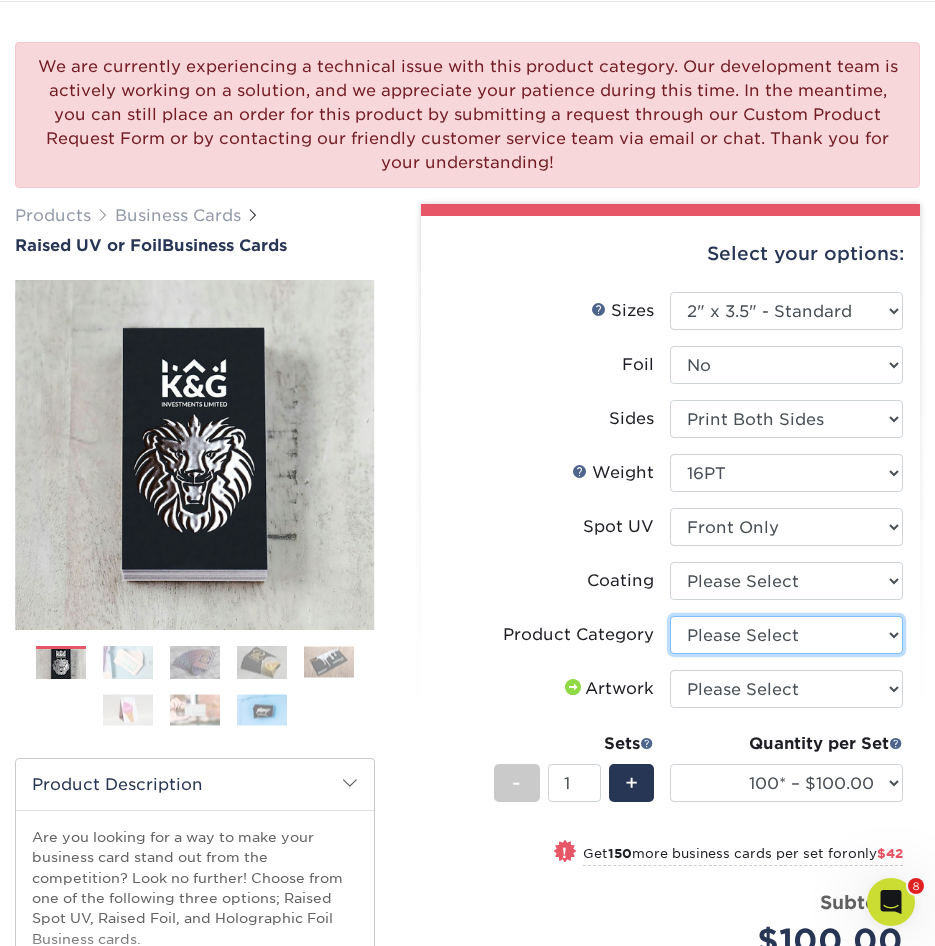 select on "3b5148f1-0588-4f88-a218-97bcfdce65c1" 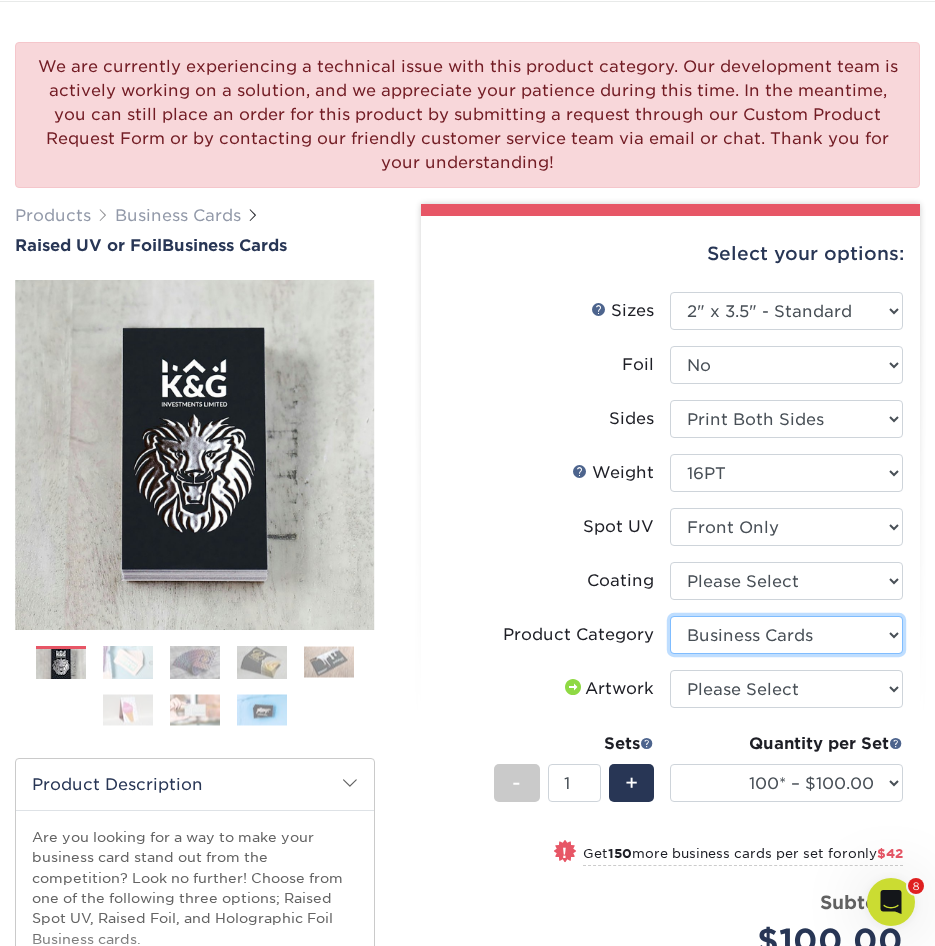 click on "Please Select Business Cards" at bounding box center [786, 635] 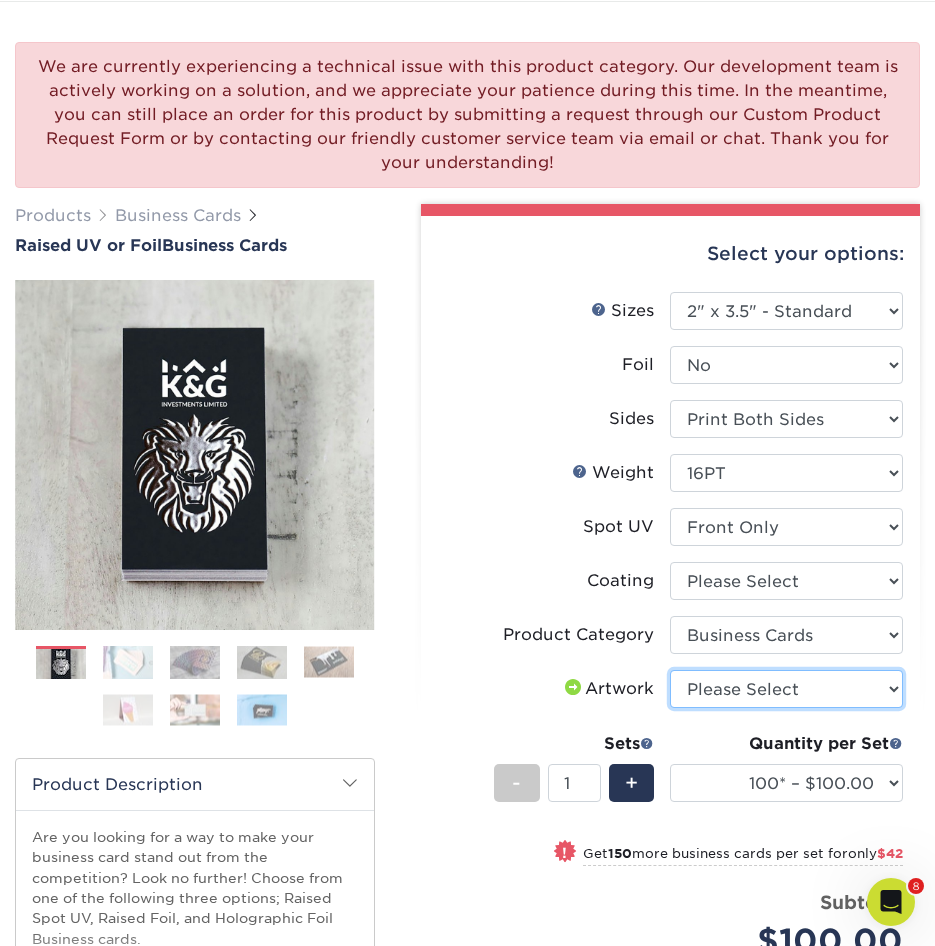 click on "Please Select I will upload files I need a design - $100" at bounding box center [786, 689] 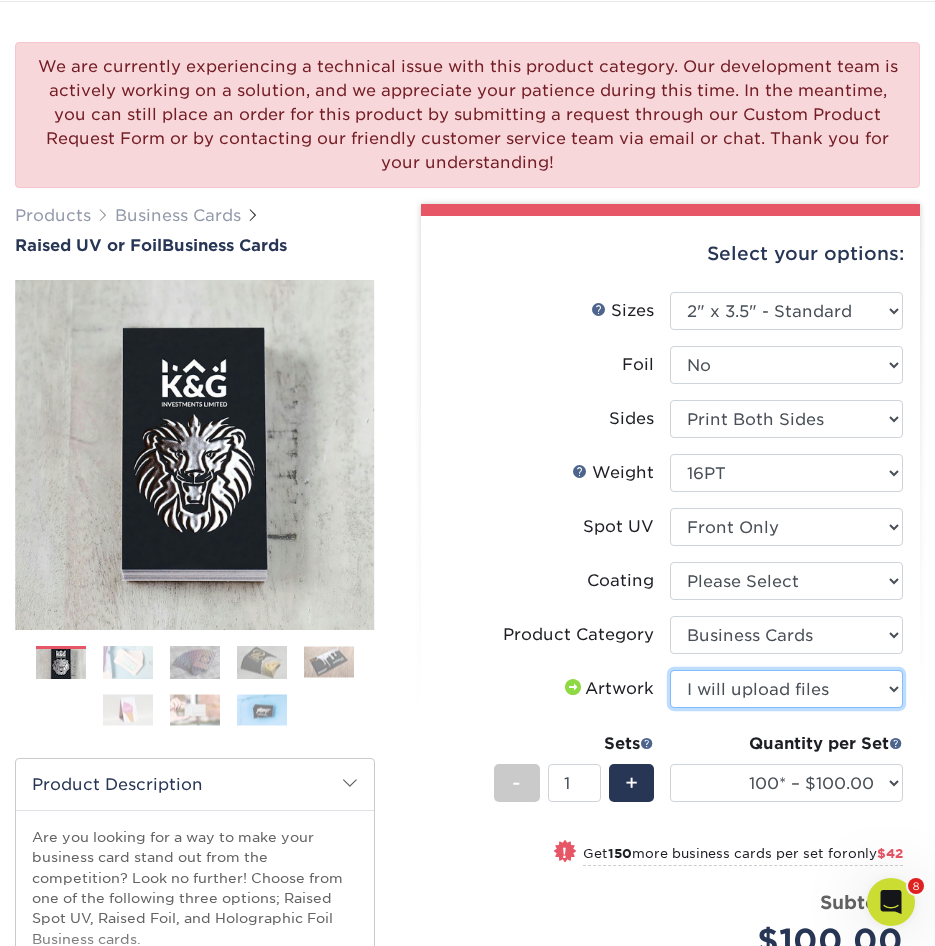 click on "Please Select I will upload files I need a design - $100" at bounding box center (786, 689) 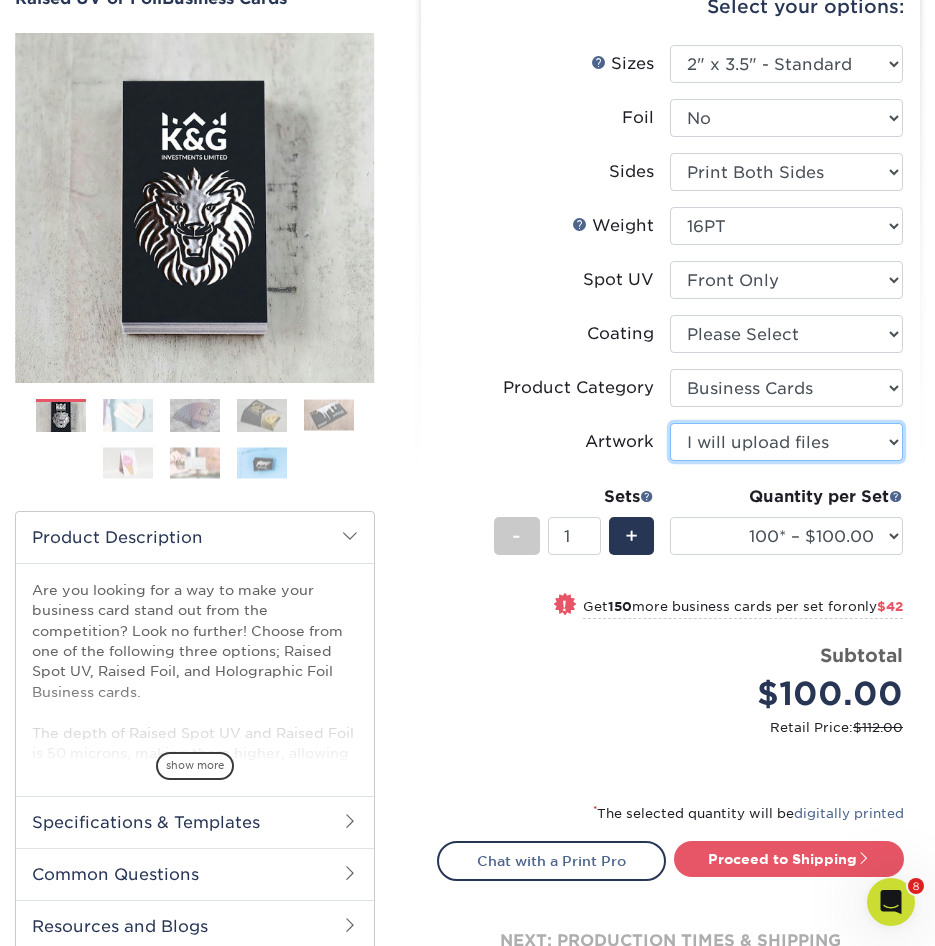 scroll, scrollTop: 200, scrollLeft: 0, axis: vertical 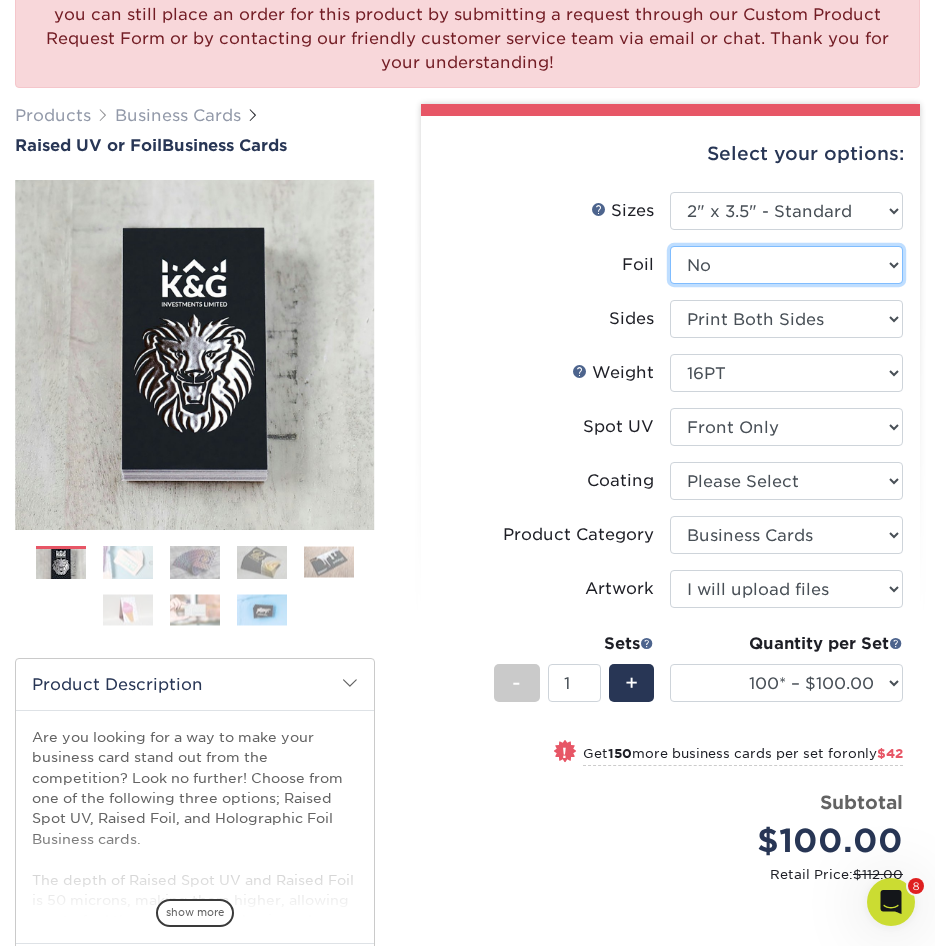 click on "Please Select No Yes" at bounding box center [786, 265] 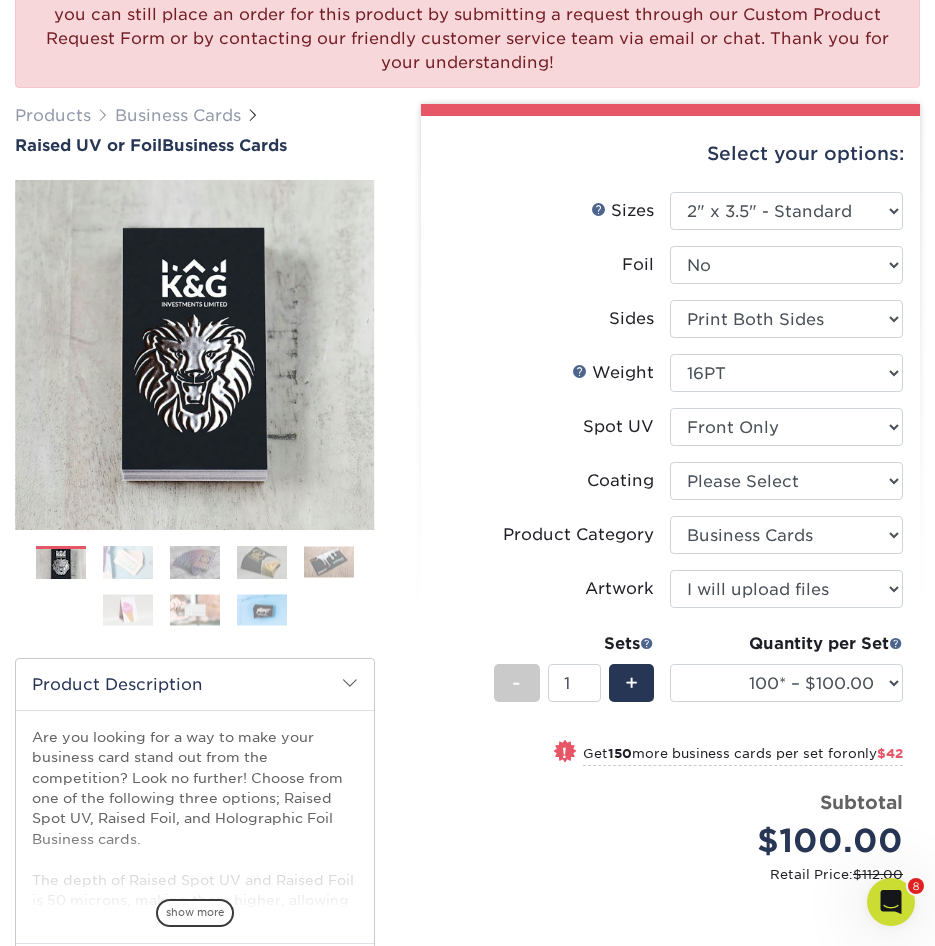 click on "Foil" at bounding box center (554, 265) 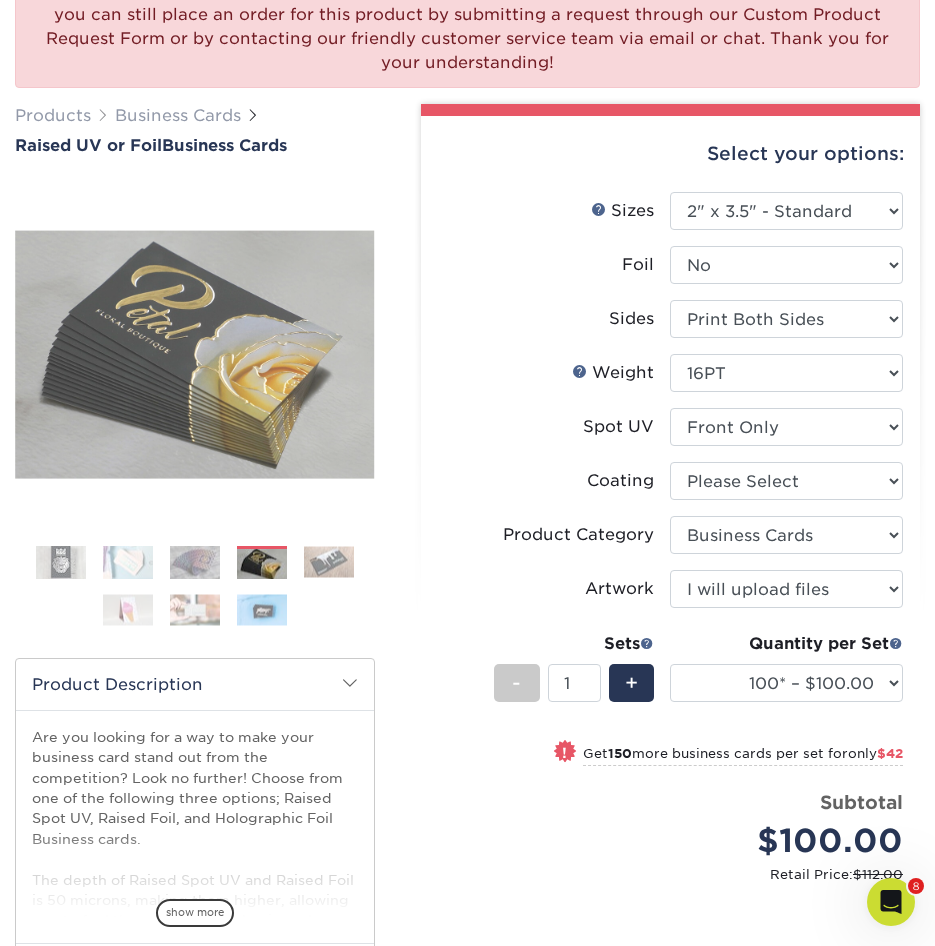 click at bounding box center (329, 562) 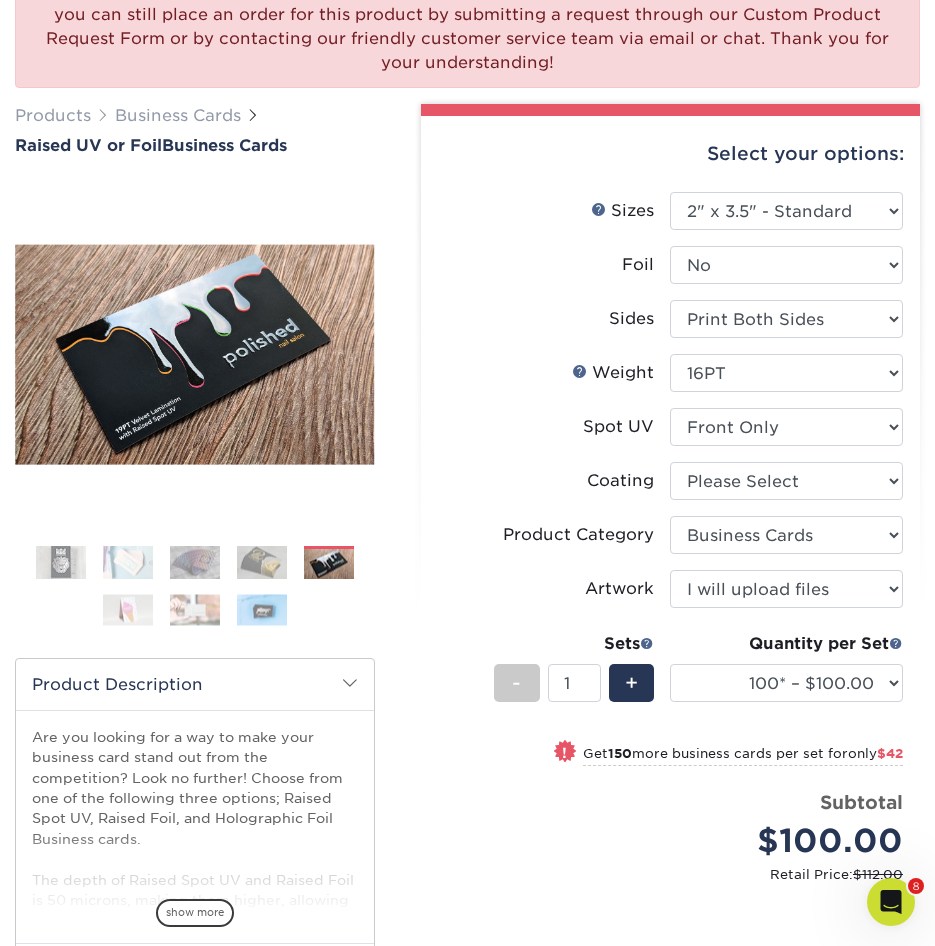 click at bounding box center [195, 594] 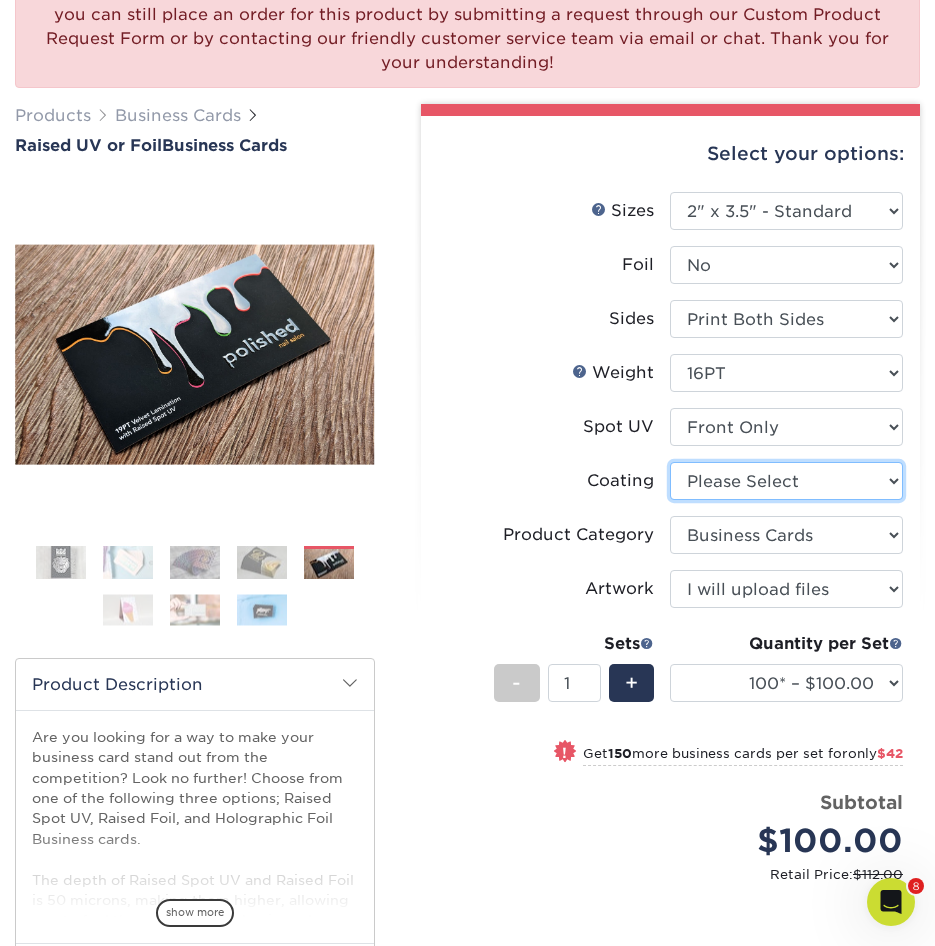 click at bounding box center [786, 481] 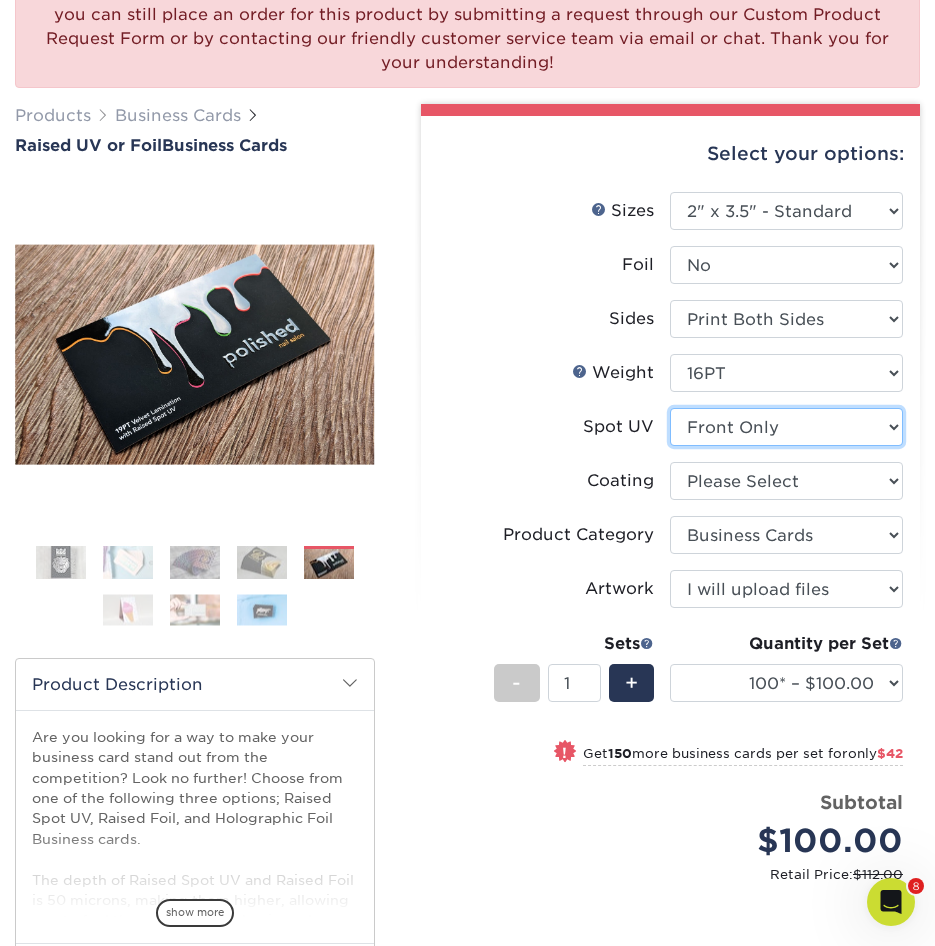 click on "Please Select No Spot UV Front Only" at bounding box center (786, 427) 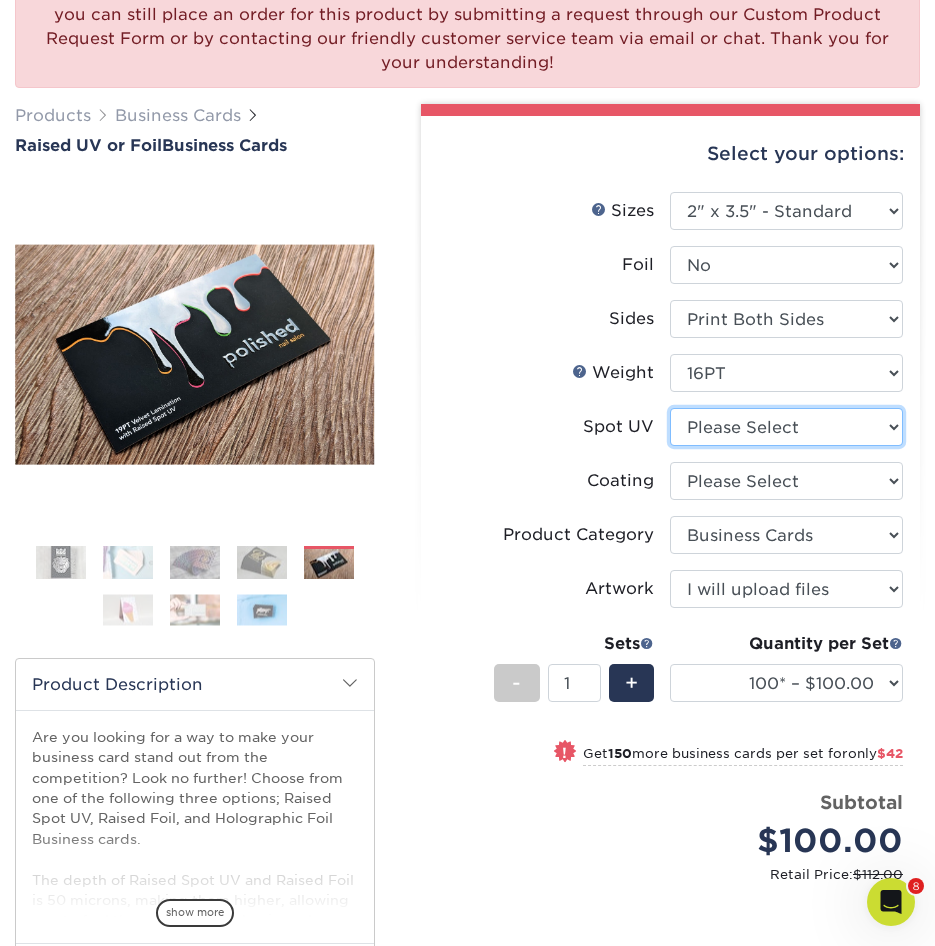 click on "Please Select No Spot UV Front Only" at bounding box center [786, 427] 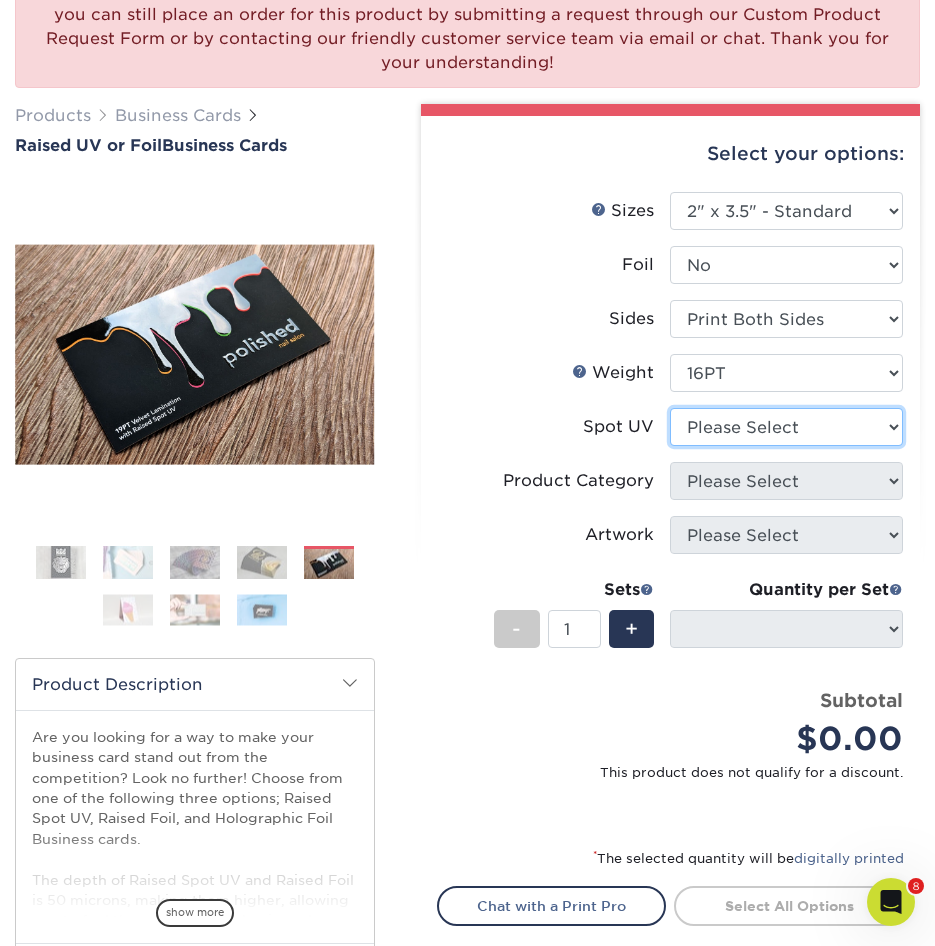 click on "Please Select No Spot UV Front Only" at bounding box center [786, 427] 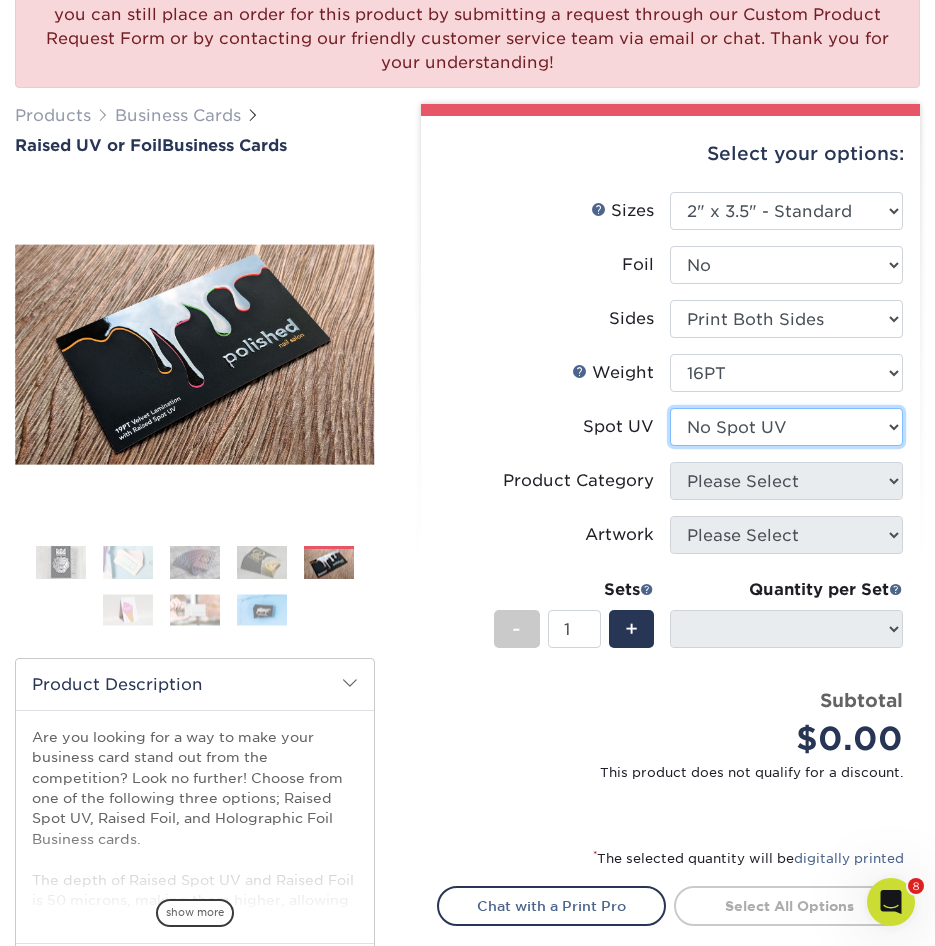 click on "Please Select No Spot UV Front Only" at bounding box center [786, 427] 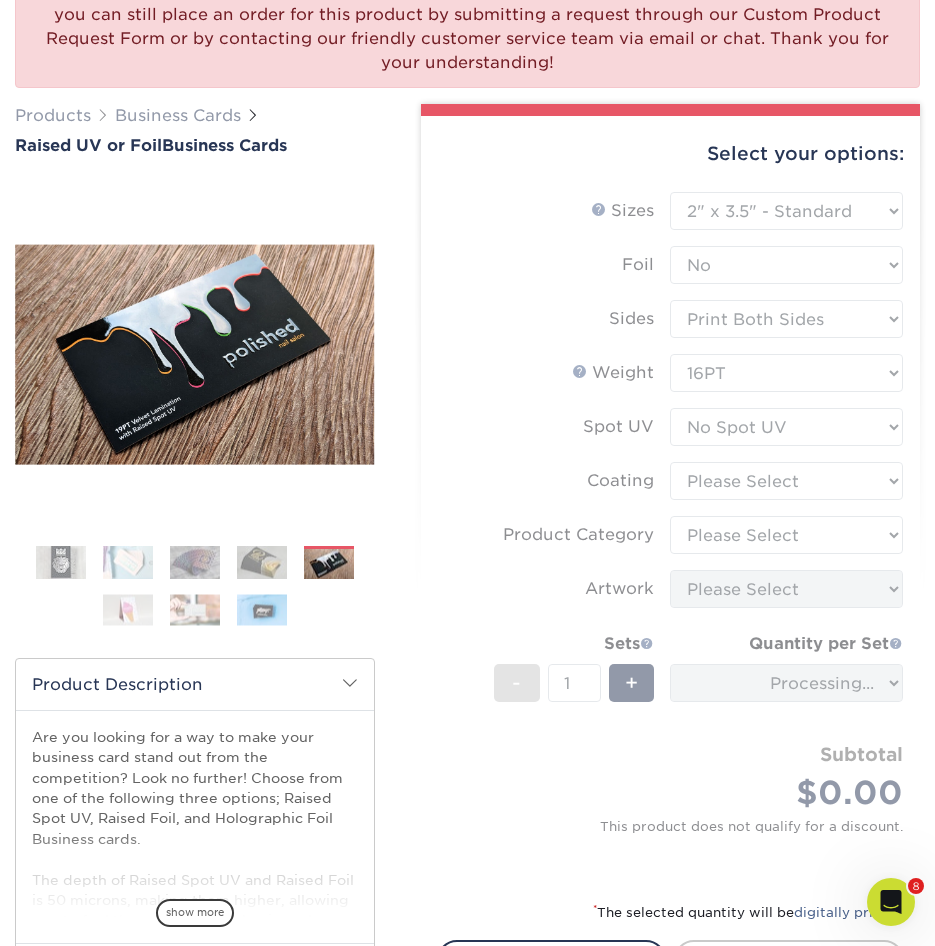 click on "Sizes Help Sizes
Please Select
2" x 3.5" - Standard
Foil Please Select" at bounding box center (670, 534) 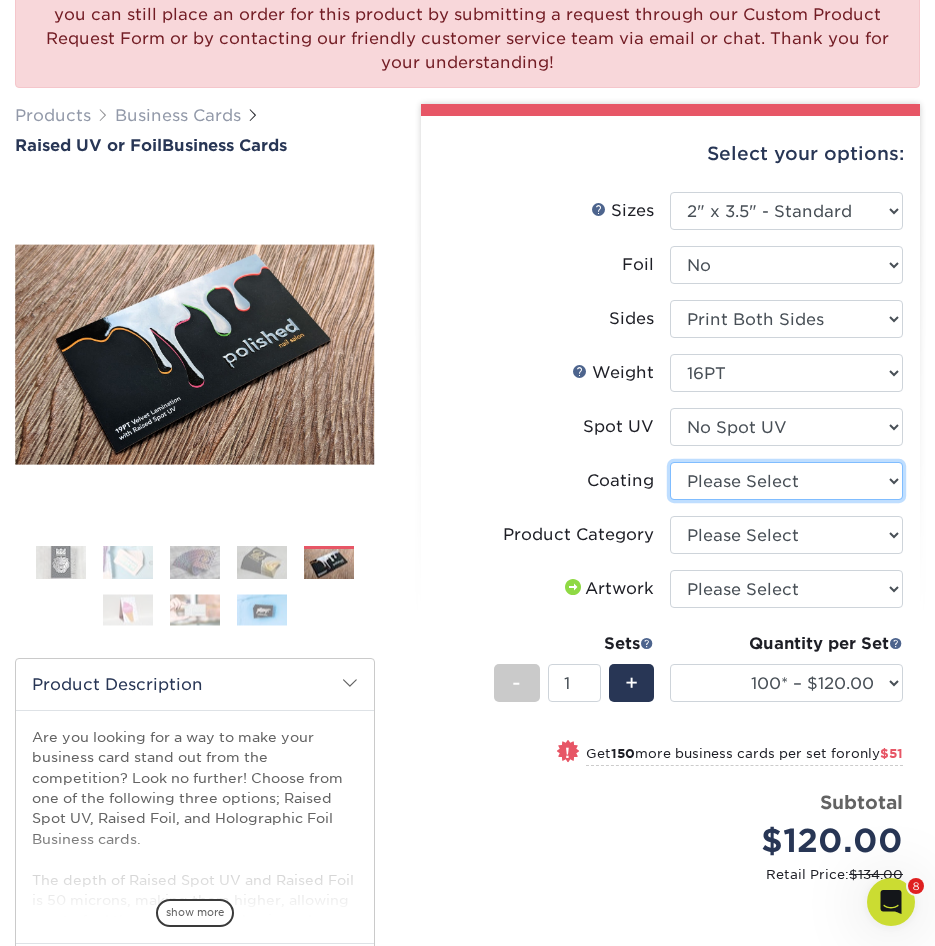 click at bounding box center [786, 481] 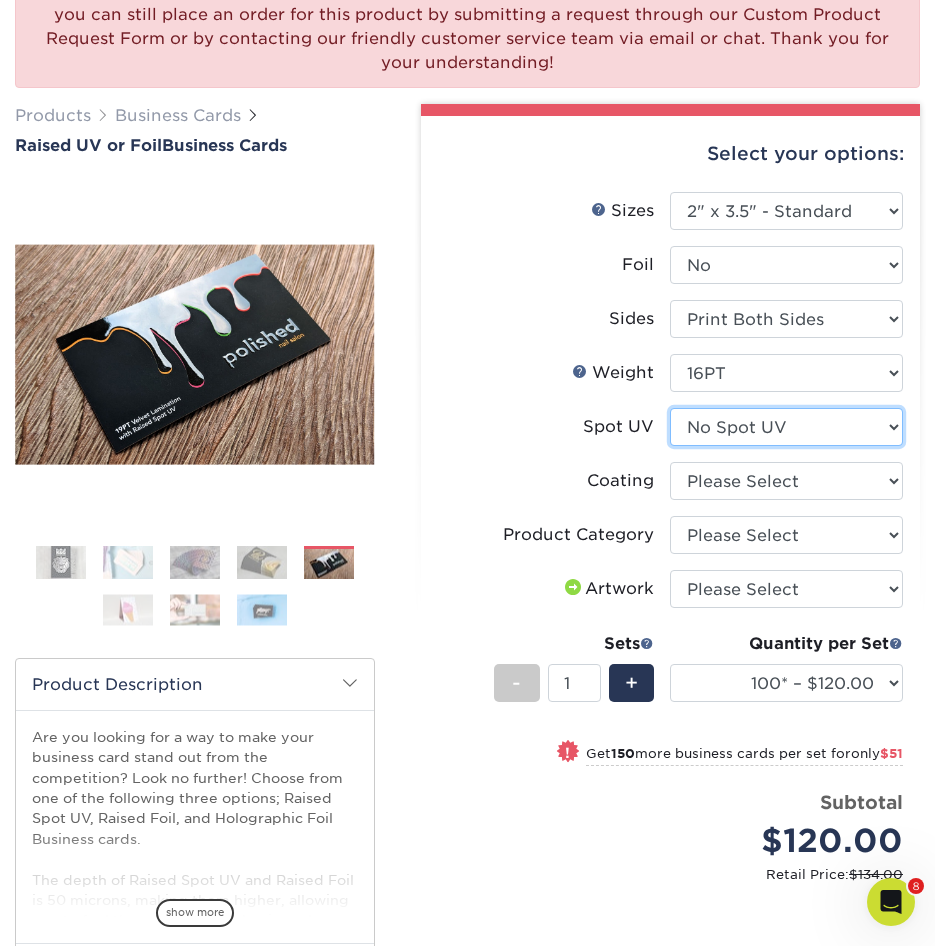 click on "Please Select No Spot UV Front Only" at bounding box center (786, 427) 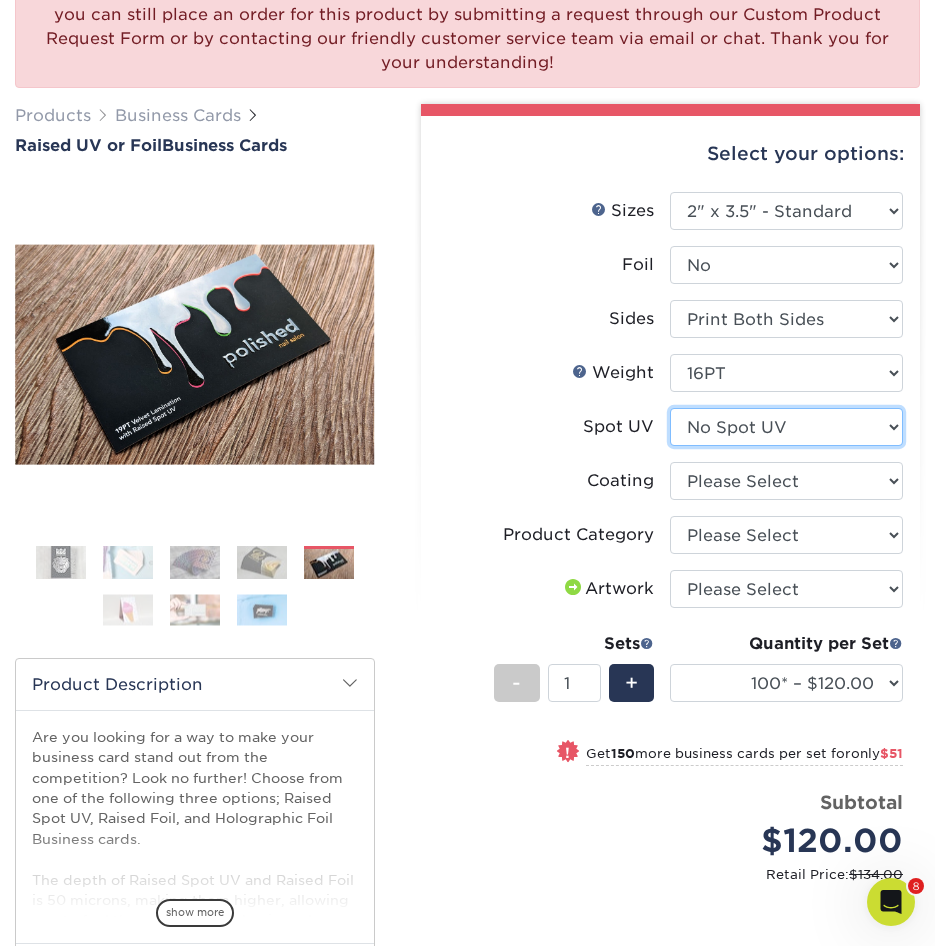 select on "1" 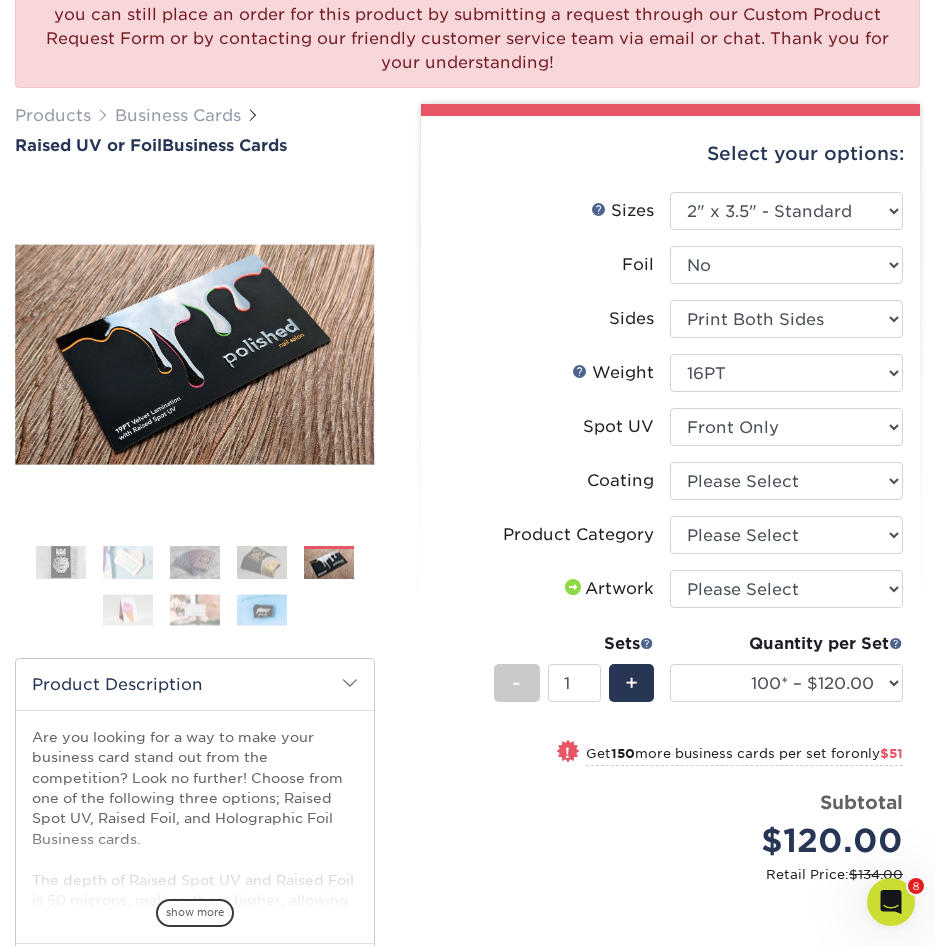click on "Please Select No Spot UV Front Only" at bounding box center [786, 427] 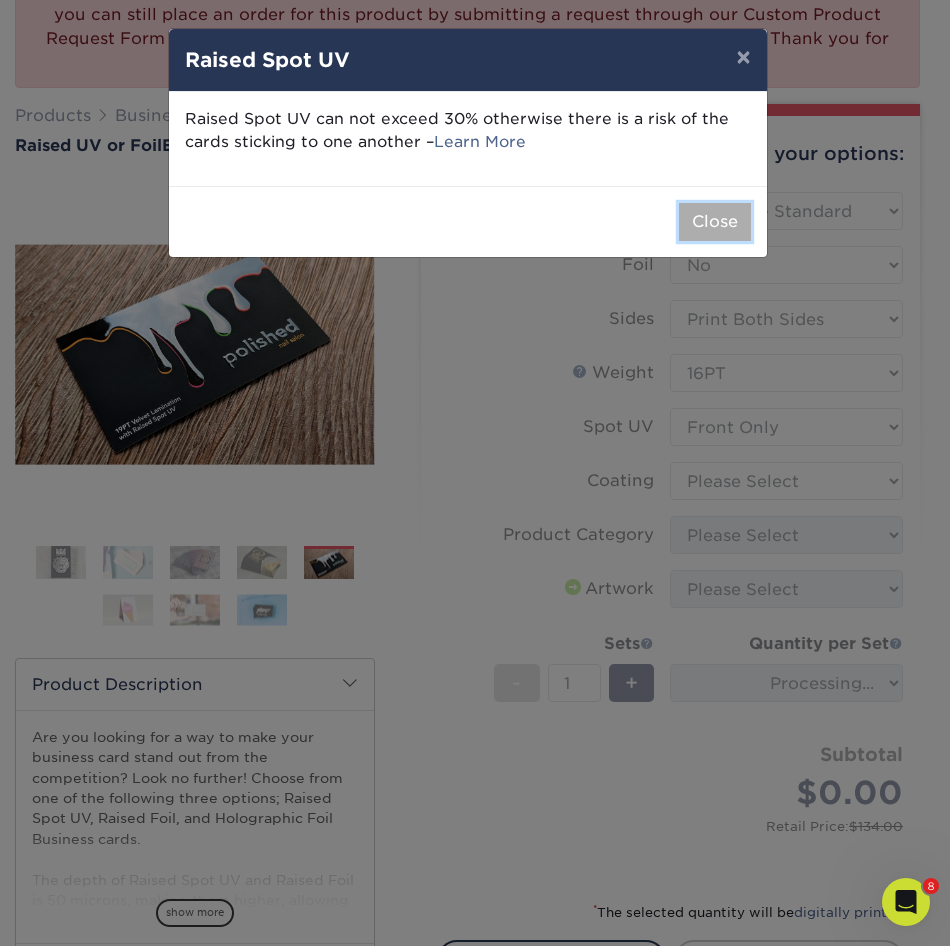 click on "Close" at bounding box center (715, 222) 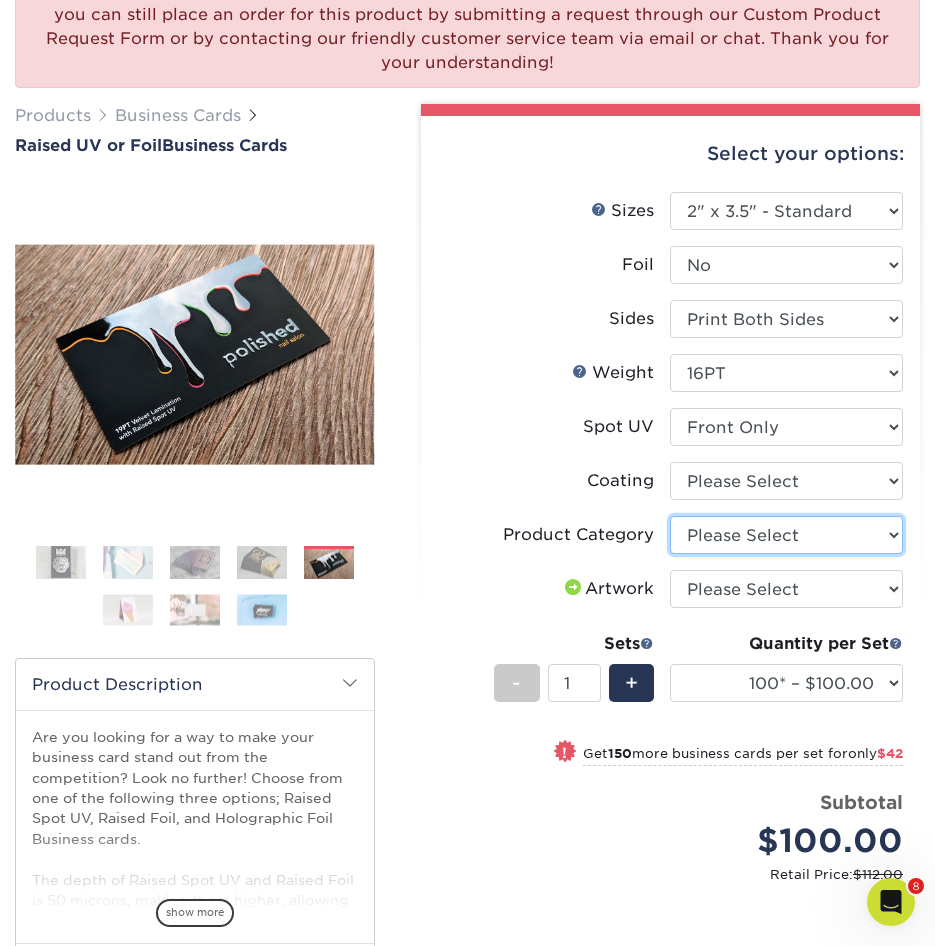 click on "Please Select Business Cards" at bounding box center [786, 535] 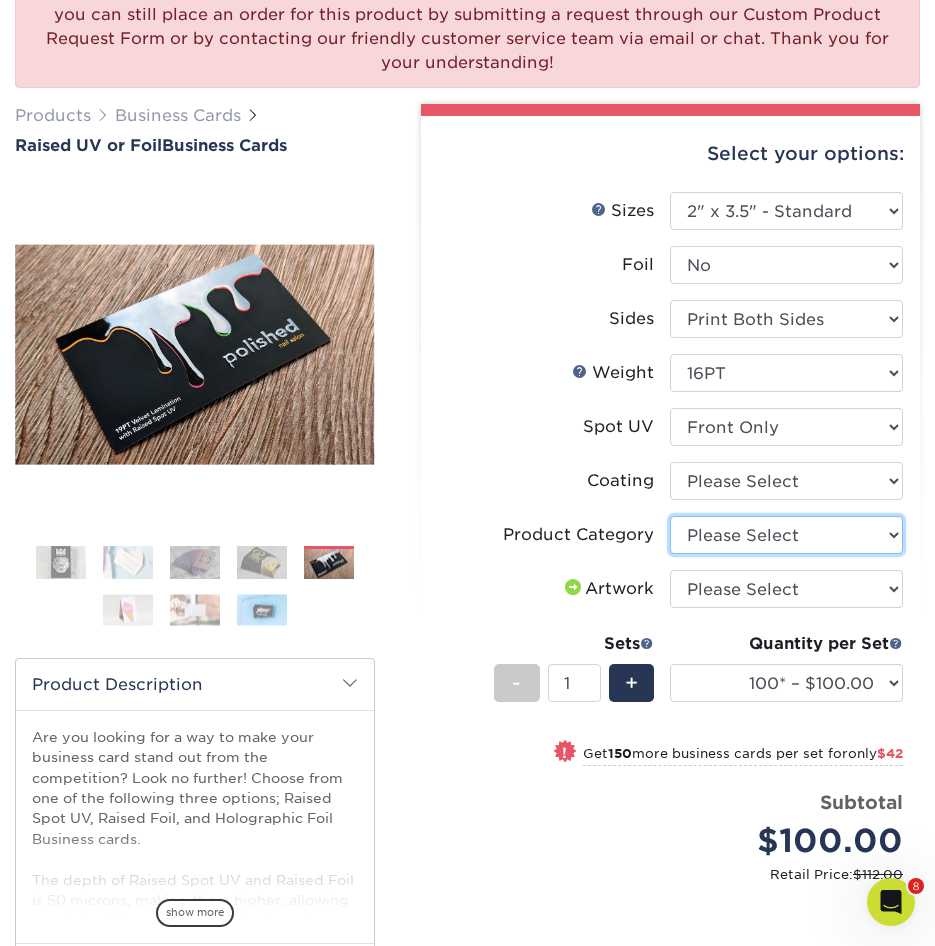 click on "Please Select Business Cards" at bounding box center [786, 535] 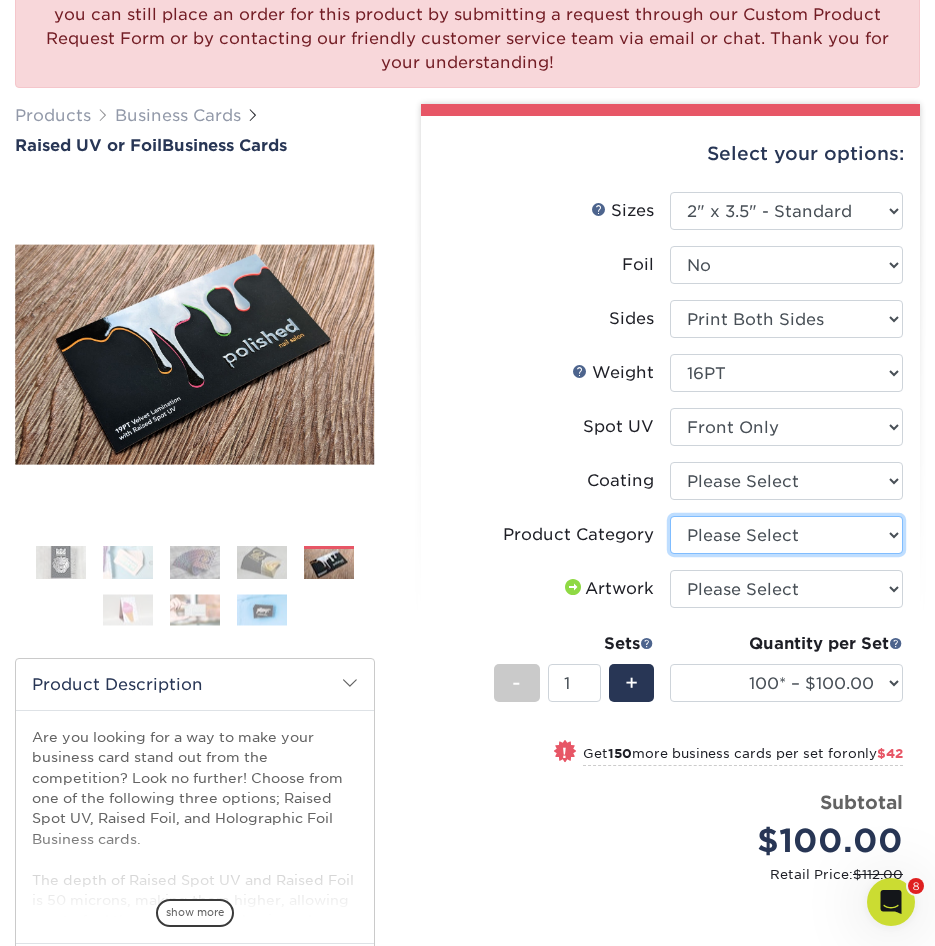 click on "Please Select Business Cards" at bounding box center [786, 535] 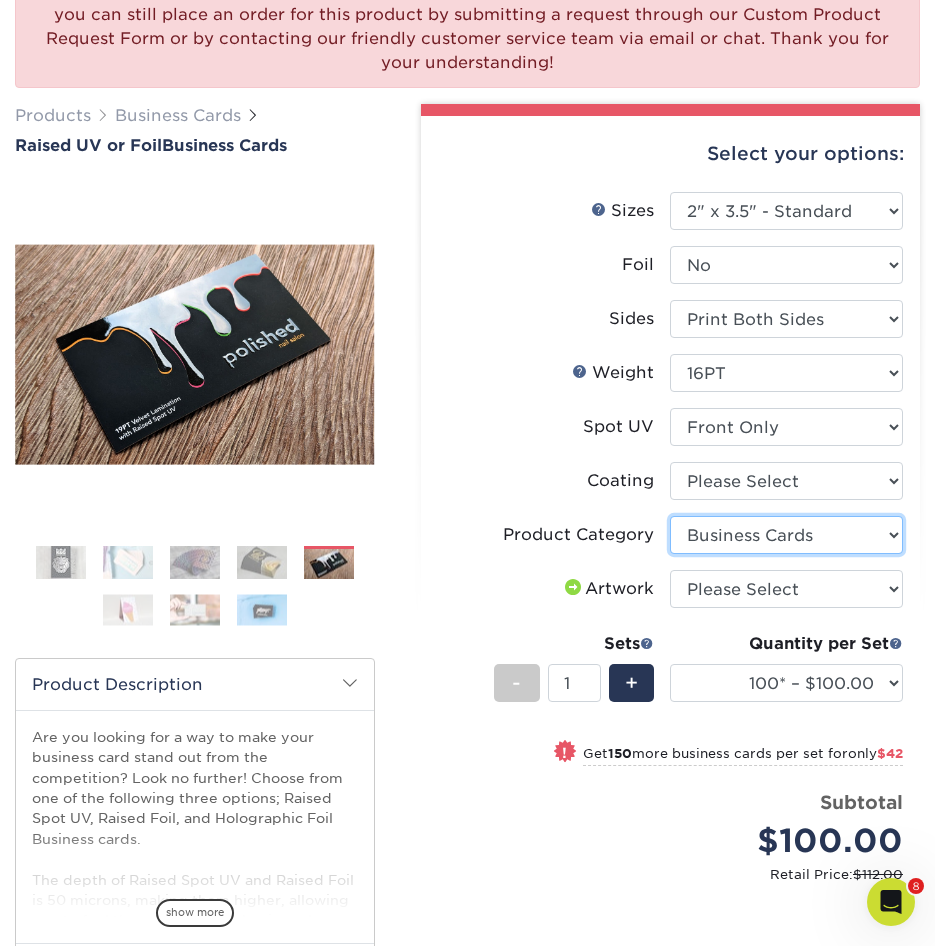 click on "Please Select Business Cards" at bounding box center (786, 535) 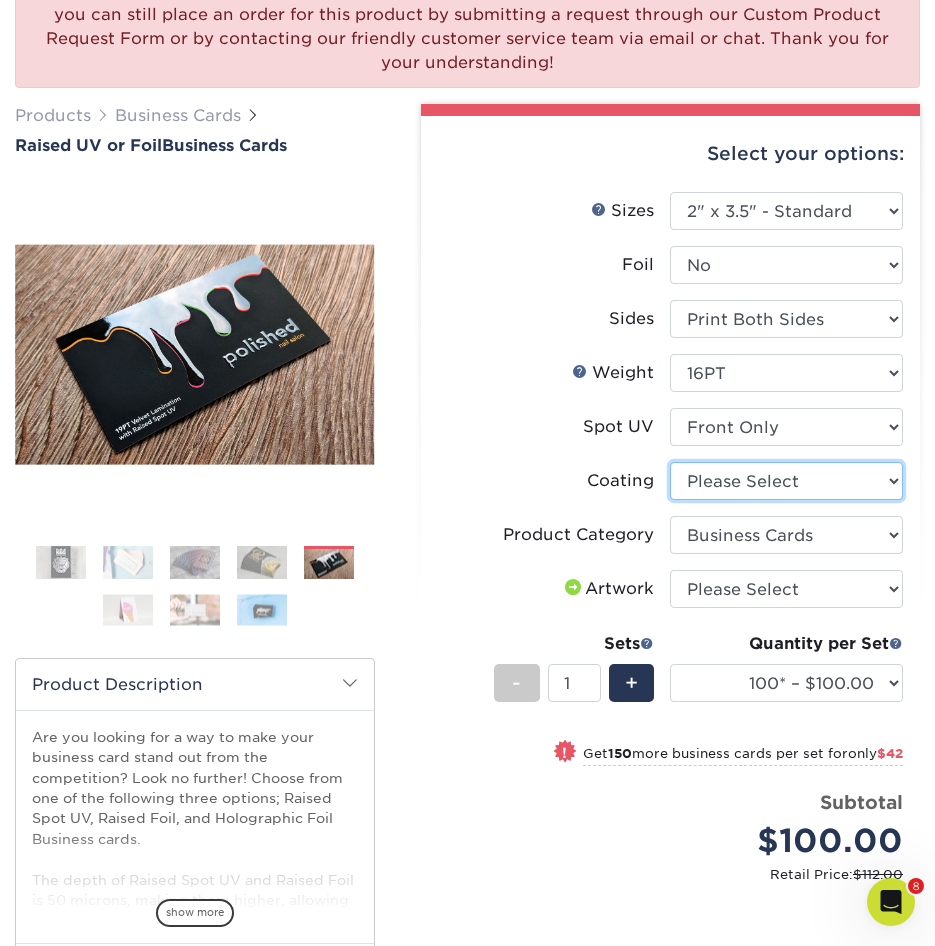 click at bounding box center [786, 481] 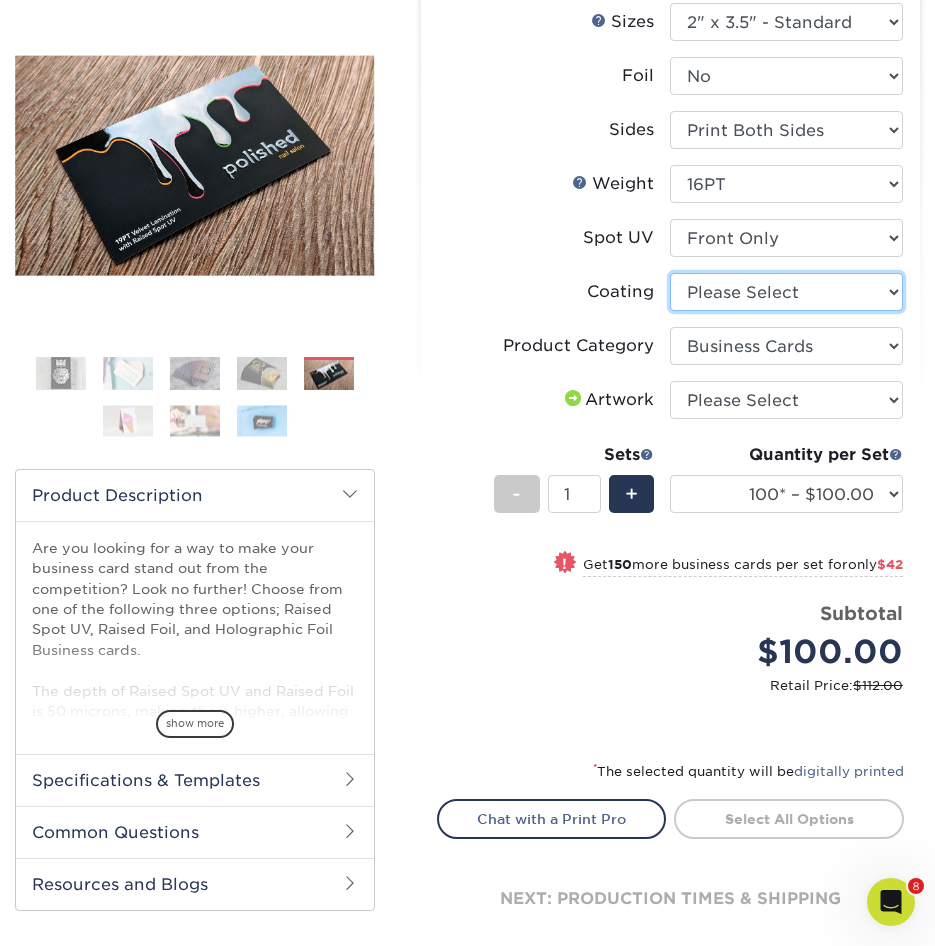 scroll, scrollTop: 400, scrollLeft: 0, axis: vertical 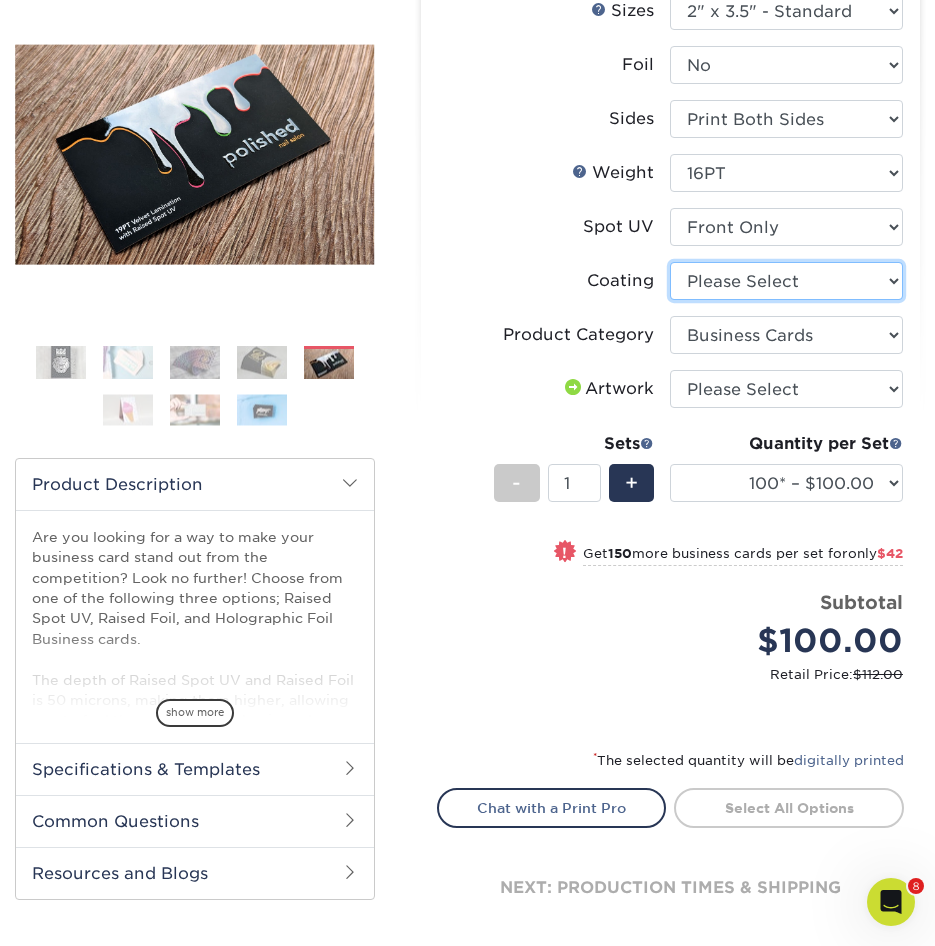 click at bounding box center (786, 281) 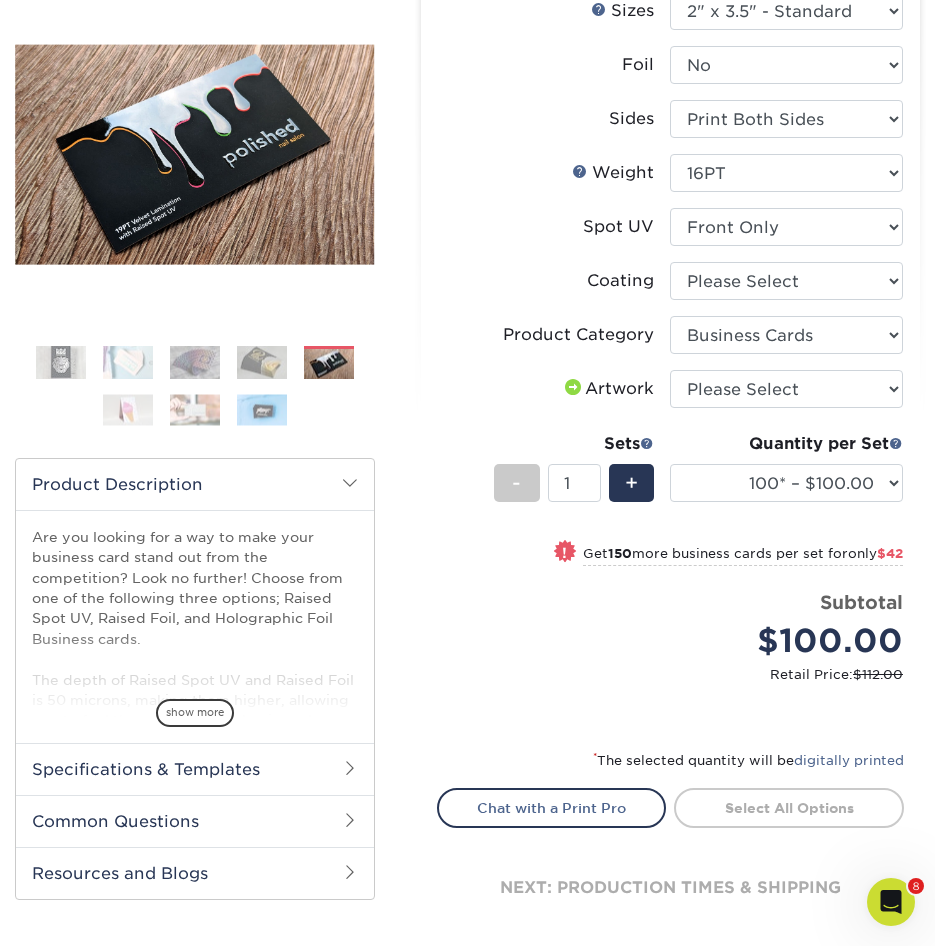 click on "Product Category
Please Select Business Cards" at bounding box center [670, 343] 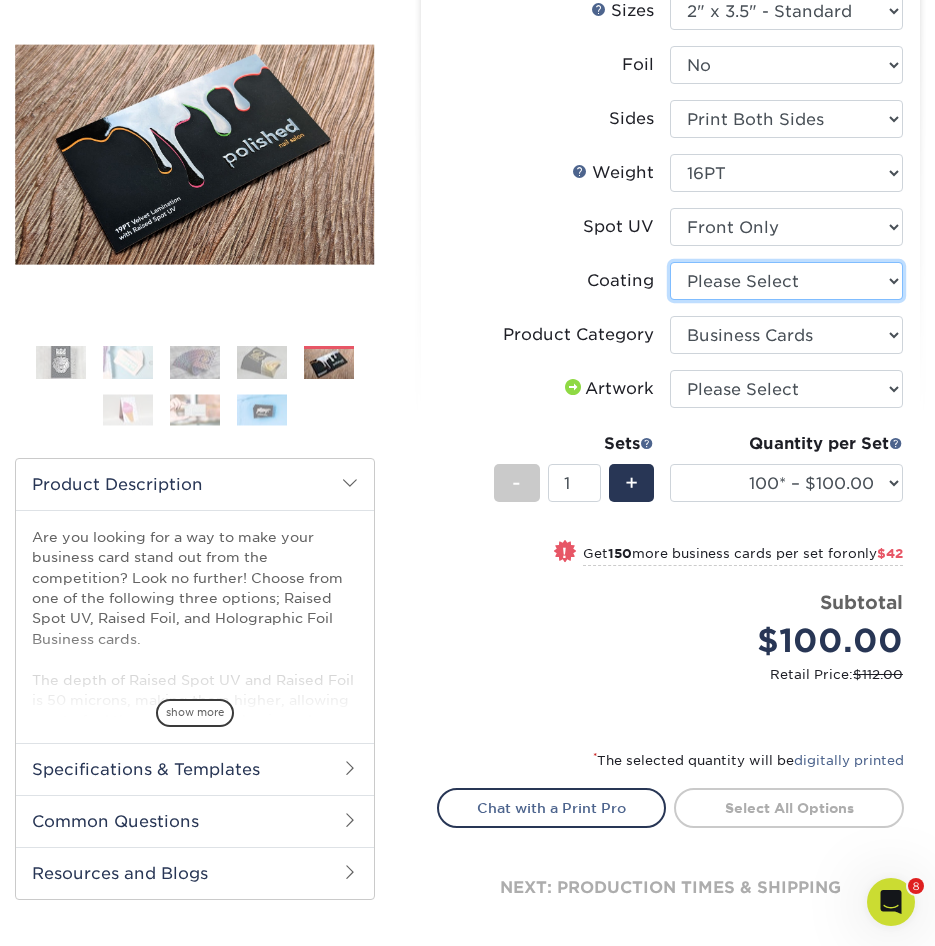 click at bounding box center [786, 281] 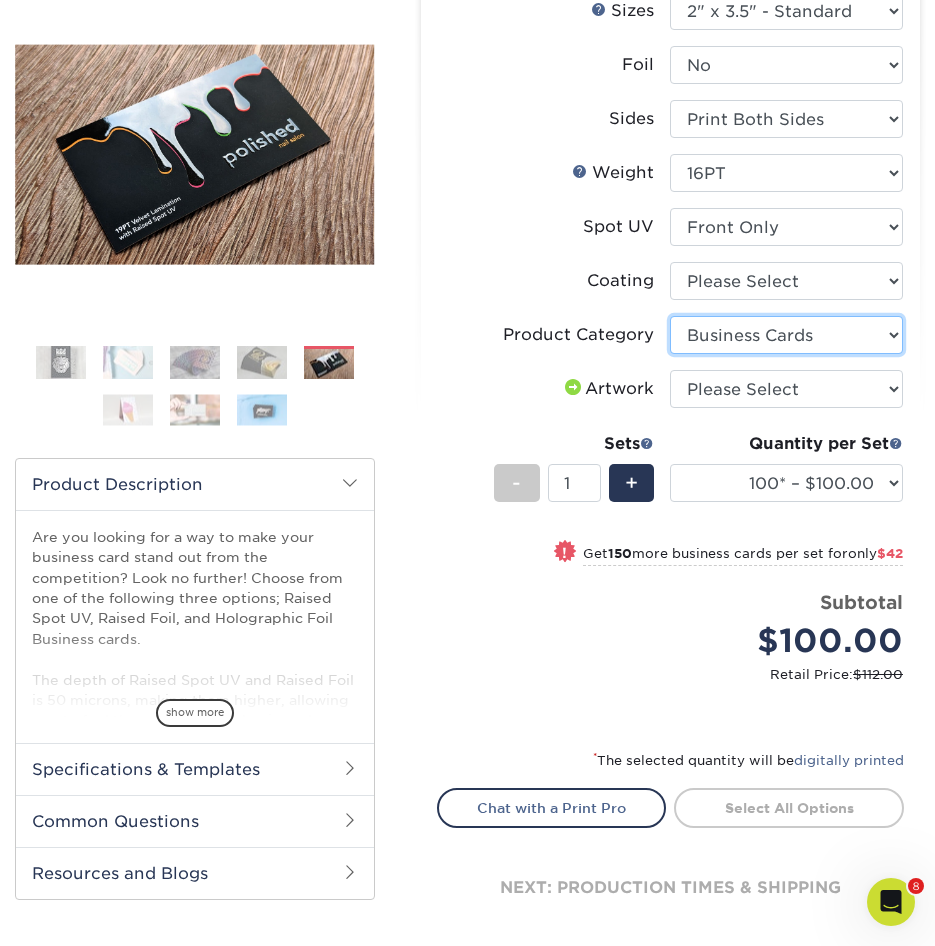 drag, startPoint x: 730, startPoint y: 333, endPoint x: 728, endPoint y: 345, distance: 12.165525 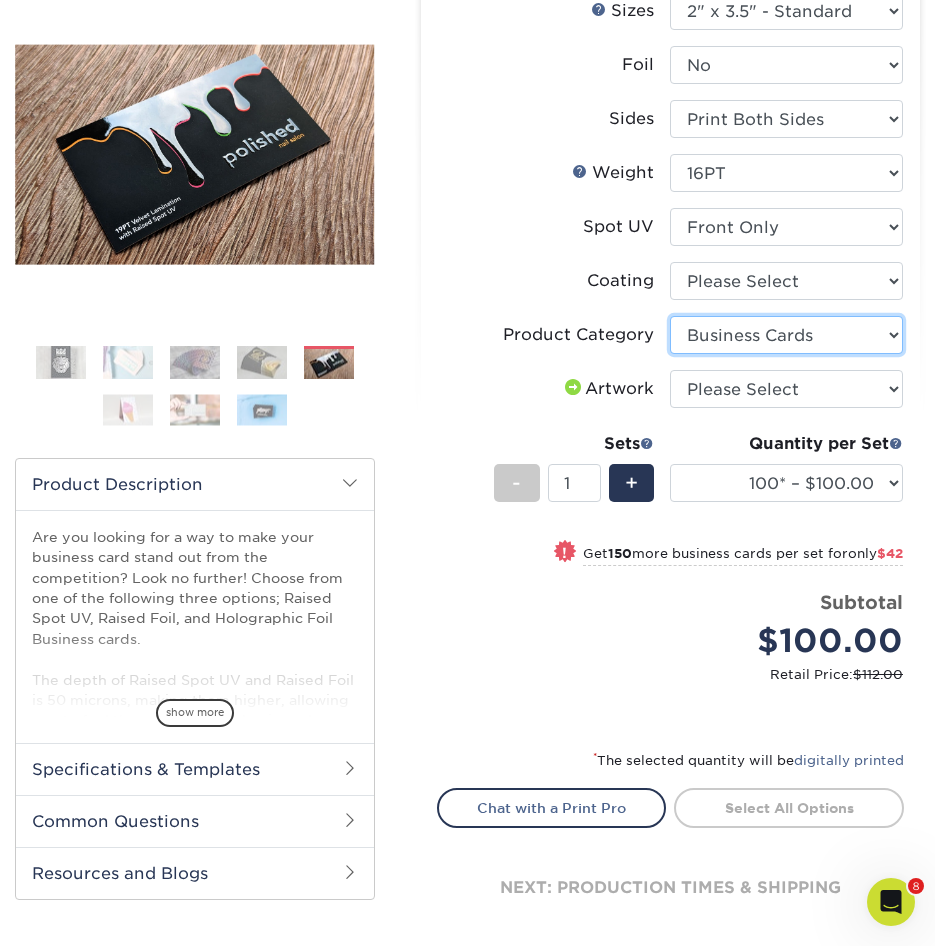 click on "Please Select Business Cards" at bounding box center [786, 335] 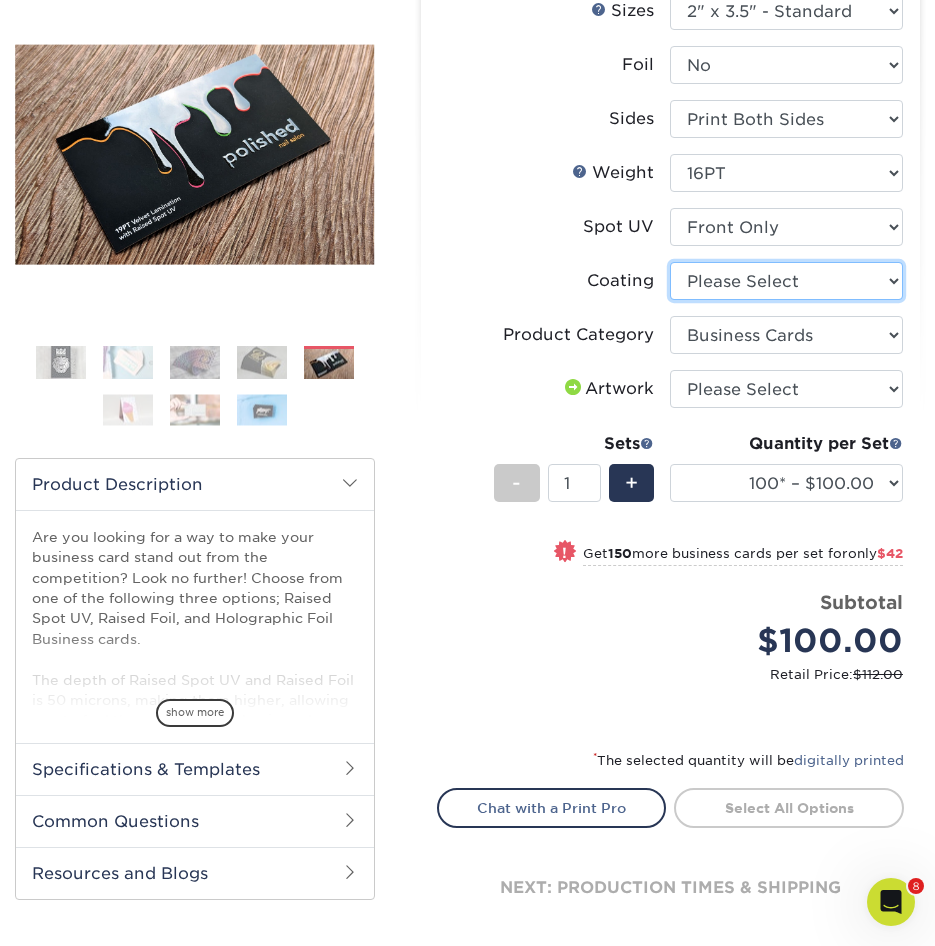 click at bounding box center [786, 281] 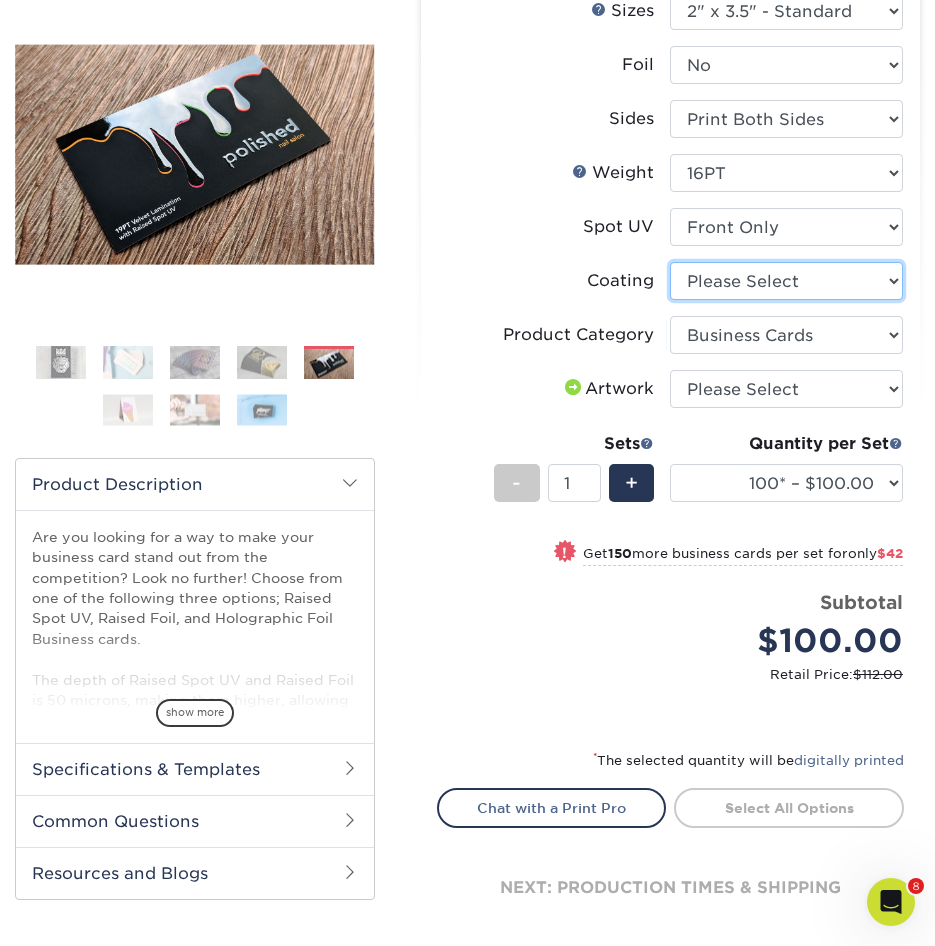 select on "3e7618de-abca-4bda-9f97-8b9129e913d8" 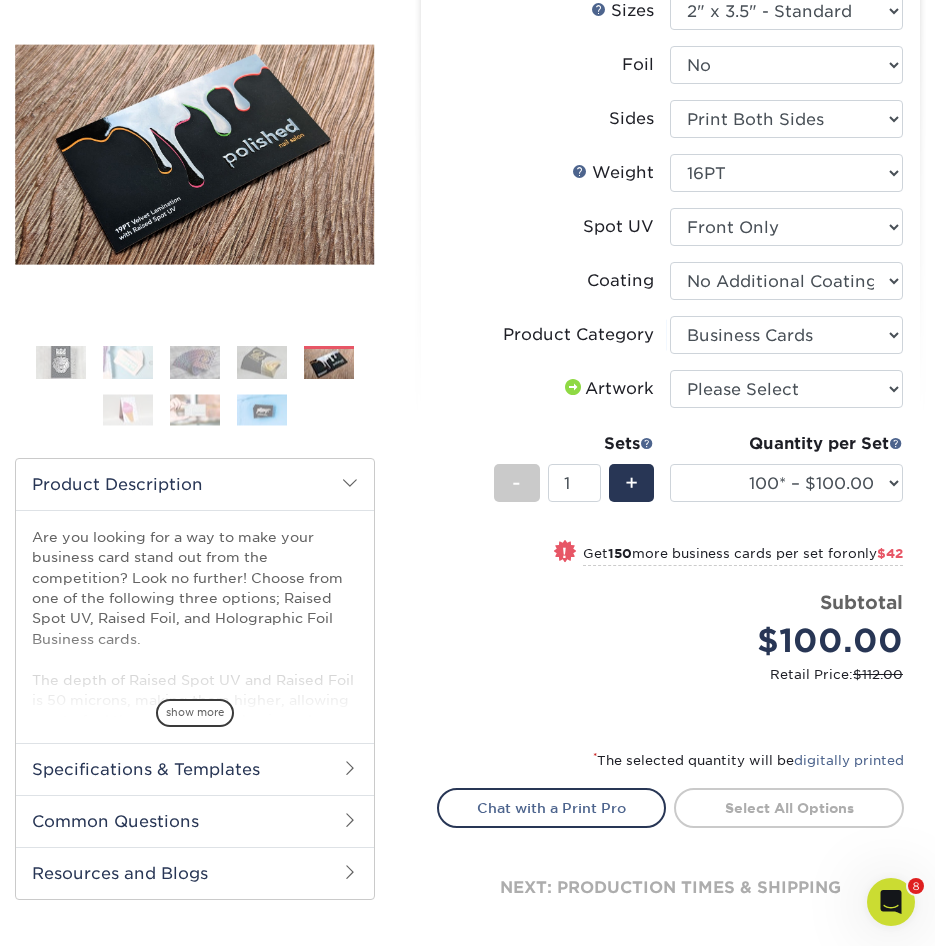click at bounding box center (786, 281) 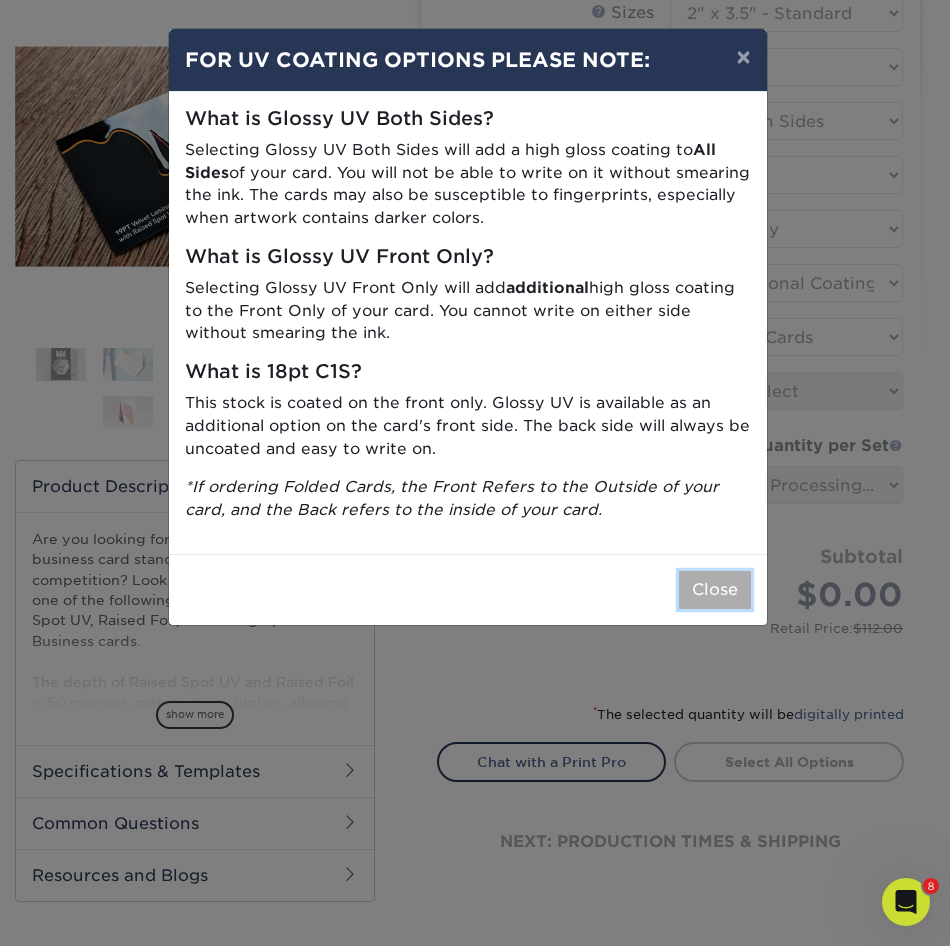 click on "Close" at bounding box center (715, 590) 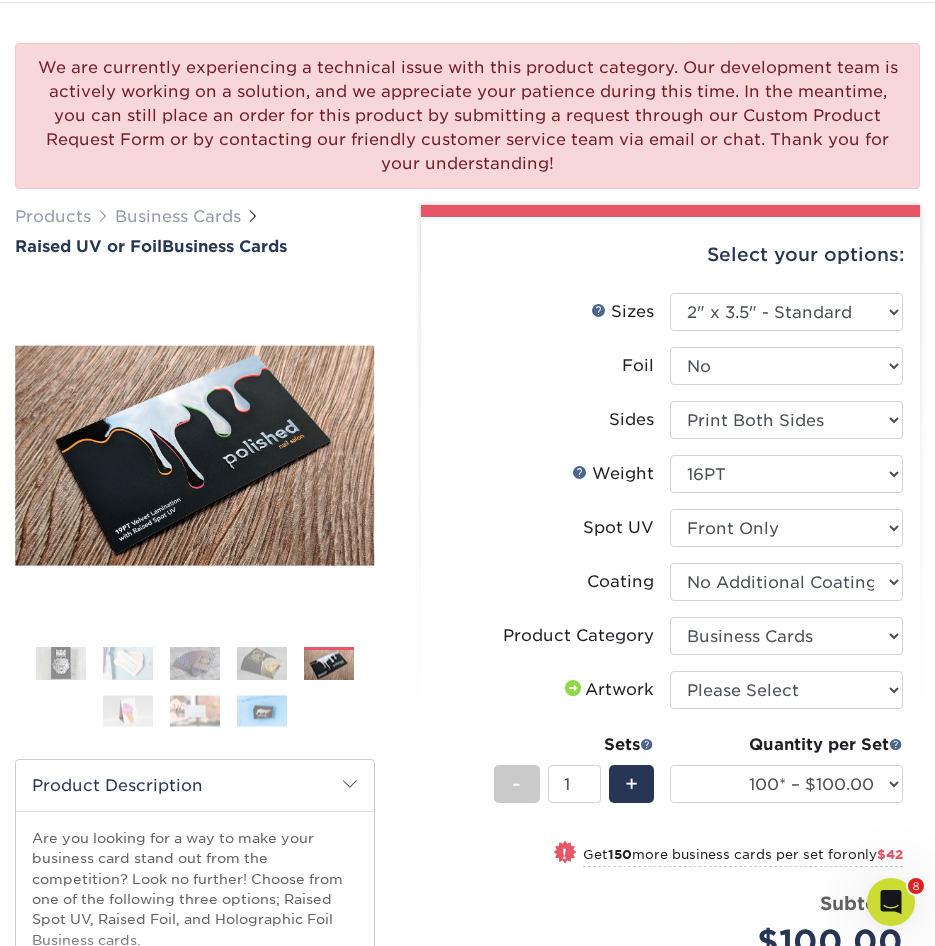 scroll, scrollTop: 98, scrollLeft: 0, axis: vertical 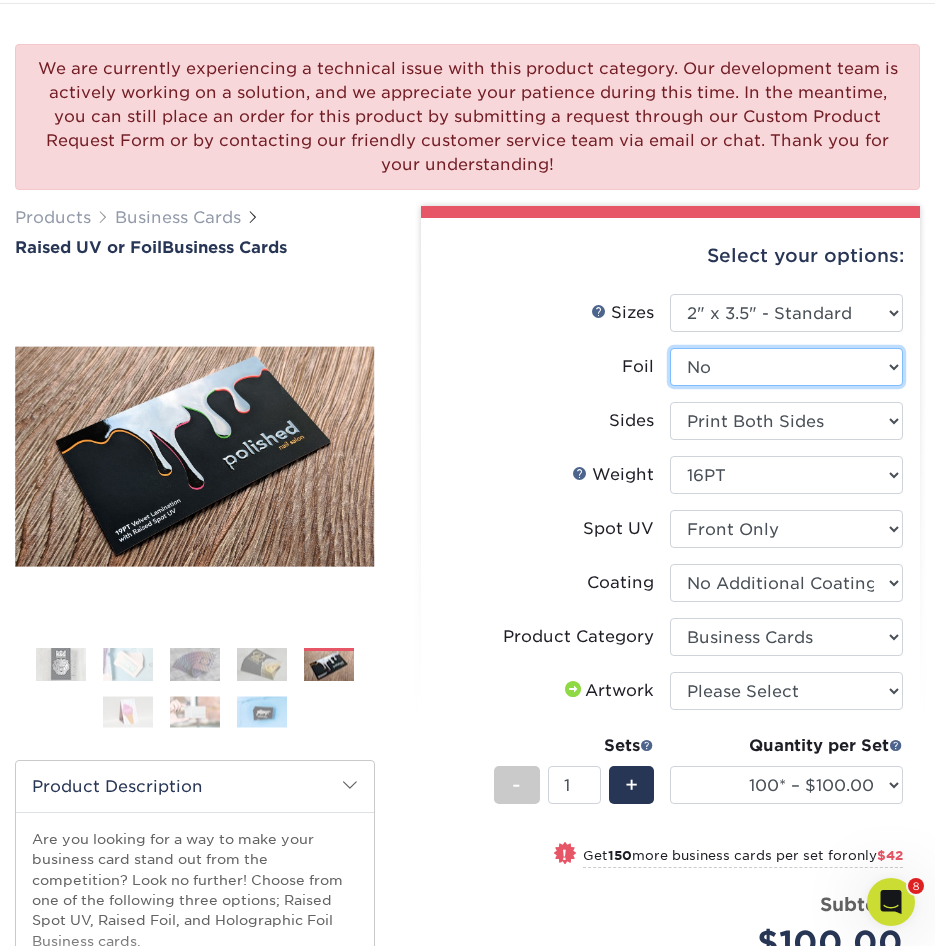 click on "Please Select No Yes" at bounding box center [786, 367] 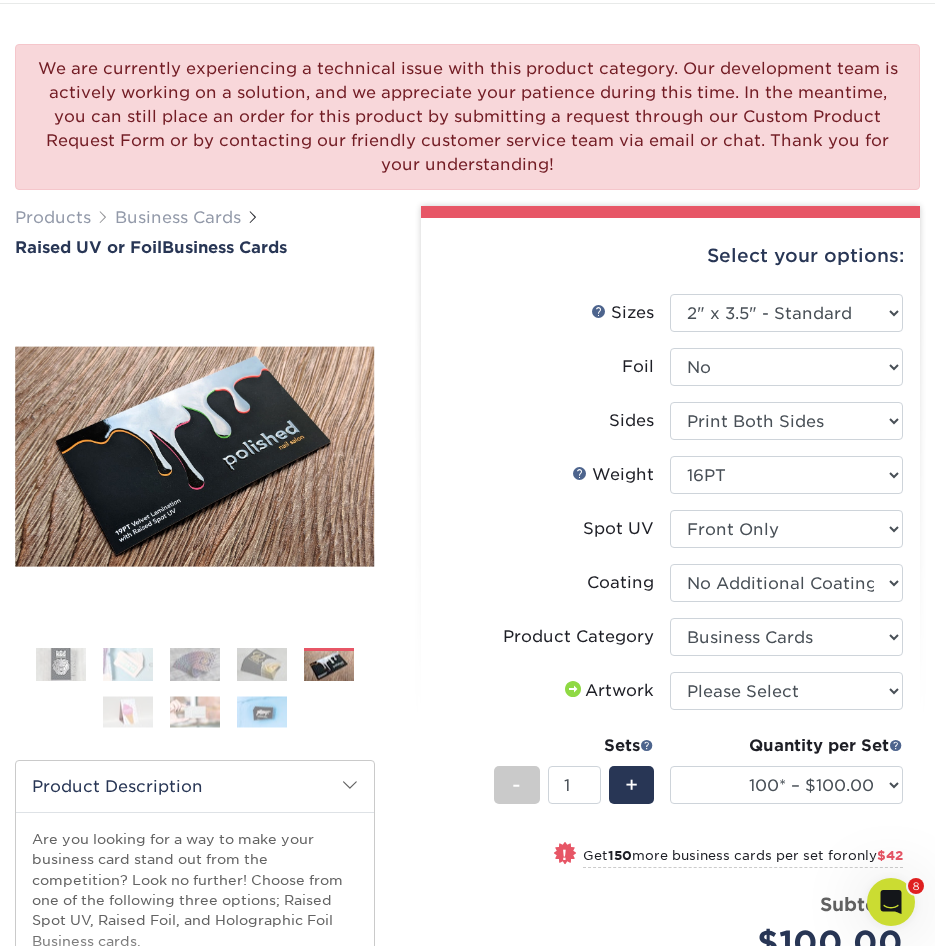 click on "Sides" at bounding box center (554, 421) 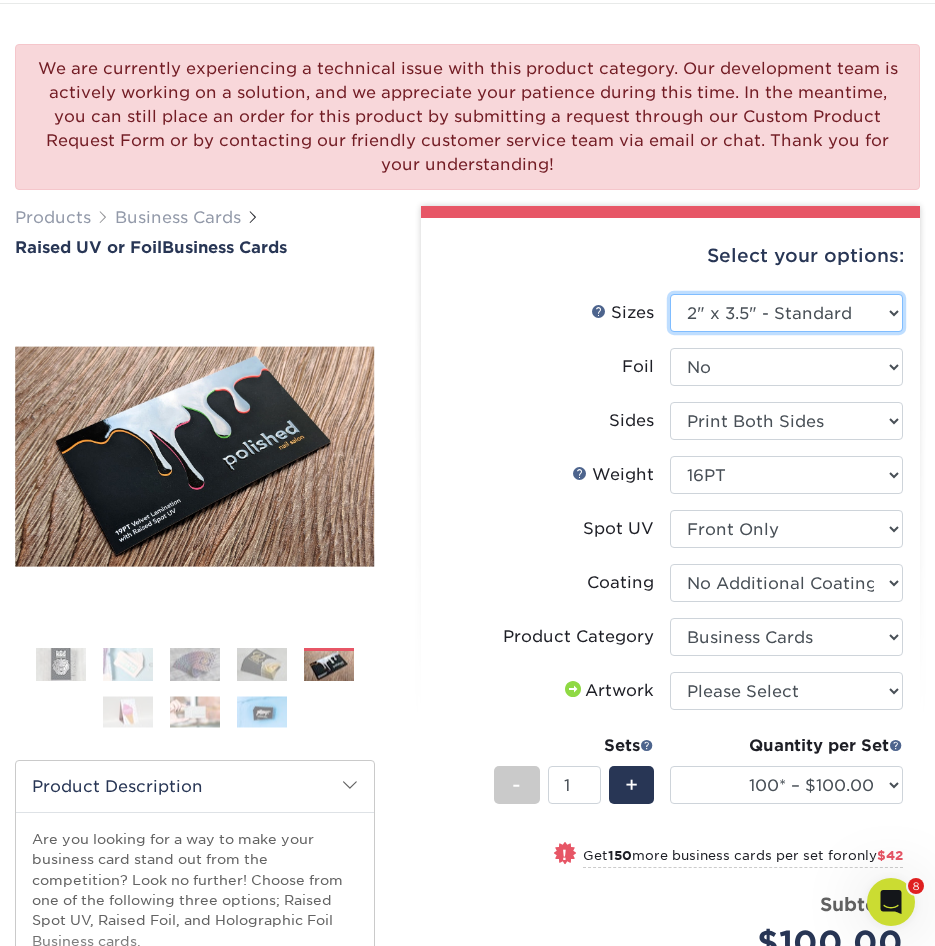 click on "Please Select
2" x 3.5" - Standard" at bounding box center [786, 313] 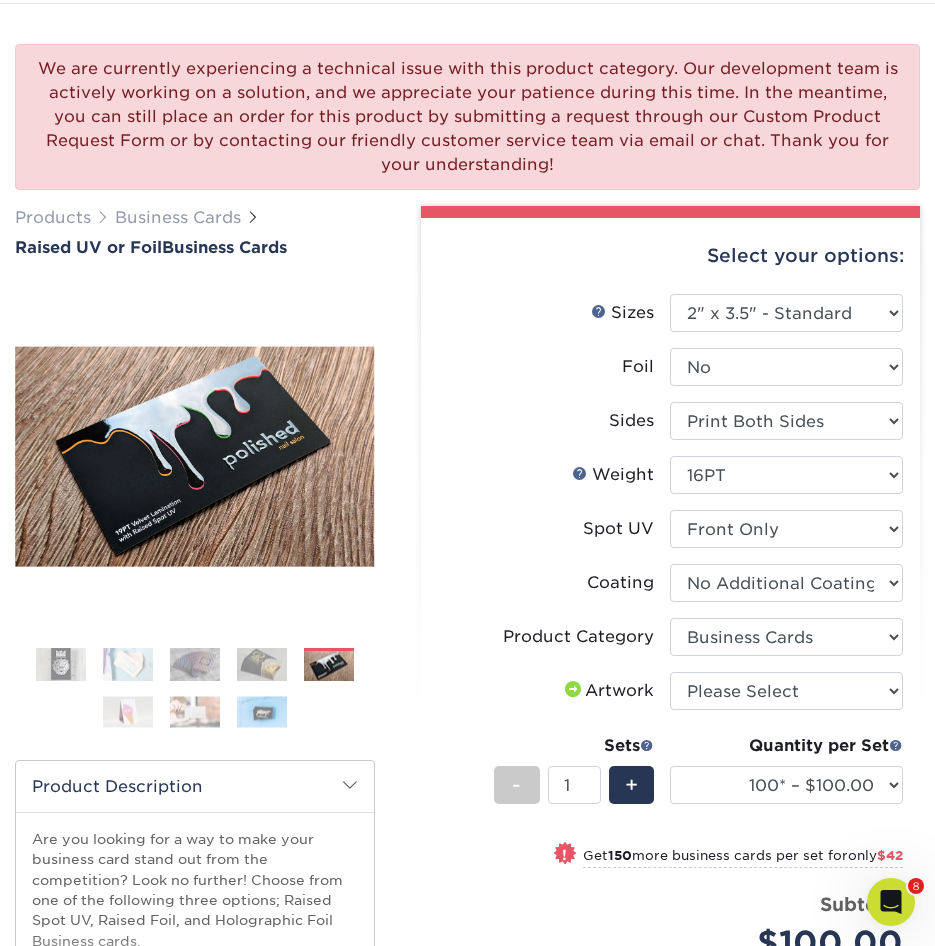click on "Foil
Please Select No Yes" at bounding box center [670, 375] 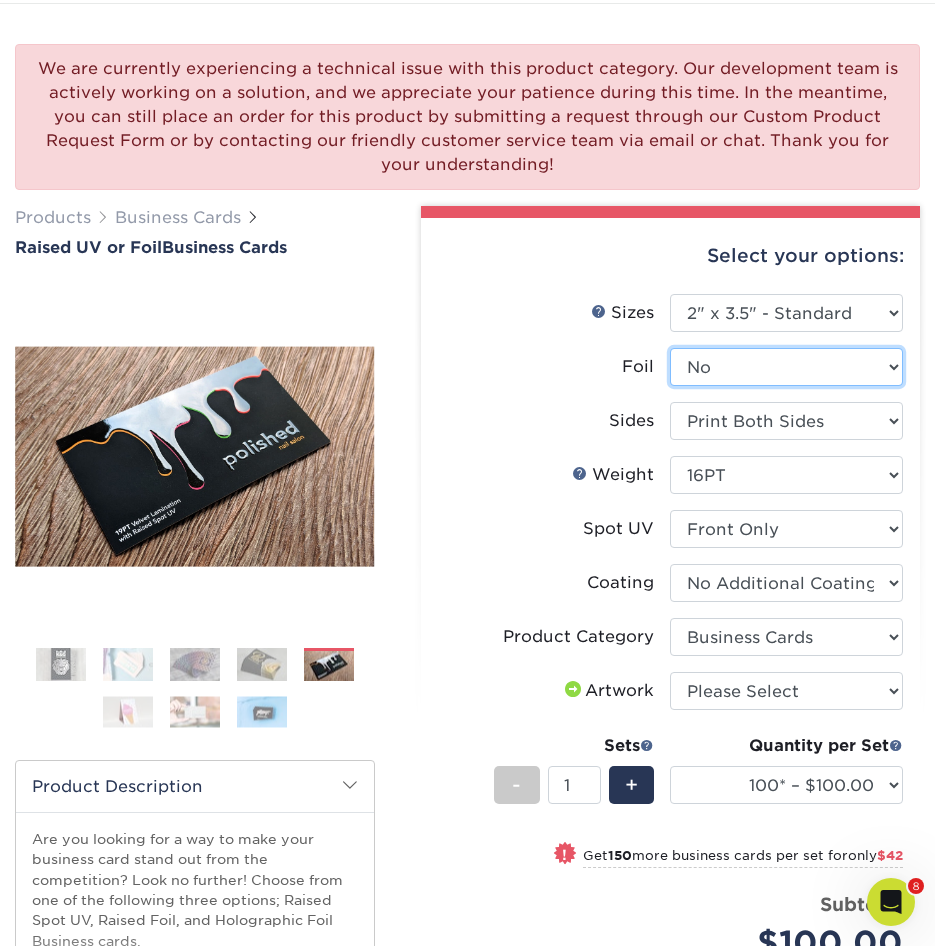 click on "Please Select No Yes" at bounding box center [786, 367] 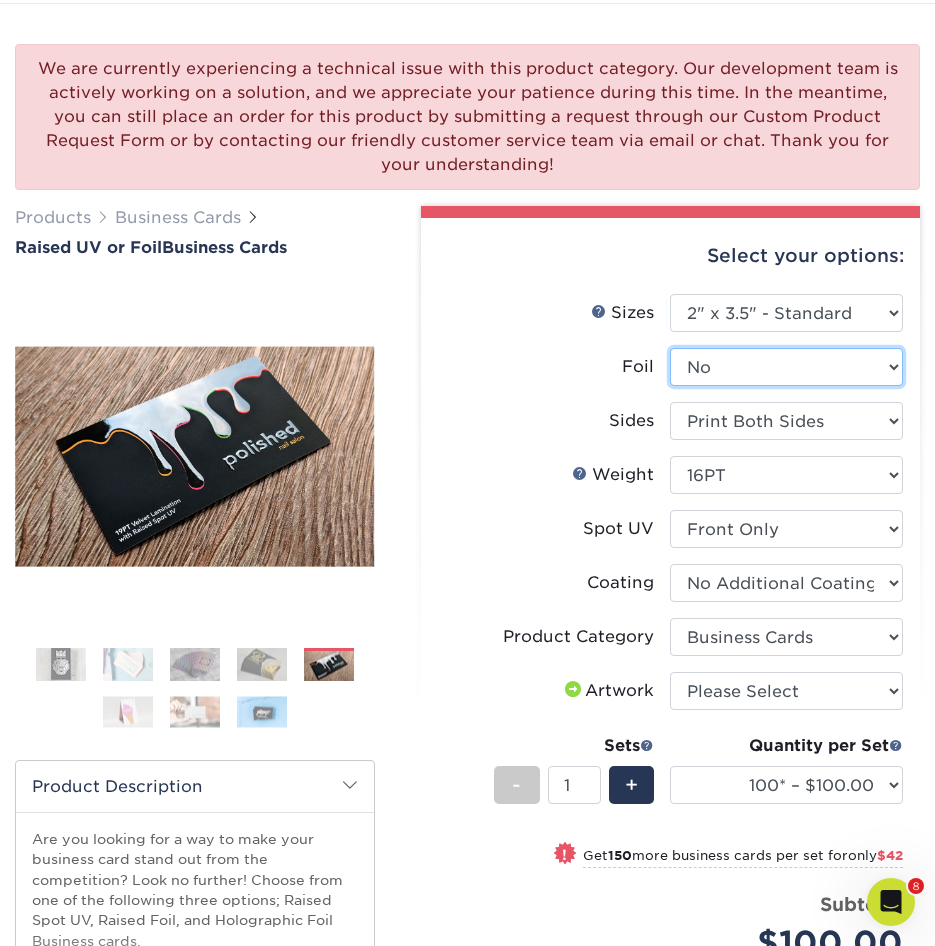 select on "1" 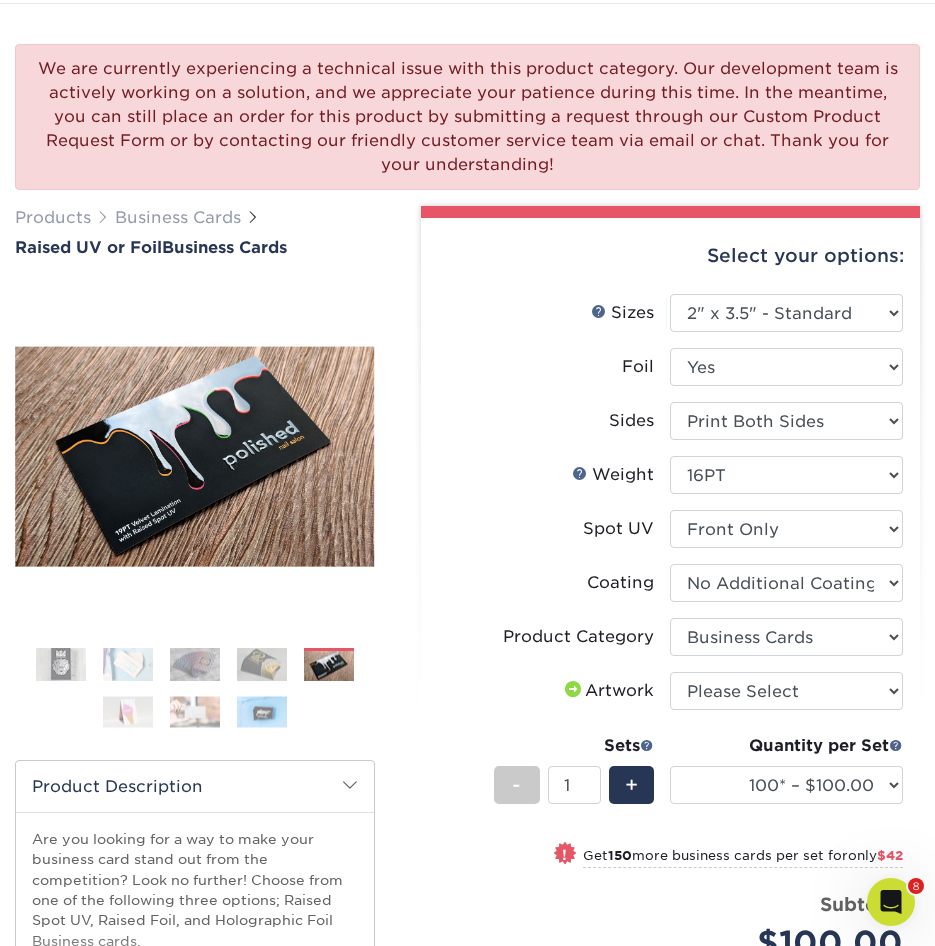 click on "Please Select No Yes" at bounding box center [786, 367] 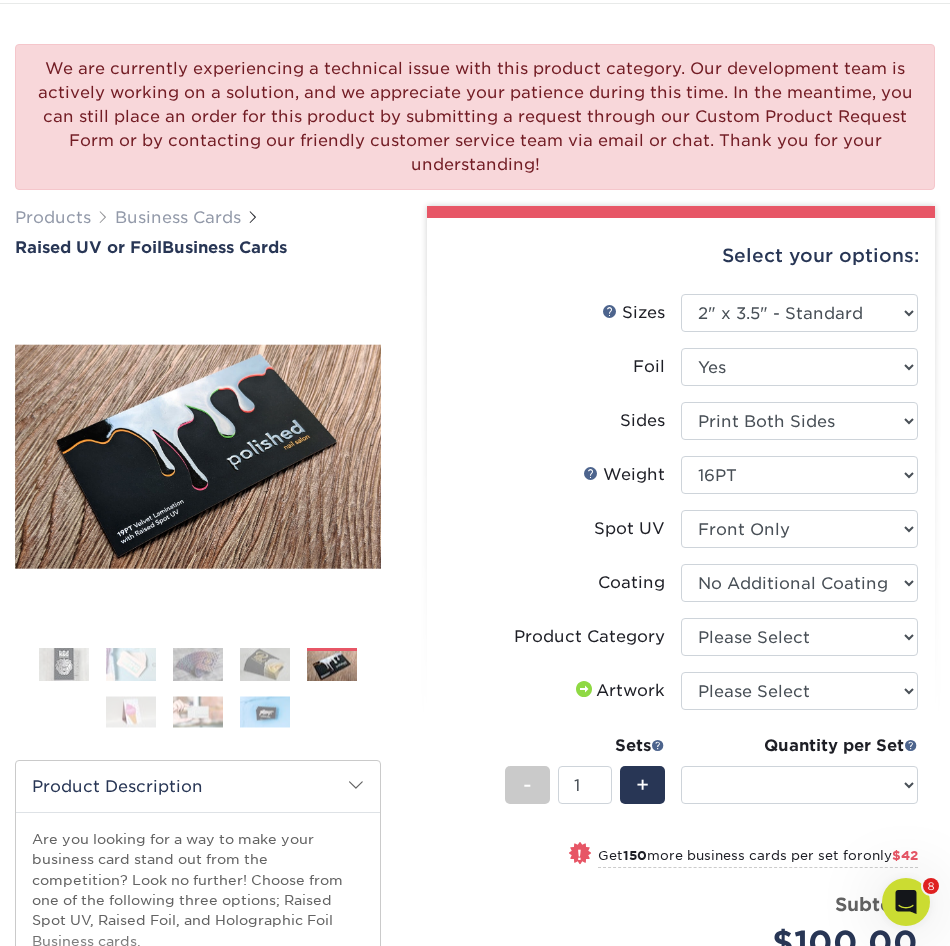 select on "-1" 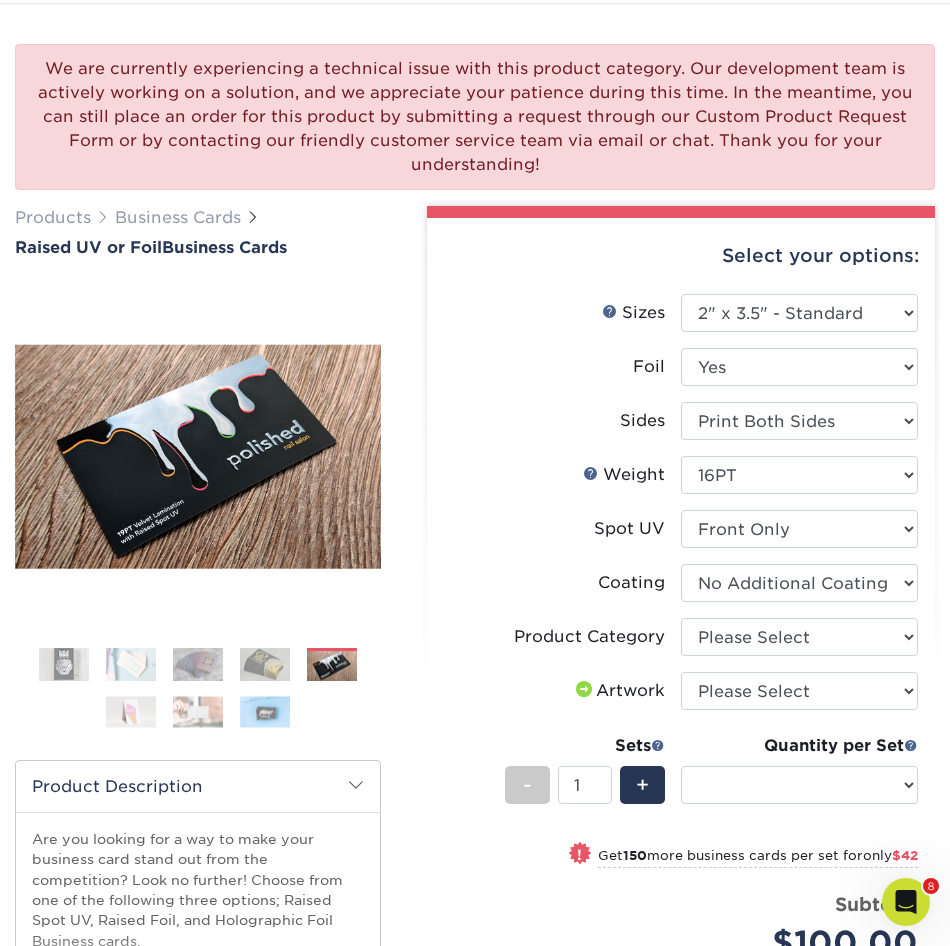 select on "-1" 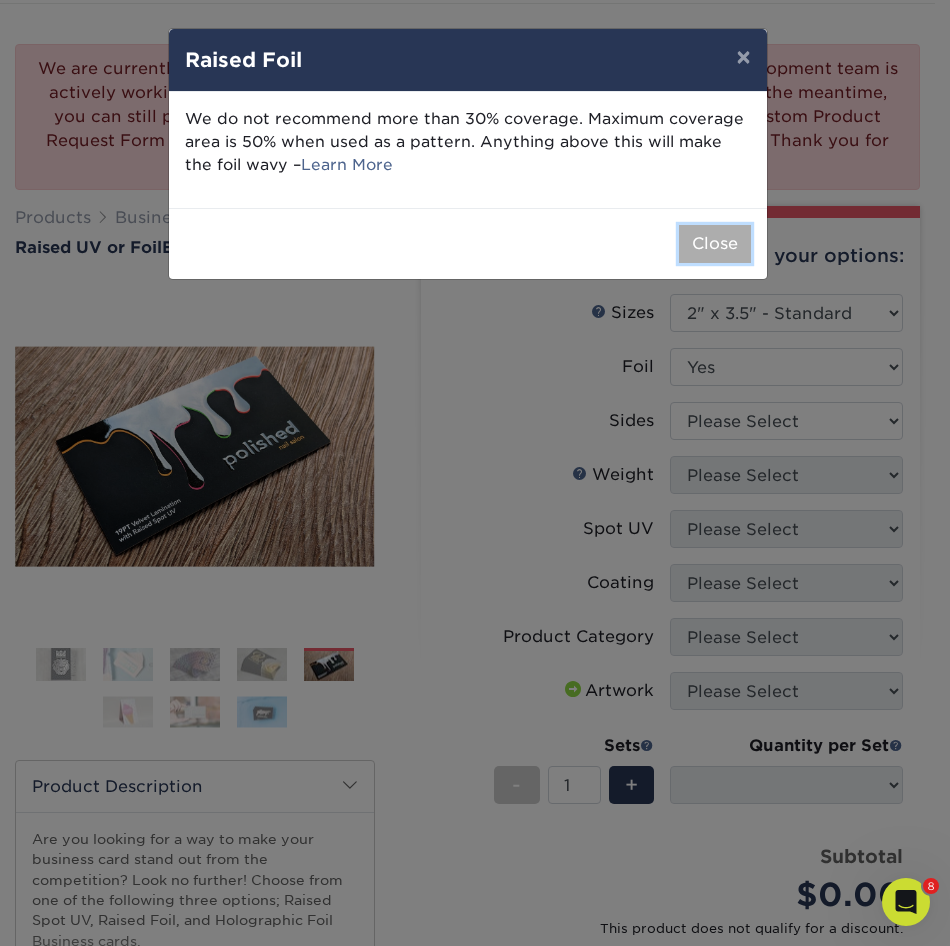 click on "Close" at bounding box center (715, 244) 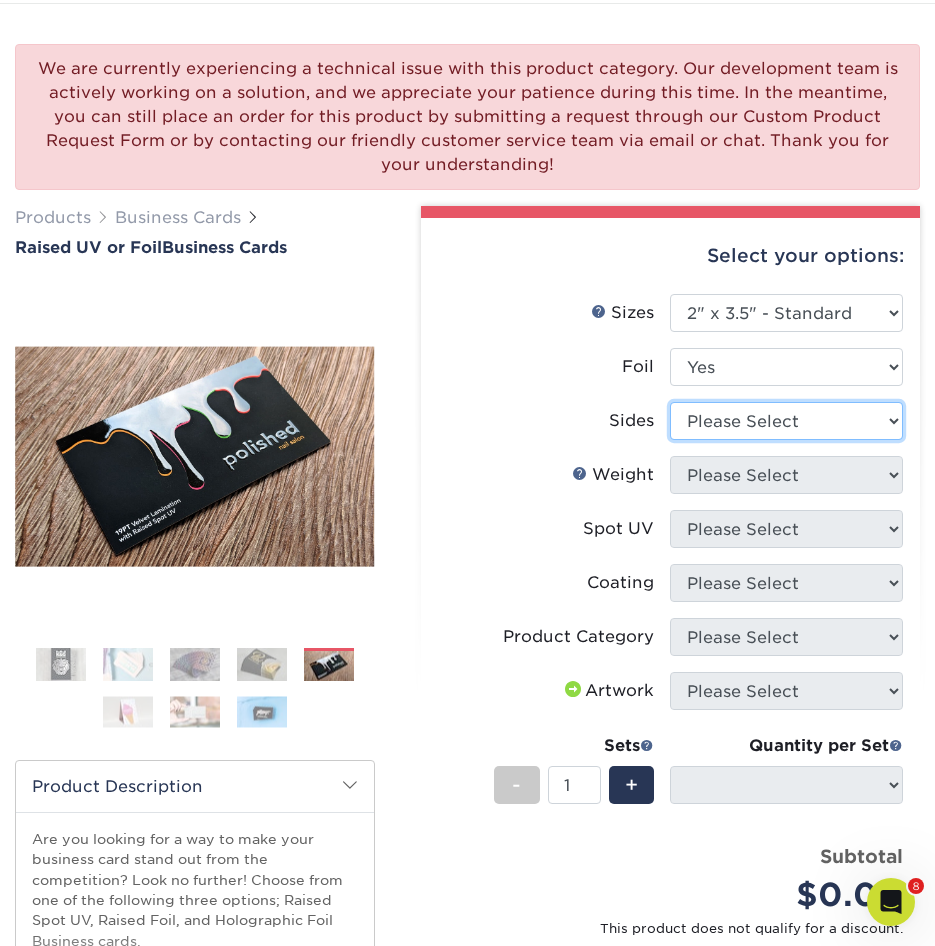 click on "Please Select Print Both Sides - Foil Both Sides Print Both Sides - Foil Front Only Print Front Only - Foil Front Only" at bounding box center (786, 421) 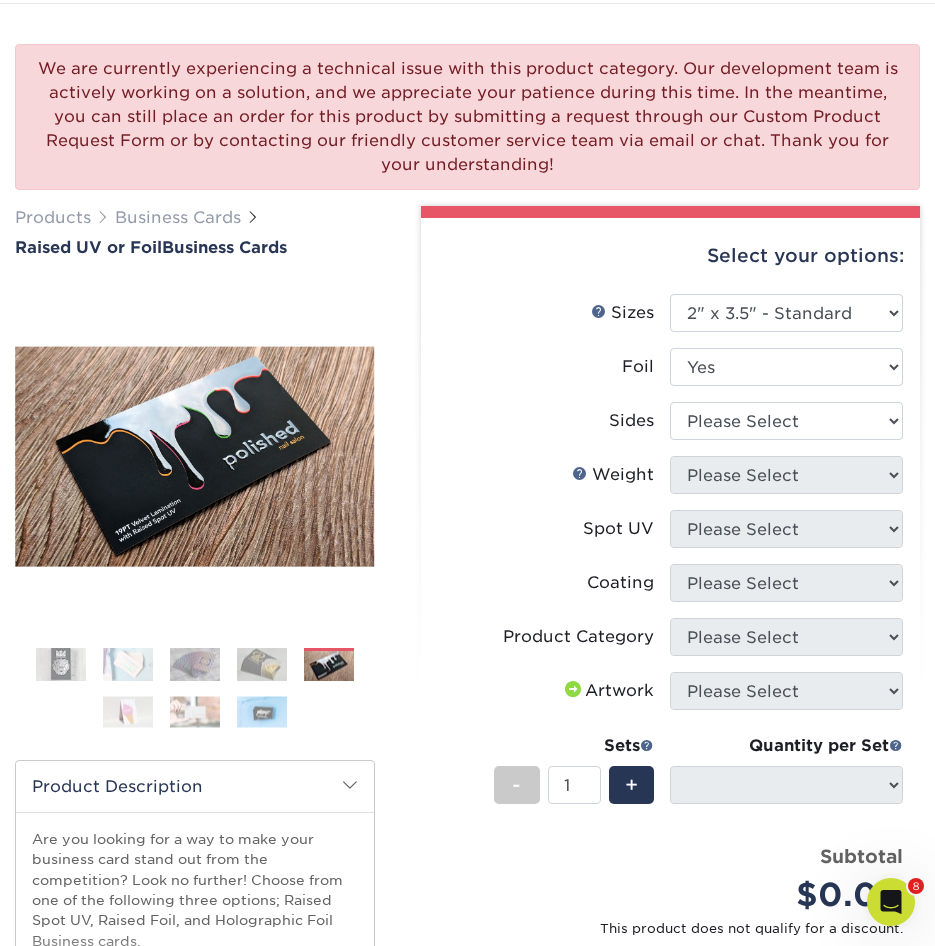 click on "Weight Help Weight
Please Select 16PT" at bounding box center [670, 483] 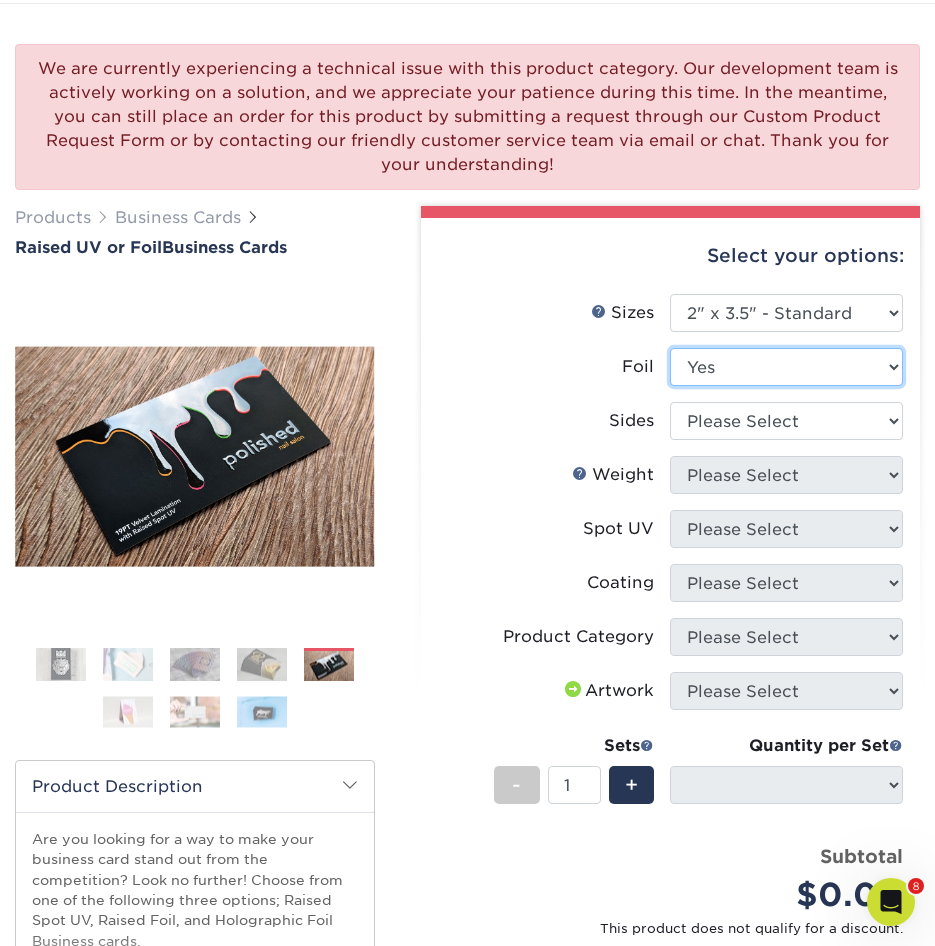 click on "Please Select No Yes" at bounding box center (786, 367) 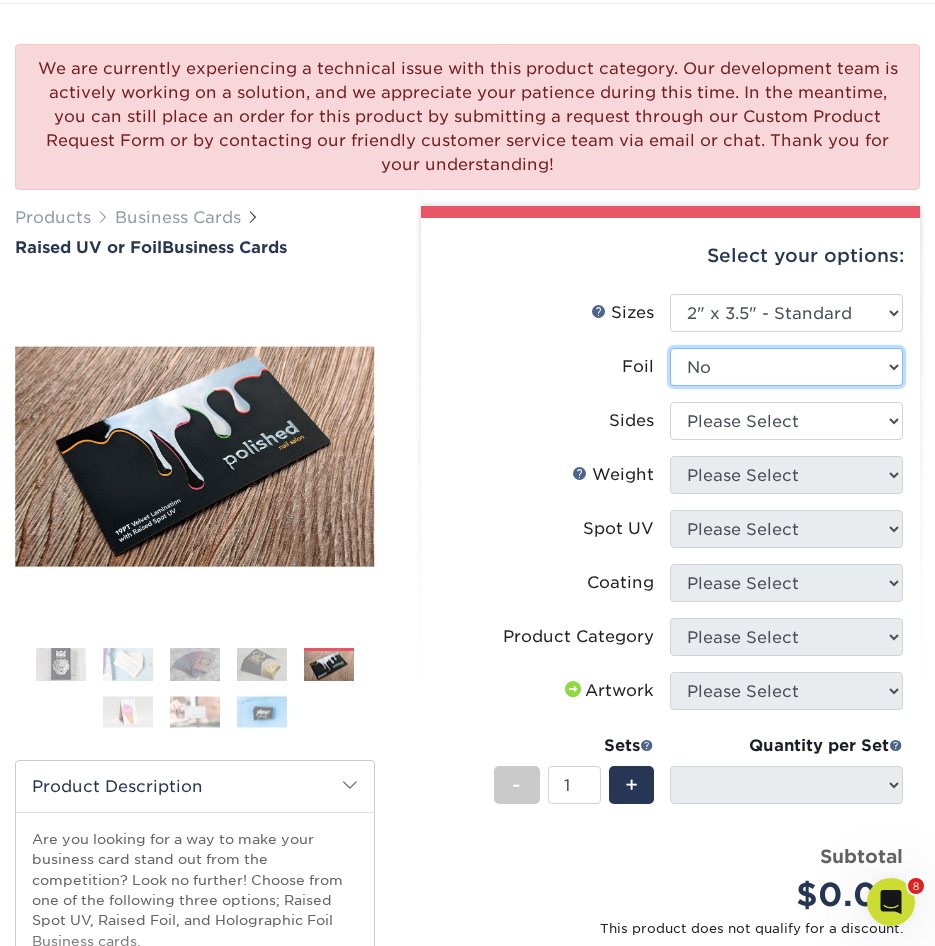 click on "Please Select No Yes" at bounding box center (786, 367) 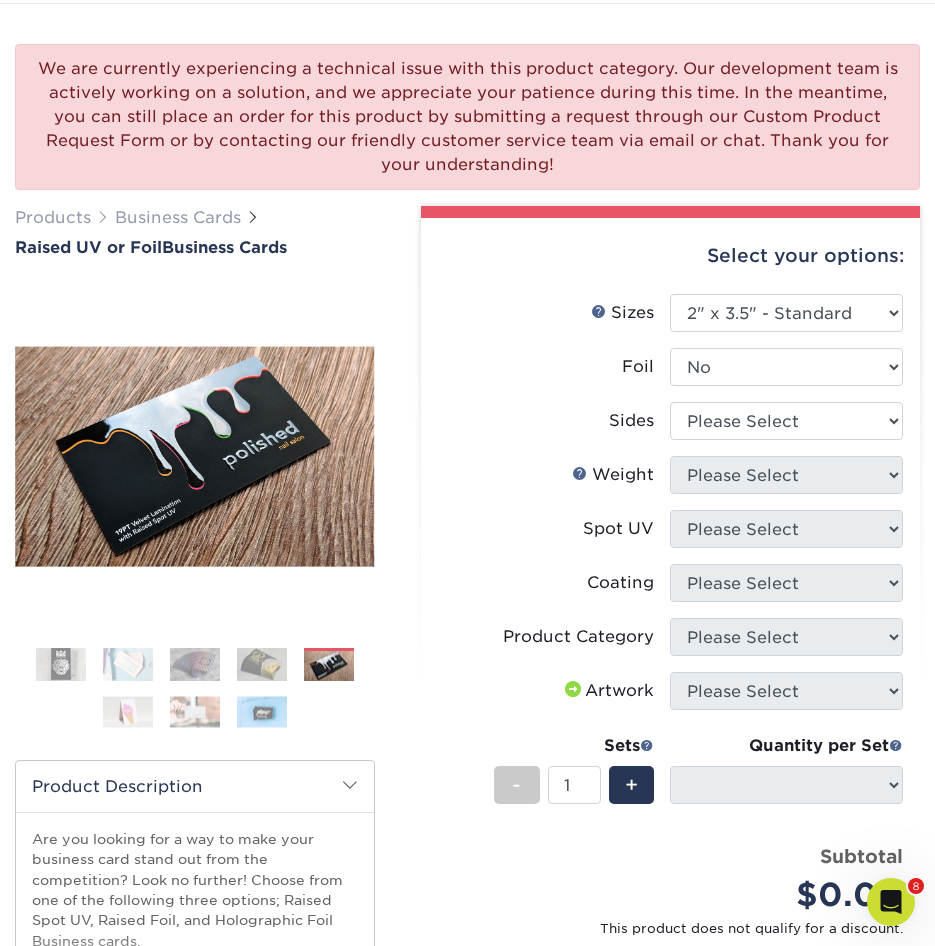 click on "Sides" at bounding box center (631, 421) 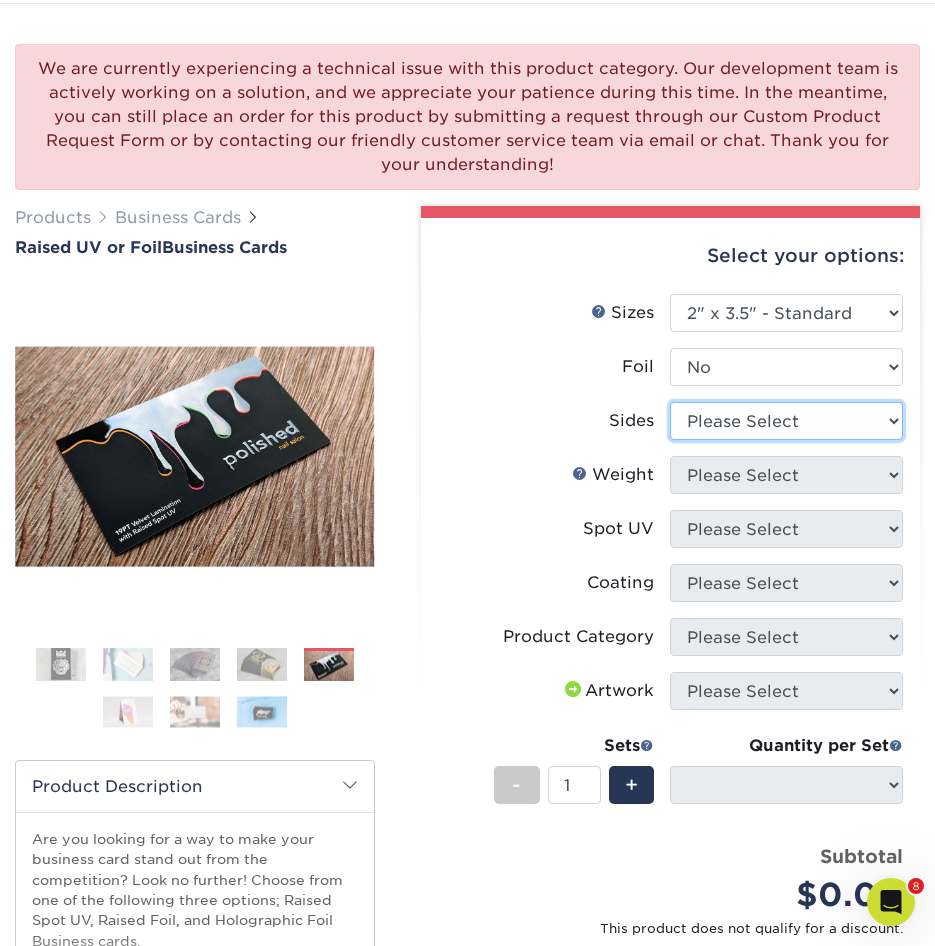 click on "Please Select Print Both Sides Print Front Only" at bounding box center [786, 421] 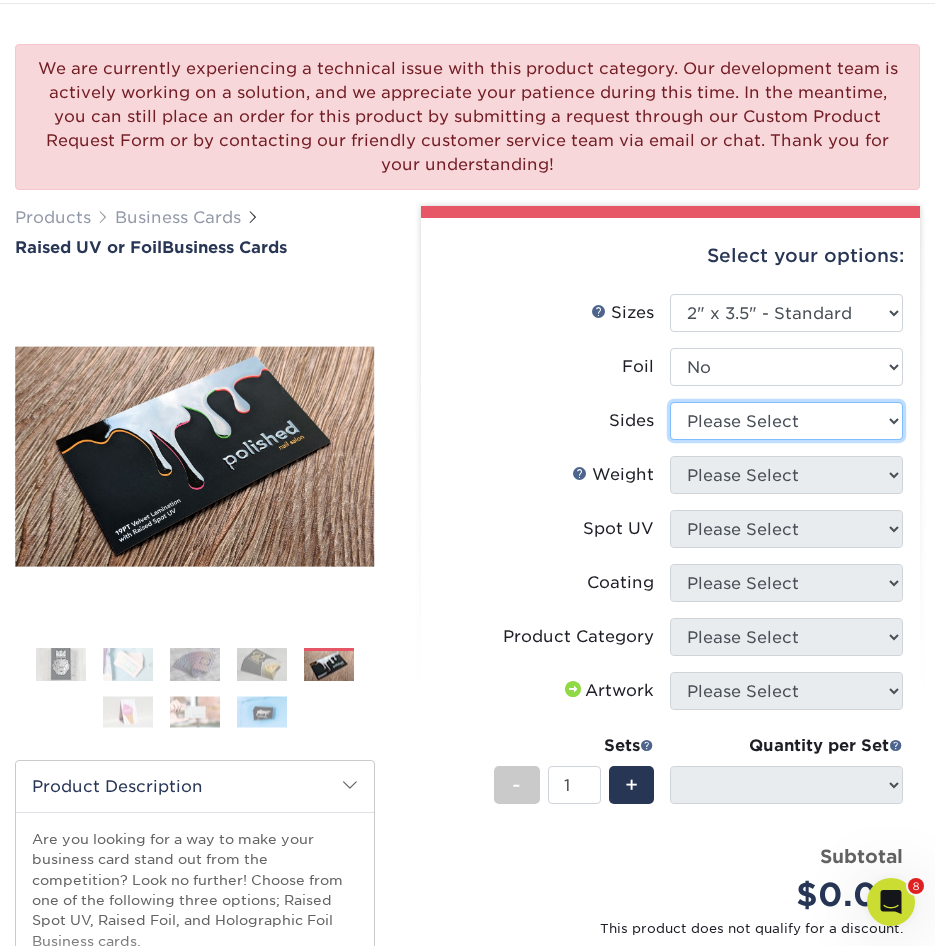 select on "13abbda7-1d64-4f25-8bb2-c179b224825d" 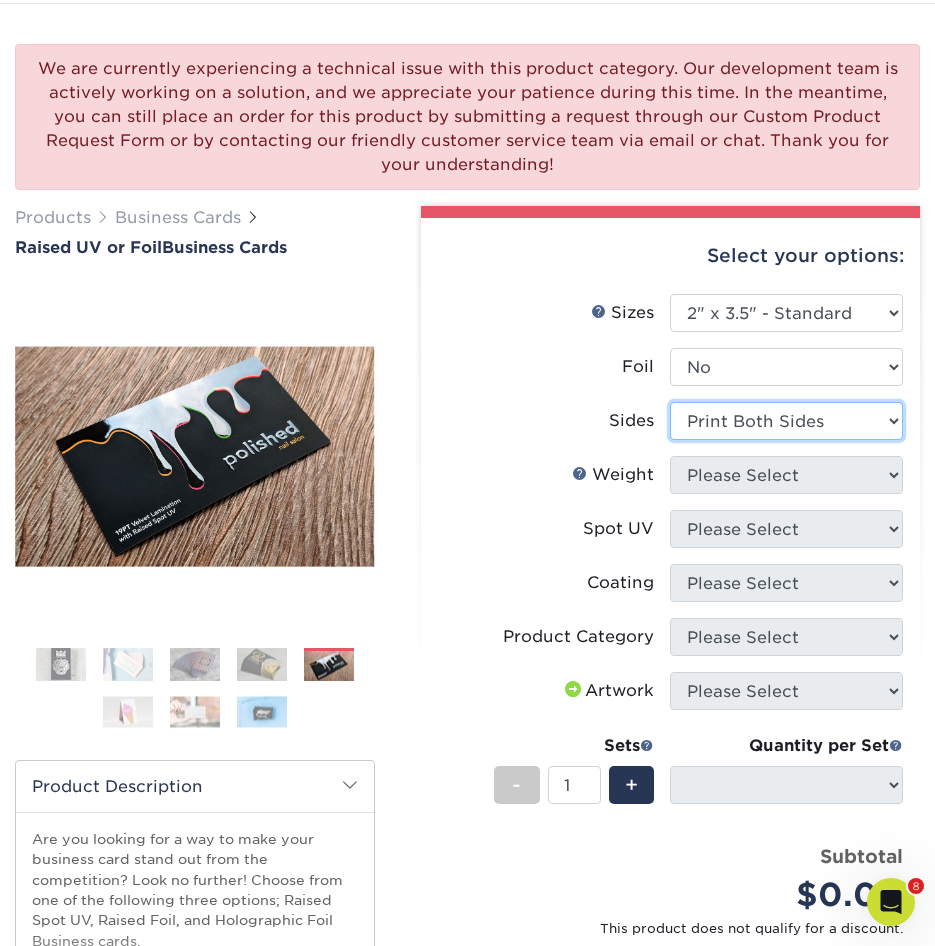 click on "Please Select Print Both Sides Print Front Only" at bounding box center (786, 421) 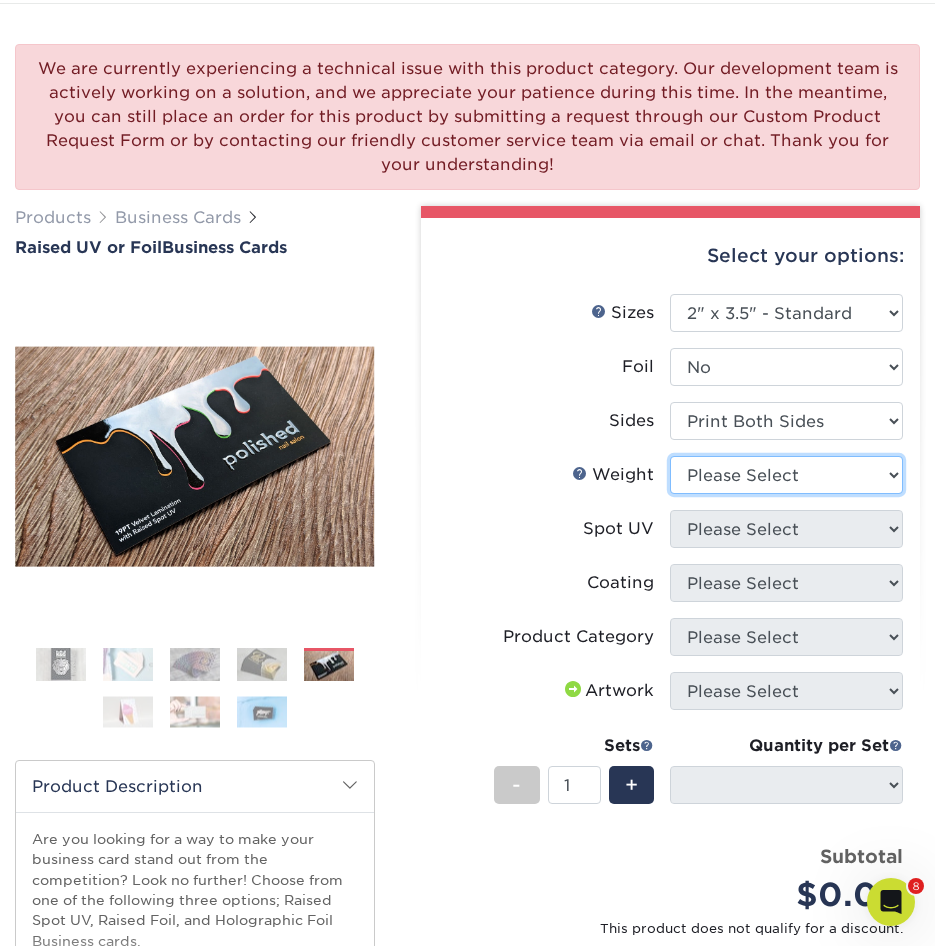 click on "Please Select 16PT" at bounding box center (786, 475) 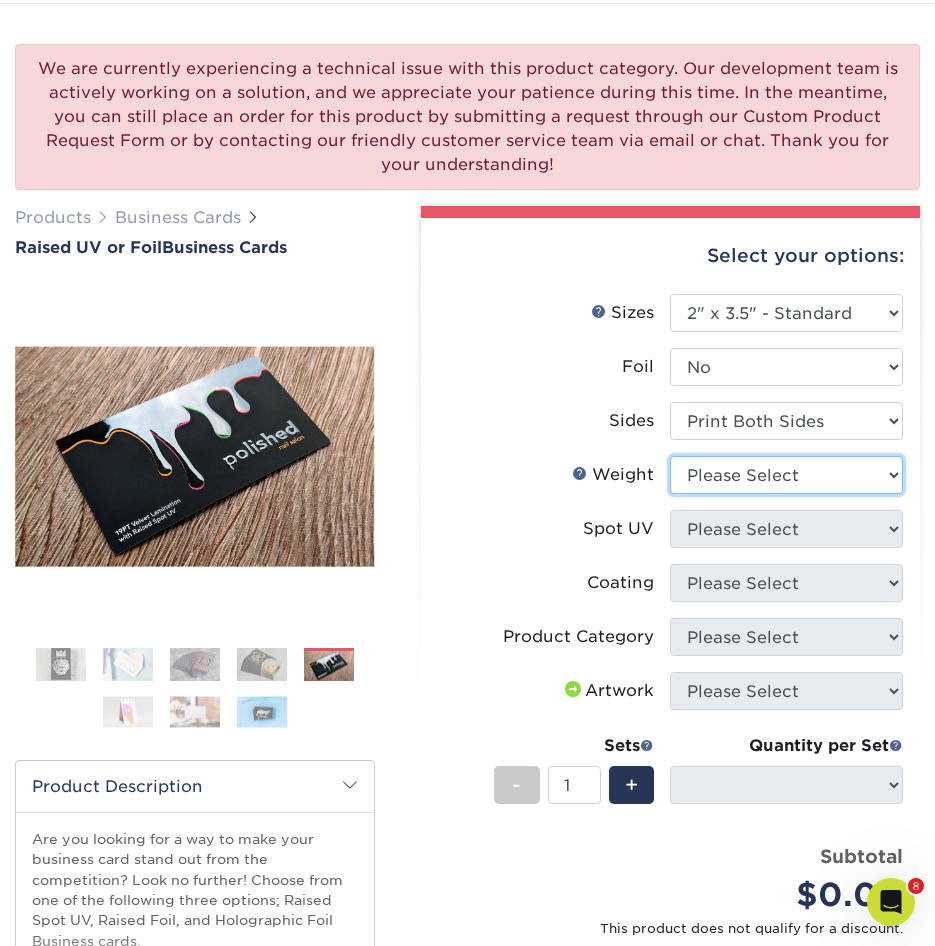 select on "16PT" 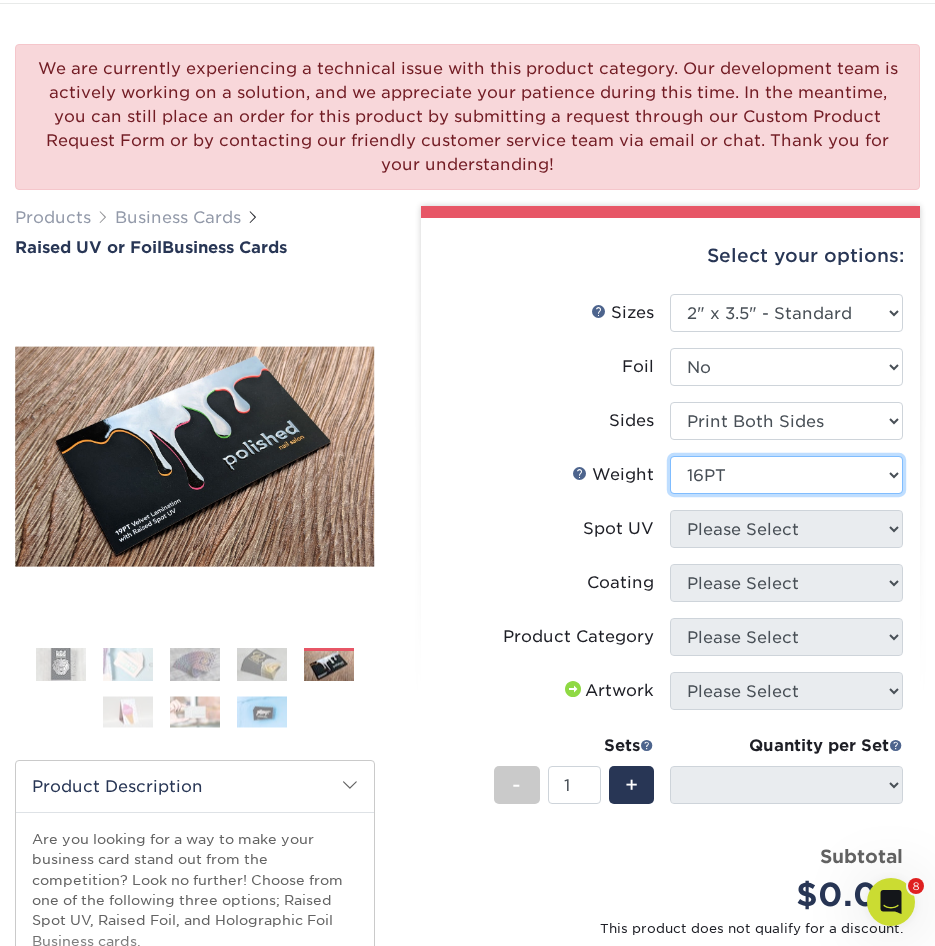 click on "Please Select 16PT" at bounding box center (786, 475) 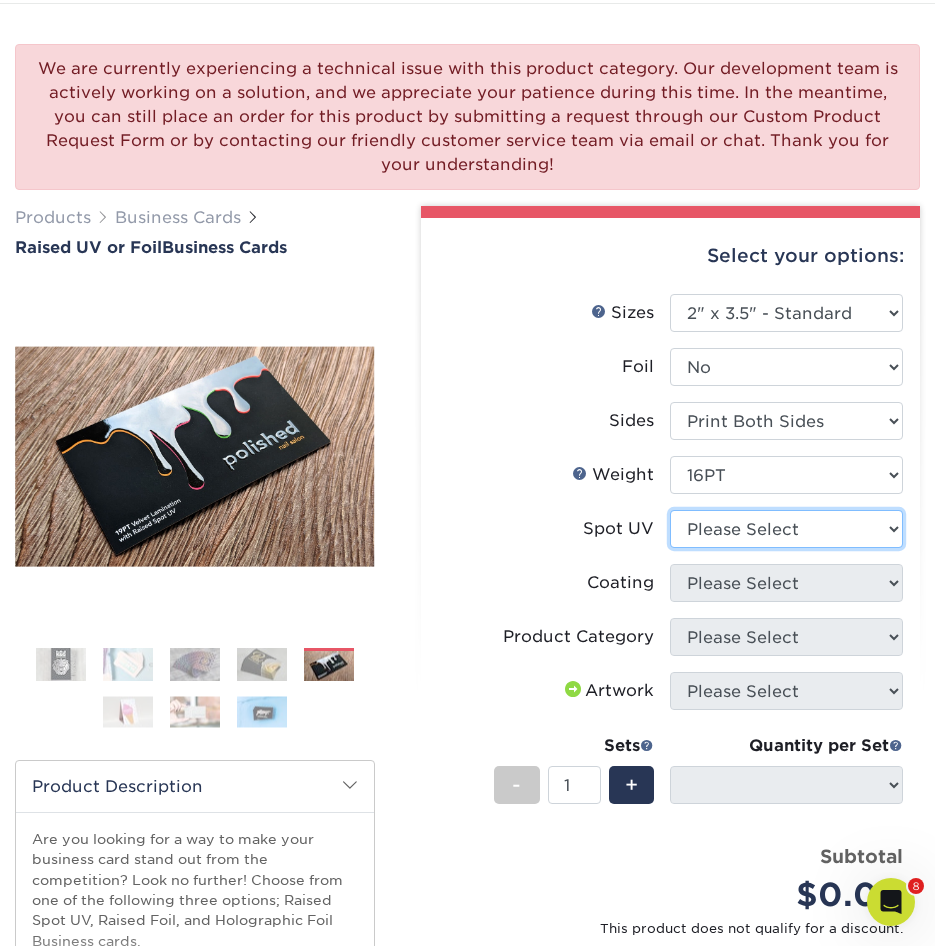 click on "Please Select No Spot UV Front Only" at bounding box center [786, 529] 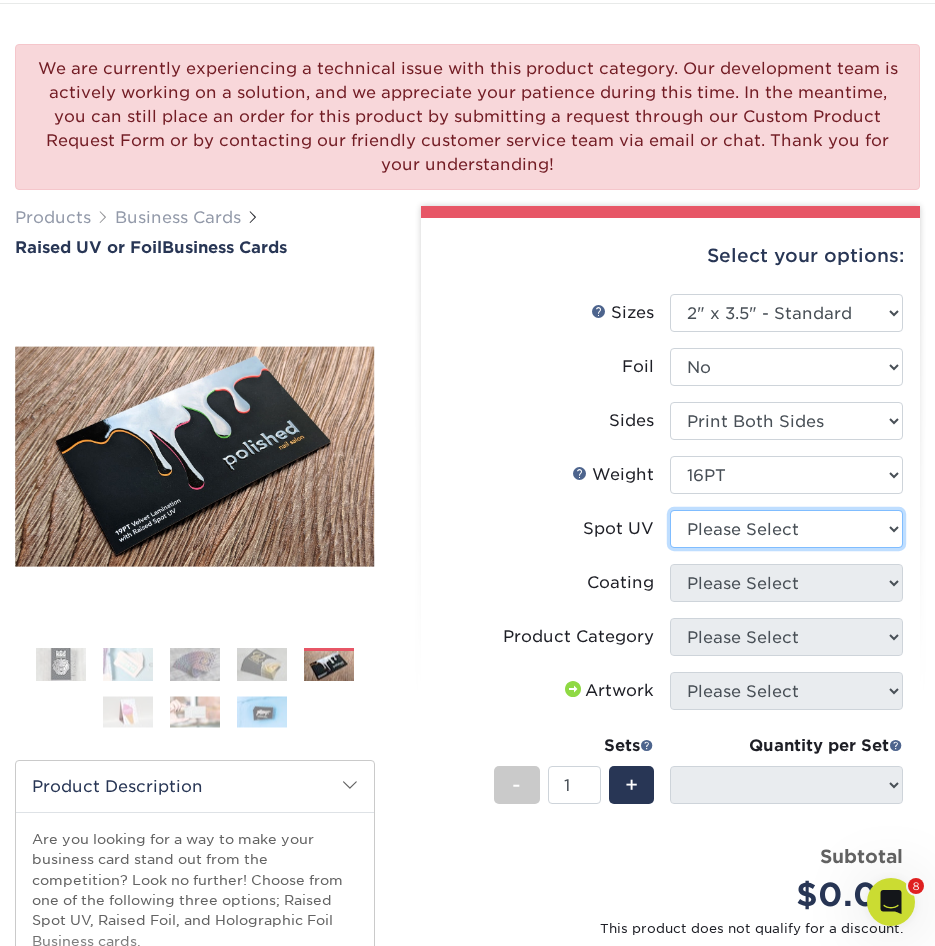 select on "1" 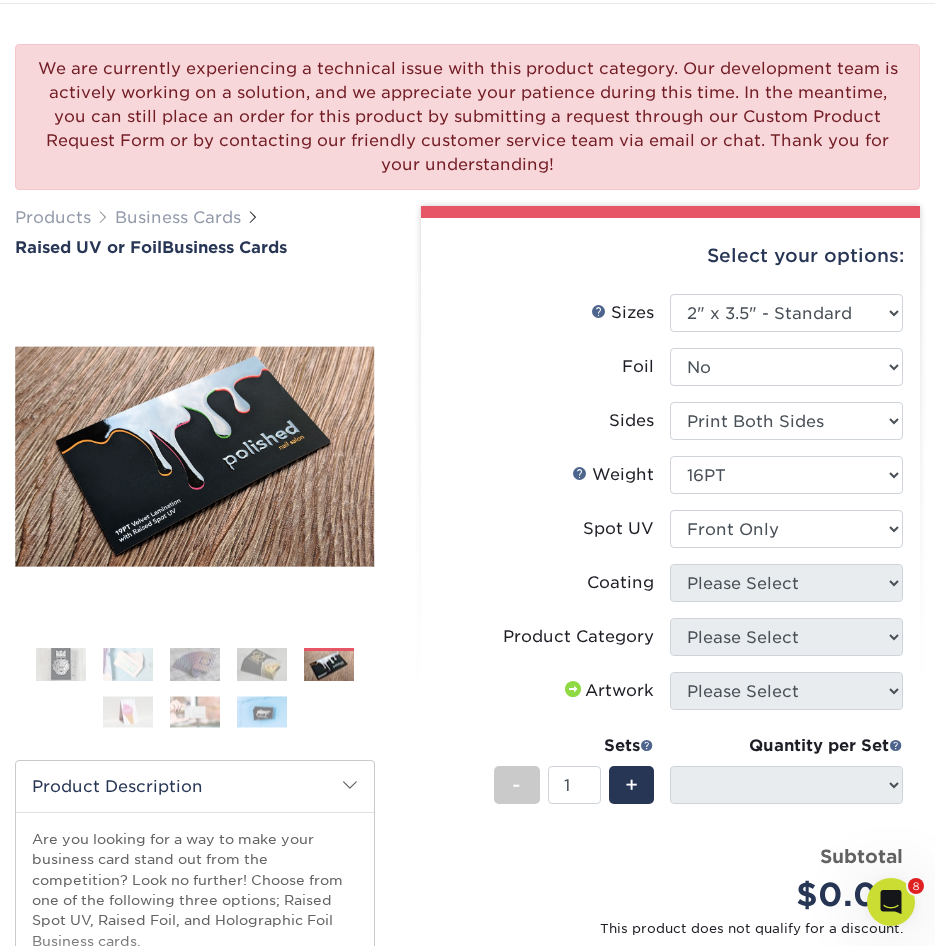 click on "Please Select No Spot UV Front Only" at bounding box center (786, 529) 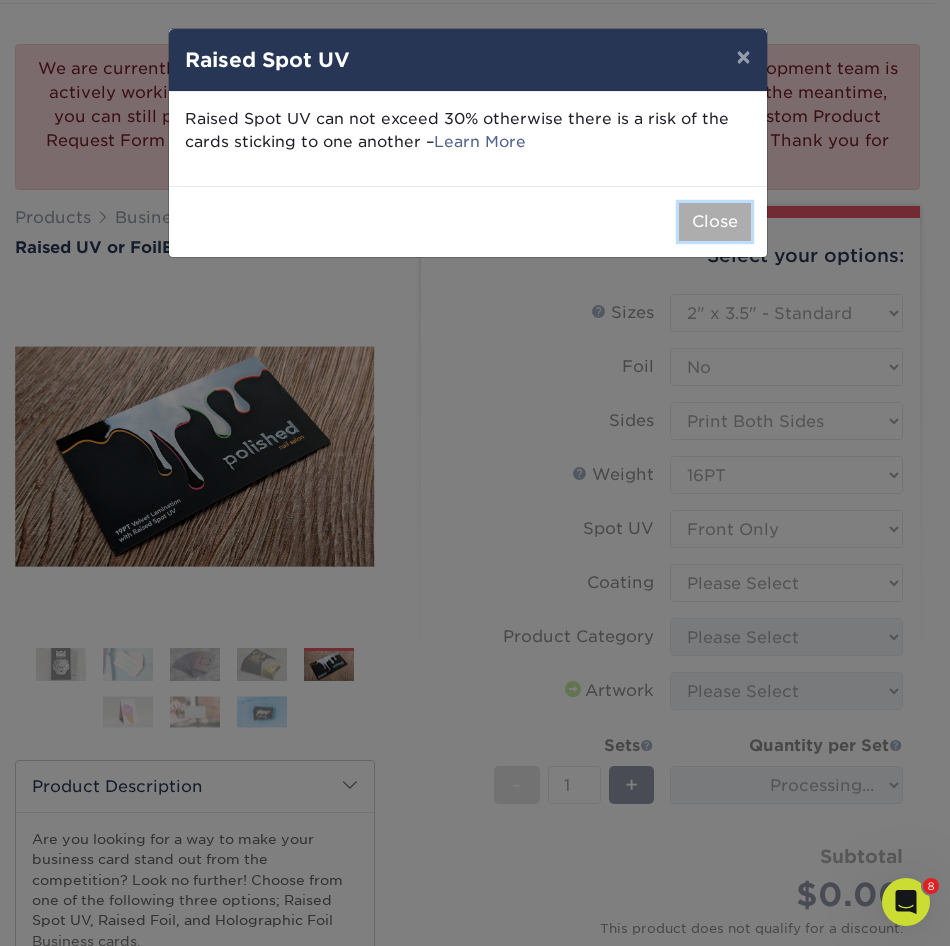 click on "Close" at bounding box center [715, 222] 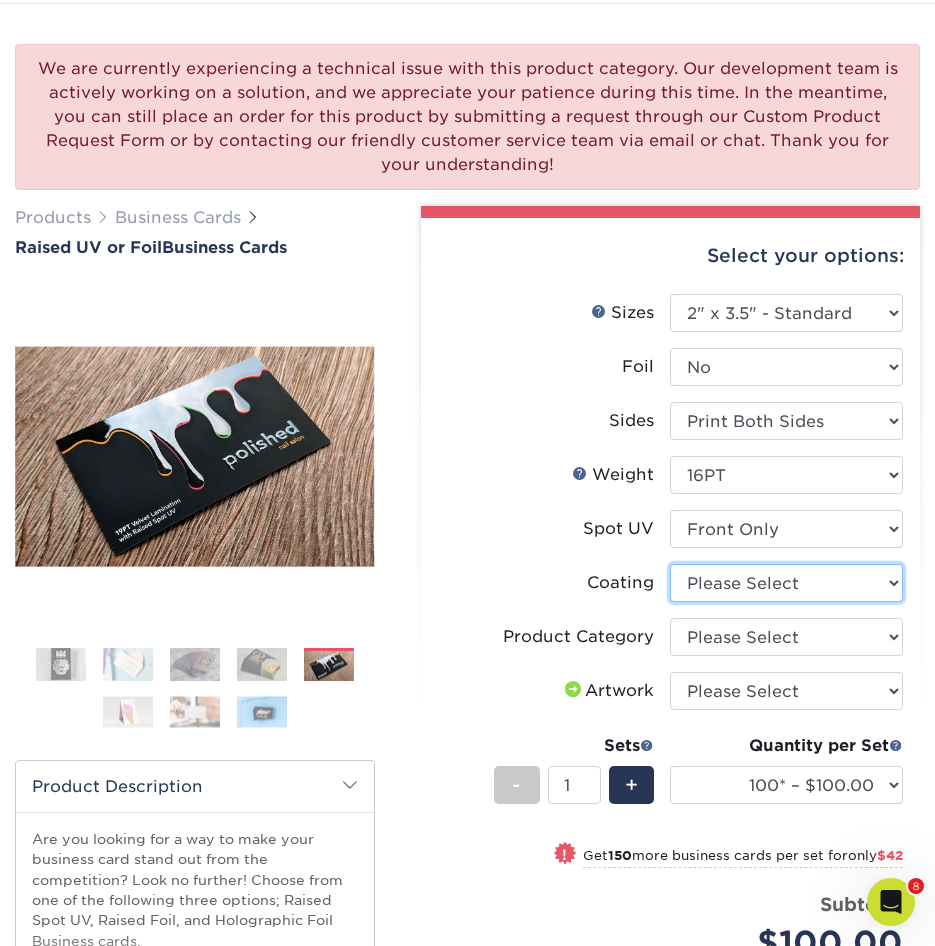 click at bounding box center (786, 583) 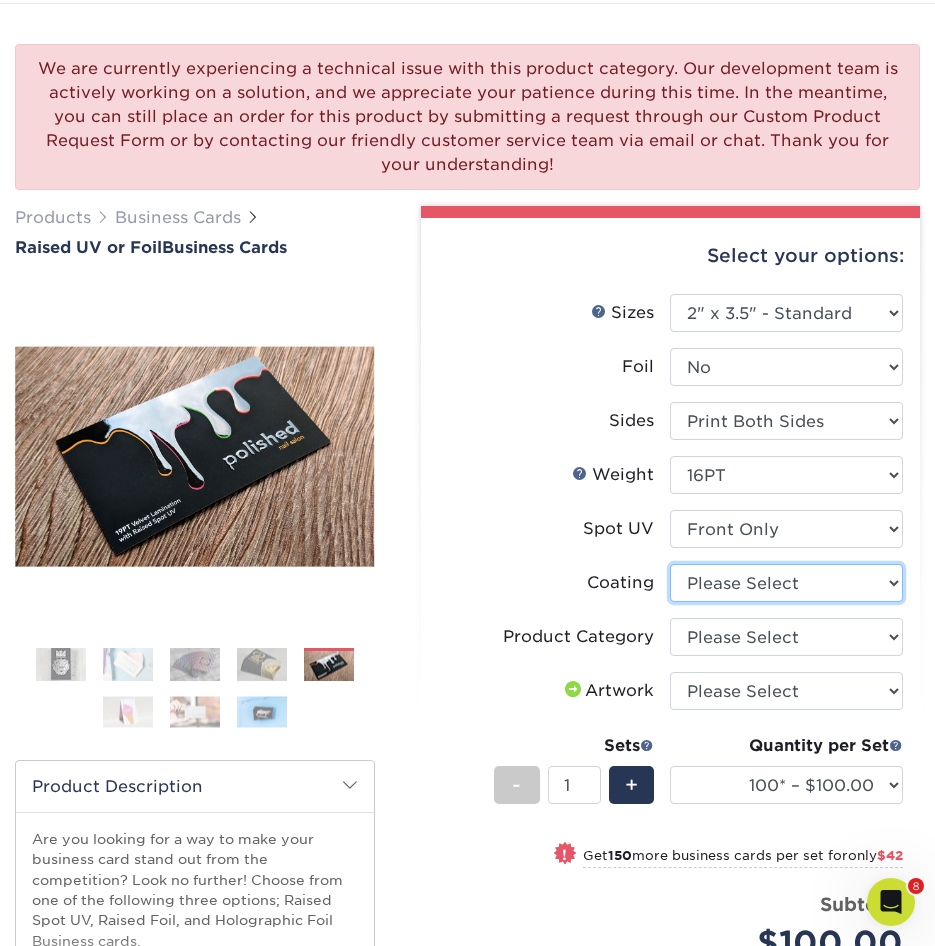 select on "3e7618de-abca-4bda-9f97-8b9129e913d8" 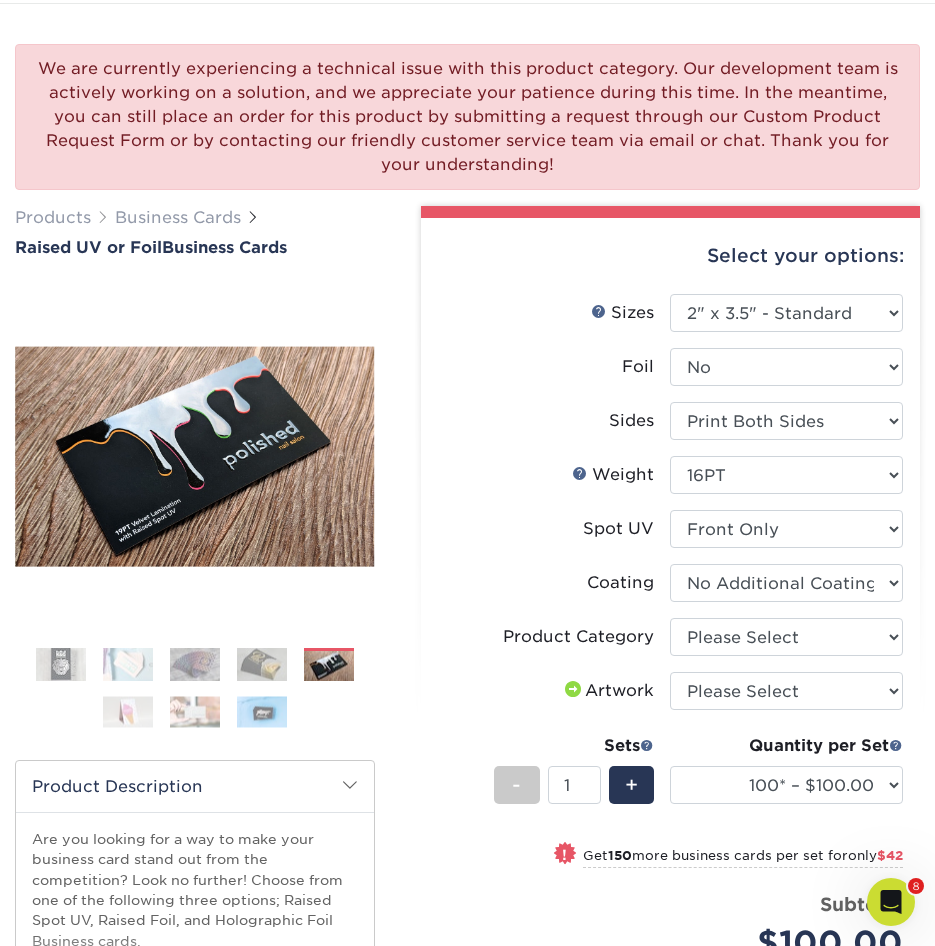 click at bounding box center (786, 583) 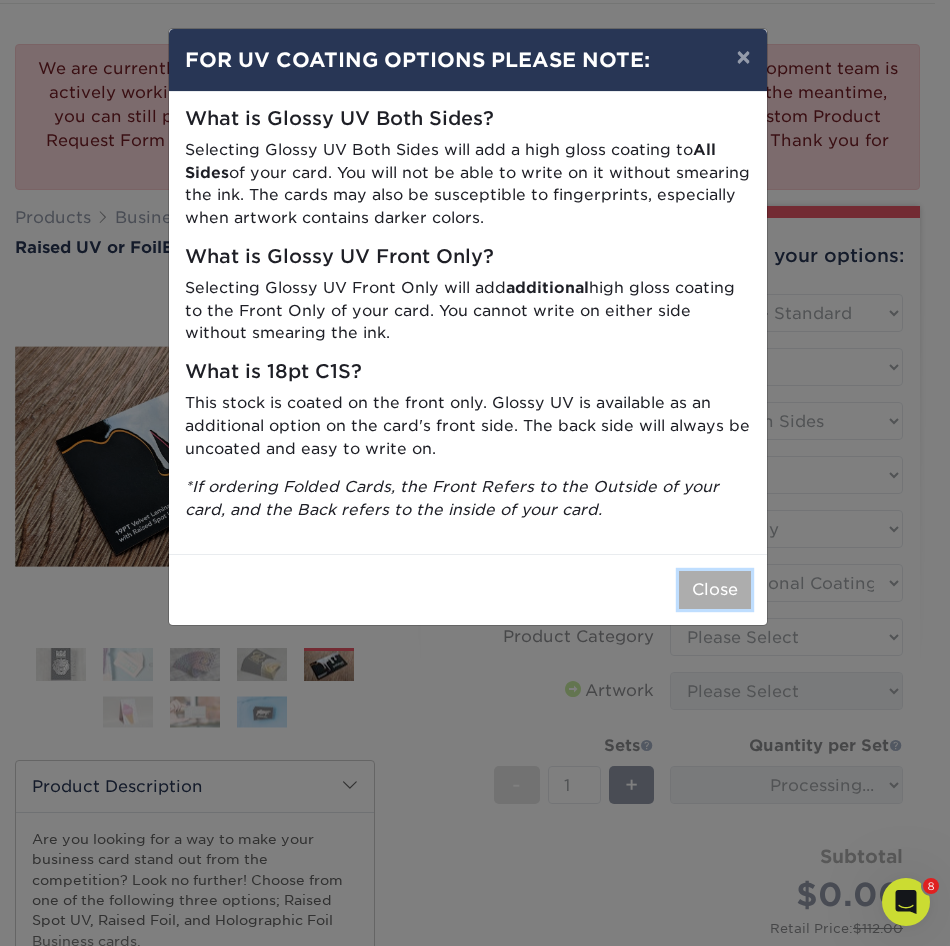 click on "Close" at bounding box center (715, 590) 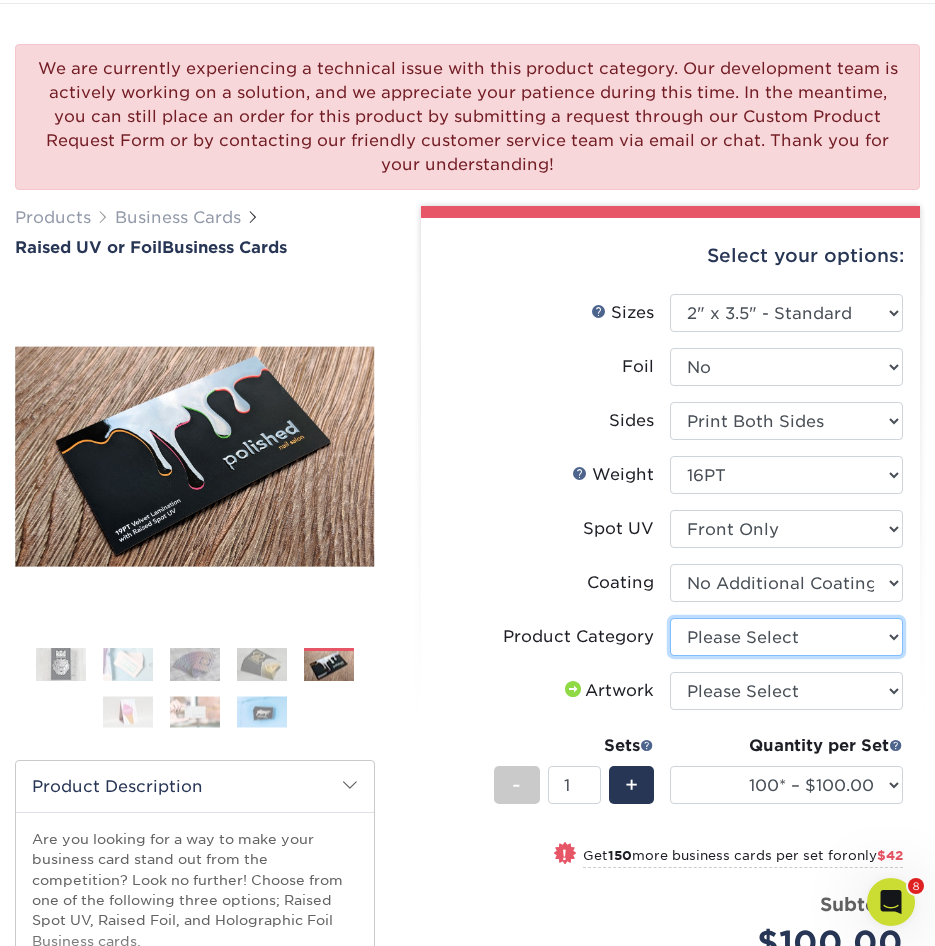 click on "Please Select Business Cards" at bounding box center [786, 637] 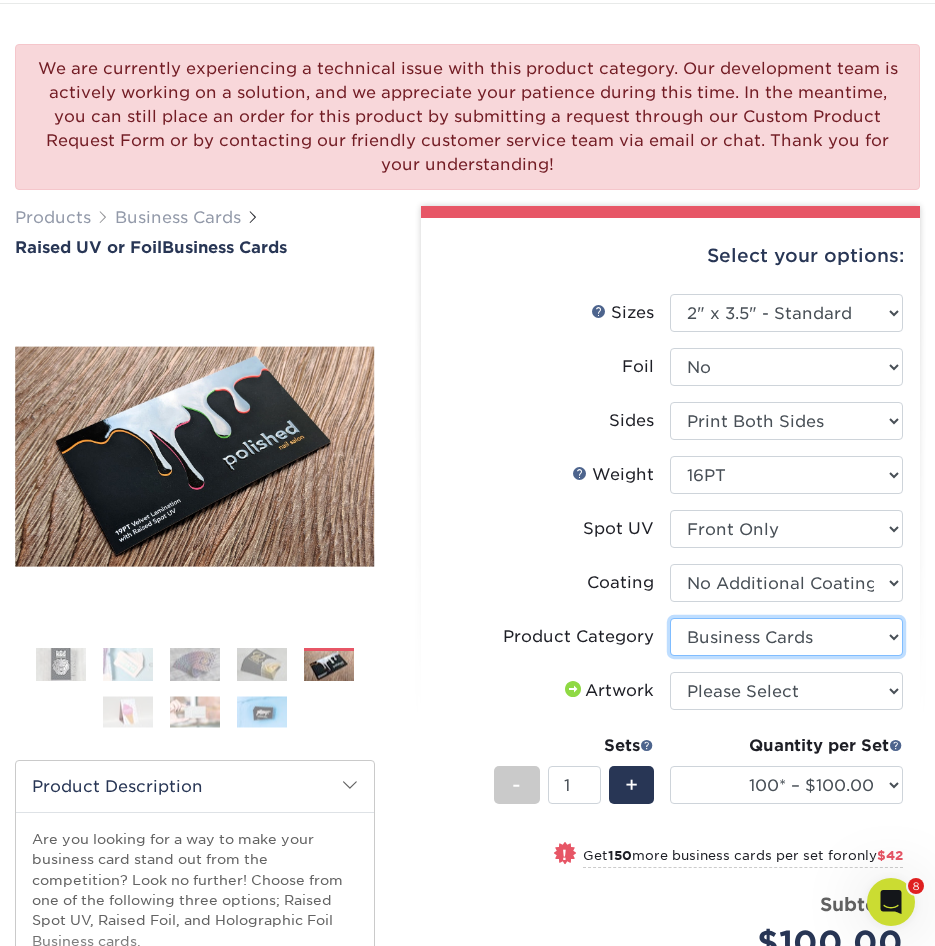 click on "Please Select Business Cards" at bounding box center (786, 637) 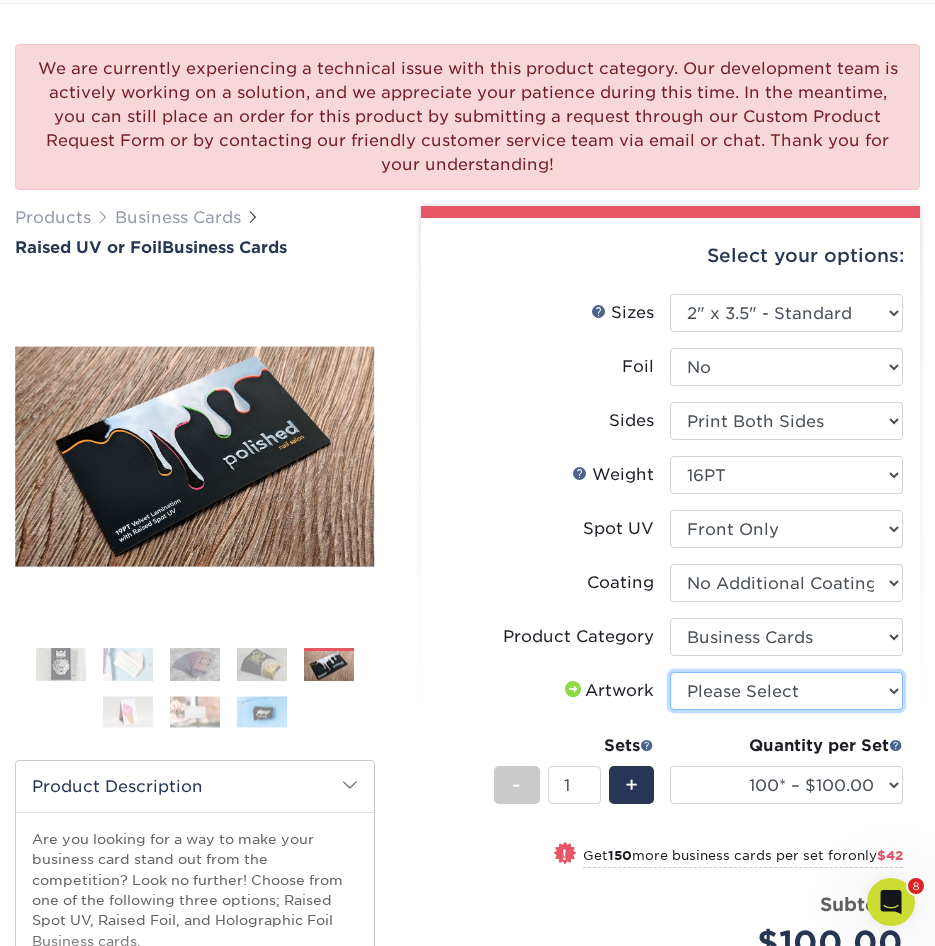 click on "Please Select I will upload files I need a design - $100" at bounding box center (786, 691) 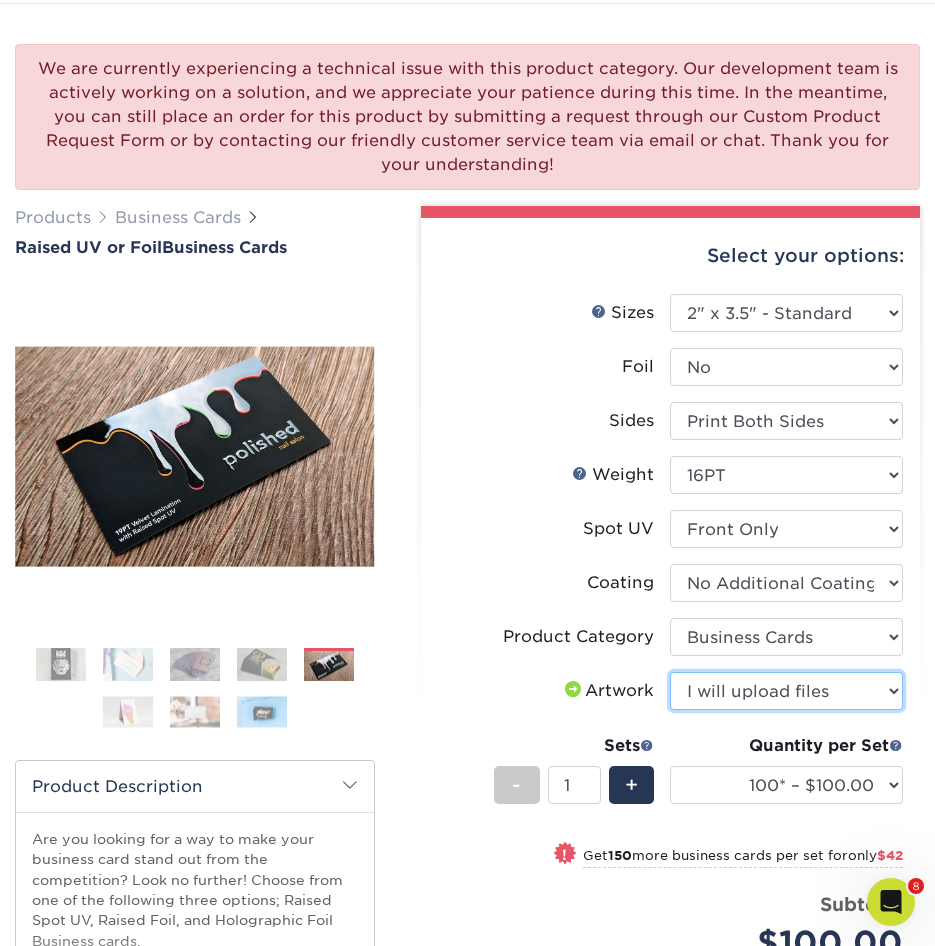 click on "Please Select I will upload files I need a design - $100" at bounding box center [786, 691] 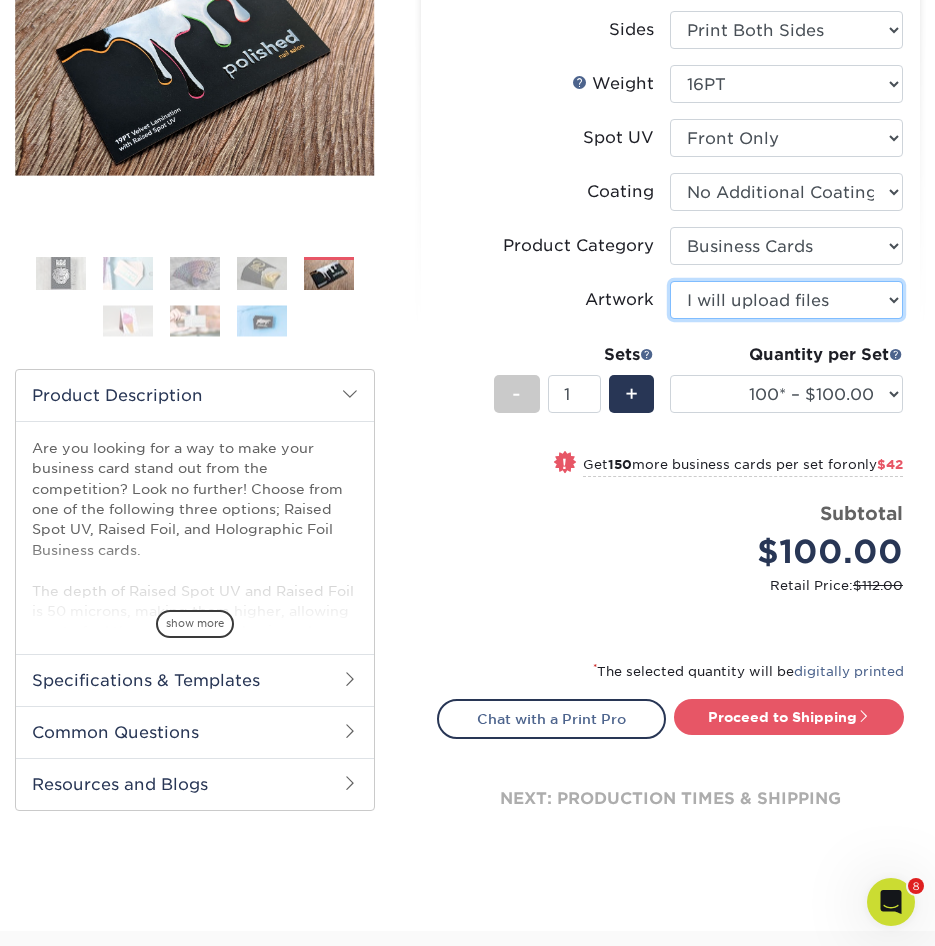 scroll, scrollTop: 398, scrollLeft: 0, axis: vertical 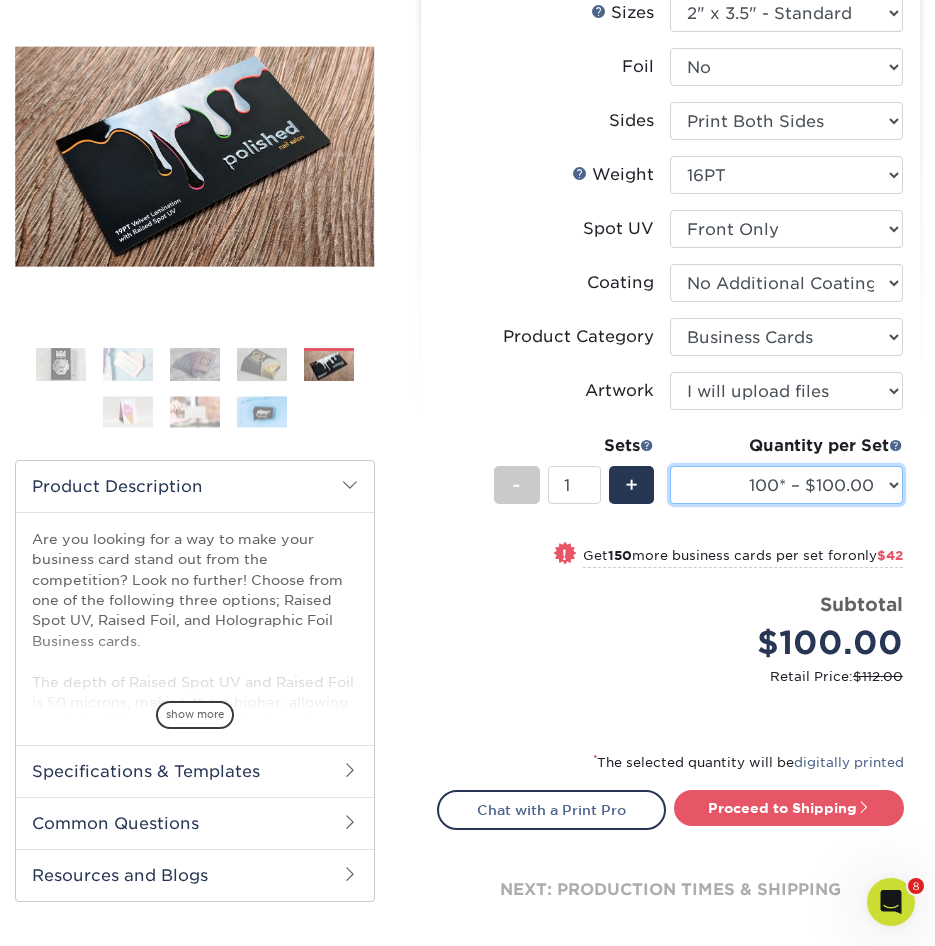 click on "100* – $100.00 250* – $142.00 500* – $192.00" at bounding box center [786, 485] 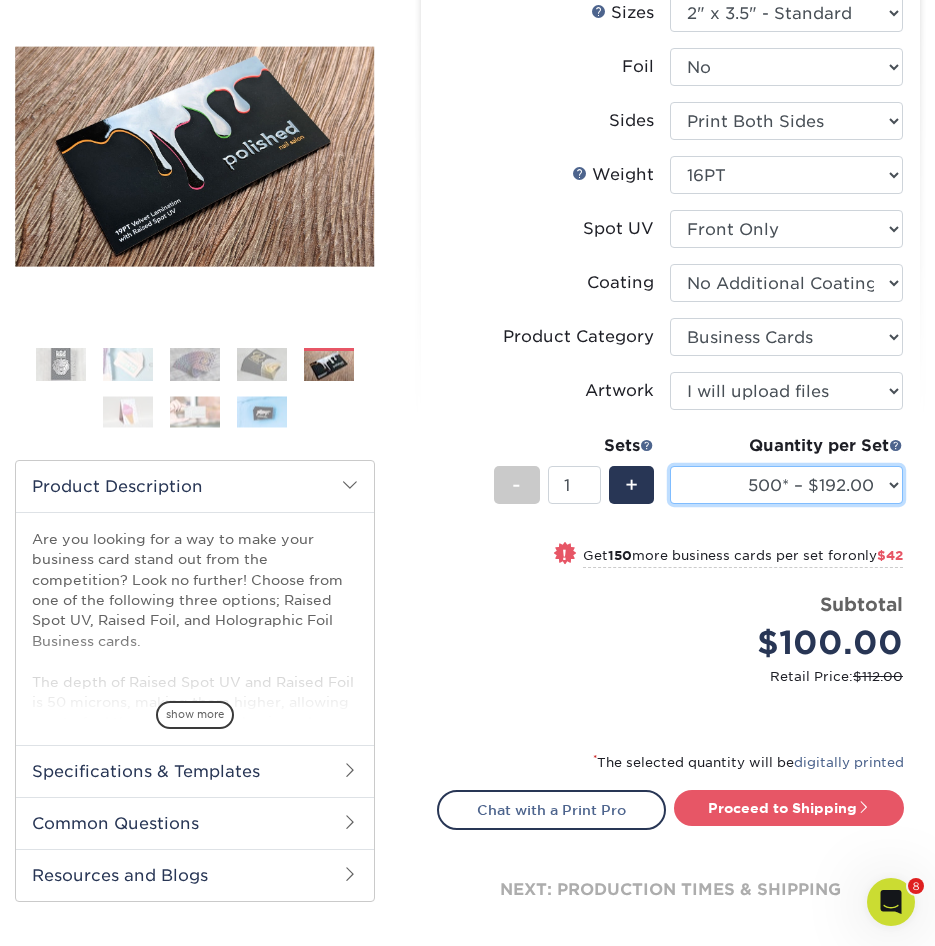 click on "100* – $100.00 250* – $142.00 500* – $192.00" at bounding box center (786, 485) 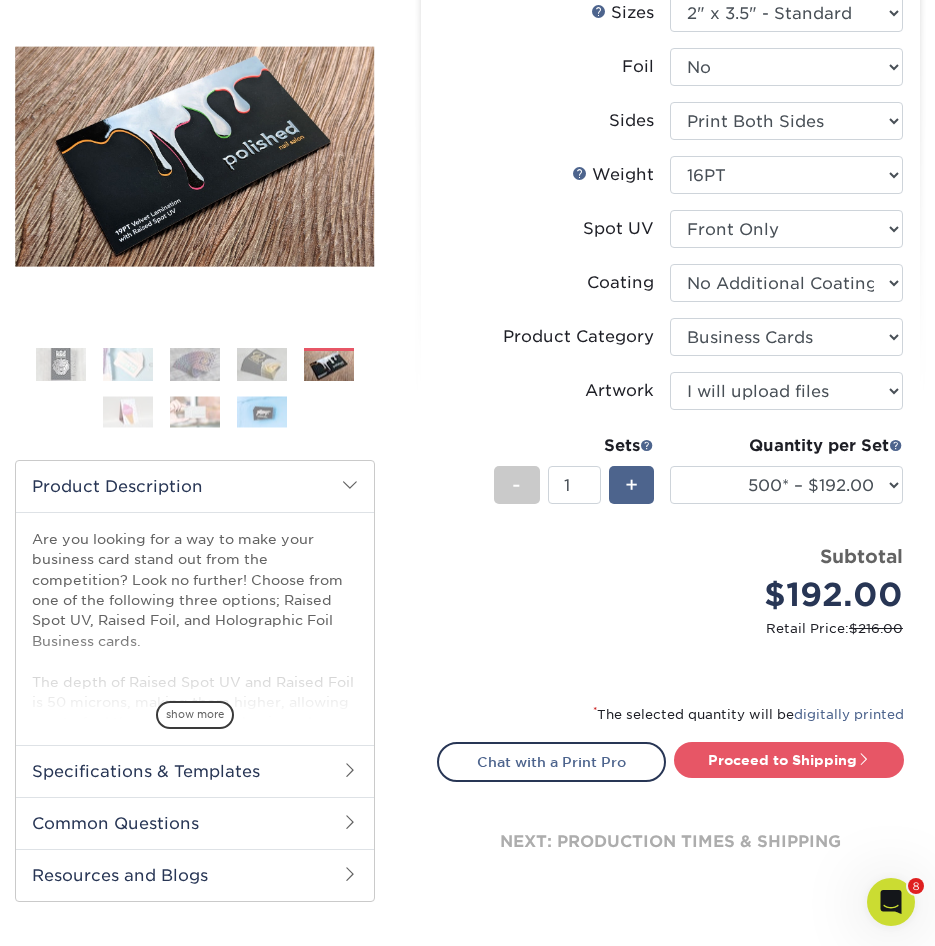 click on "+" at bounding box center (631, 485) 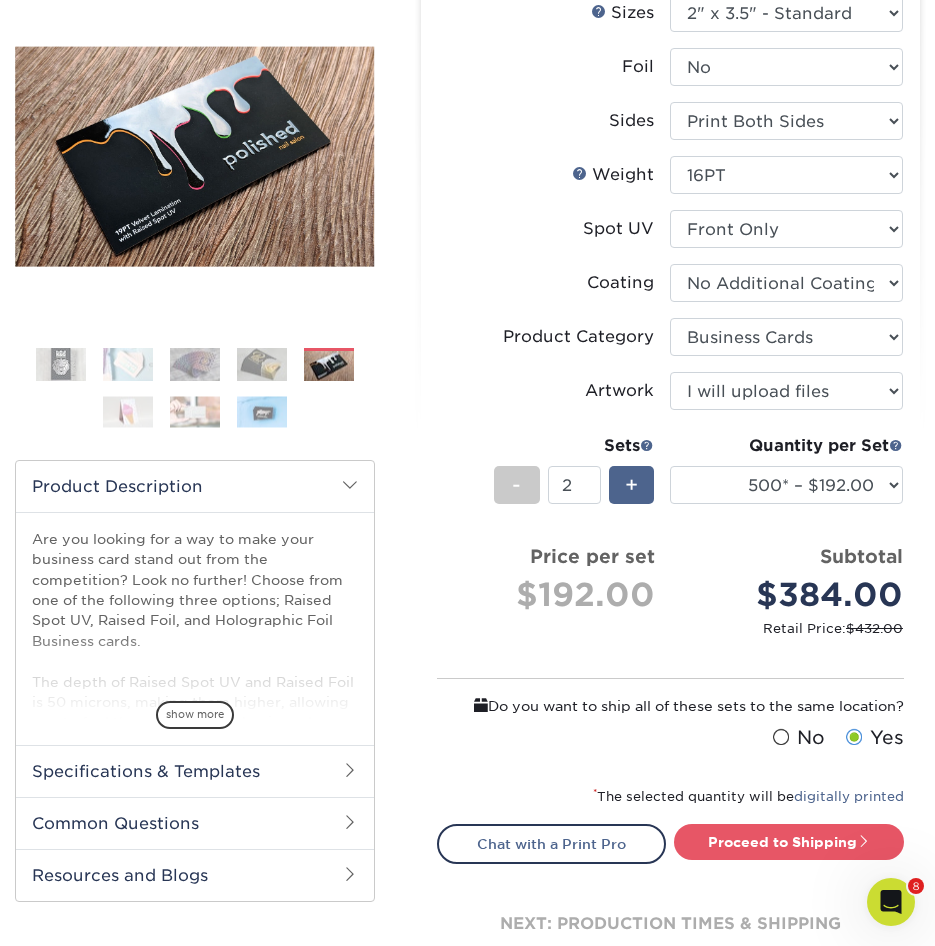 click on "+" at bounding box center (631, 485) 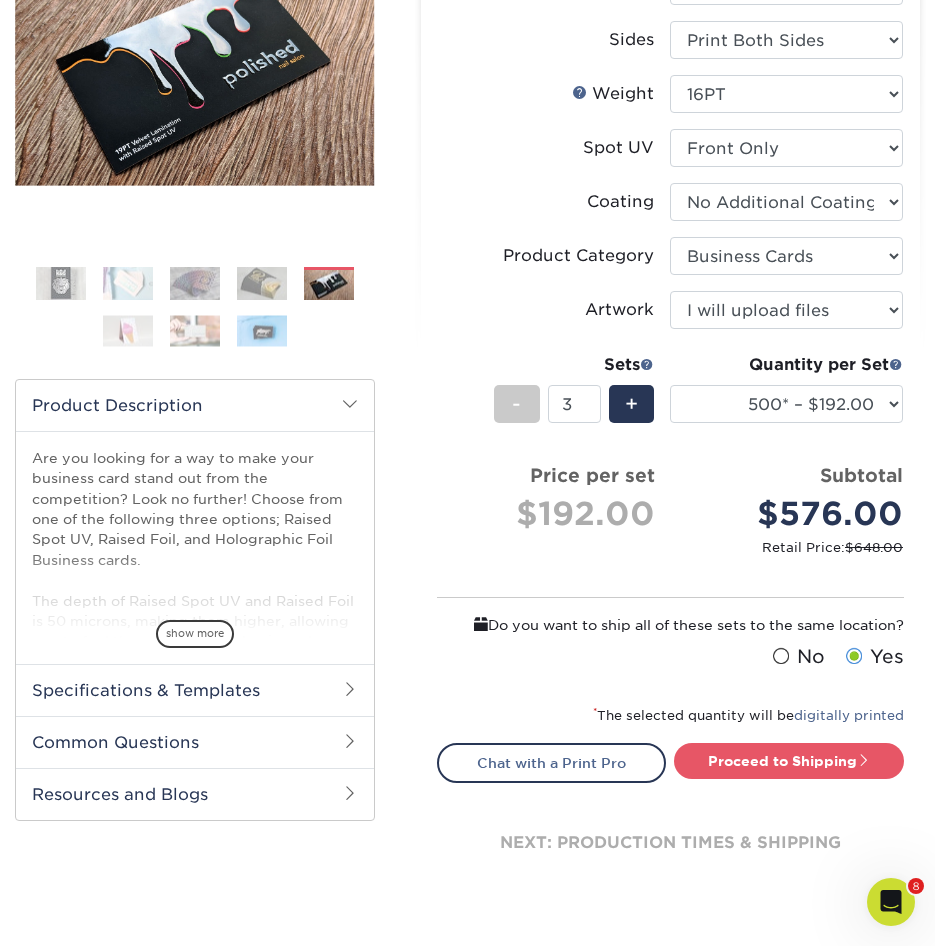 scroll, scrollTop: 598, scrollLeft: 0, axis: vertical 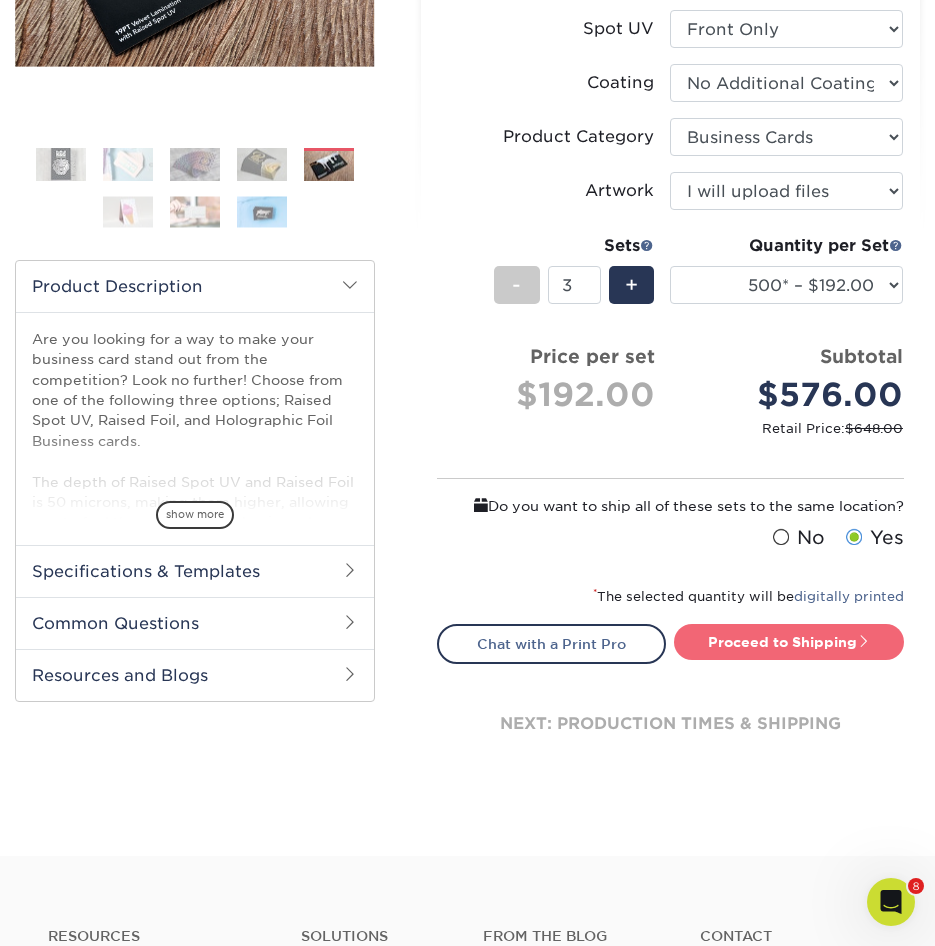 click on "Proceed to Shipping" at bounding box center [789, 642] 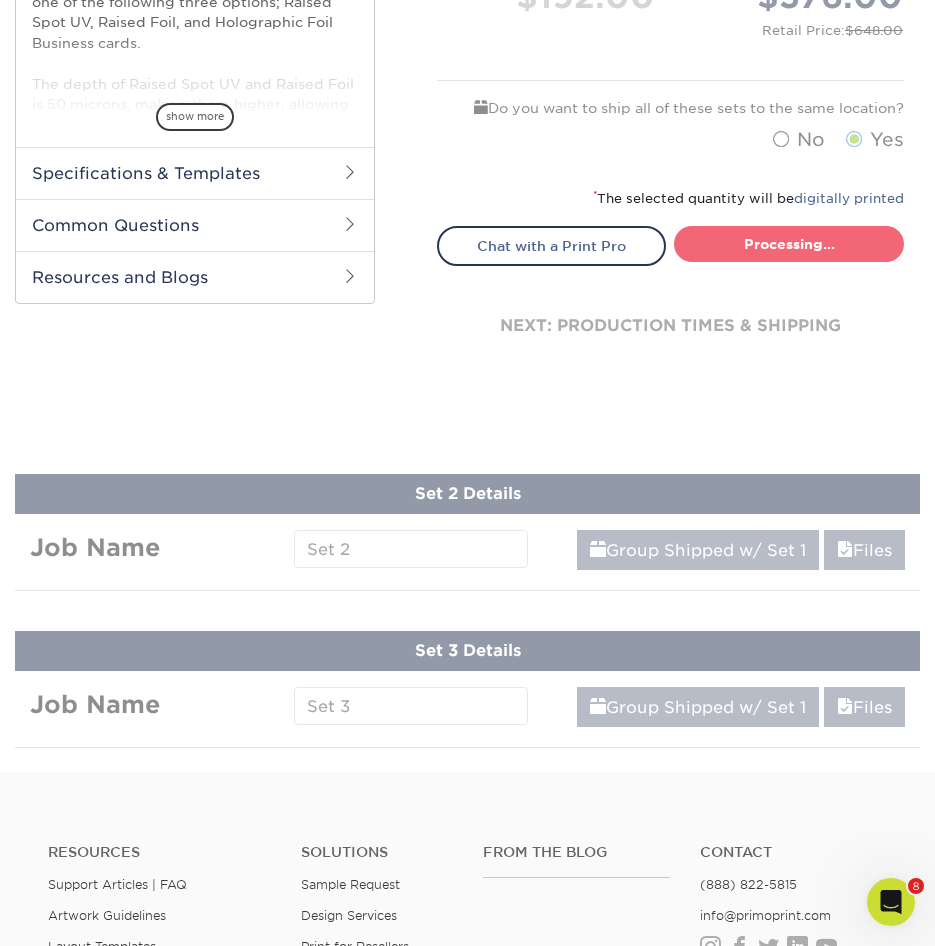 select on "028e9ad4-f42b-42cd-b8a3-fa699623ed4c" 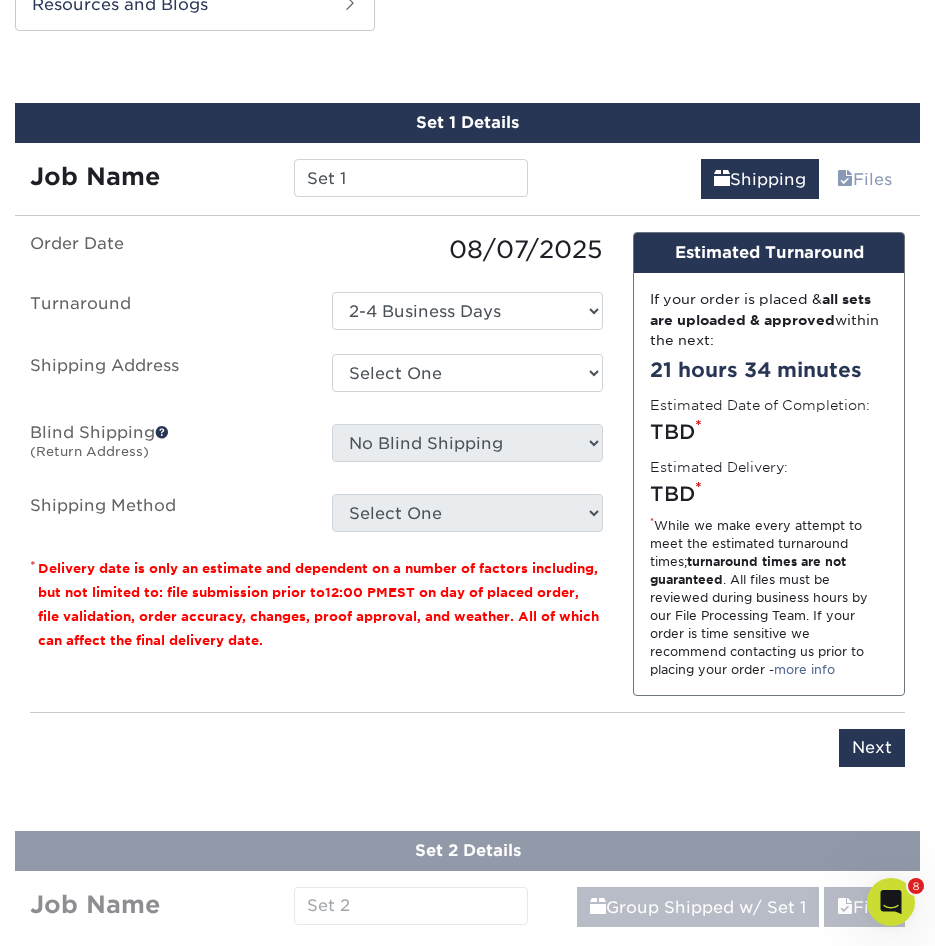 scroll, scrollTop: 1276, scrollLeft: 0, axis: vertical 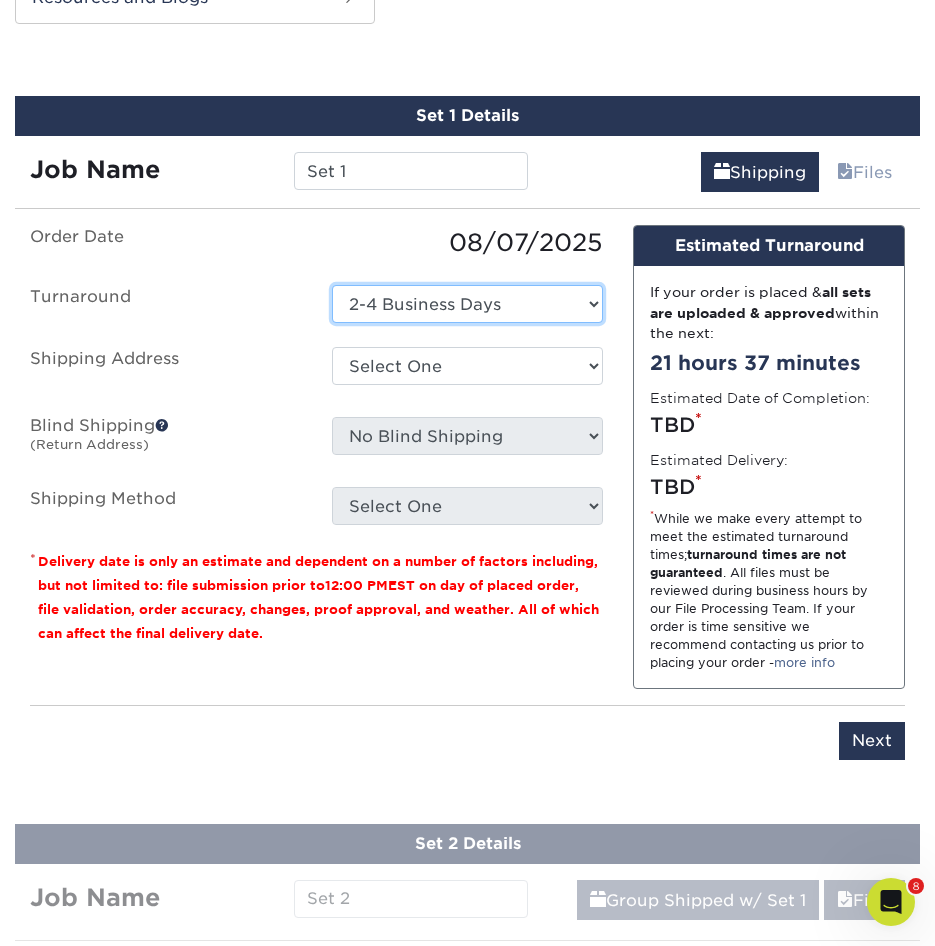 click on "Select One 2-4 Business Days" at bounding box center [468, 304] 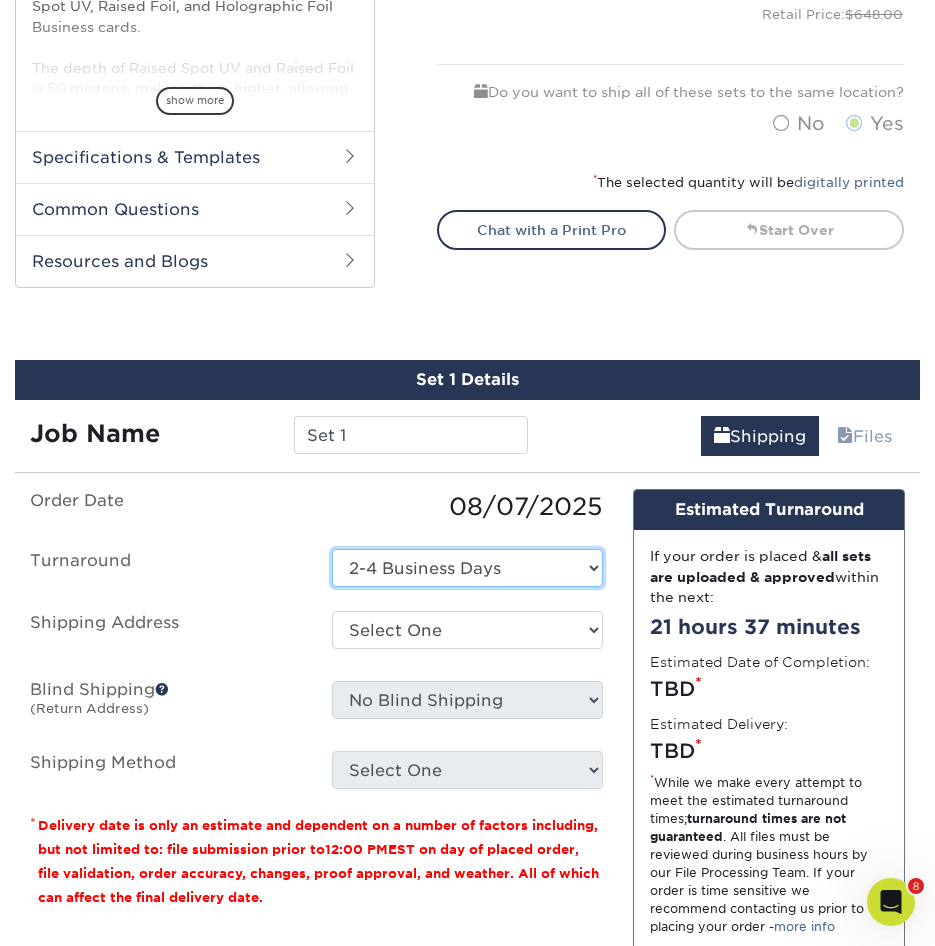scroll, scrollTop: 1076, scrollLeft: 0, axis: vertical 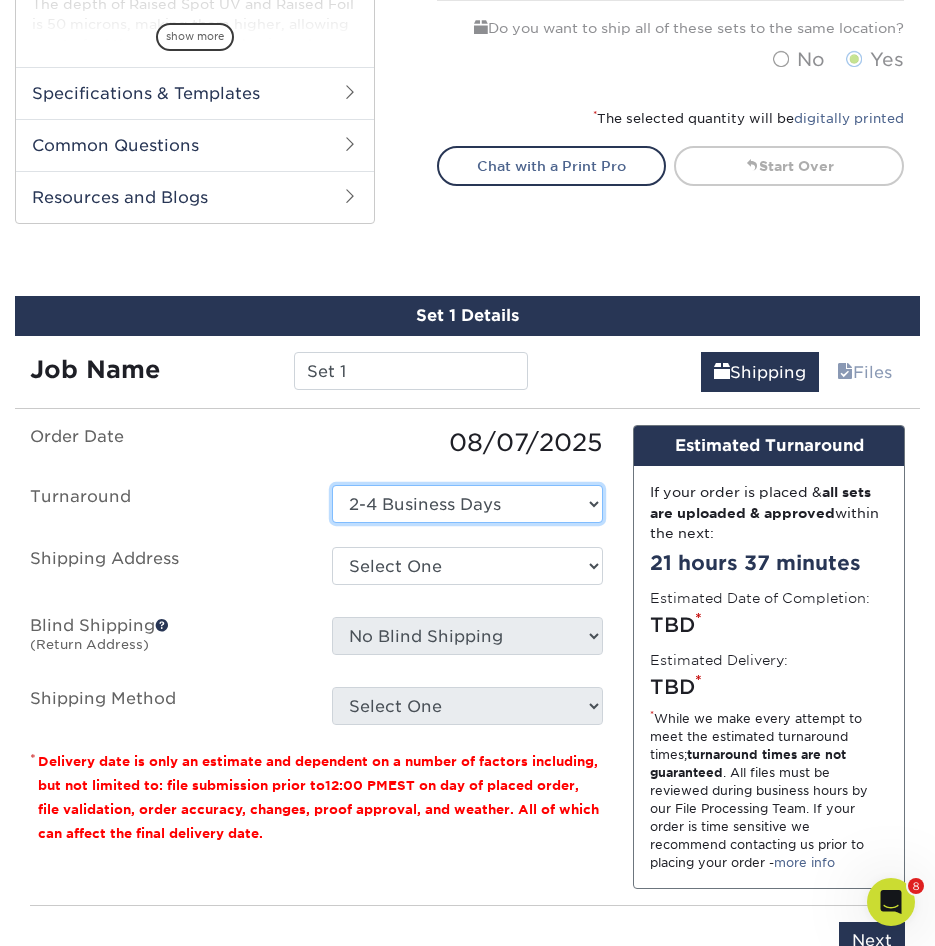 click on "Select One 2-4 Business Days" at bounding box center (468, 504) 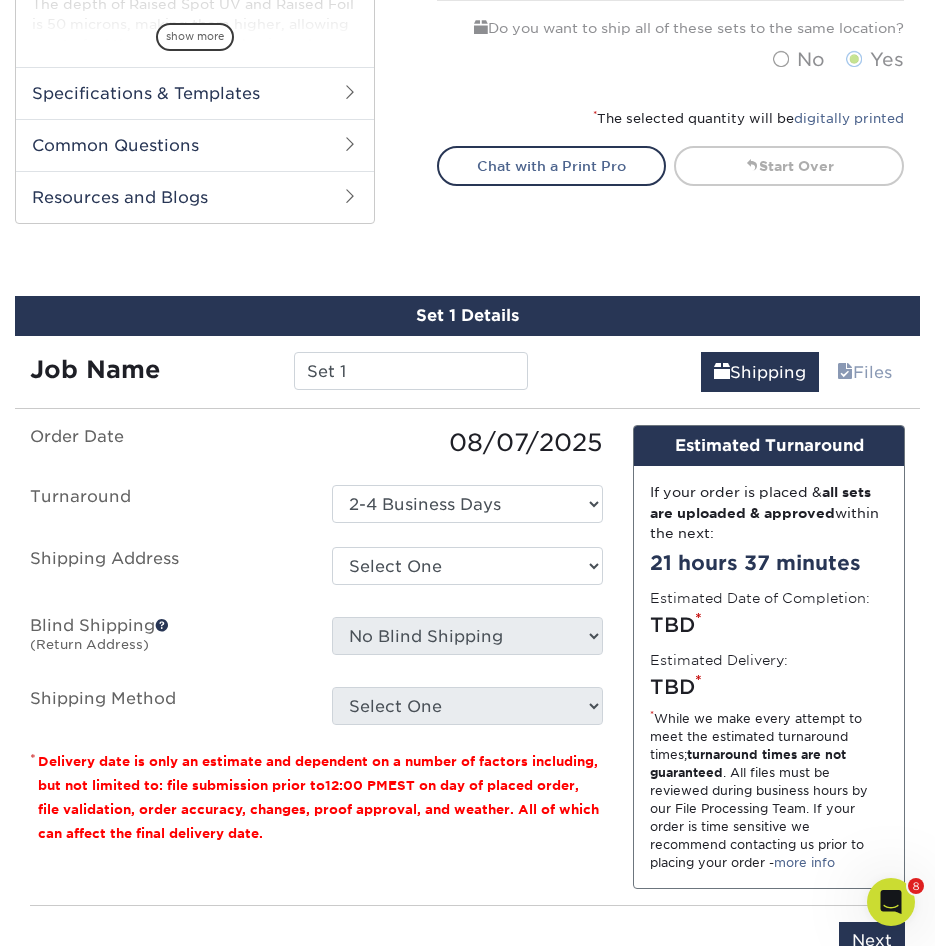 click on "Turnaround" at bounding box center [166, 504] 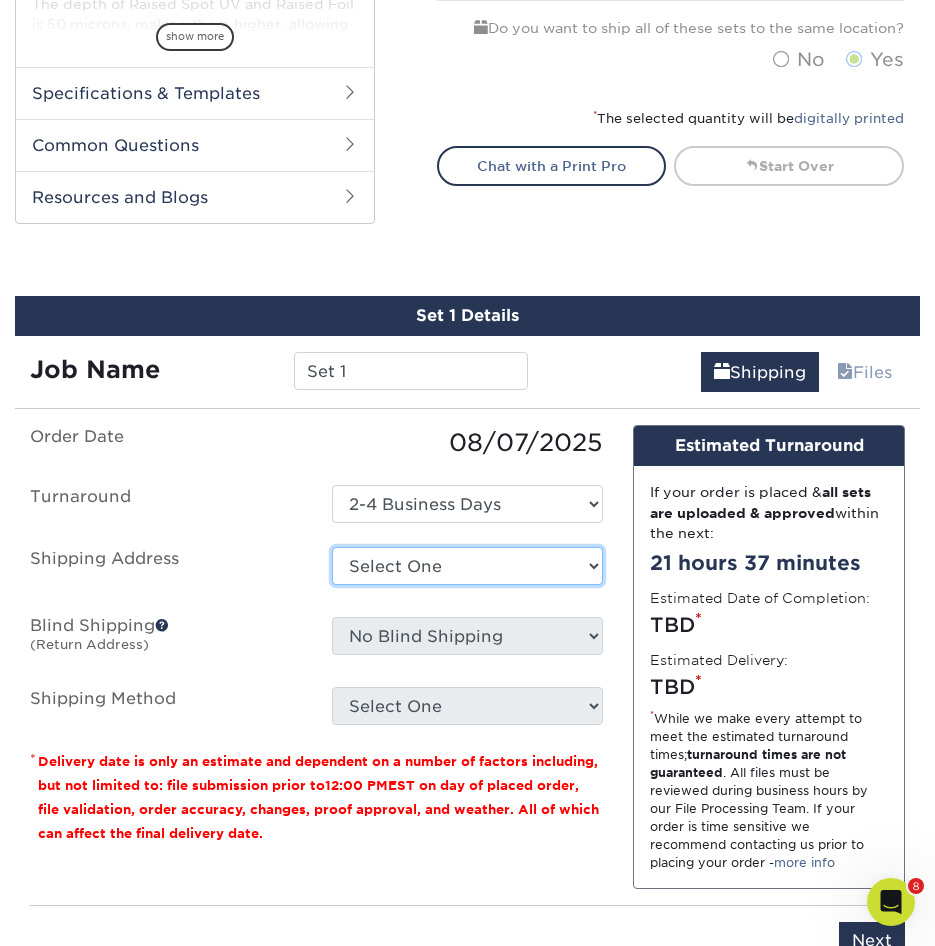 click on "Select One
B3 Solutions
Xperient
+ Add New Address" at bounding box center (468, 566) 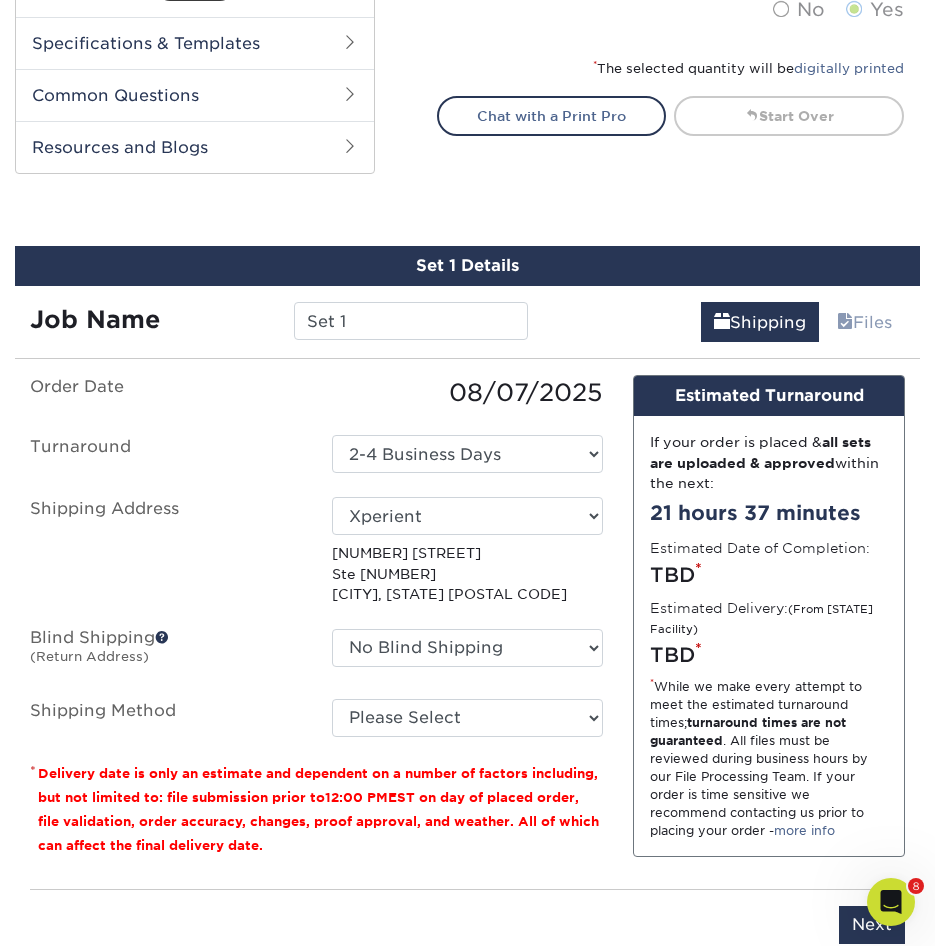 scroll, scrollTop: 1076, scrollLeft: 0, axis: vertical 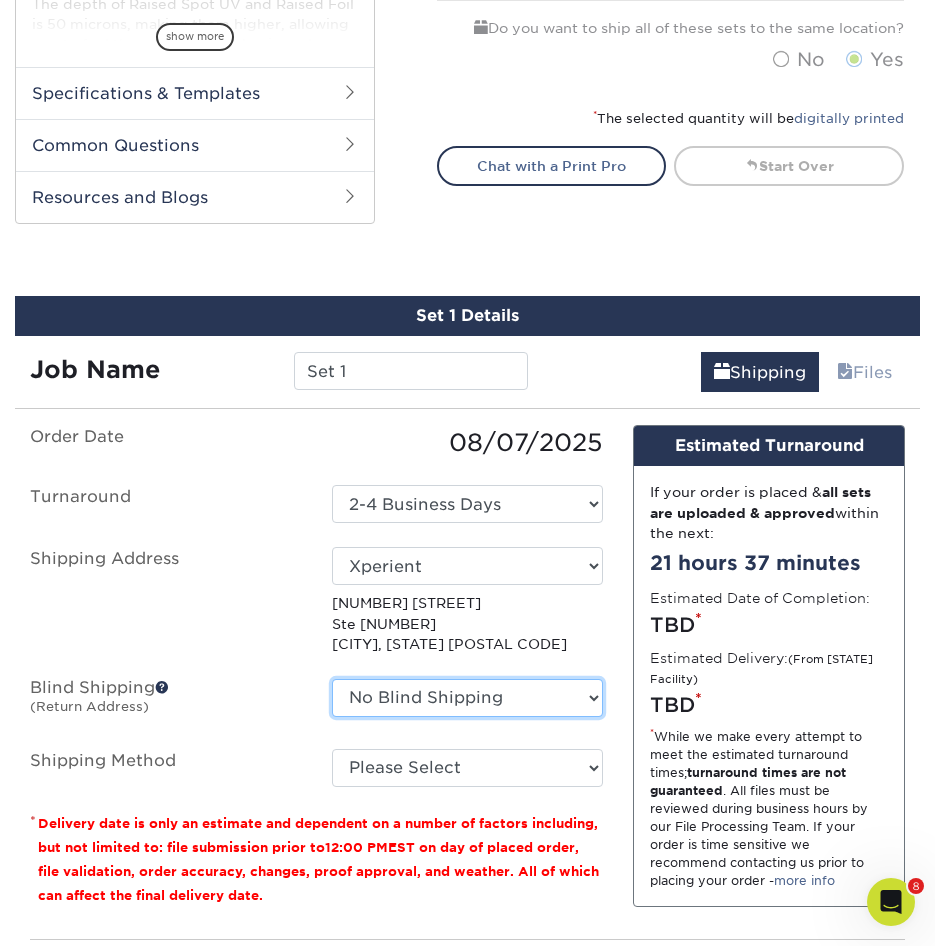 click on "No Blind Shipping
B3 Solutions
Xperient
+ Add New Address" at bounding box center (468, 698) 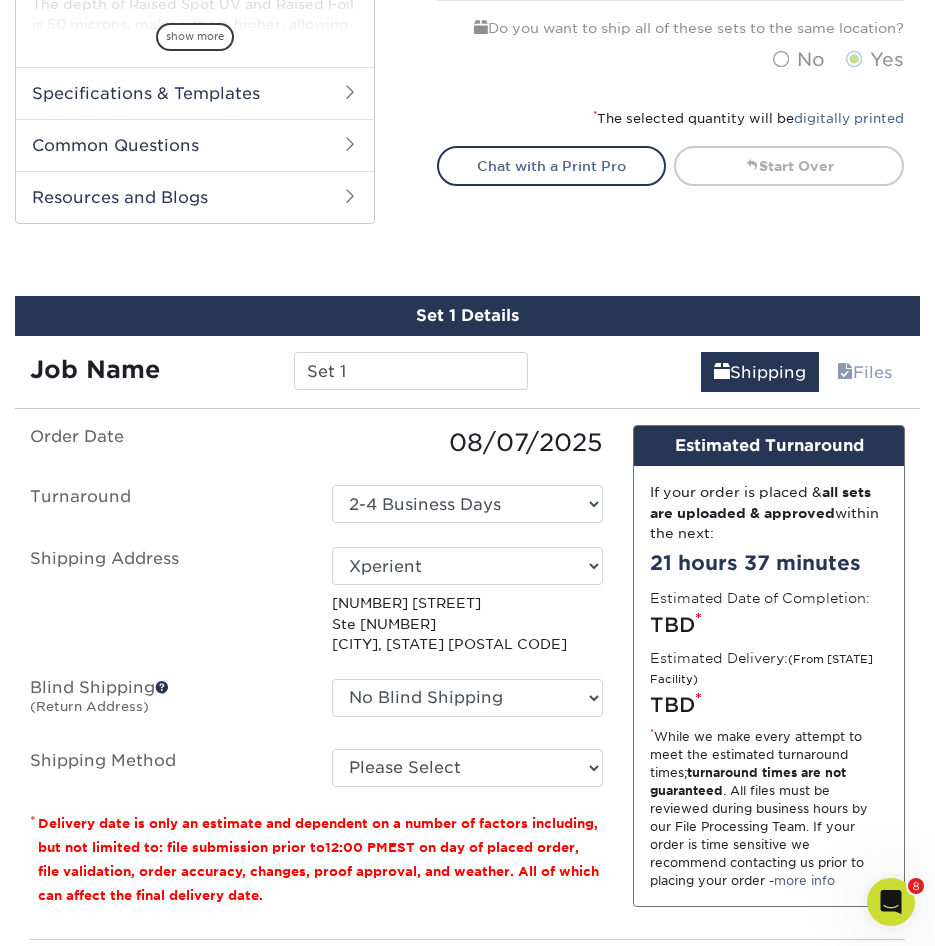 click on "Shipping Address" at bounding box center [166, 600] 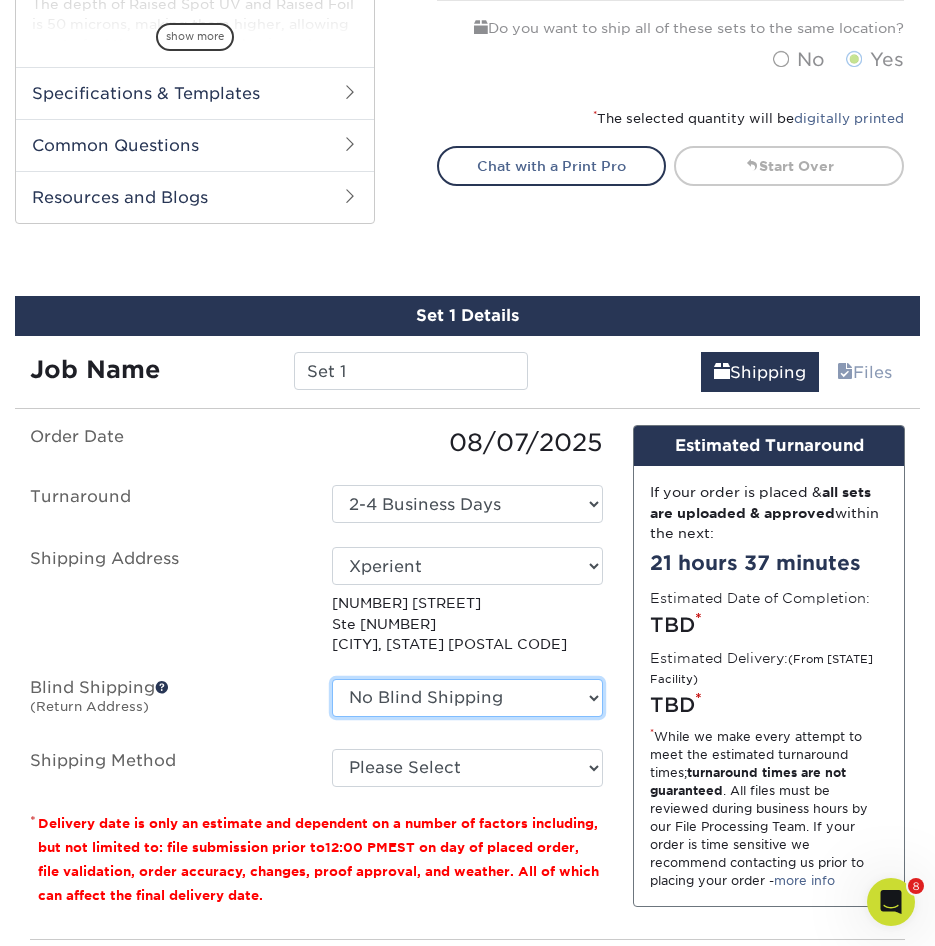 click on "No Blind Shipping
B3 Solutions
Xperient
+ Add New Address" at bounding box center [468, 698] 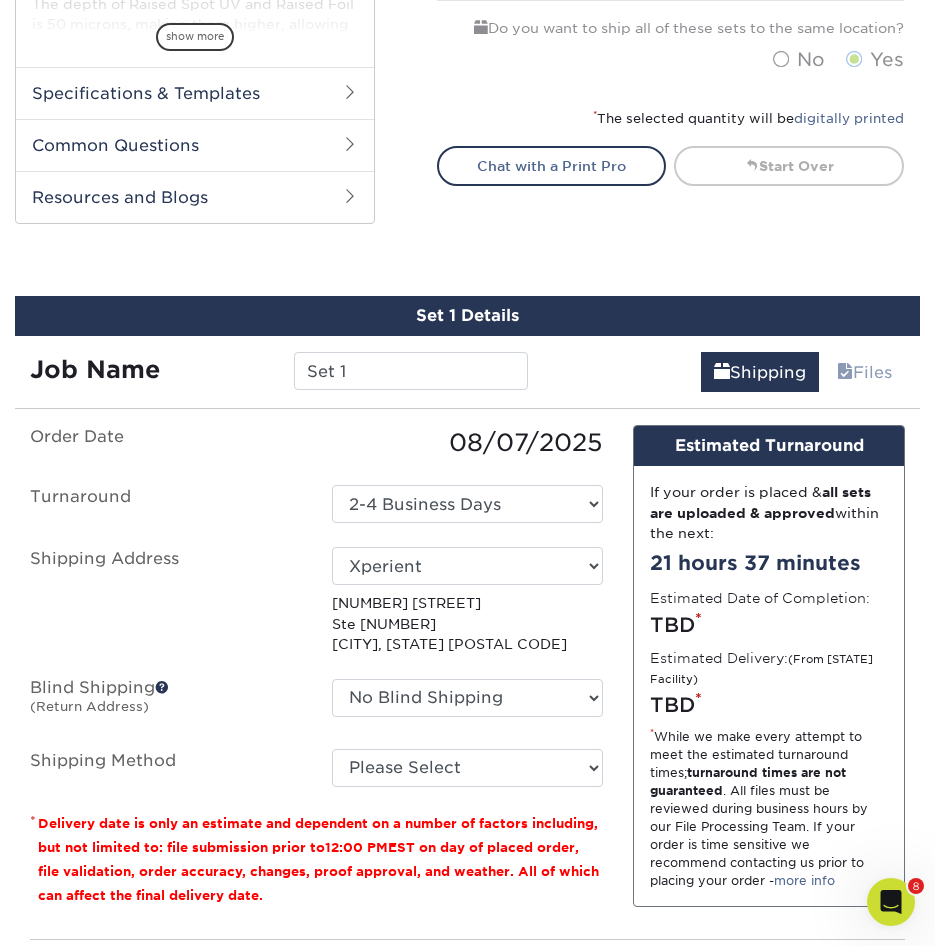 click on "Blind Shipping  (Return Address)" at bounding box center (166, 702) 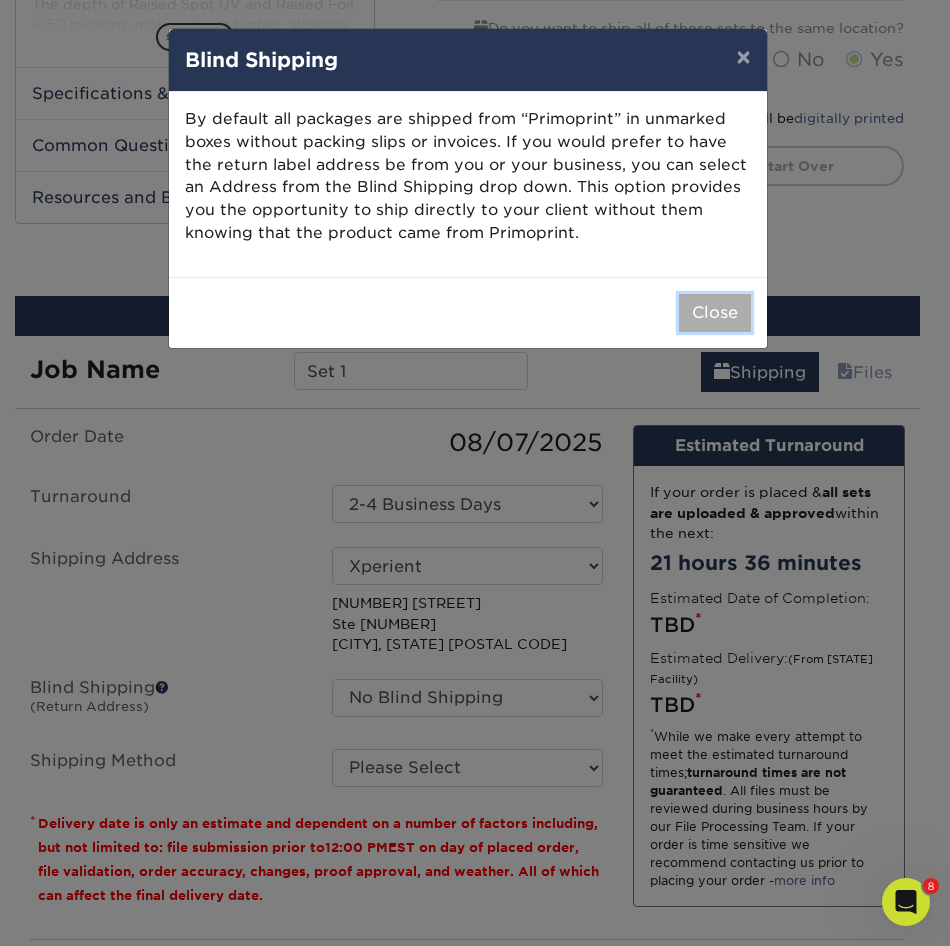 click on "Close" at bounding box center [715, 313] 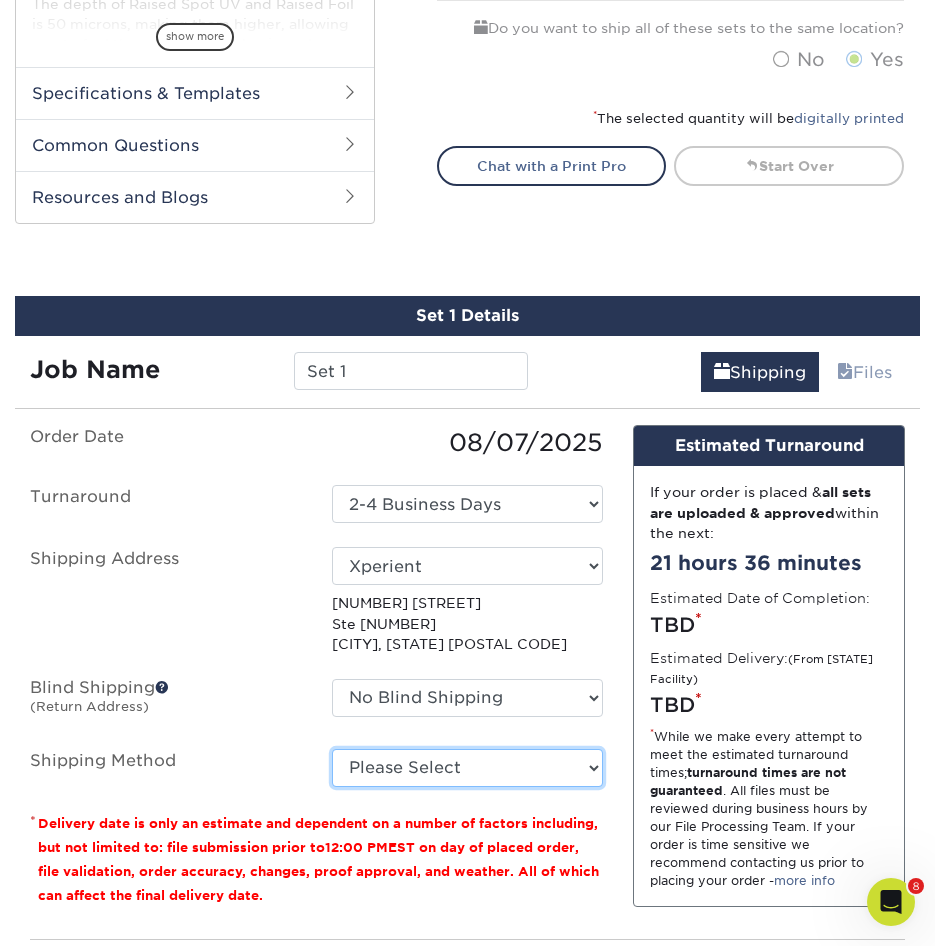 click on "Please Select Ground Shipping (+$15.22) 3 Day Shipping Service (+$17.68) 2 Day Air Shipping (+$19.20) Next Day Shipping by 5pm (+$34.84) Next Day Shipping by 12 noon (+$38.79) Next Day Air Early A.M. (+$191.86)" at bounding box center [468, 768] 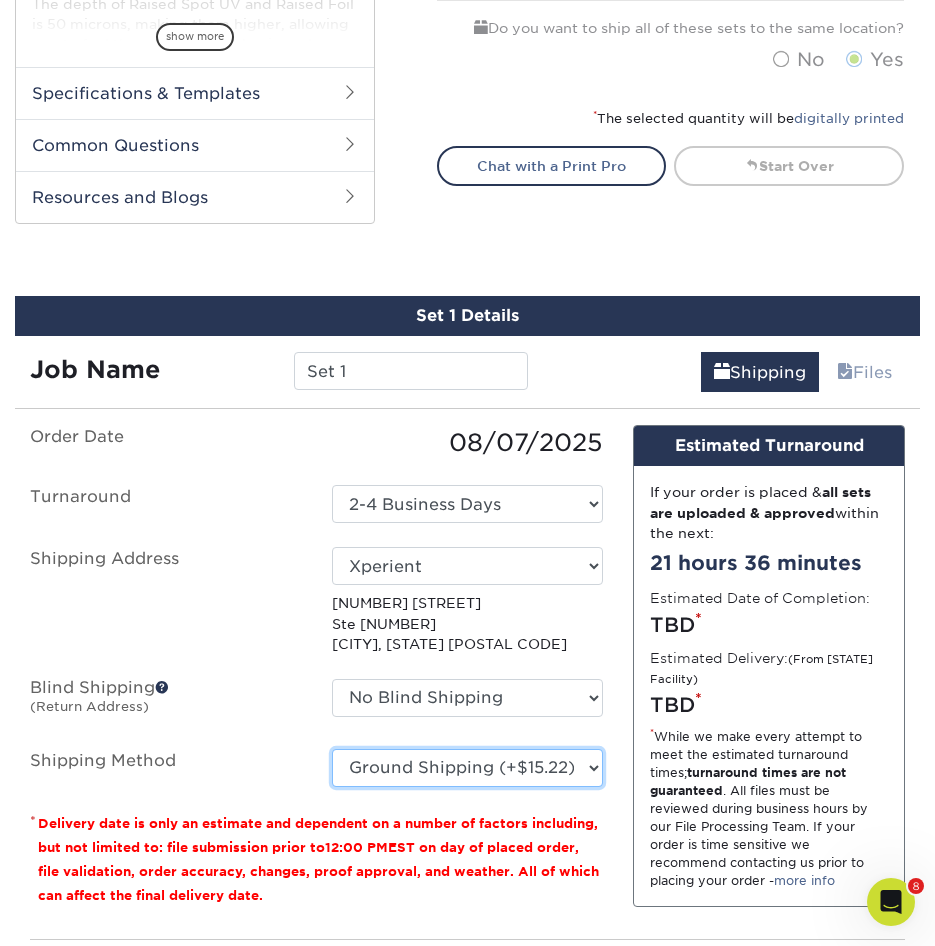click on "Please Select Ground Shipping (+$15.22) 3 Day Shipping Service (+$17.68) 2 Day Air Shipping (+$19.20) Next Day Shipping by 5pm (+$34.84) Next Day Shipping by 12 noon (+$38.79) Next Day Air Early A.M. (+$191.86)" at bounding box center [468, 768] 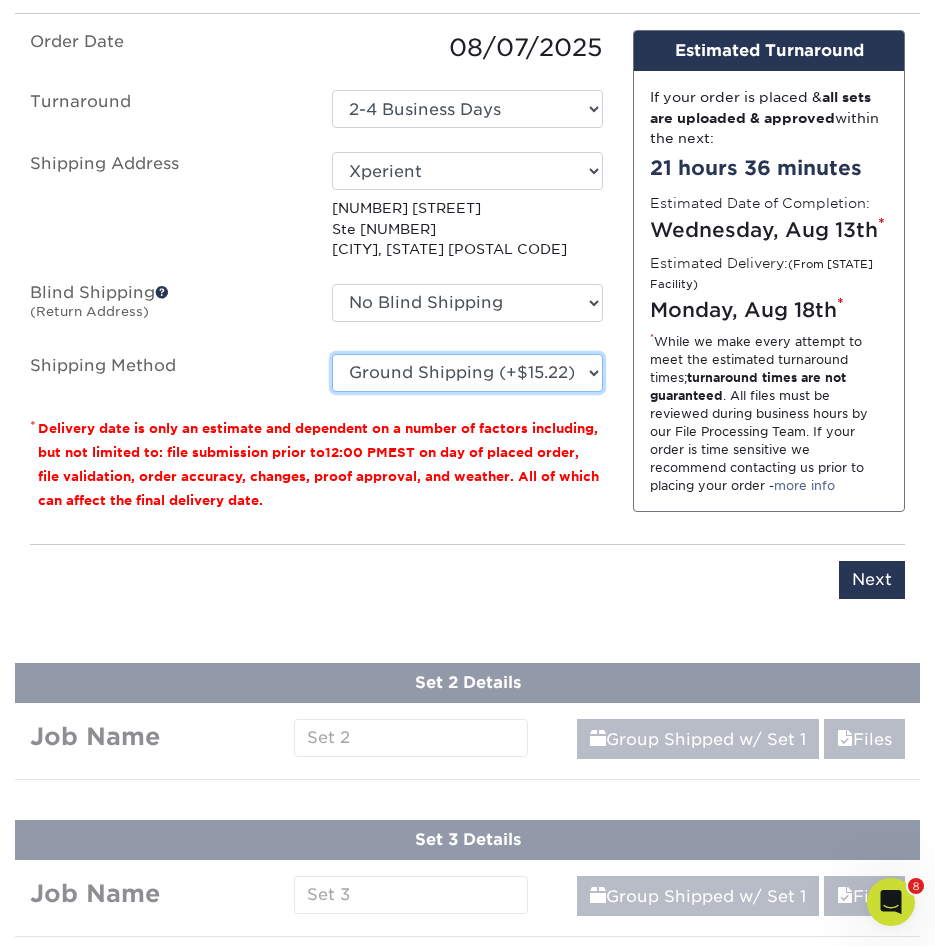 scroll, scrollTop: 1476, scrollLeft: 0, axis: vertical 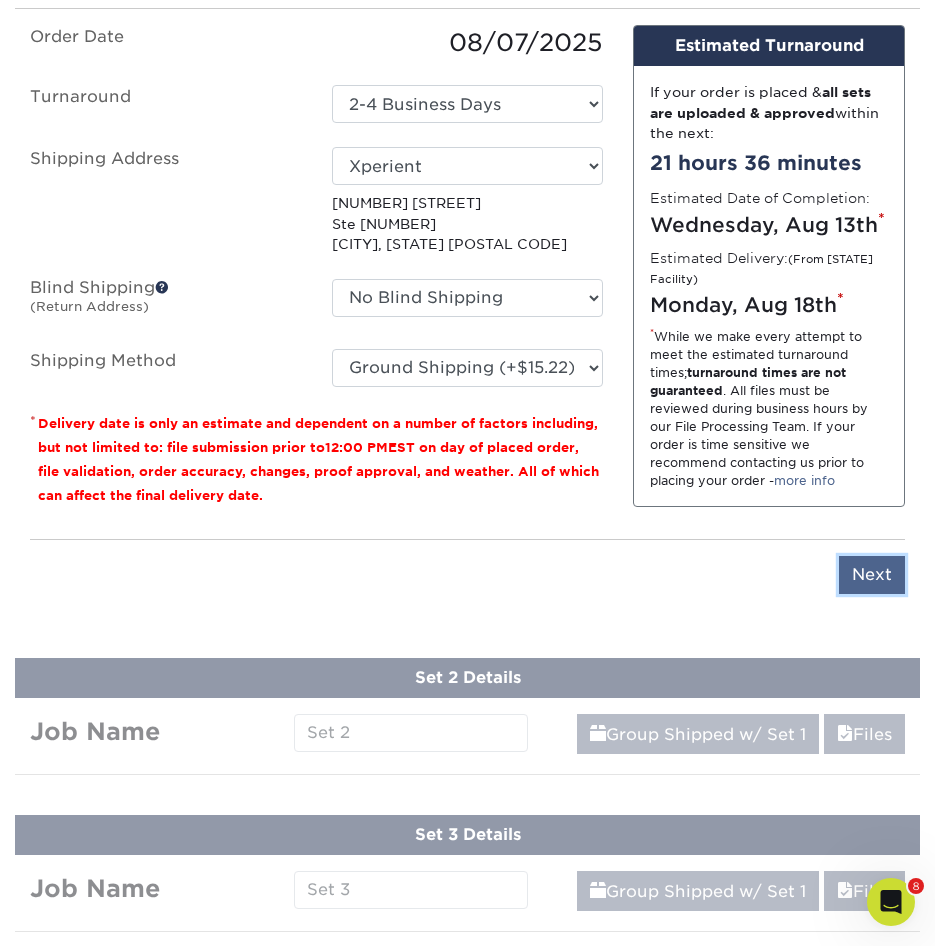 click on "Next" at bounding box center (872, 575) 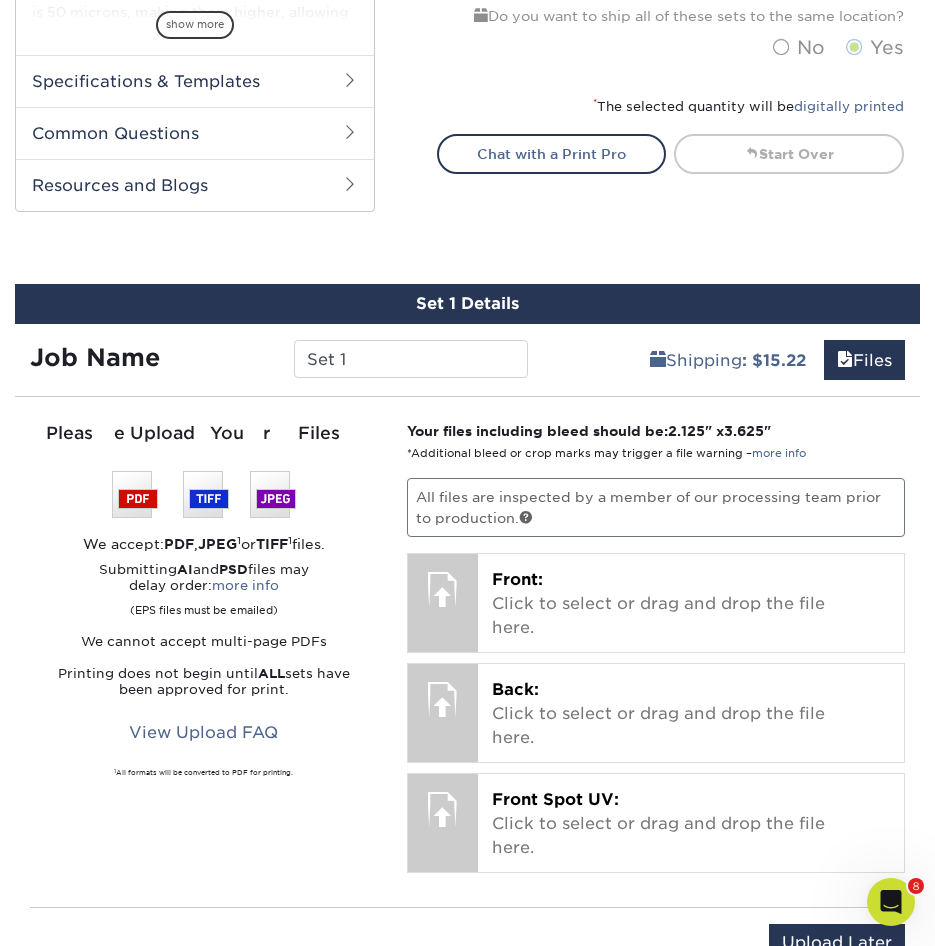 scroll, scrollTop: 1076, scrollLeft: 0, axis: vertical 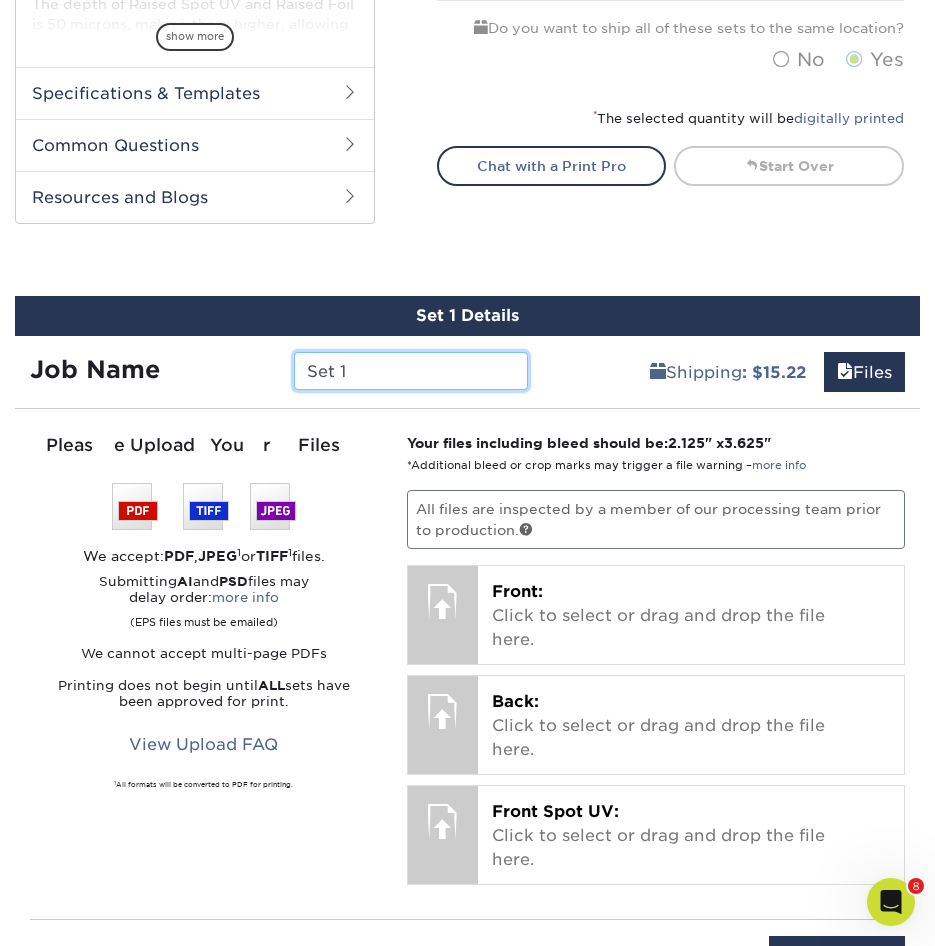 drag, startPoint x: 367, startPoint y: 378, endPoint x: 296, endPoint y: 374, distance: 71.11259 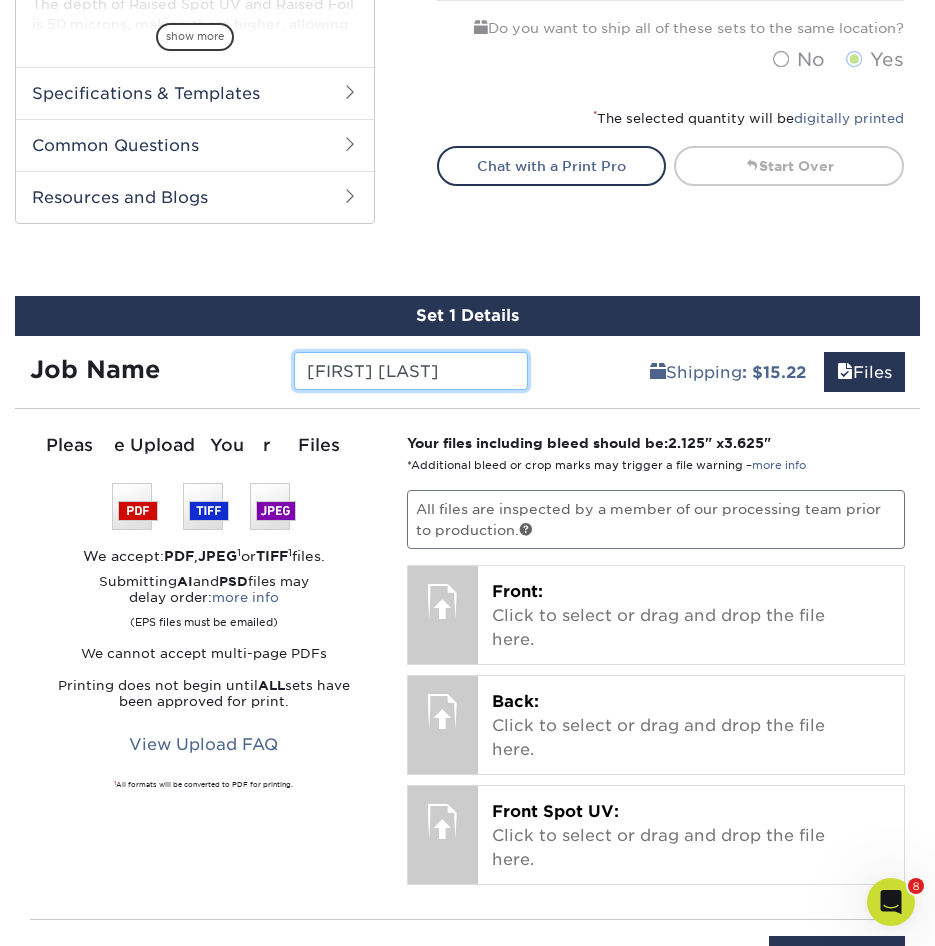 type on "Tonya Walton" 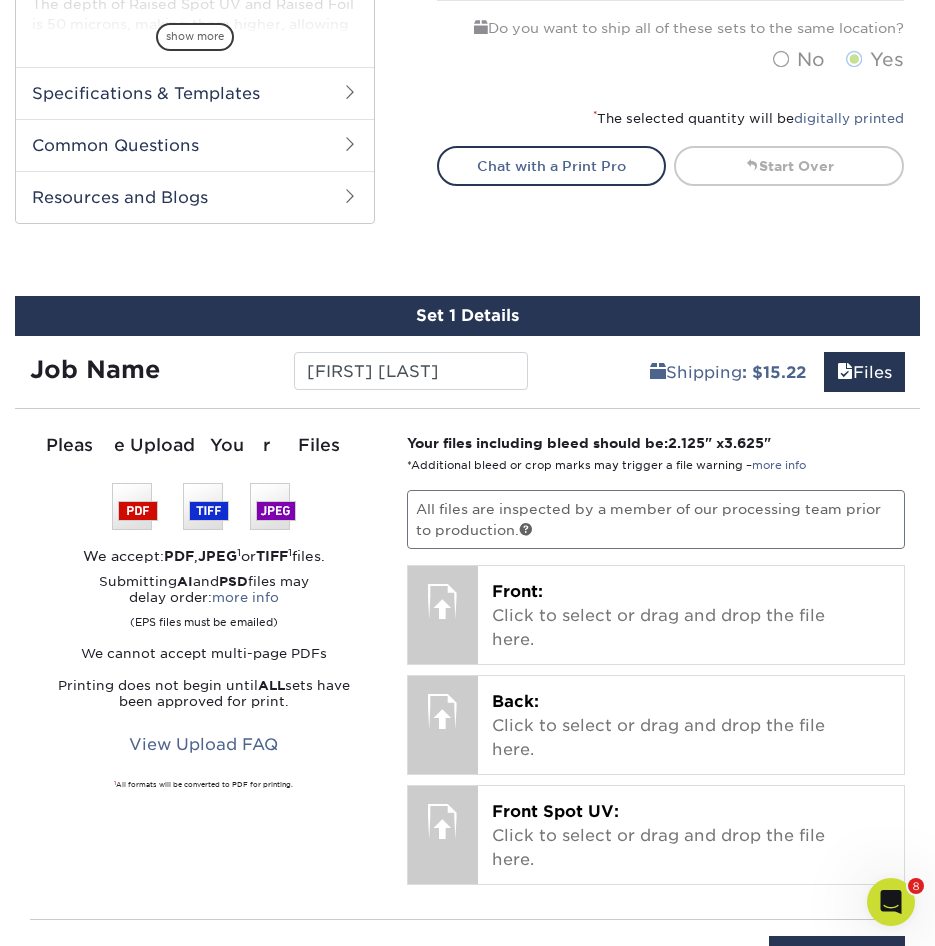click on "Submitting  AI  and  PSD  files may delay order:  more info (EPS files must be emailed)" at bounding box center [203, 602] 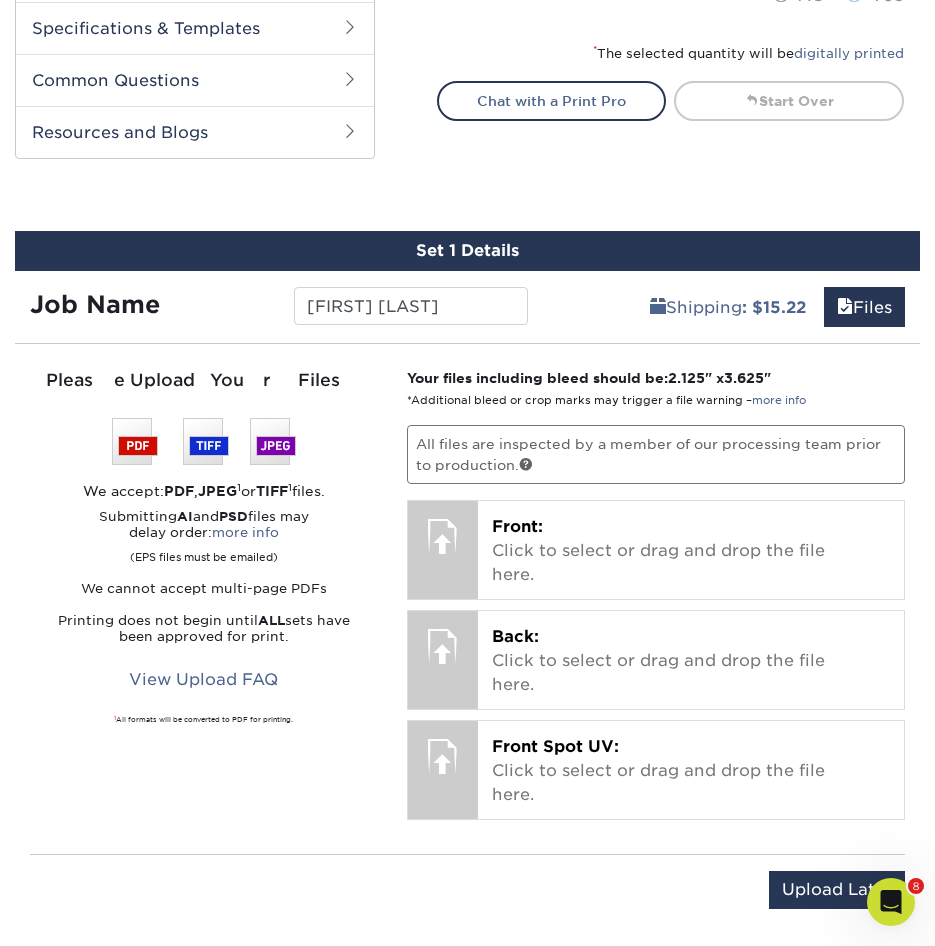 scroll, scrollTop: 1176, scrollLeft: 0, axis: vertical 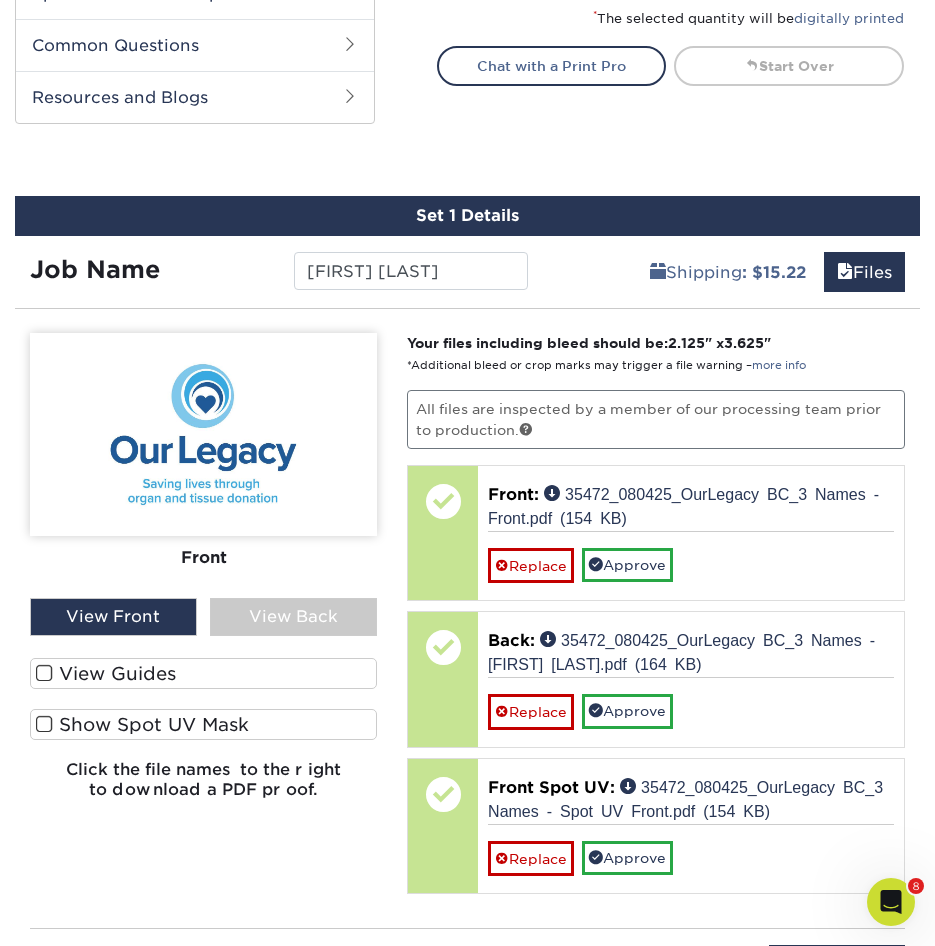 click on "Show Spot UV Mask" at bounding box center [203, 724] 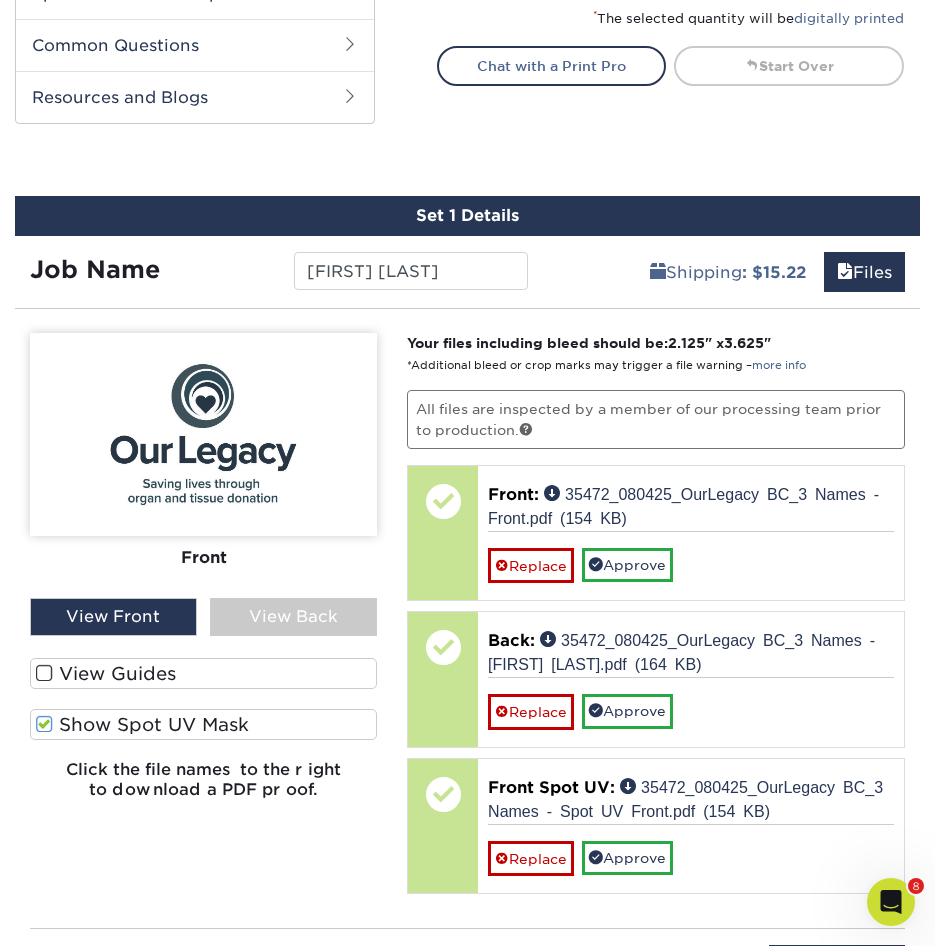 click on "View Guides
Show Spot UV Mask
Show Mask" at bounding box center (203, 709) 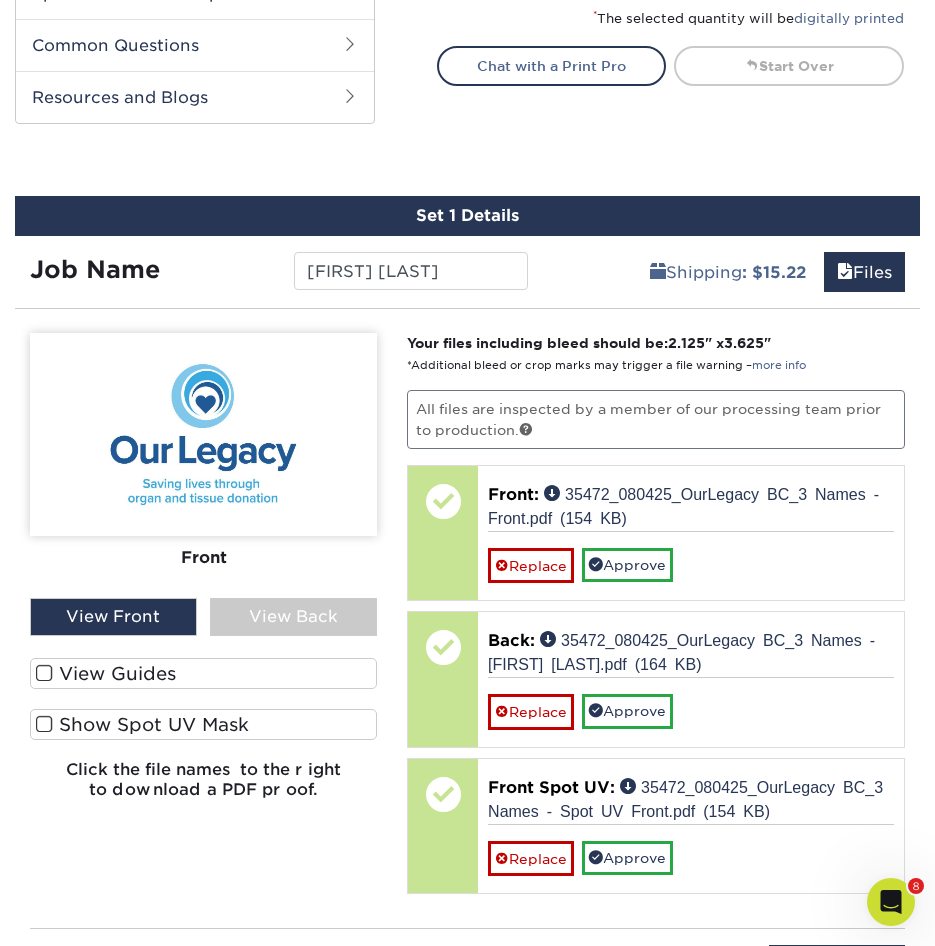 click on "View Front" at bounding box center [113, 617] 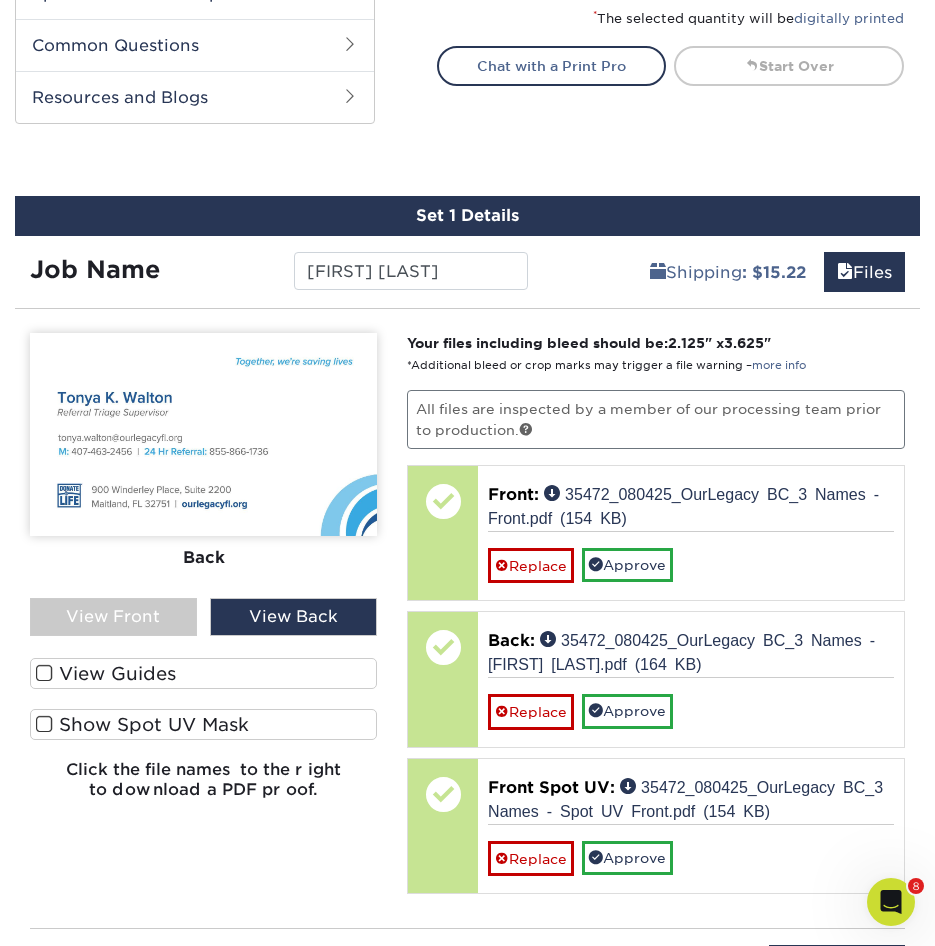 click on "View Front" at bounding box center [113, 617] 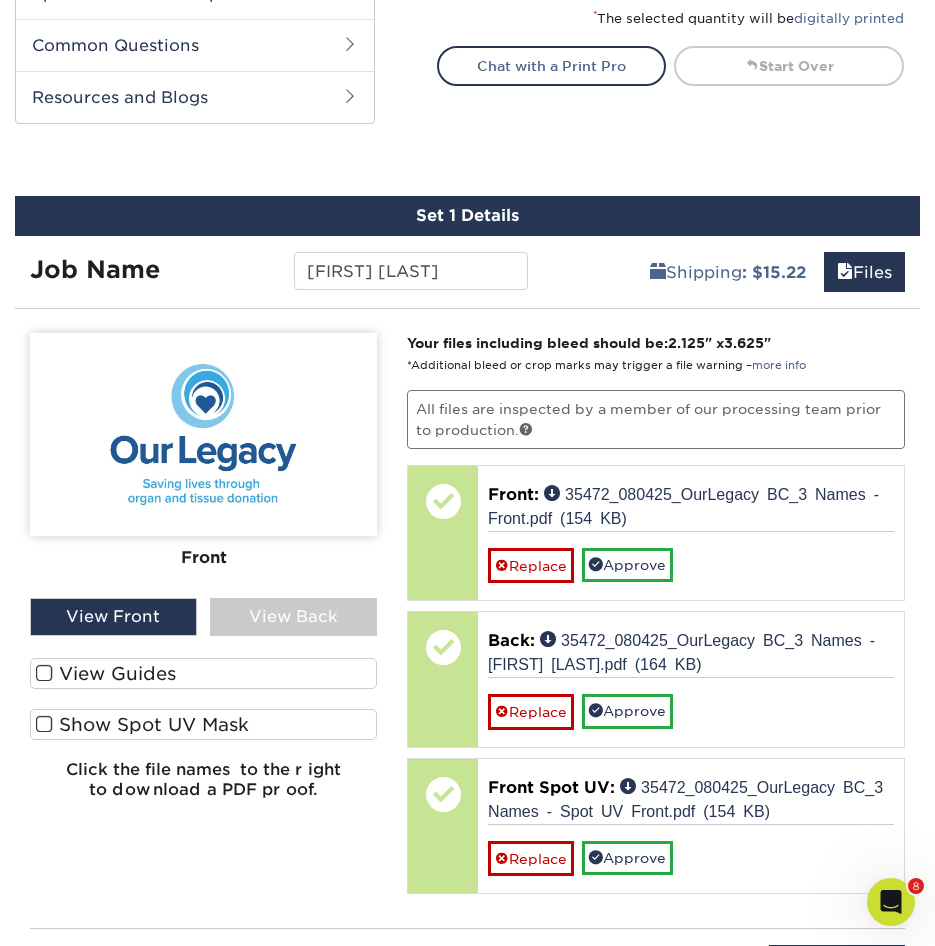 click on "View Back" at bounding box center (293, 617) 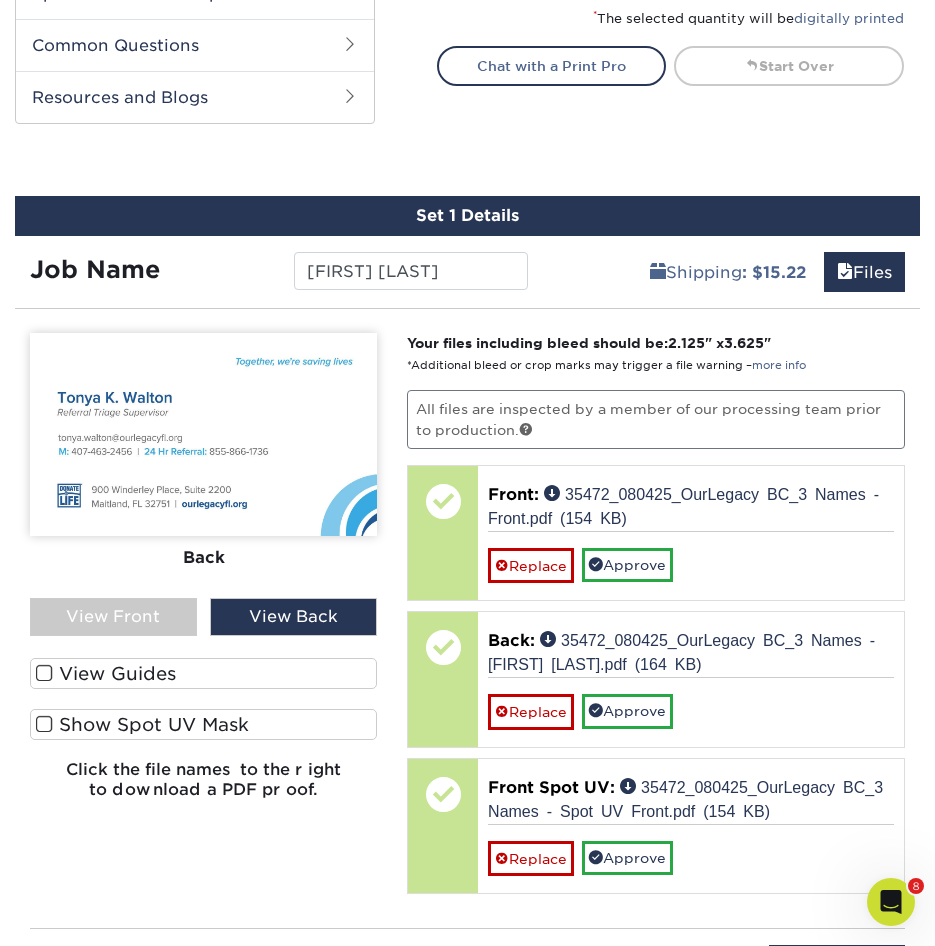 click on "Show Spot UV Mask" at bounding box center (203, 724) 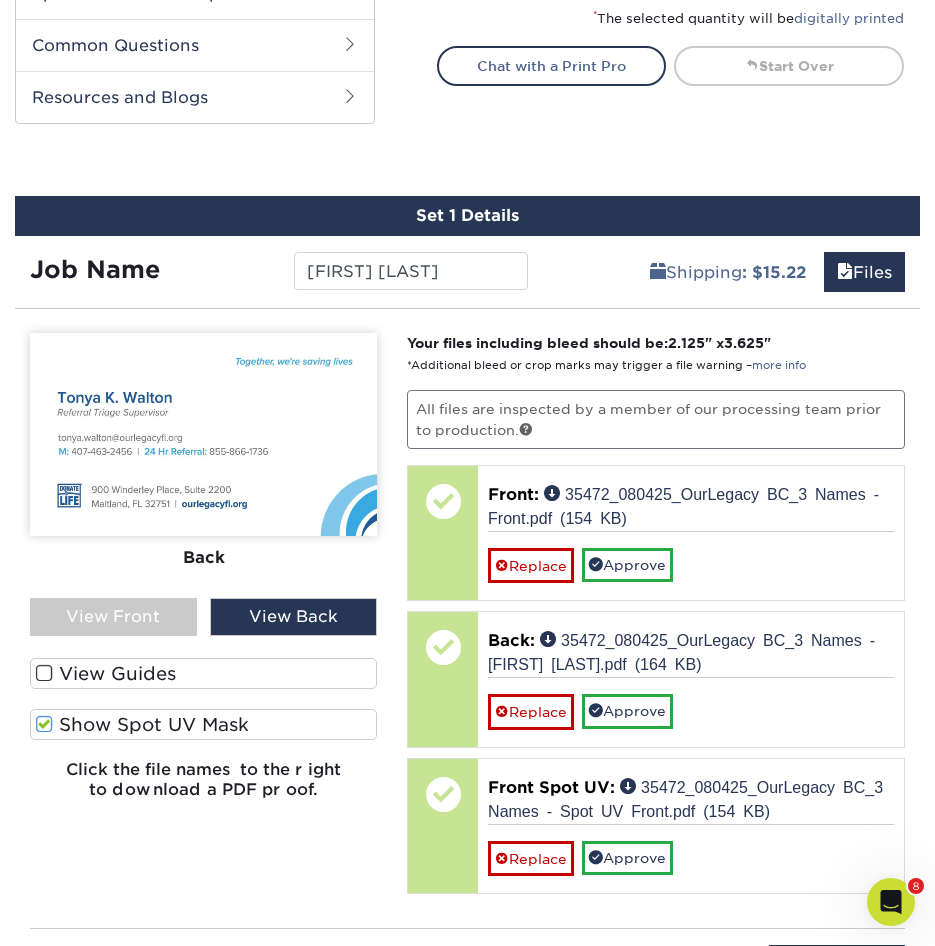 click on "Front
Back" at bounding box center [203, 465] 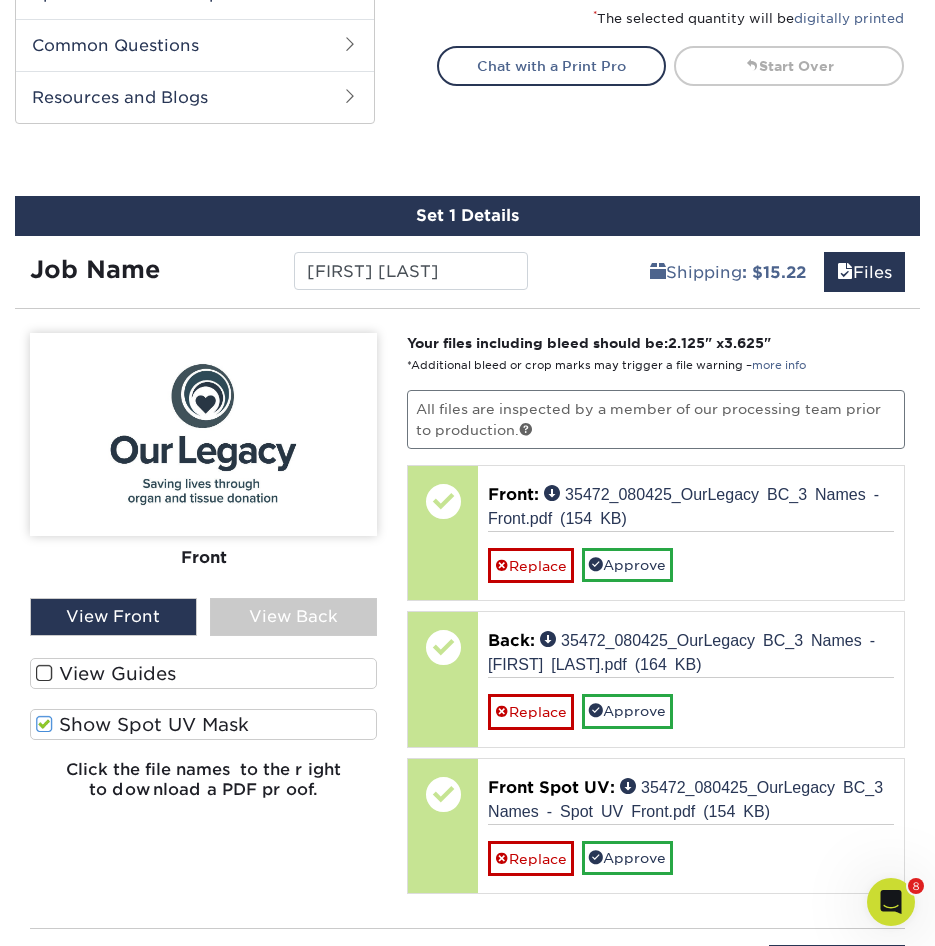 click on "View Back" at bounding box center (293, 617) 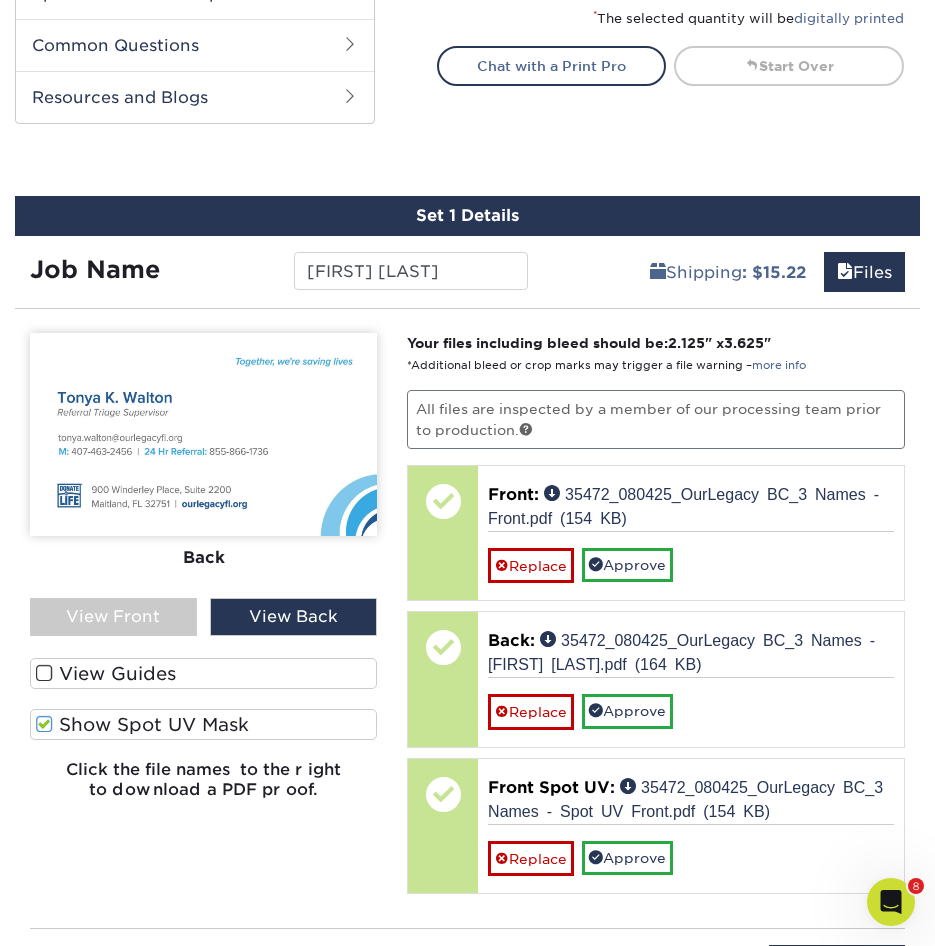 click on "View Front" at bounding box center [113, 617] 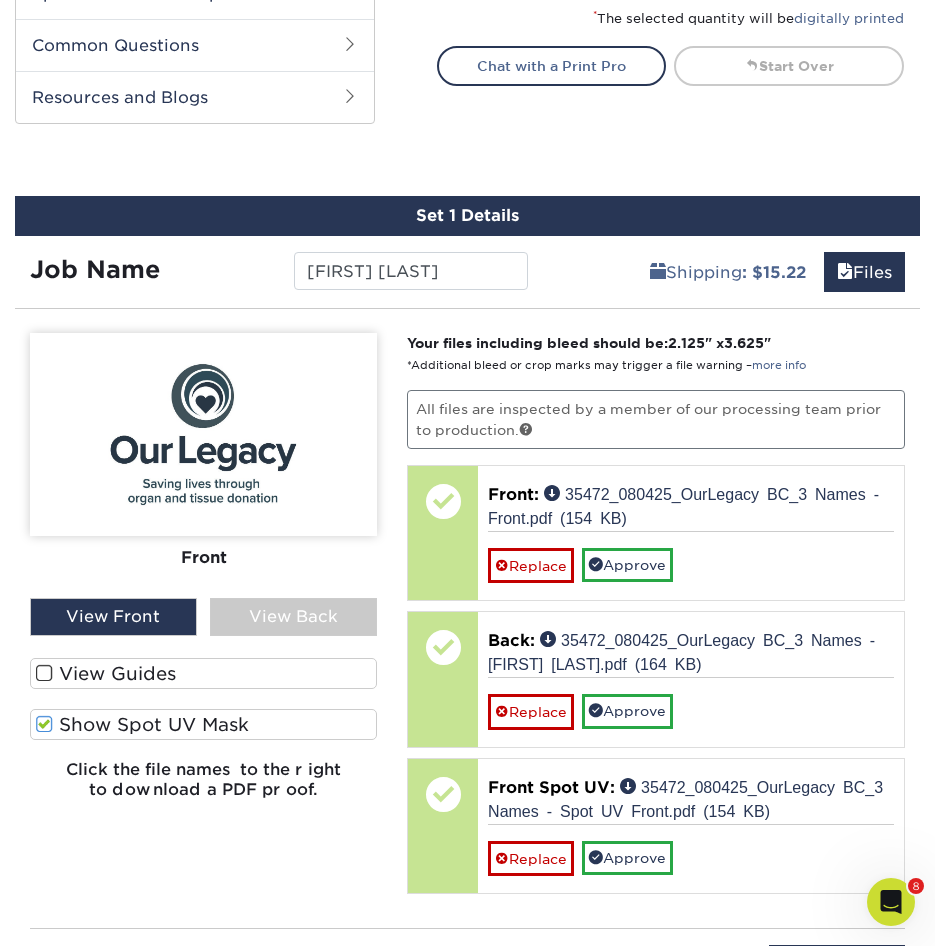 click on "Show Spot UV Mask" at bounding box center (203, 724) 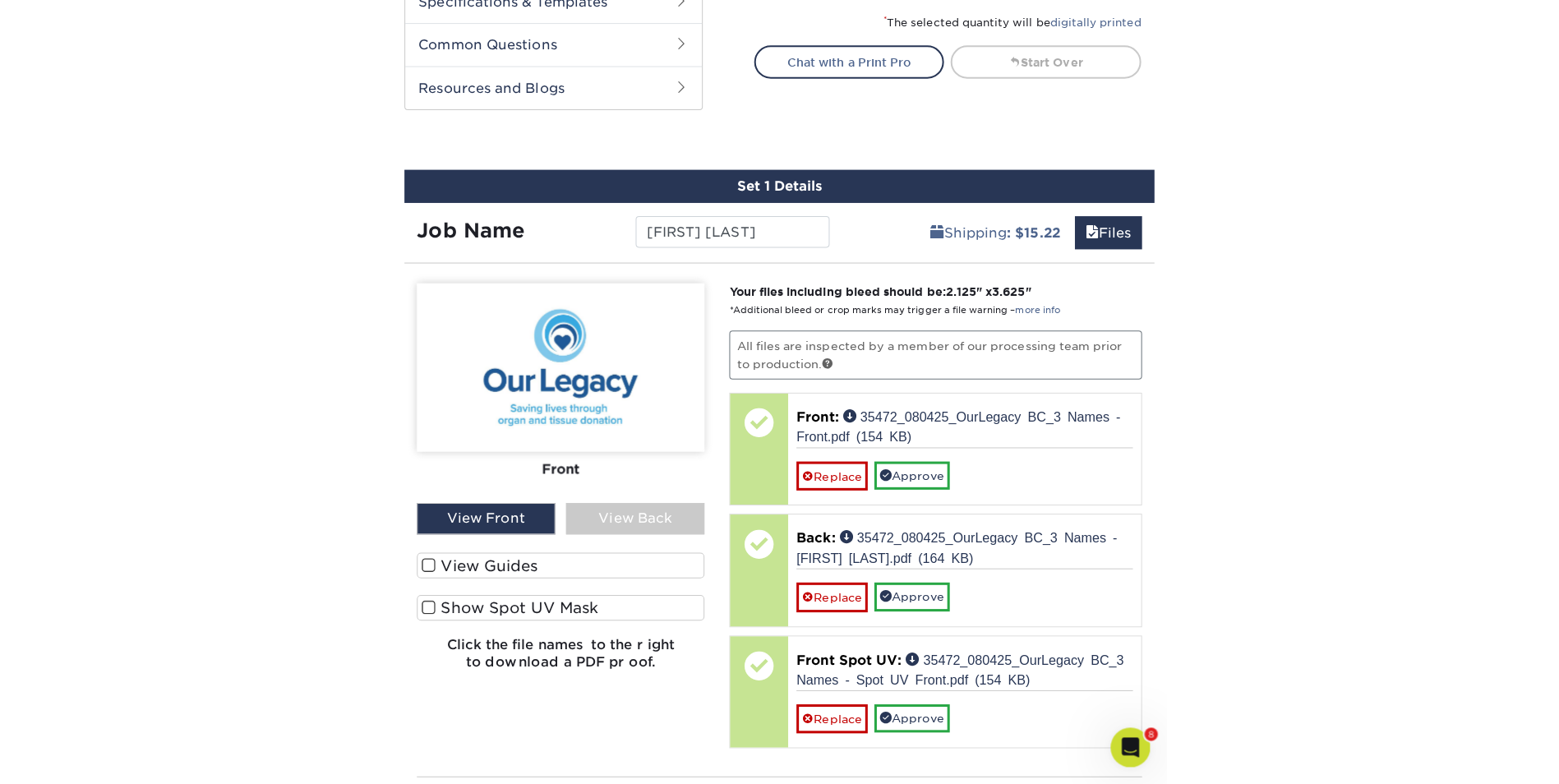 scroll, scrollTop: 1049, scrollLeft: 0, axis: vertical 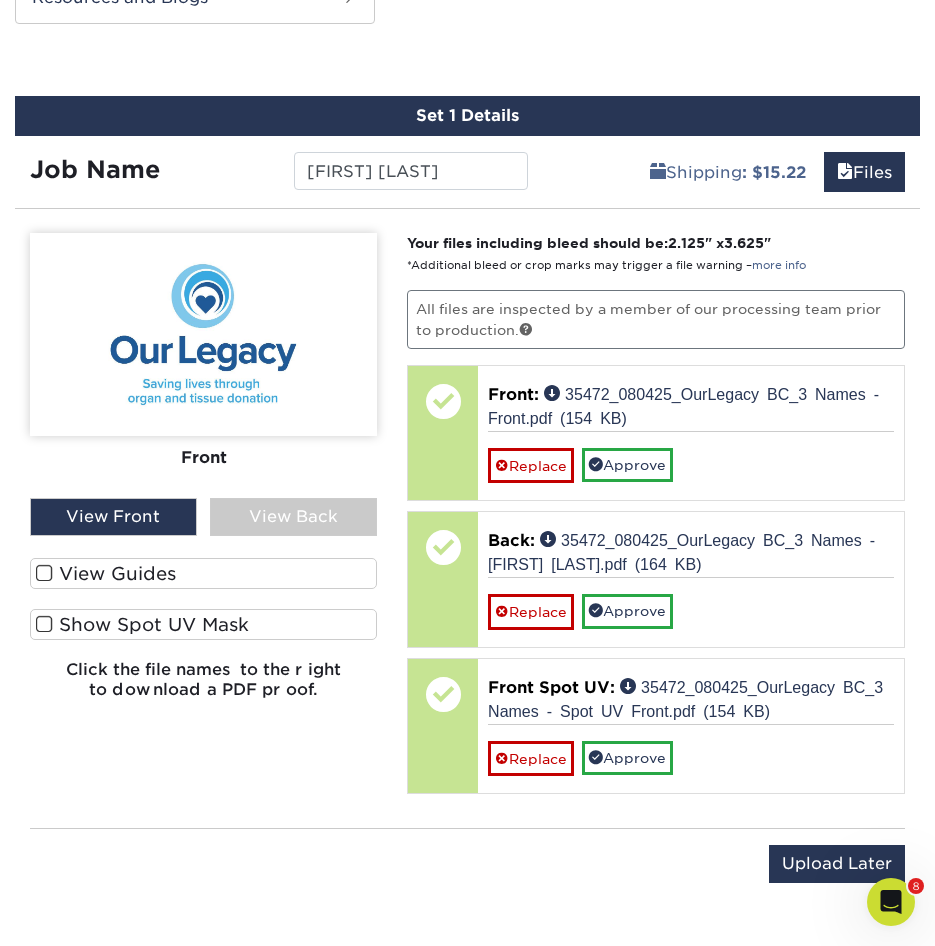 click on "View Back" at bounding box center (293, 517) 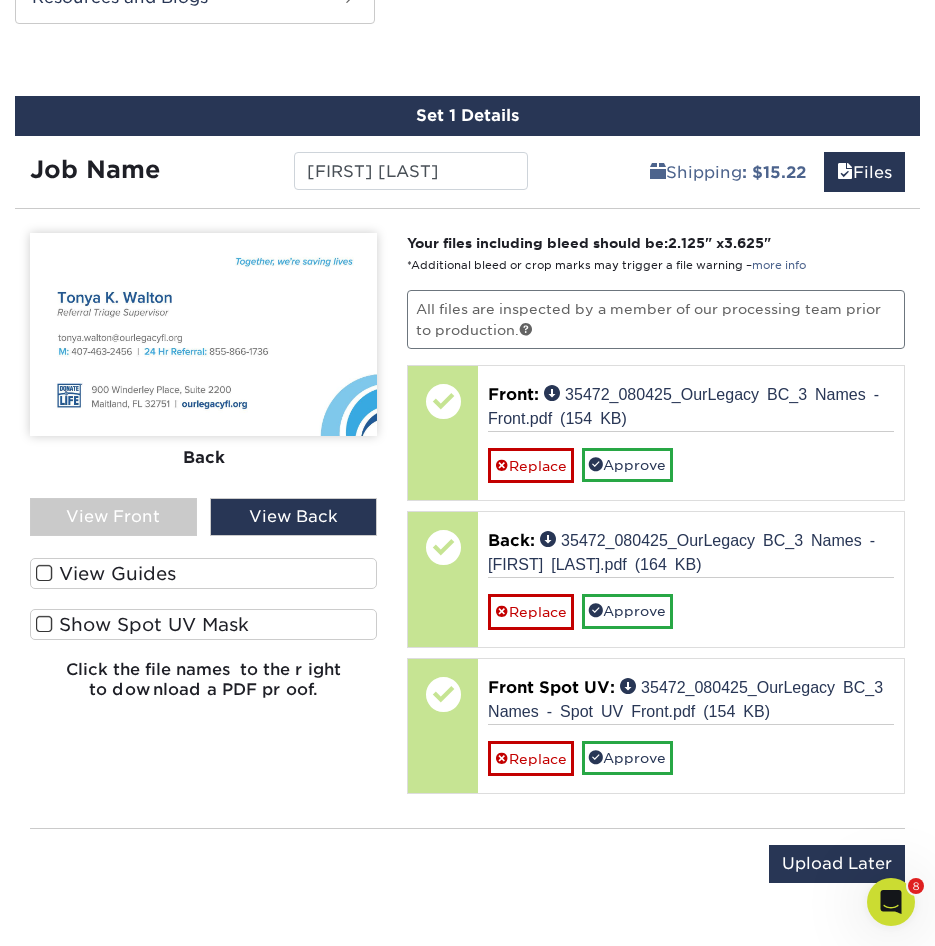 click on "View Front" at bounding box center [113, 517] 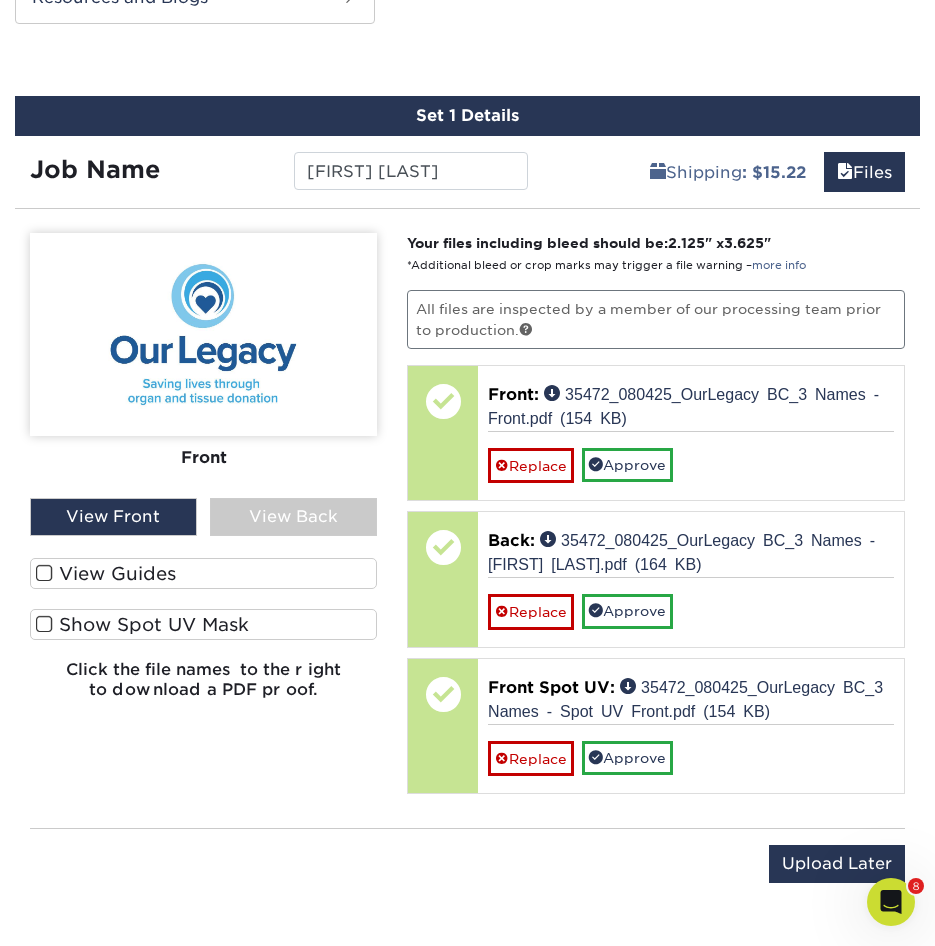 click on "View Back" at bounding box center (293, 517) 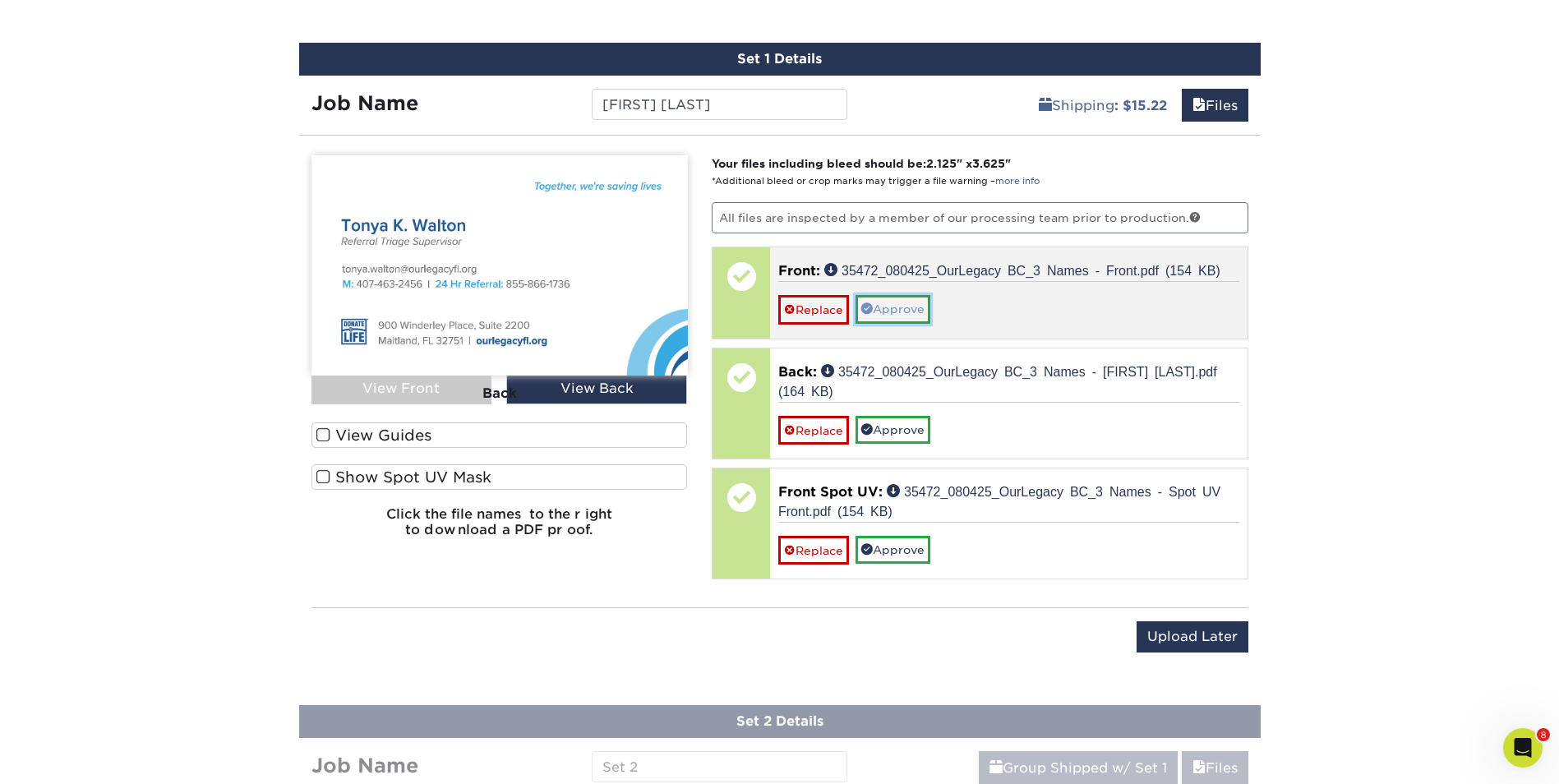 click on "Approve" at bounding box center [893, 309] 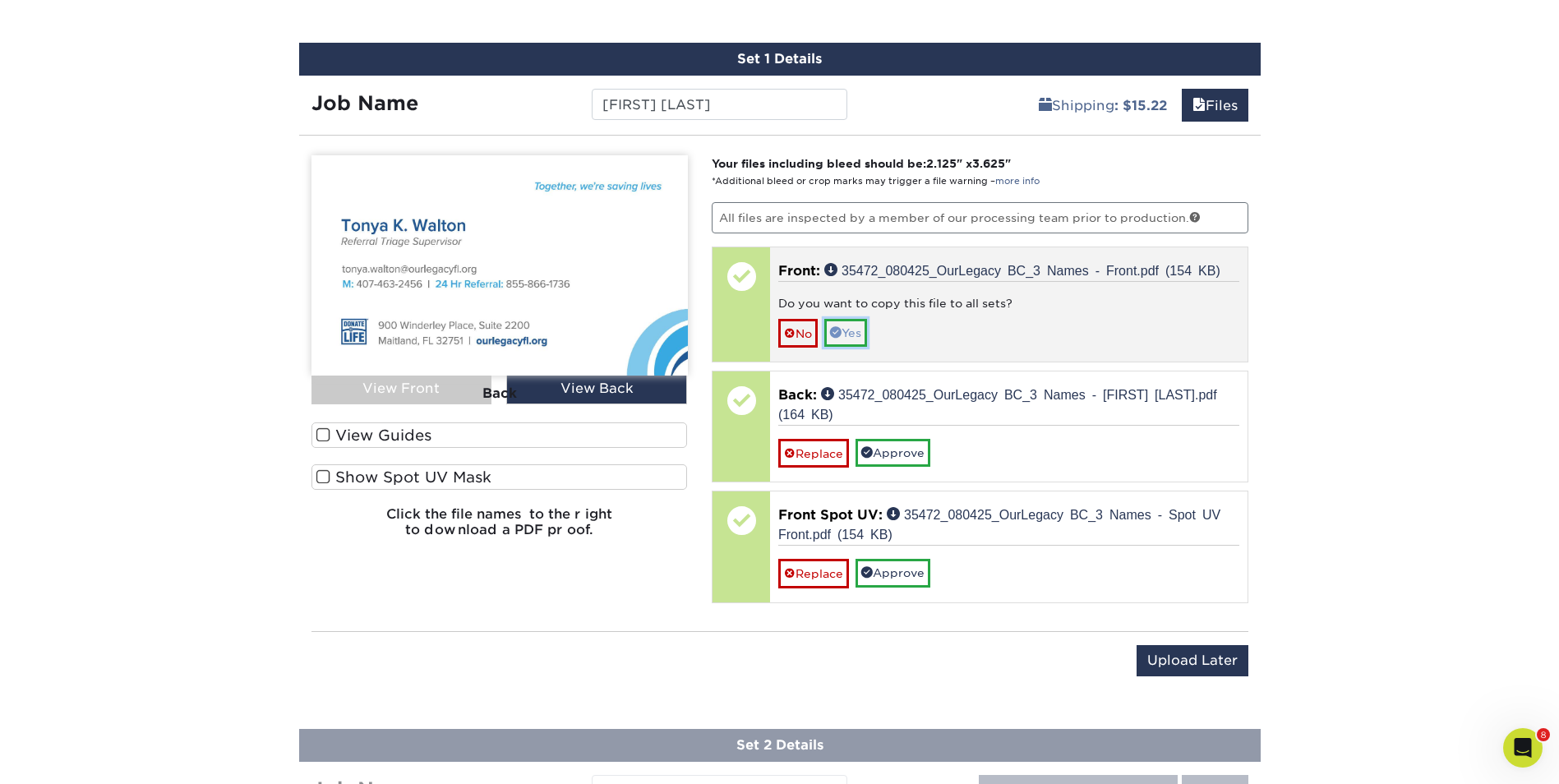 click on "Yes" at bounding box center (846, 333) 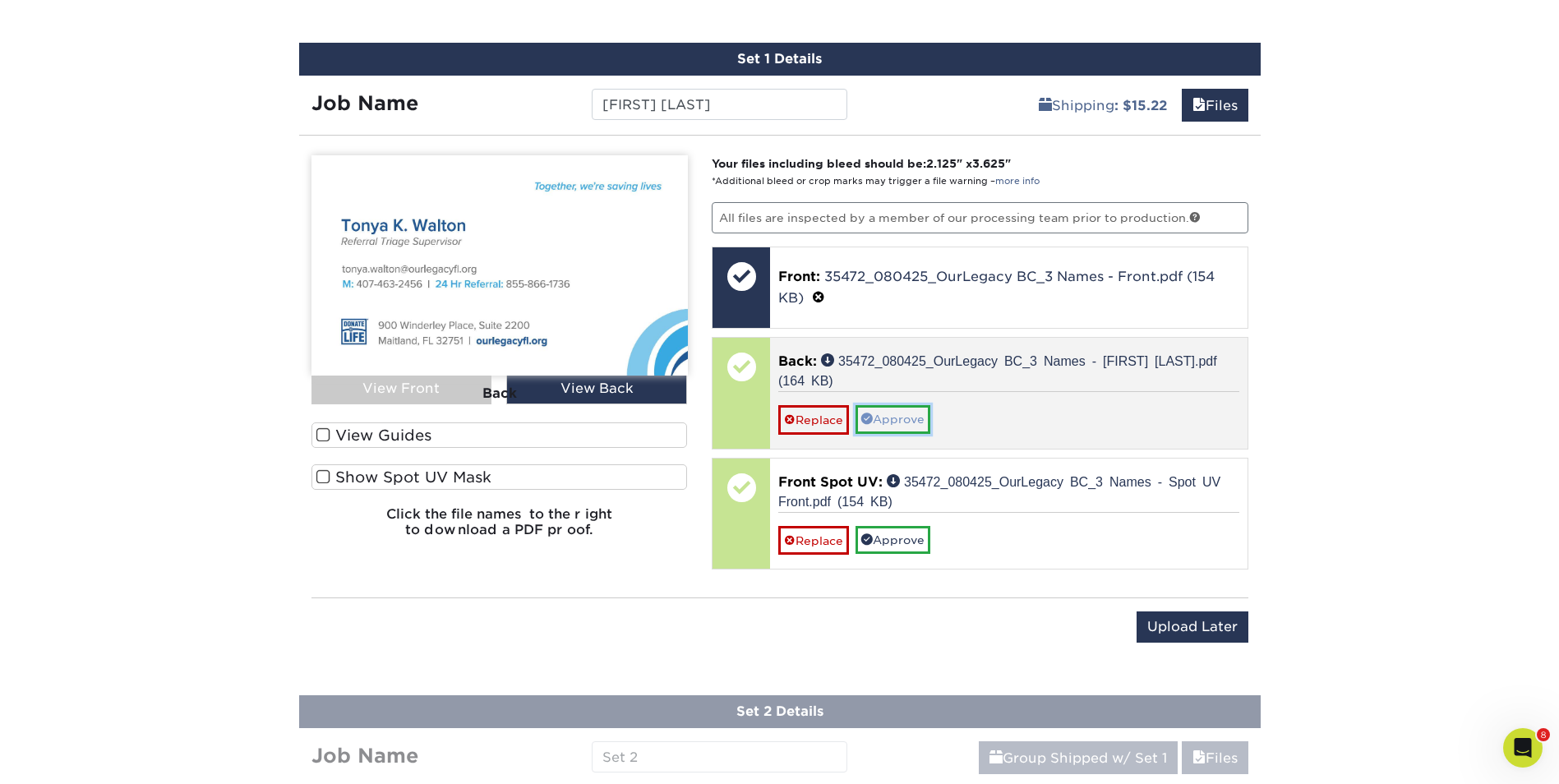 click on "Approve" at bounding box center (893, 419) 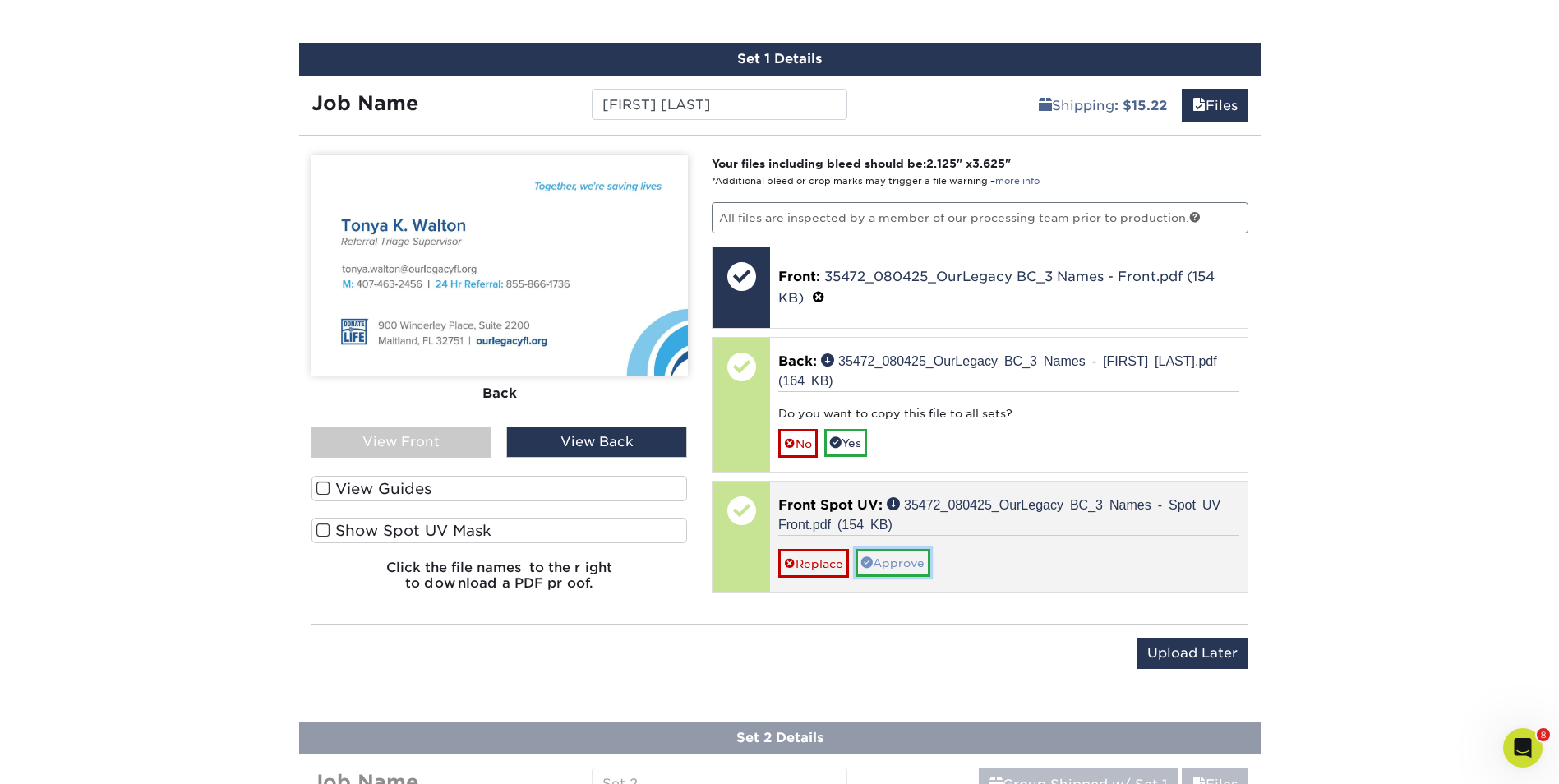 click on "Approve" at bounding box center (893, 563) 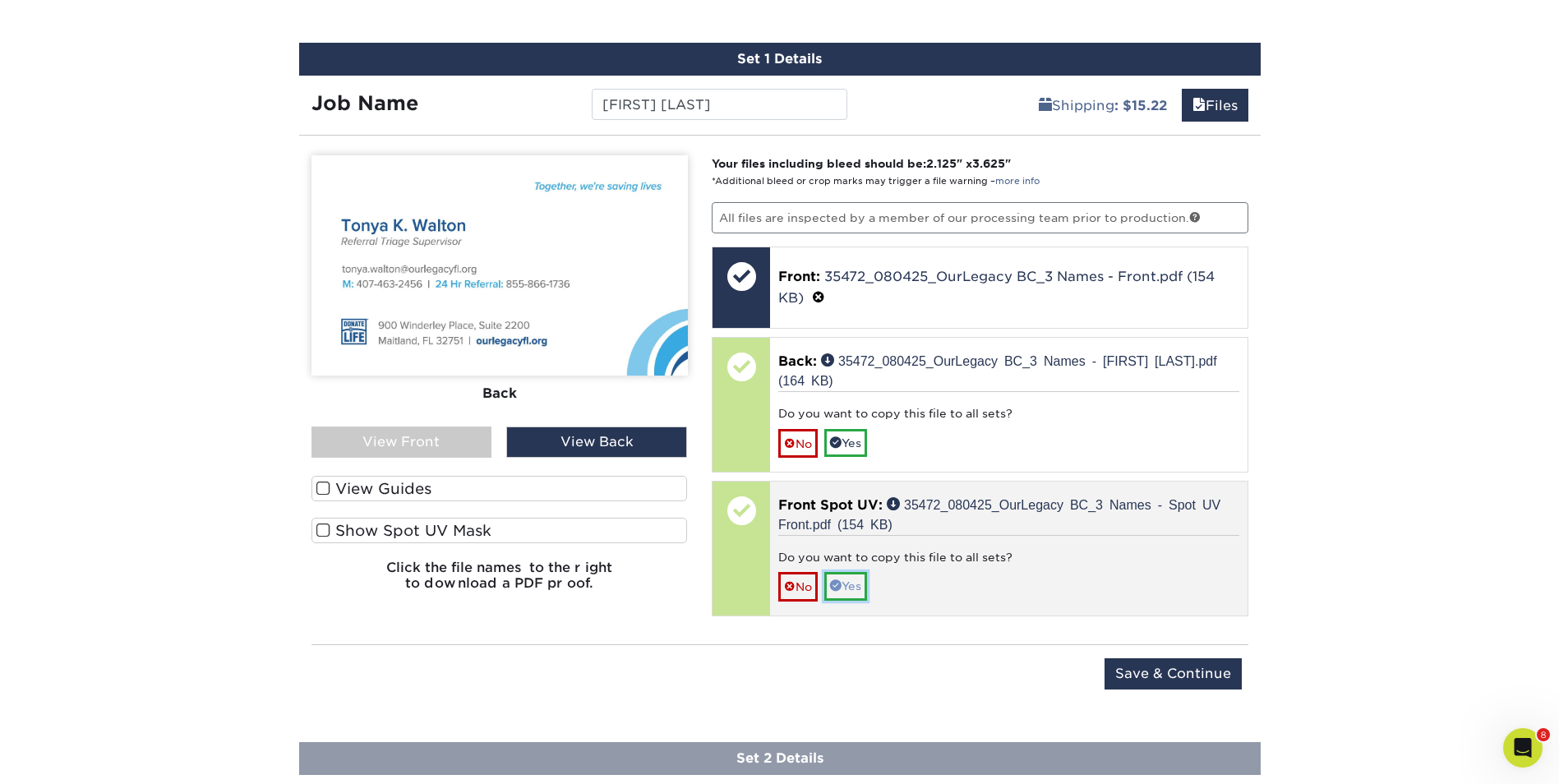 click at bounding box center [836, 585] 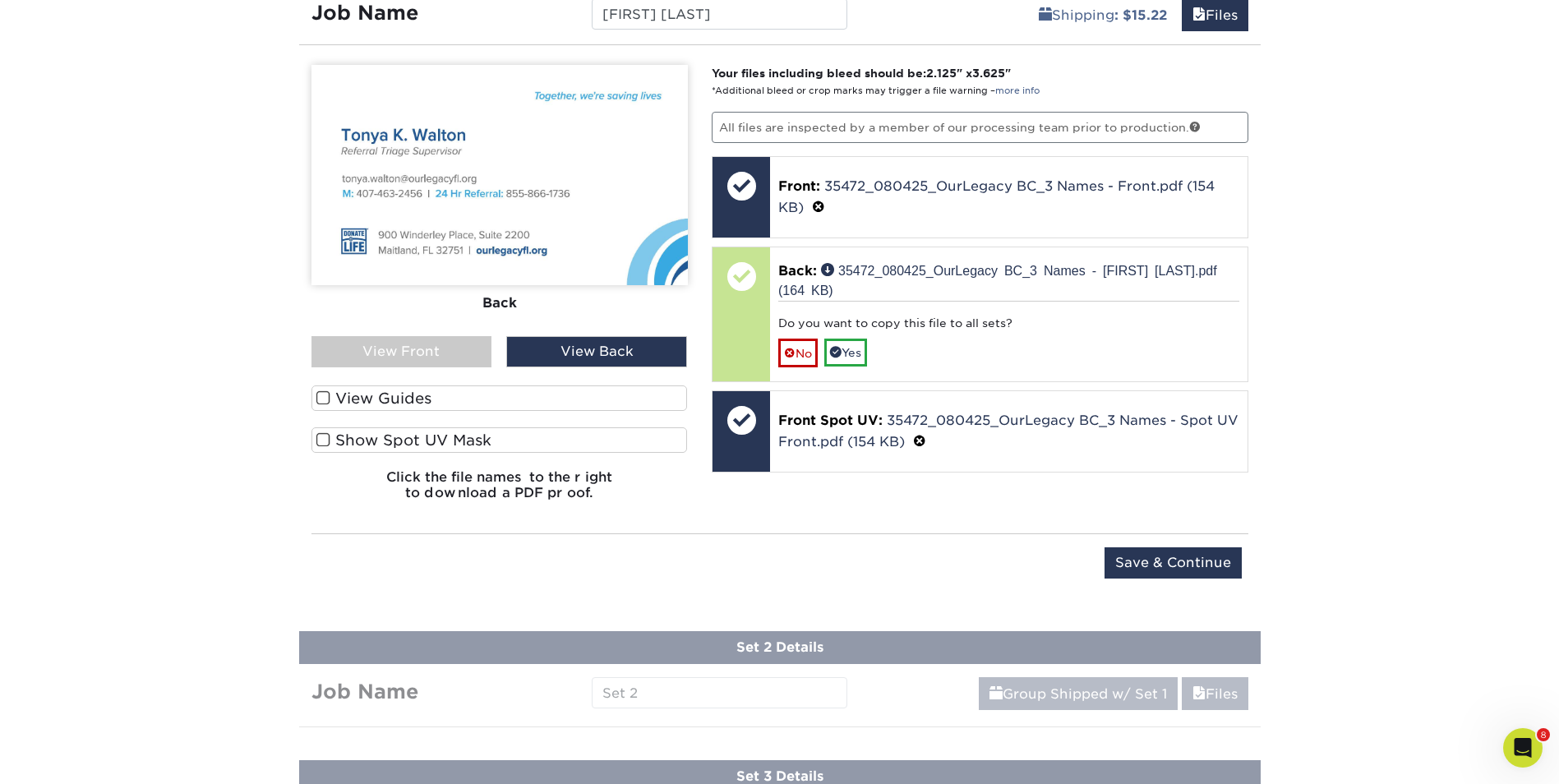 scroll, scrollTop: 1131, scrollLeft: 0, axis: vertical 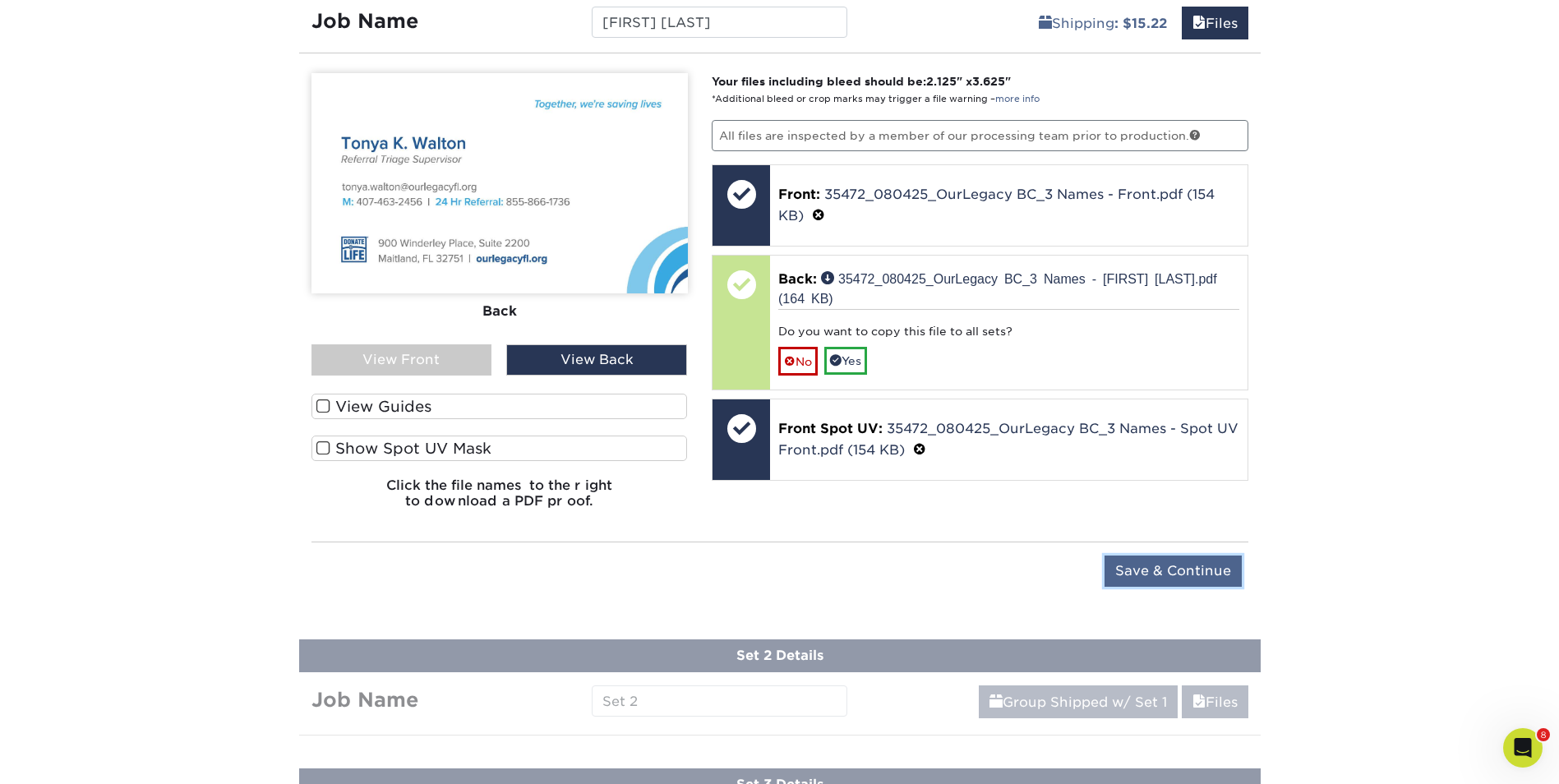 click on "Save & Continue" at bounding box center [1173, 571] 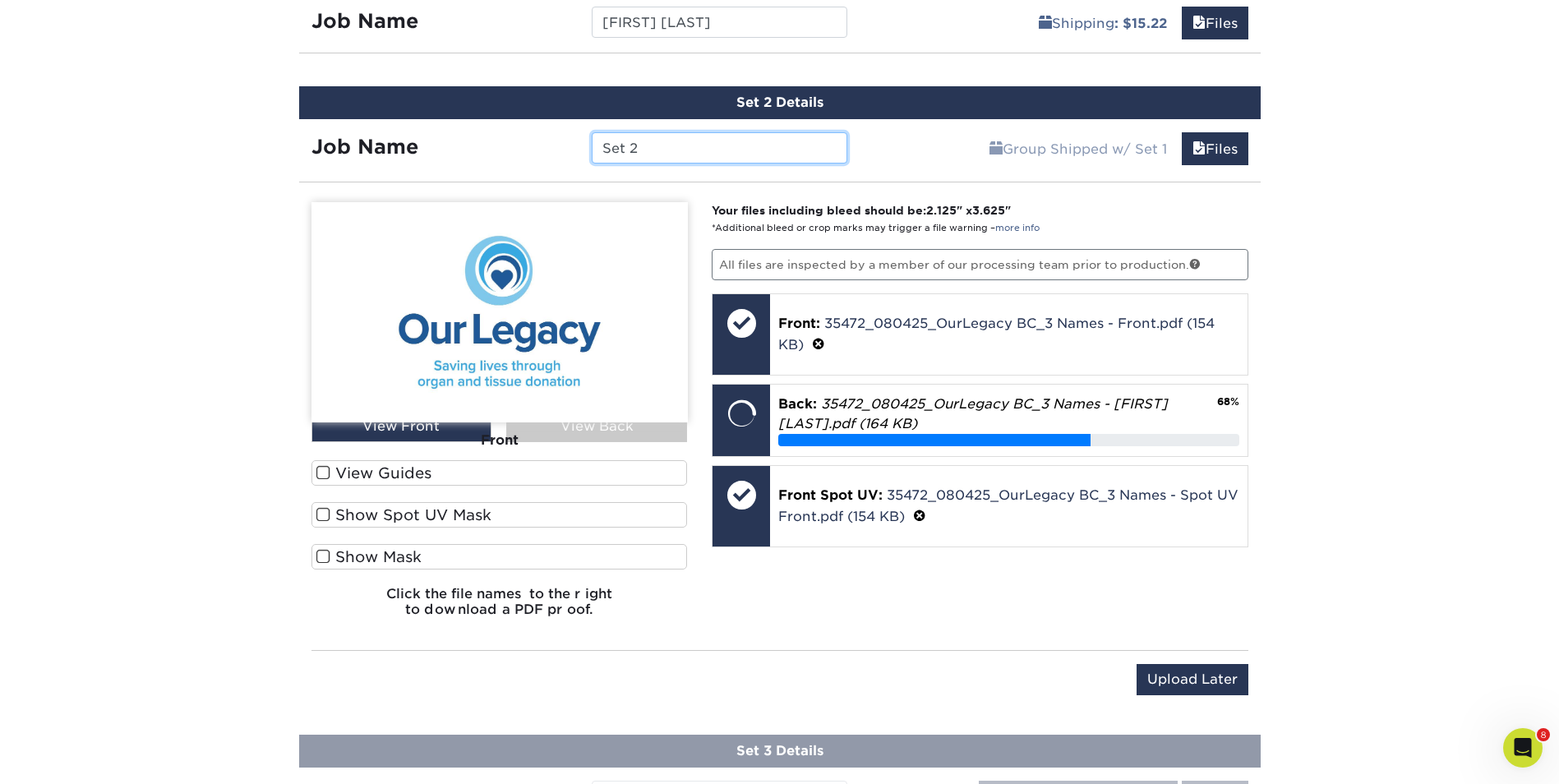 click on "Set 2" at bounding box center [719, 148] 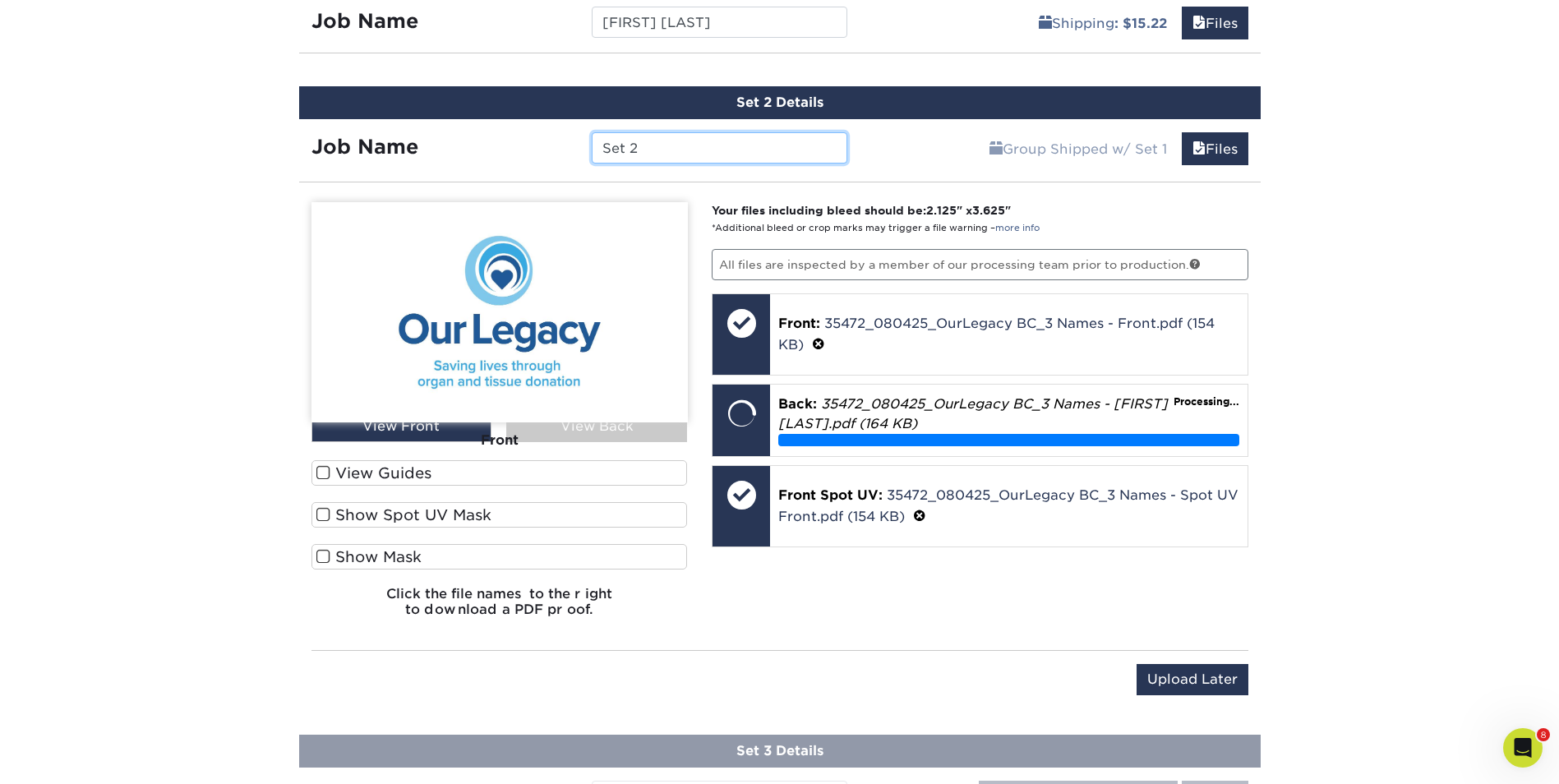 click on "Set 2" at bounding box center [719, 148] 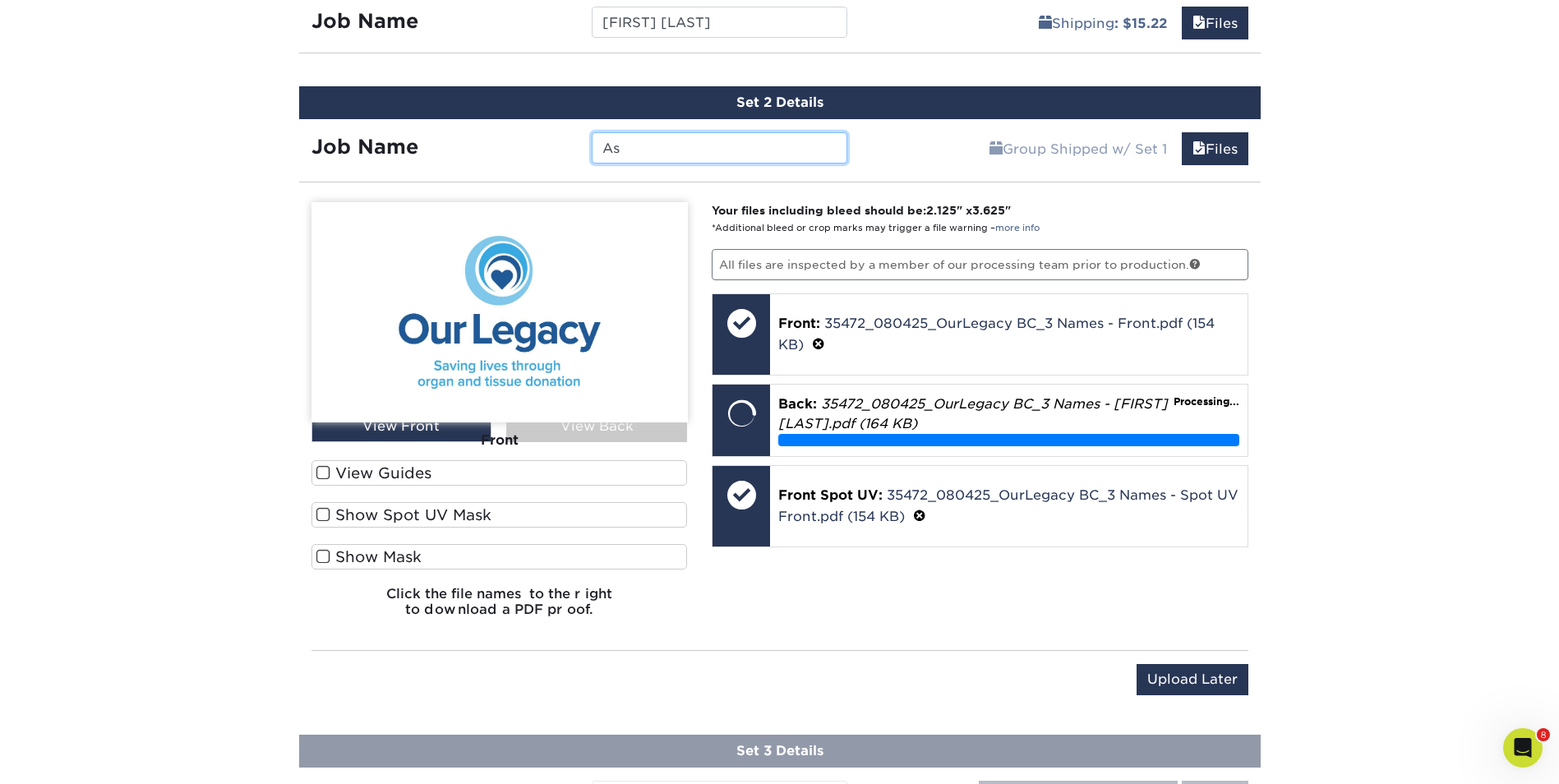 type on "A" 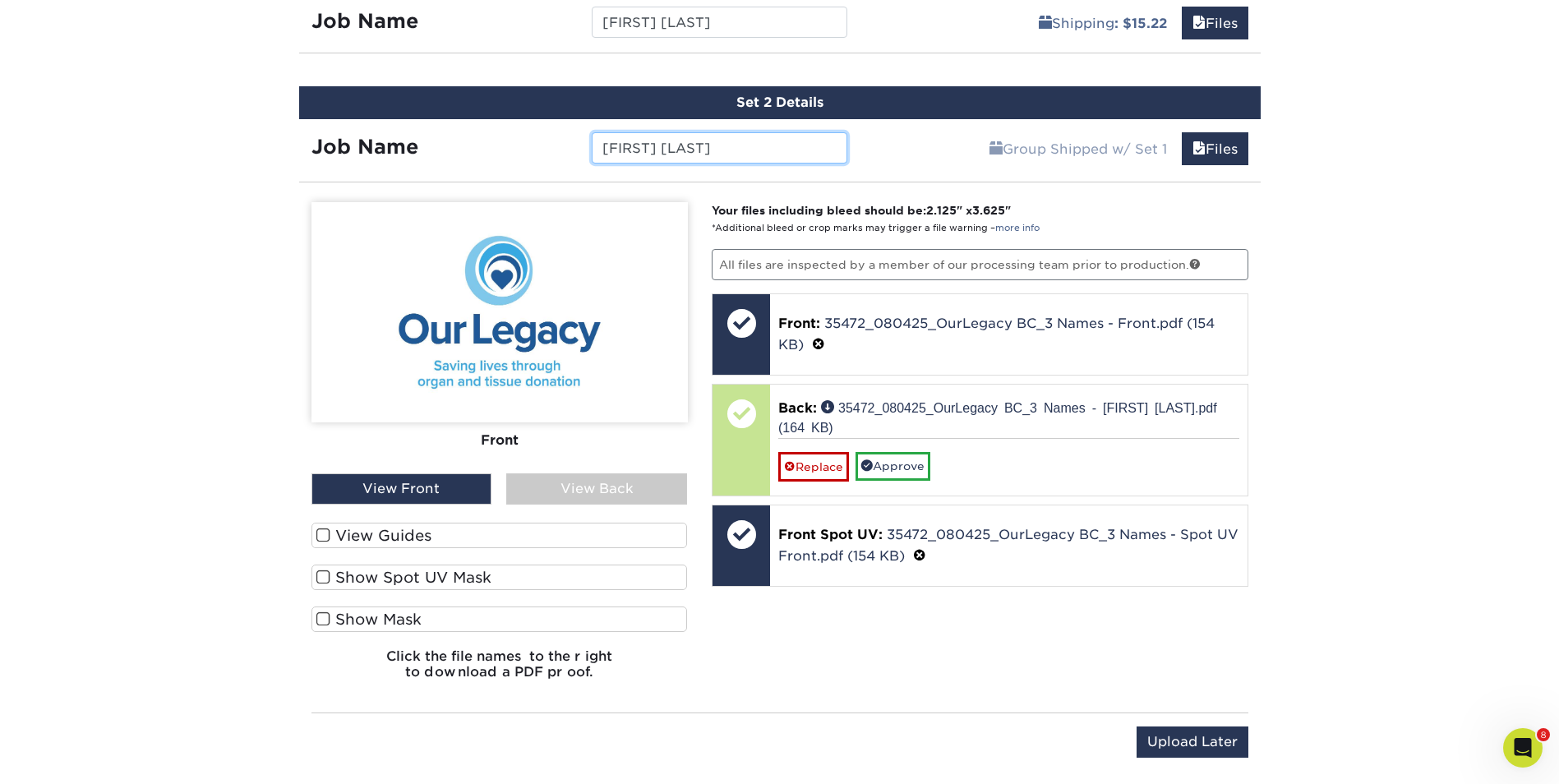 type on "Stacey Grey" 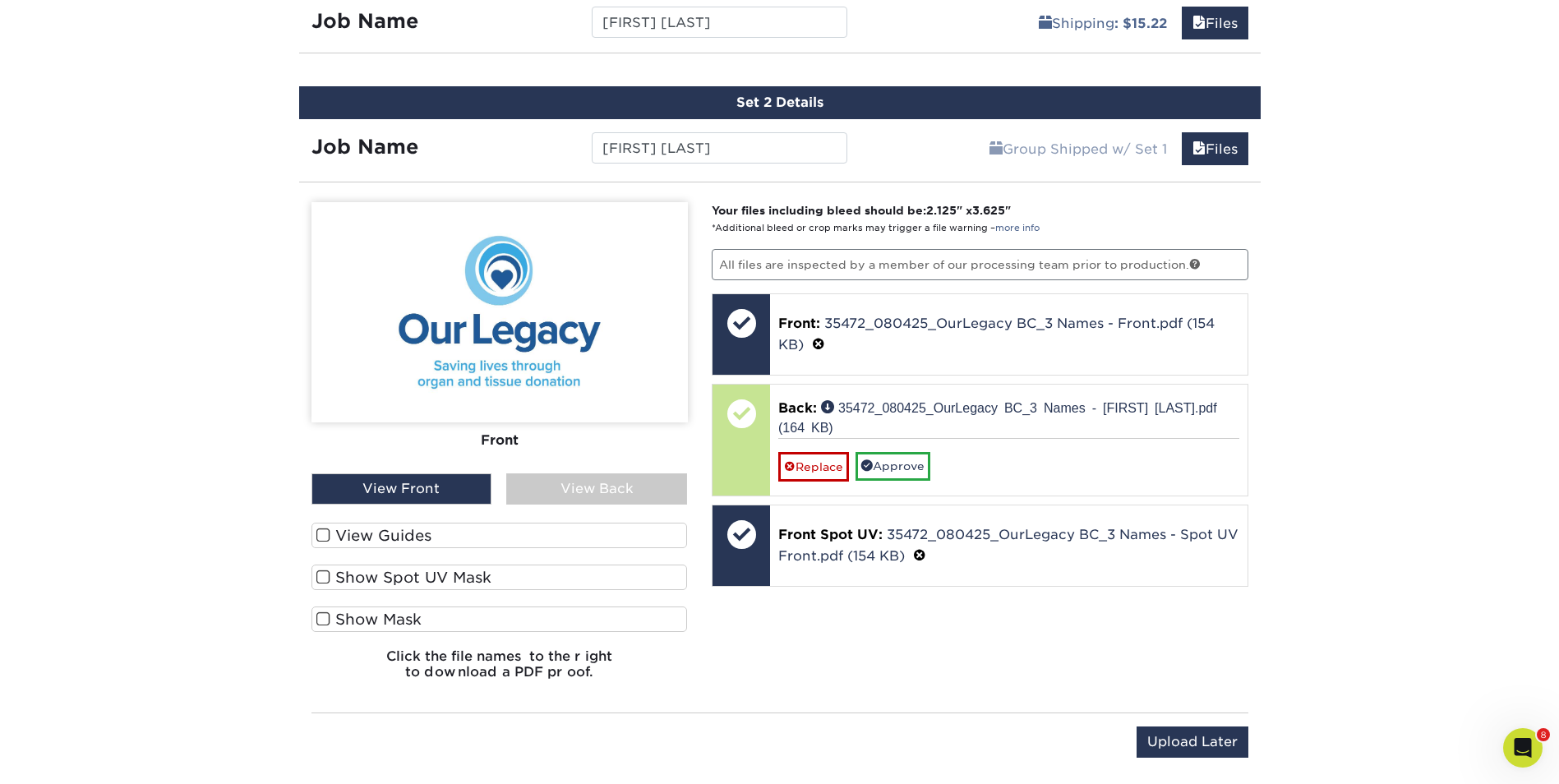 click on "We are currently experiencing a technical issue with this product category. Our development team is actively working on a solution, and we appreciate your patience during this time. In the meantime, you can still place an order for this product by submitting a request through our Custom Product Request Form or by contacting our friendly customer service team via email or chat. Thank you for your understanding!
Products
Business Cards
Previous" at bounding box center [779, -57] 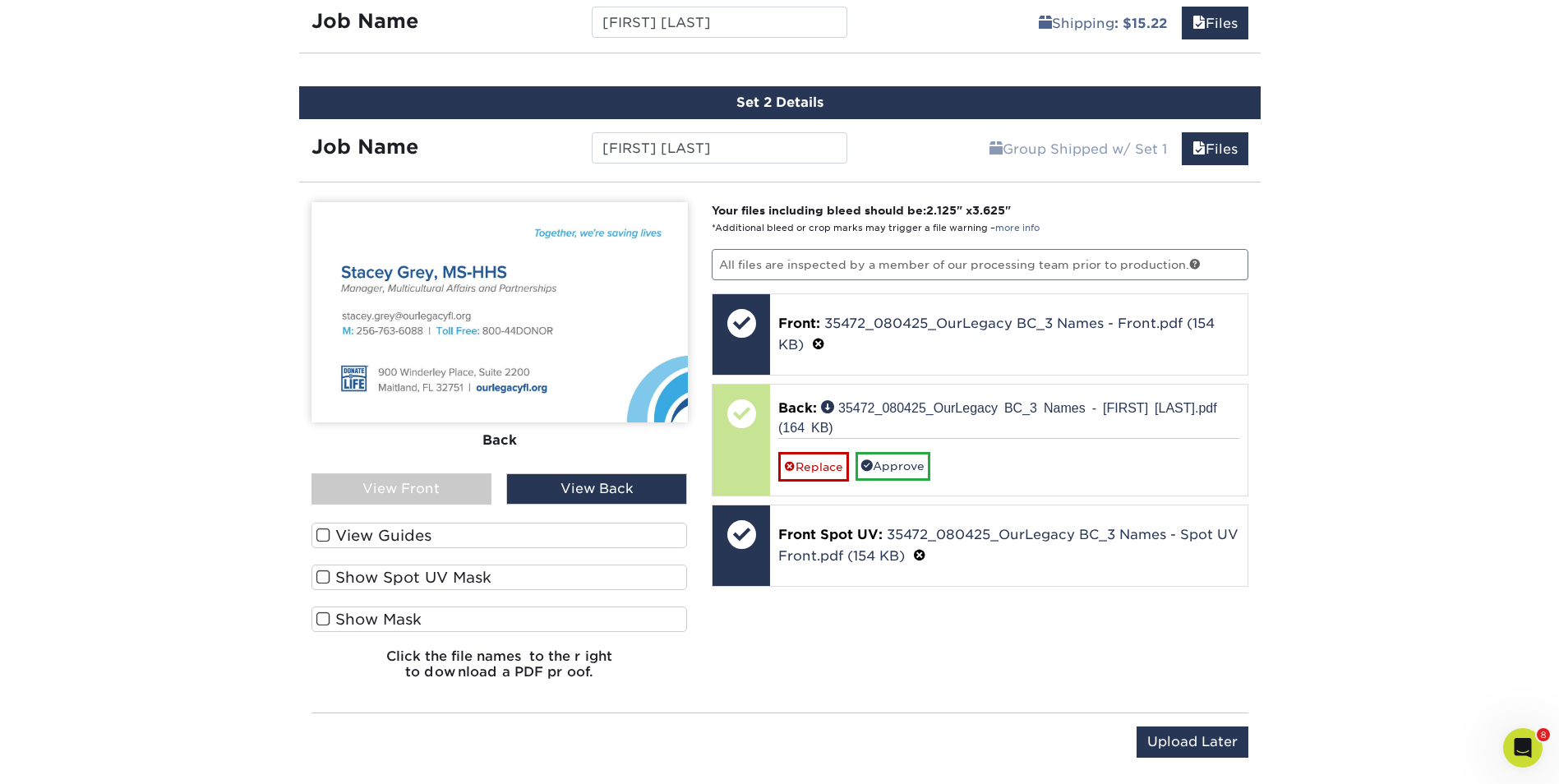 click on "View Front" at bounding box center [402, 489] 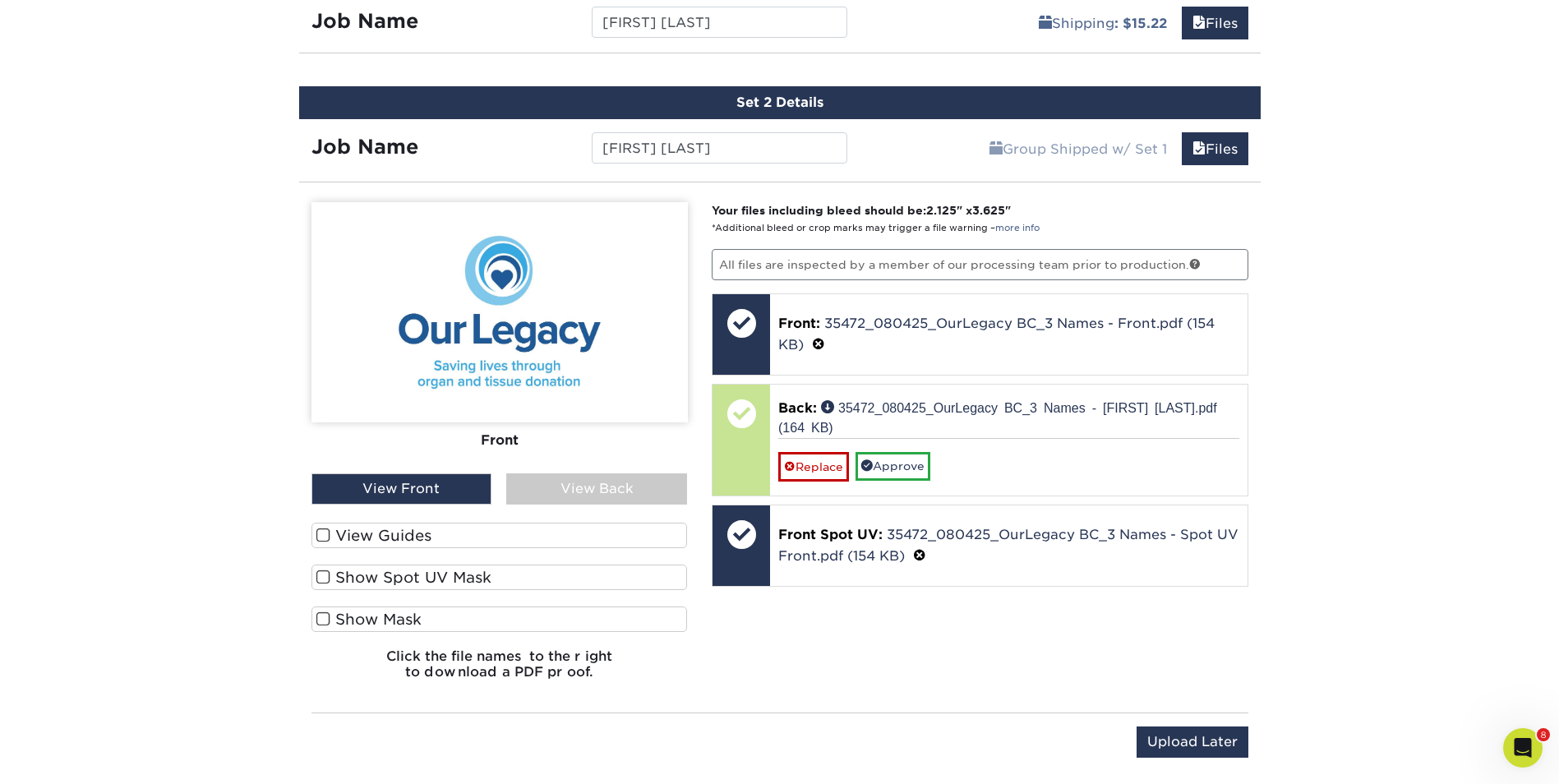 click on "Show Spot UV Mask" at bounding box center (500, 577) 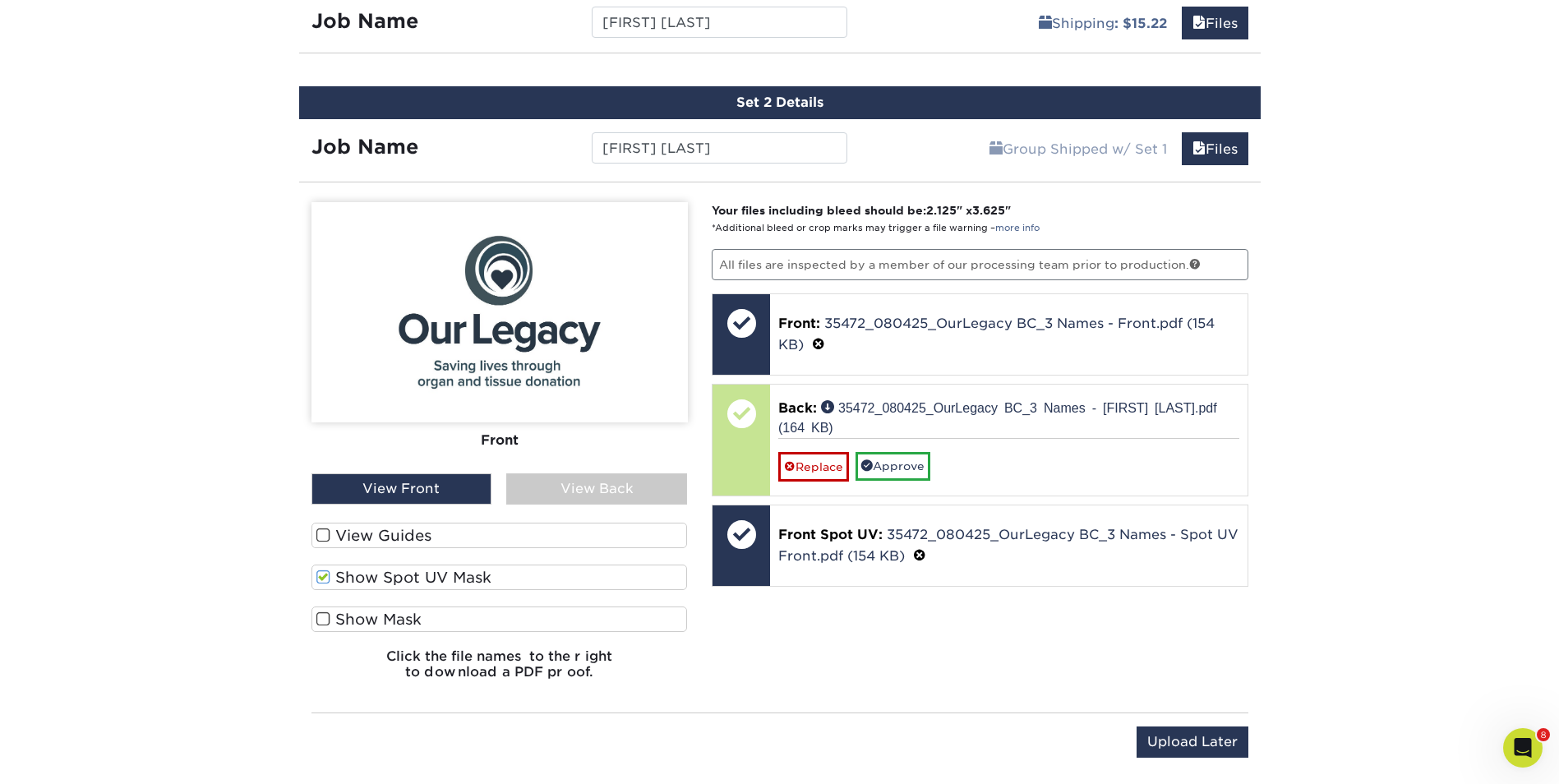 click on "View Back" at bounding box center (597, 489) 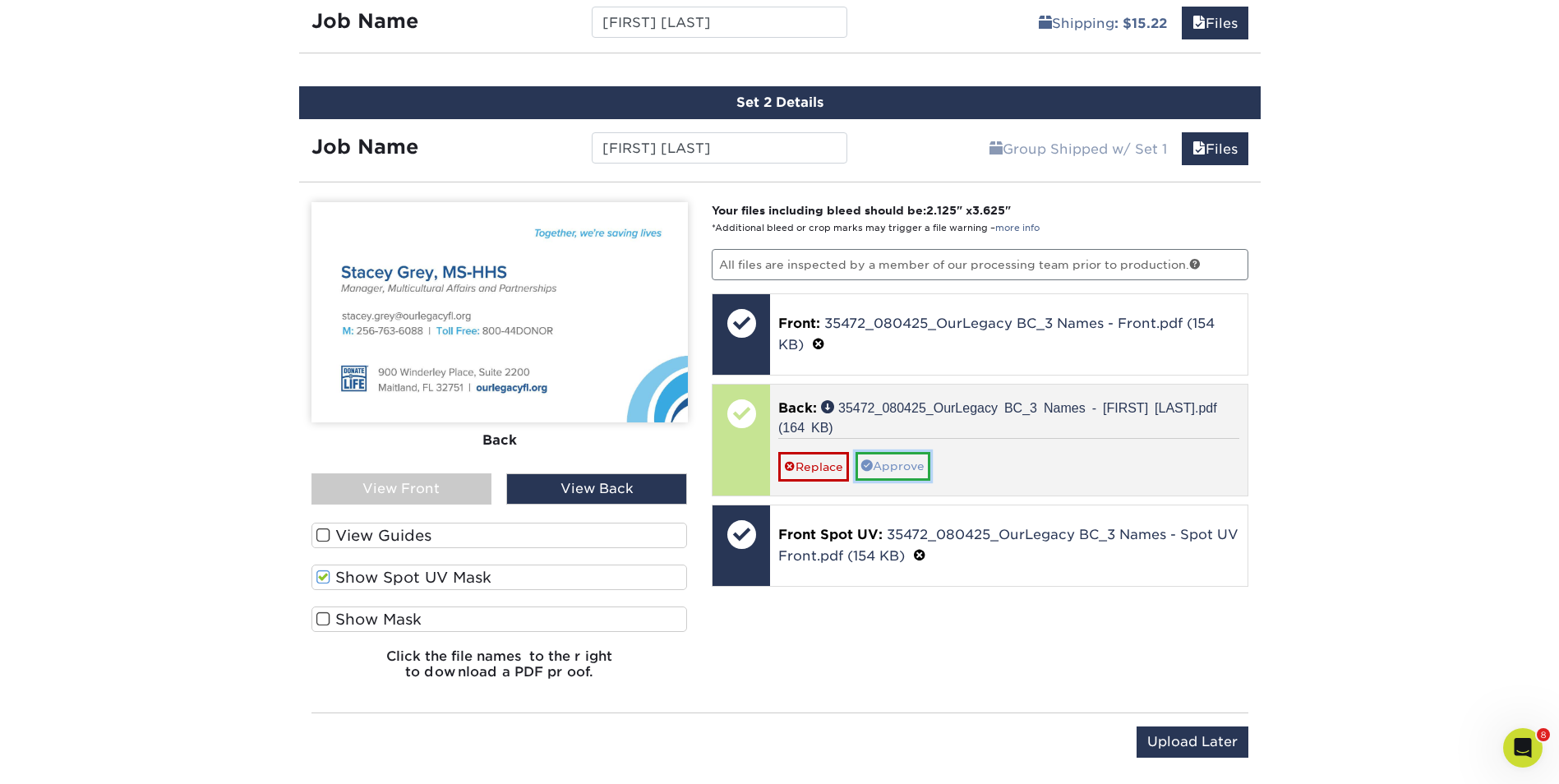 click on "Approve" at bounding box center [893, 466] 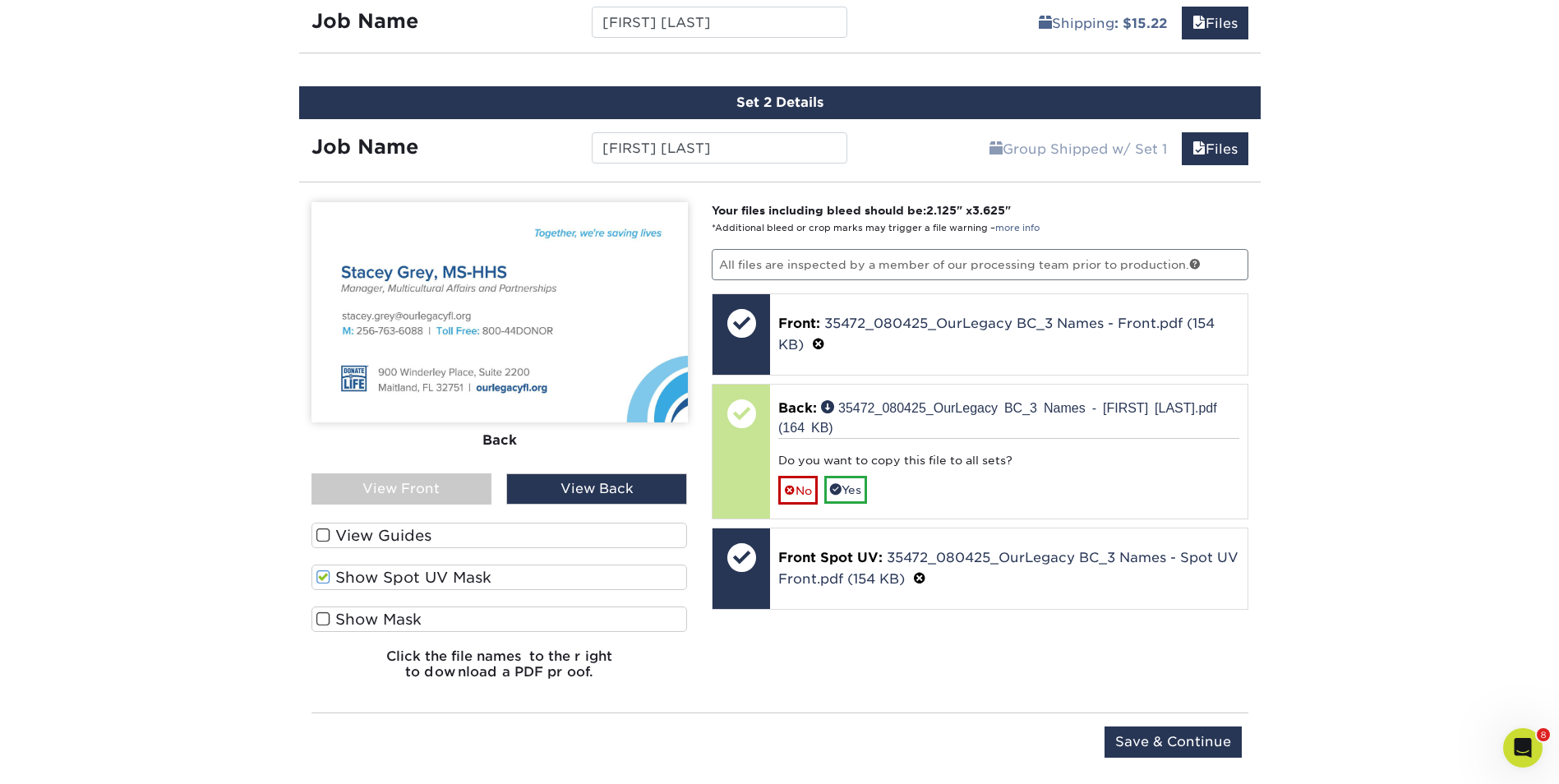 click on "View Front" at bounding box center (402, 489) 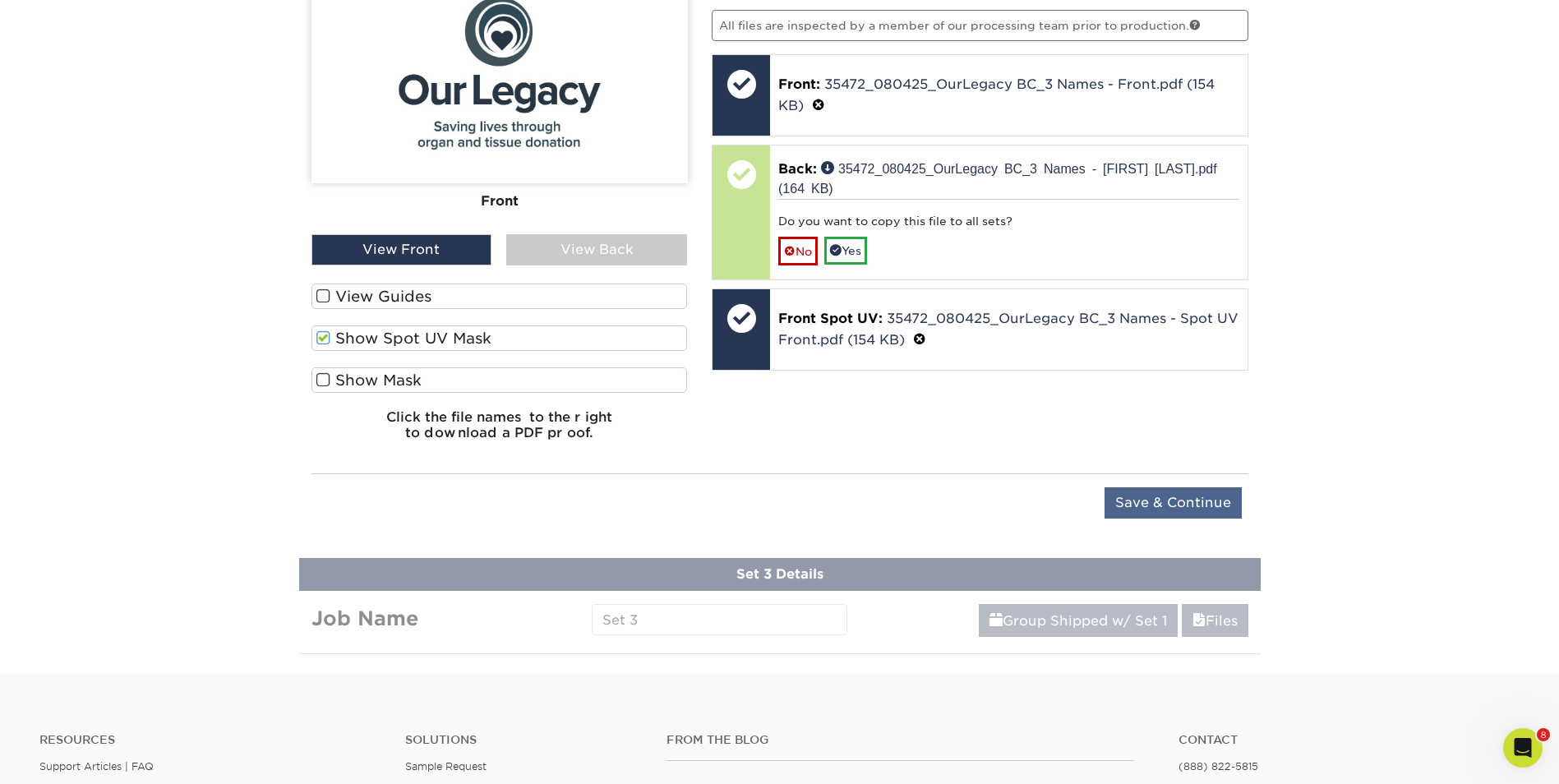 scroll, scrollTop: 1377, scrollLeft: 0, axis: vertical 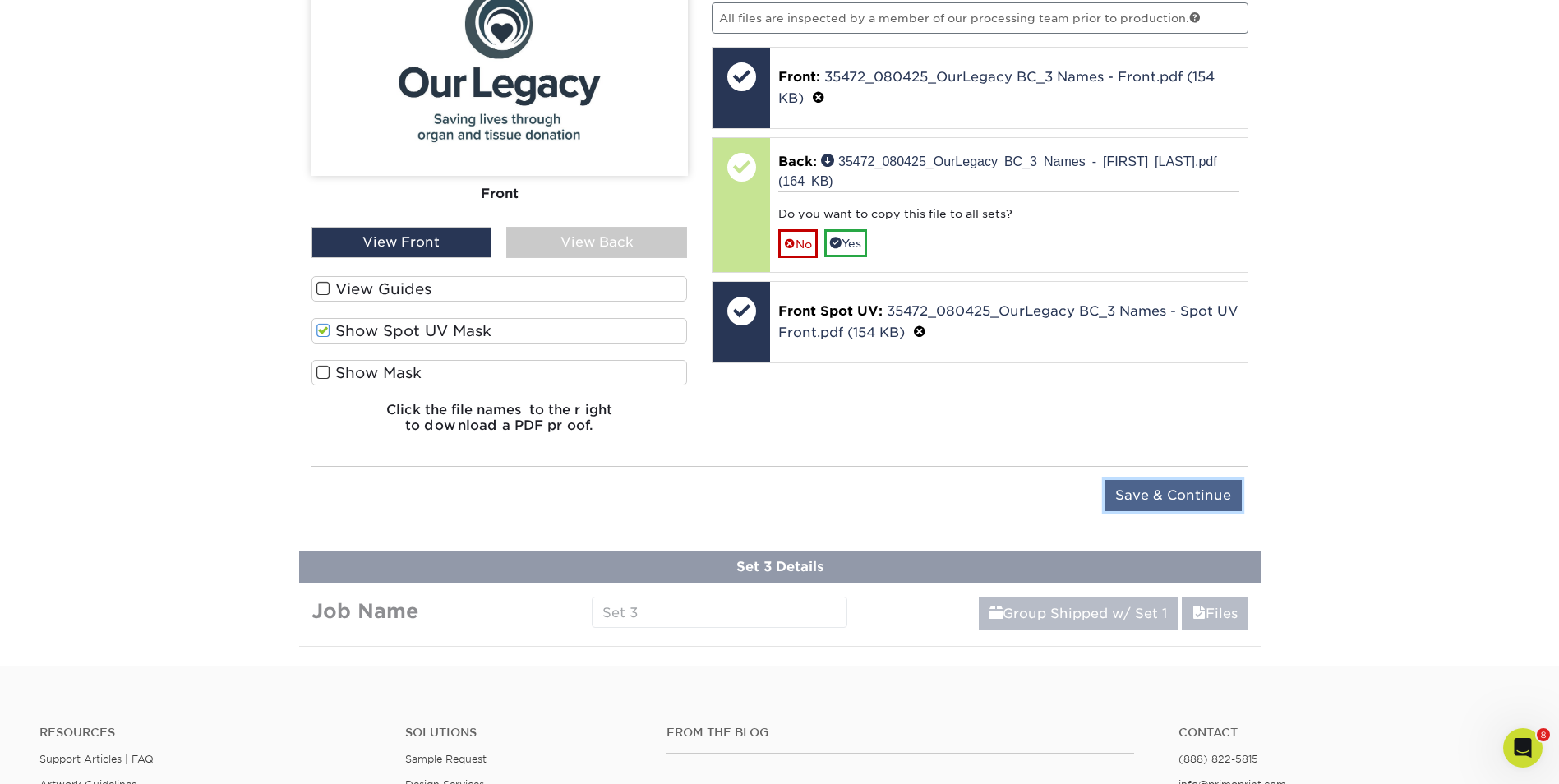 click on "Save & Continue" at bounding box center (1173, 496) 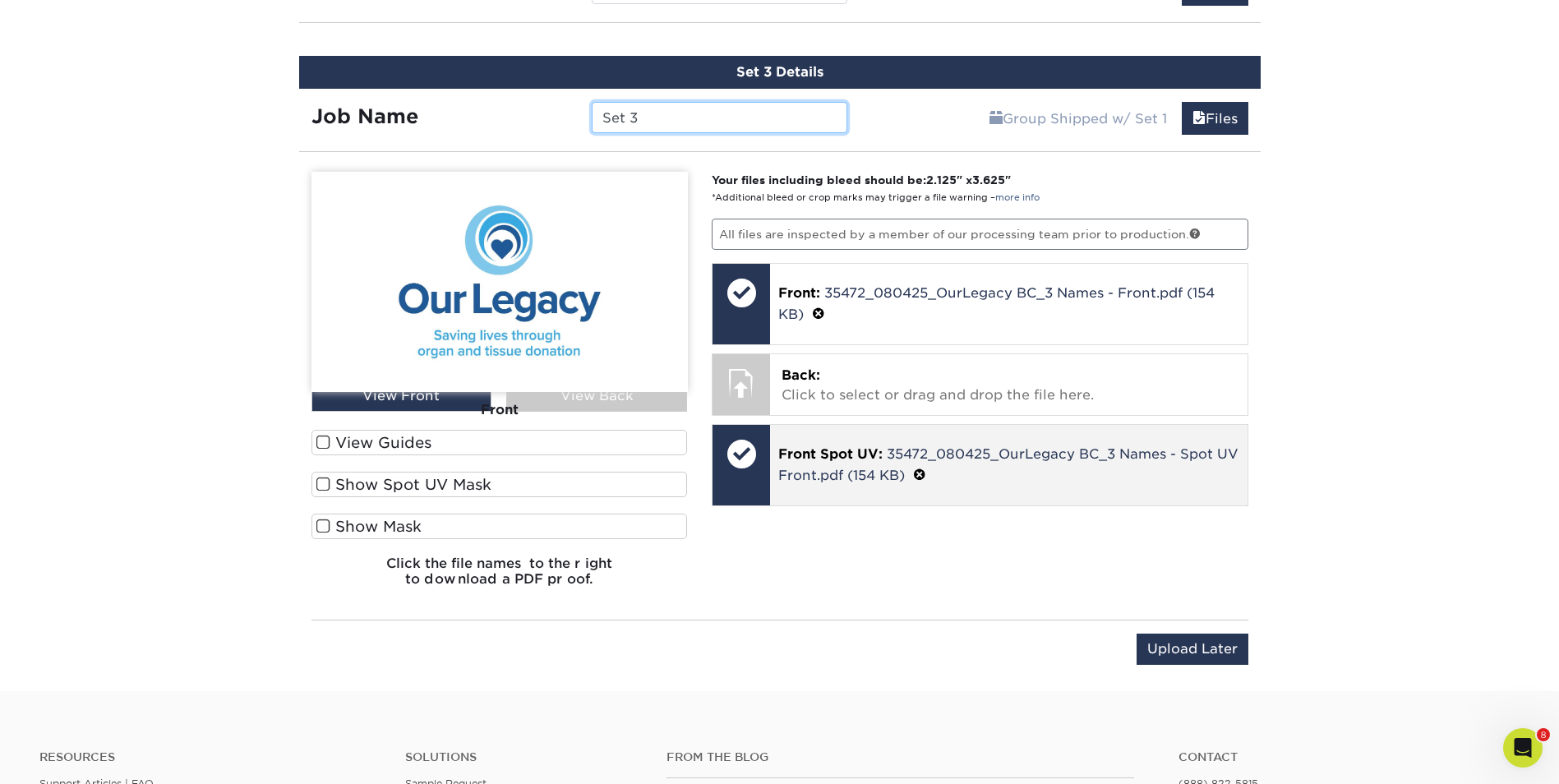 scroll, scrollTop: 1210, scrollLeft: 0, axis: vertical 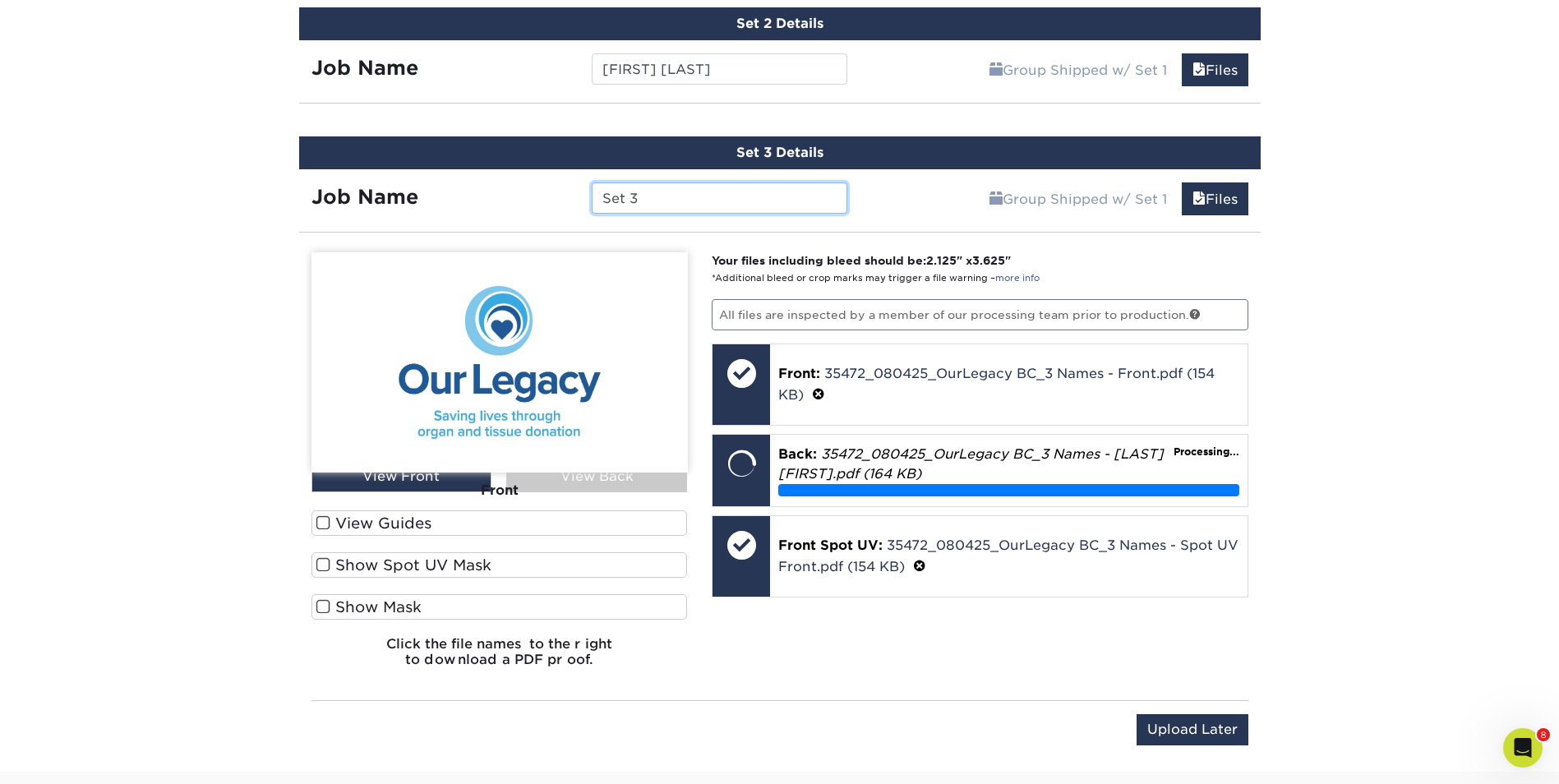 click on "Set 3" at bounding box center [719, 198] 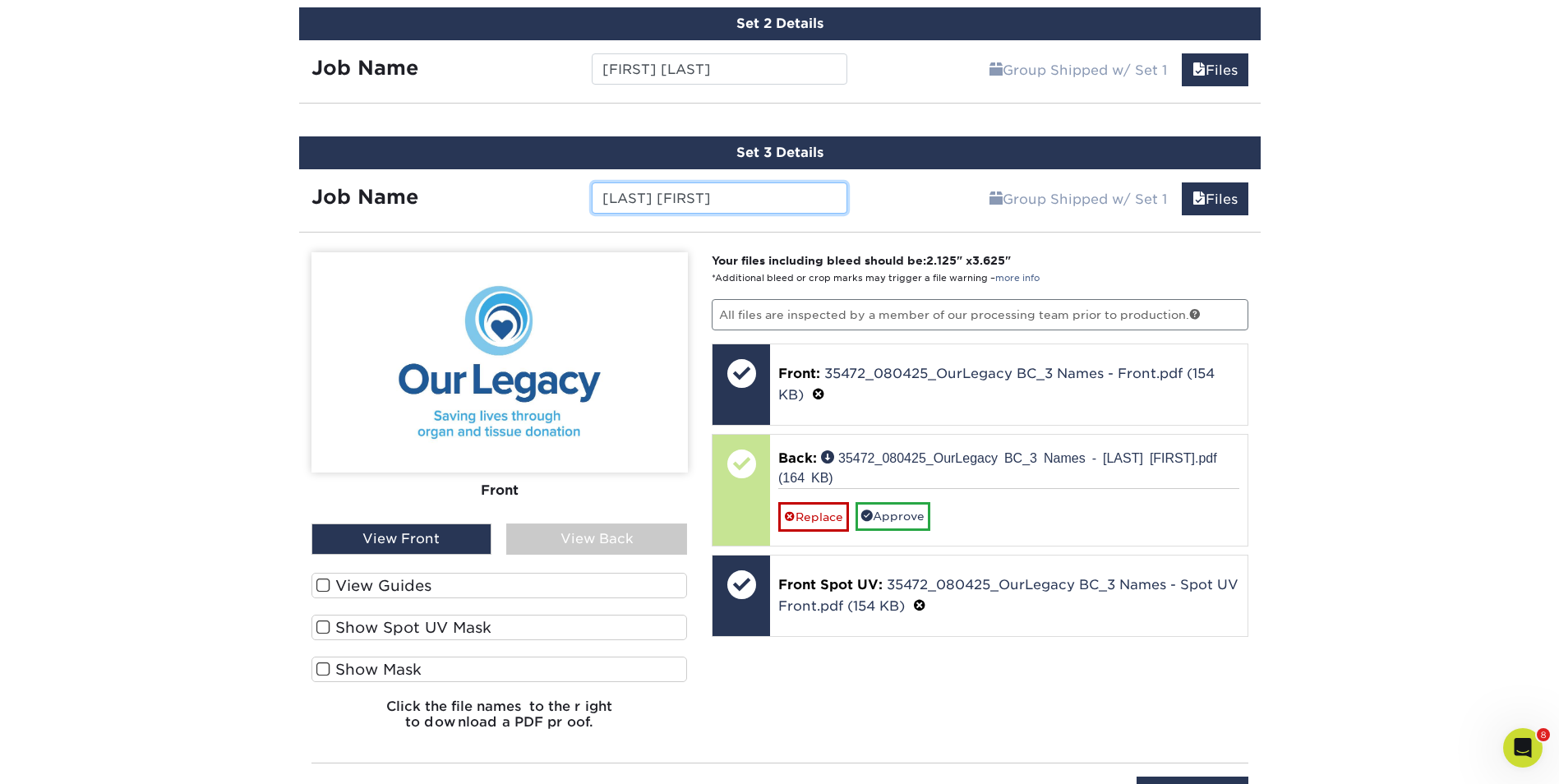 type on "Corliss Gainey" 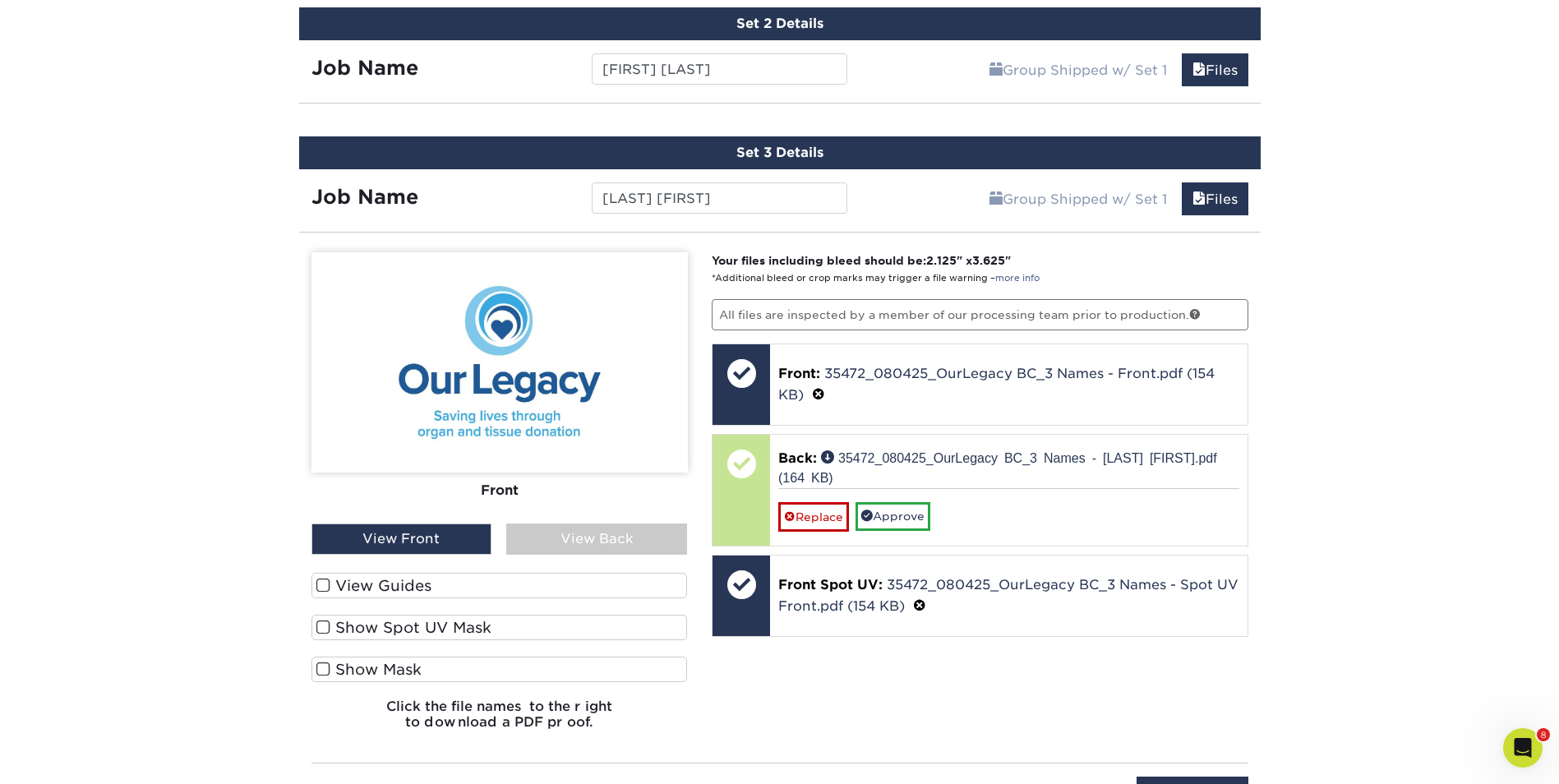 click on "View Back" at bounding box center [597, 539] 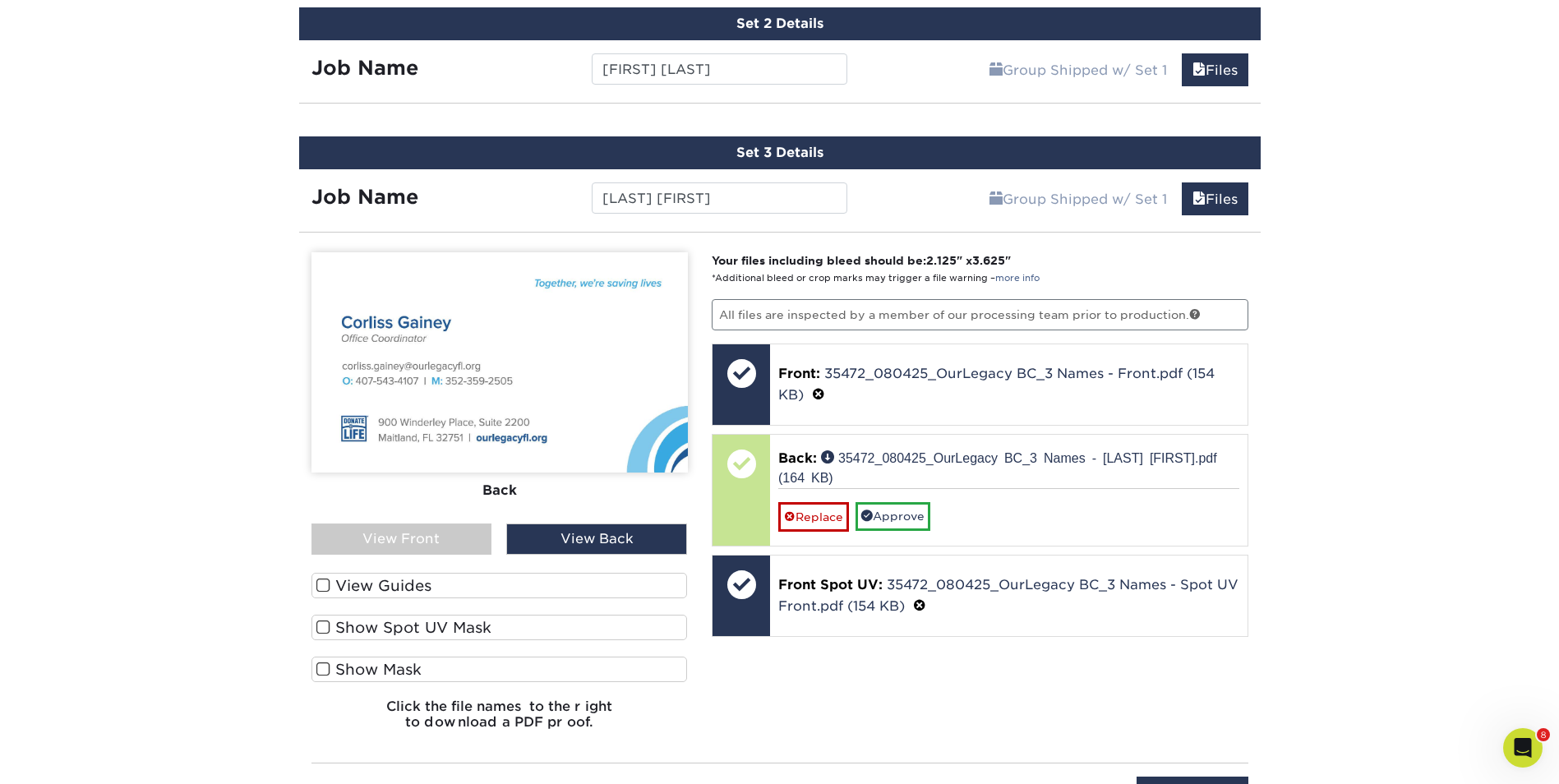 click on "View Front" at bounding box center [402, 539] 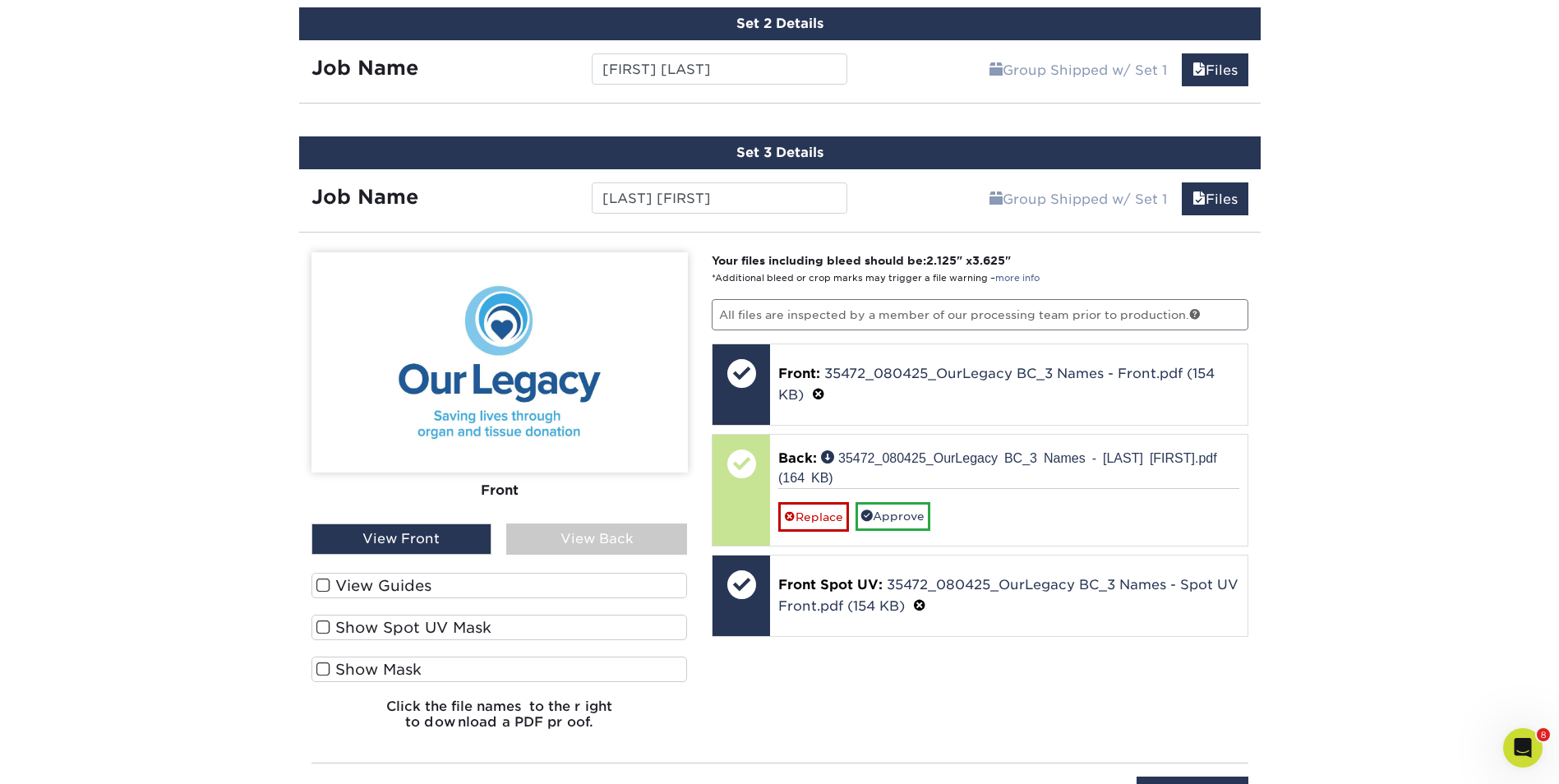 click on "Show Spot UV Mask" at bounding box center [500, 627] 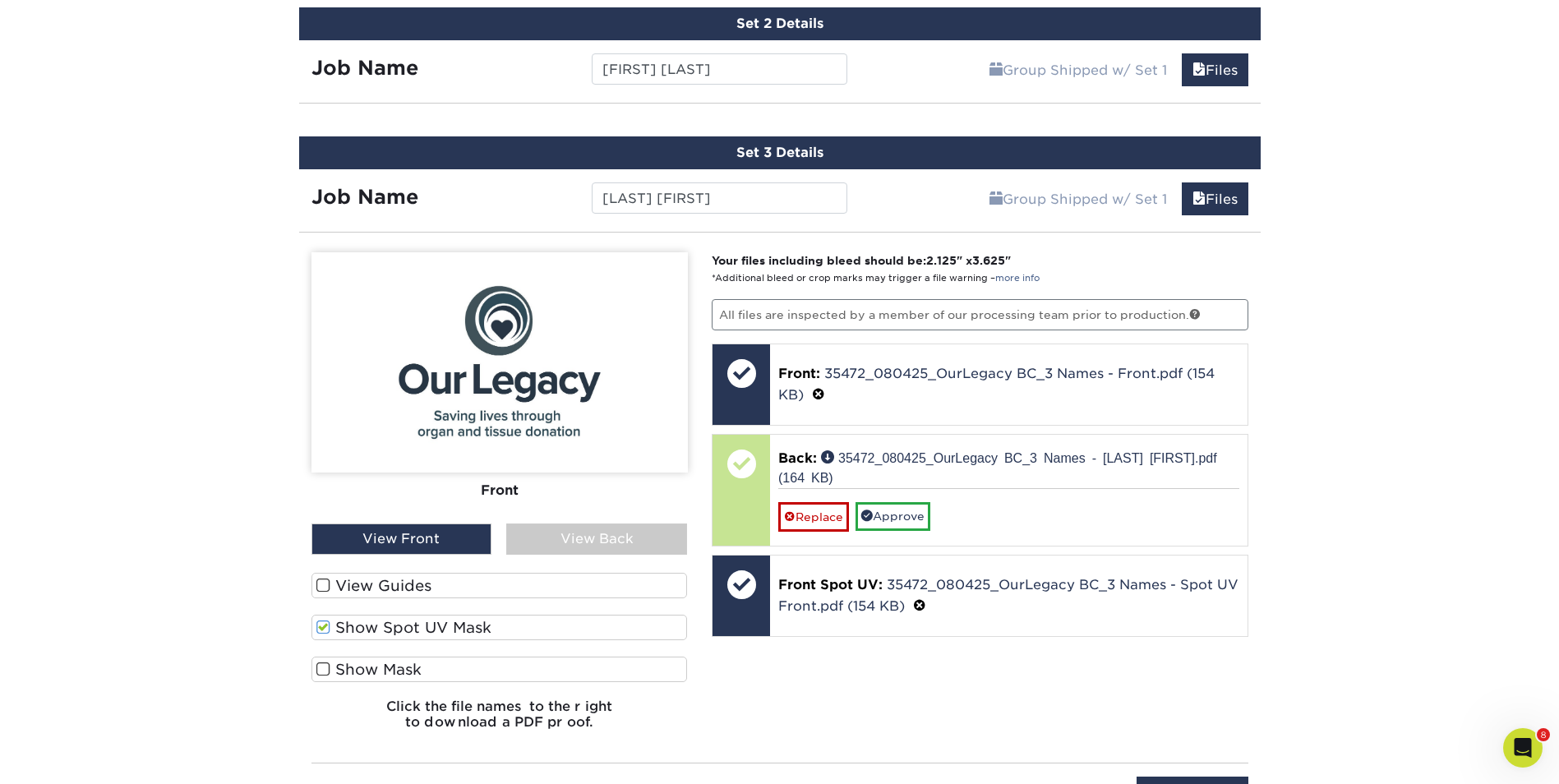 click on "View Back" at bounding box center (597, 539) 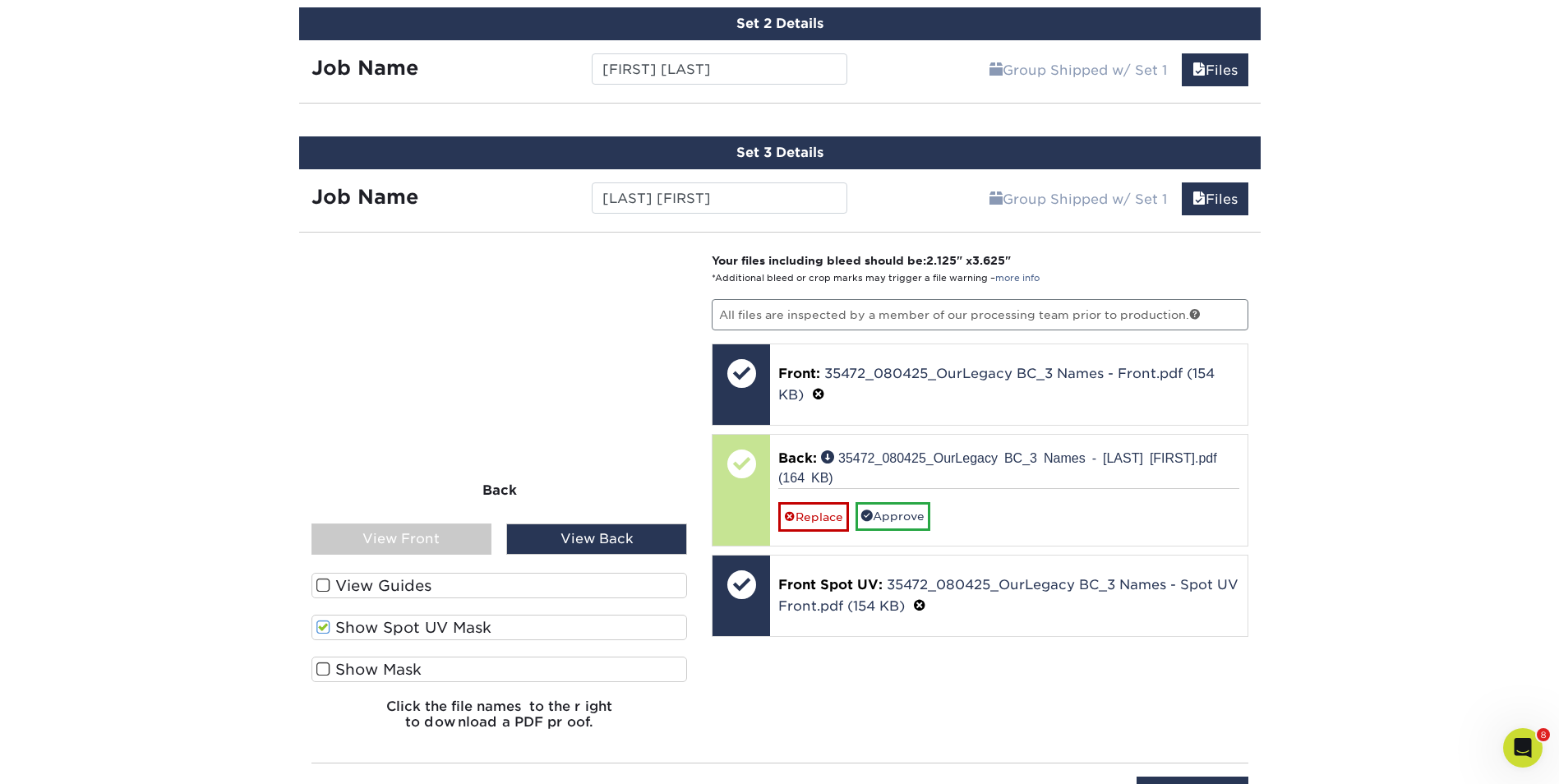 click on "View Front" at bounding box center (402, 539) 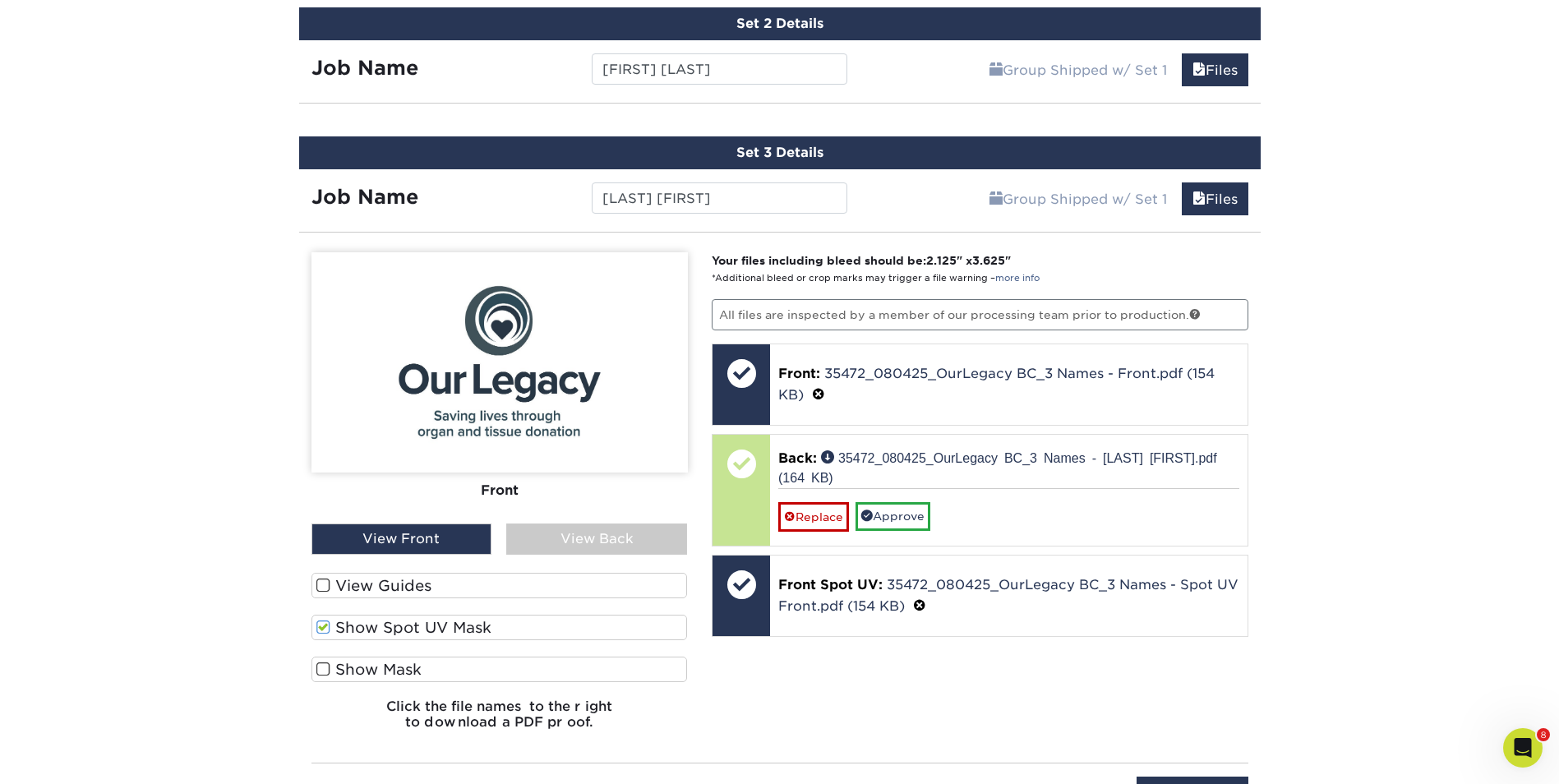 click on "Show Spot UV Mask" at bounding box center [500, 627] 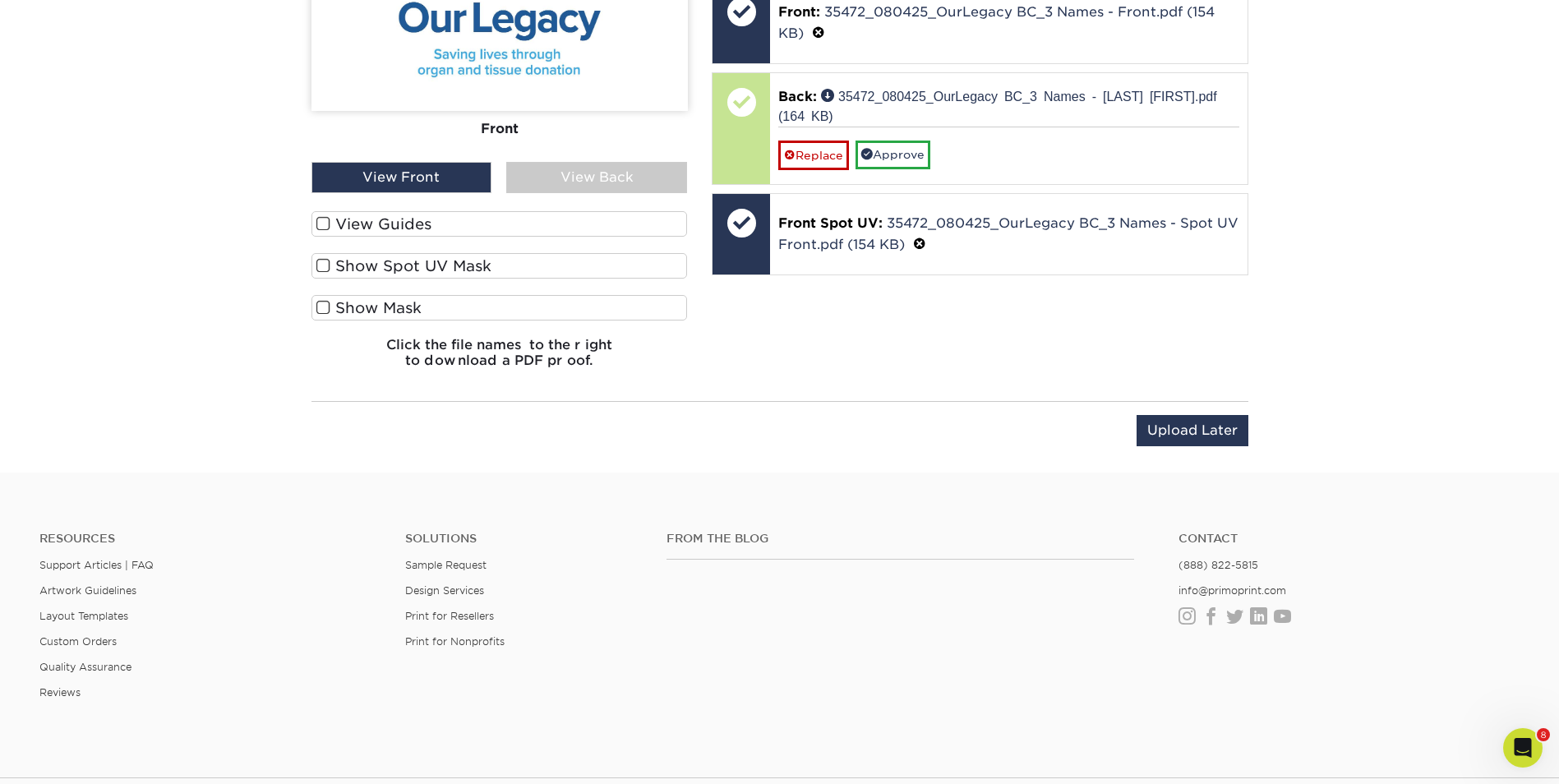 scroll, scrollTop: 1456, scrollLeft: 0, axis: vertical 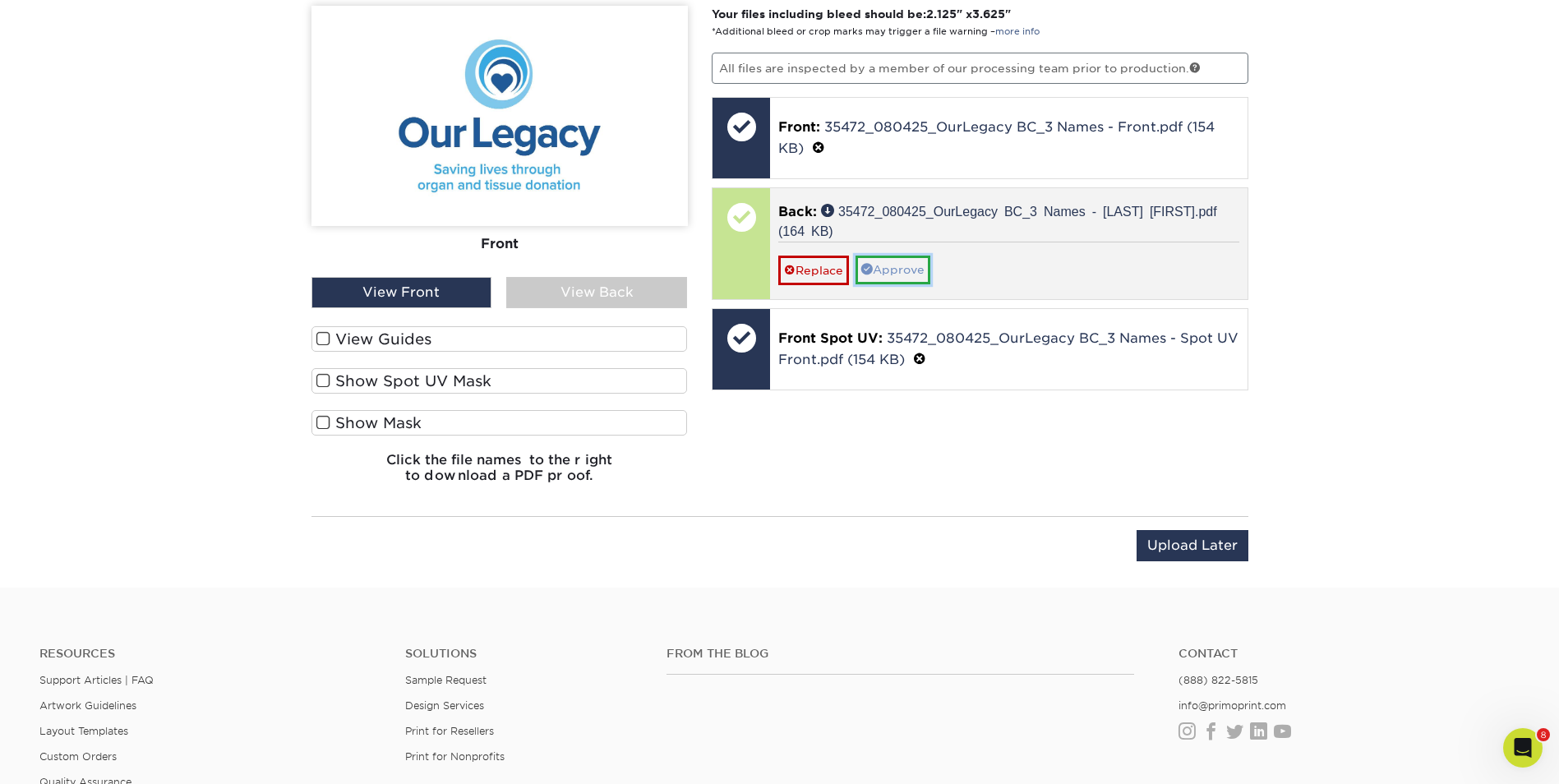 click on "Approve" at bounding box center (893, 270) 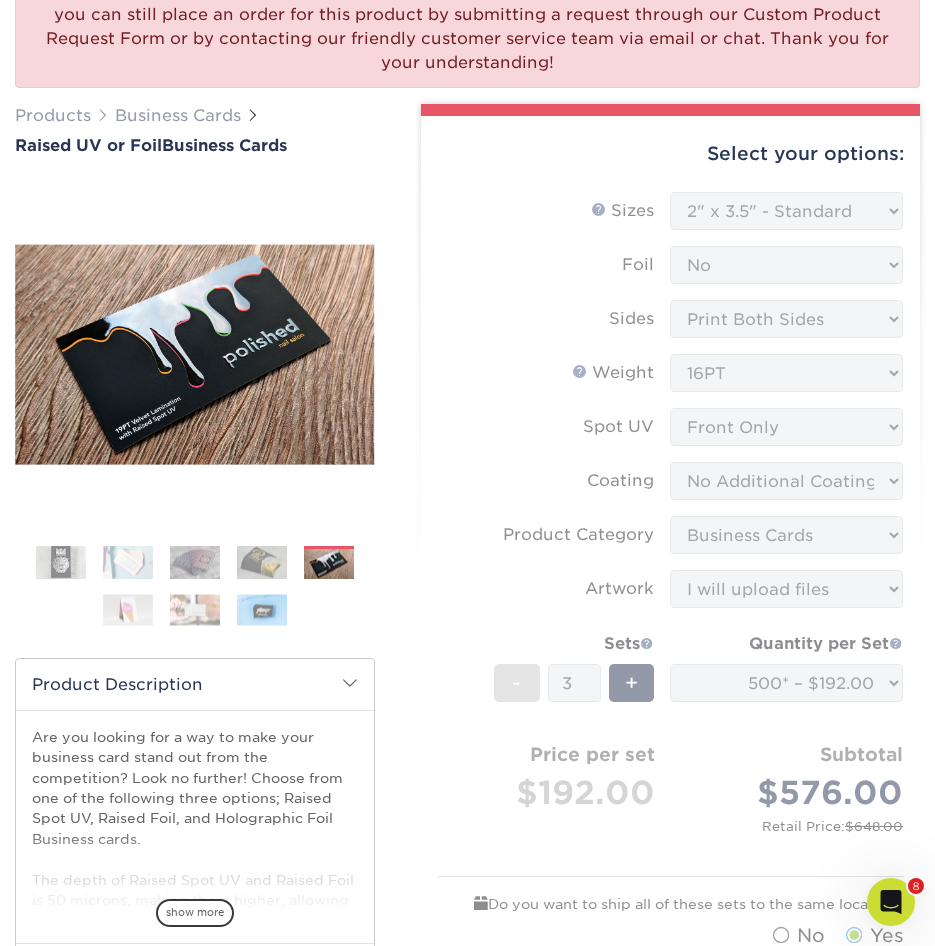 scroll, scrollTop: 100, scrollLeft: 0, axis: vertical 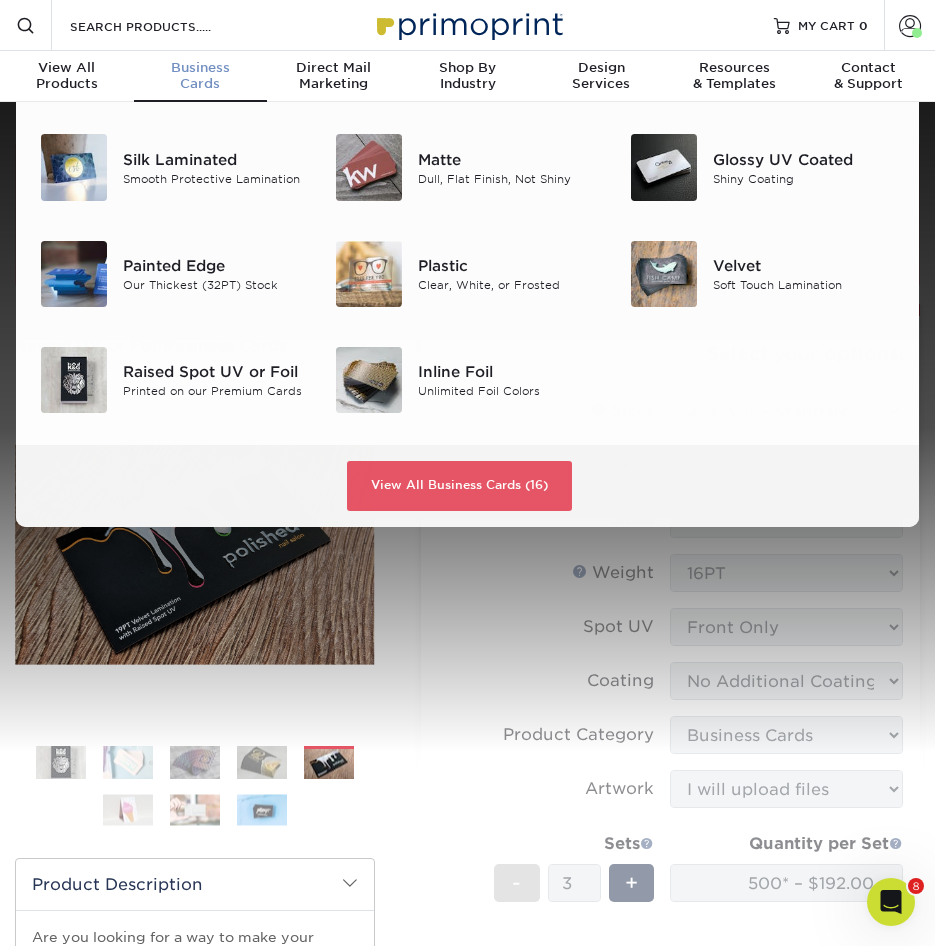 click on "Business" at bounding box center [201, 68] 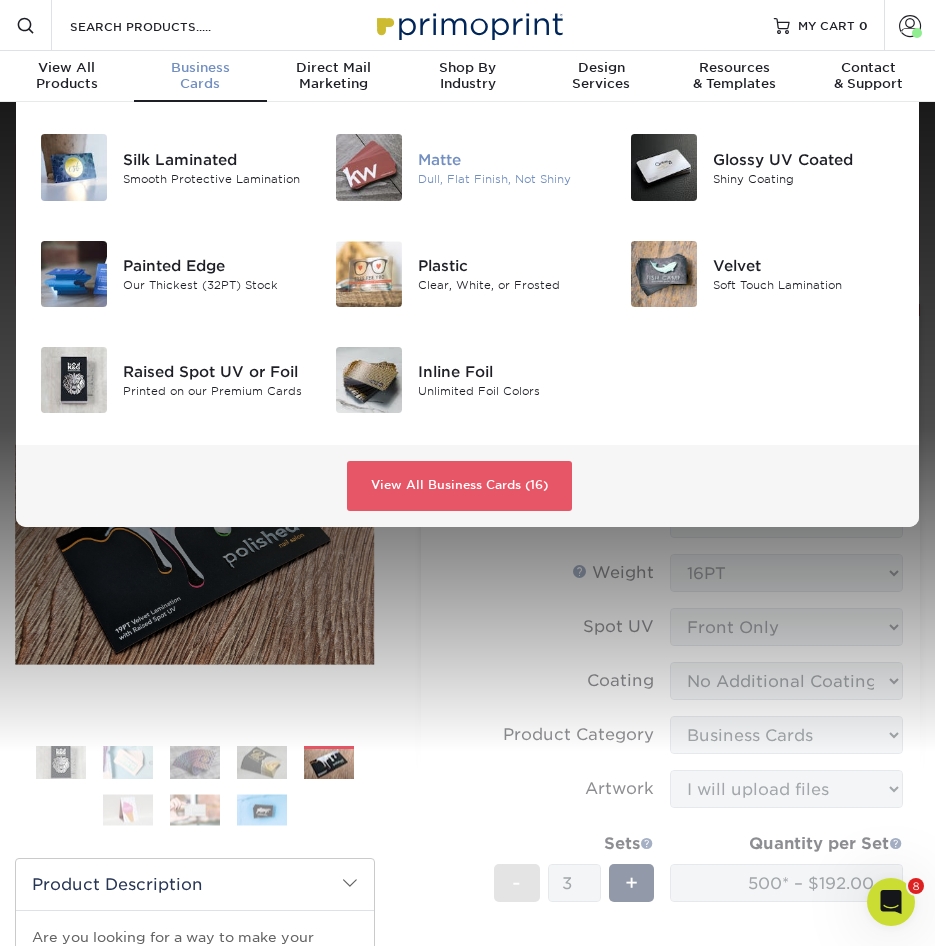 click at bounding box center (369, 167) 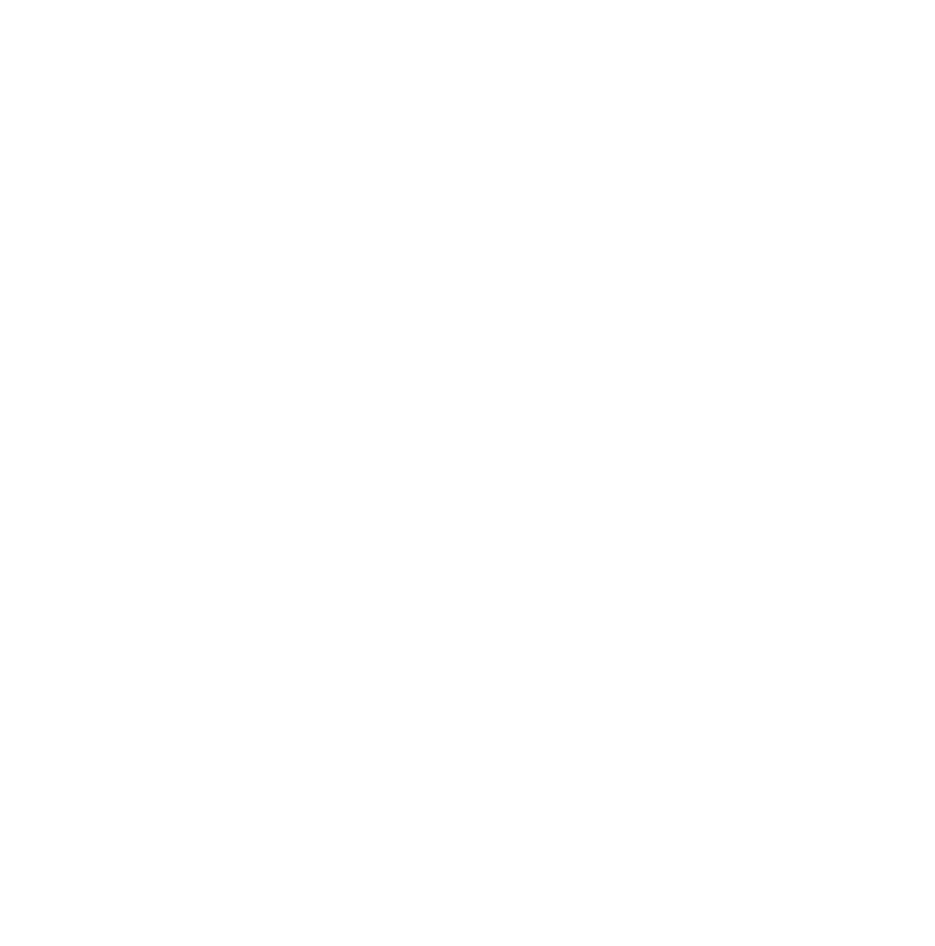 scroll, scrollTop: 0, scrollLeft: 0, axis: both 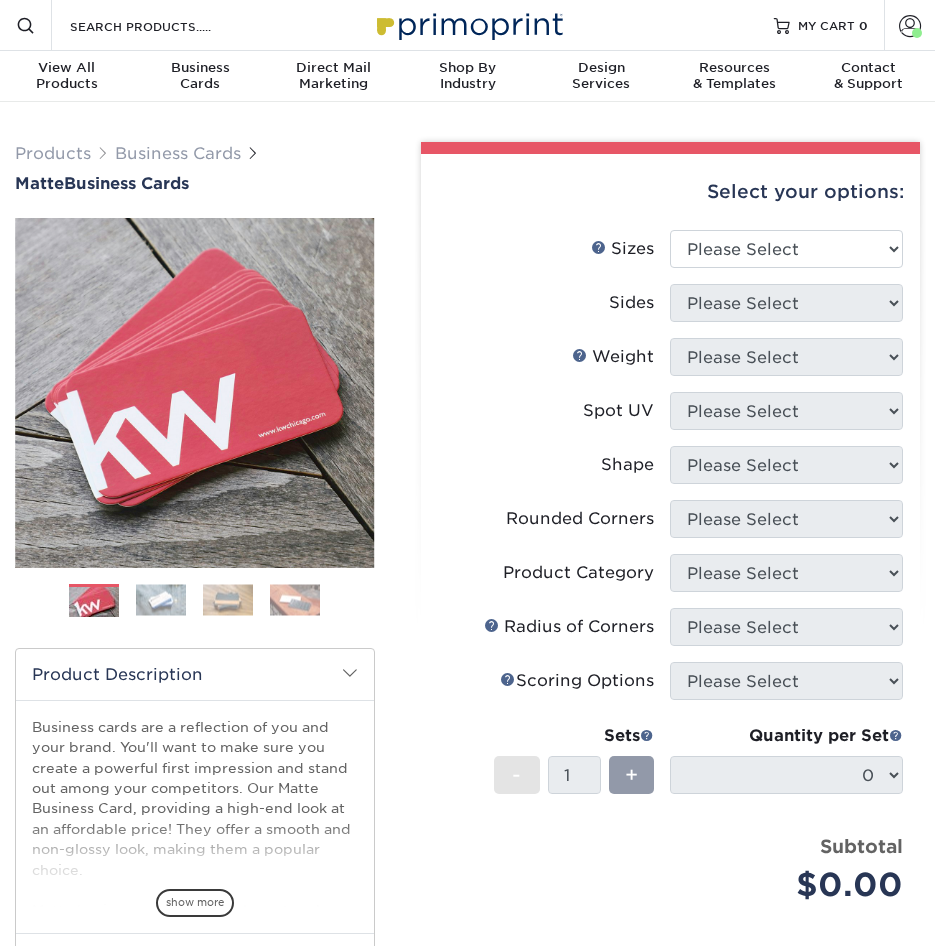click on "Select your options:" at bounding box center [670, 192] 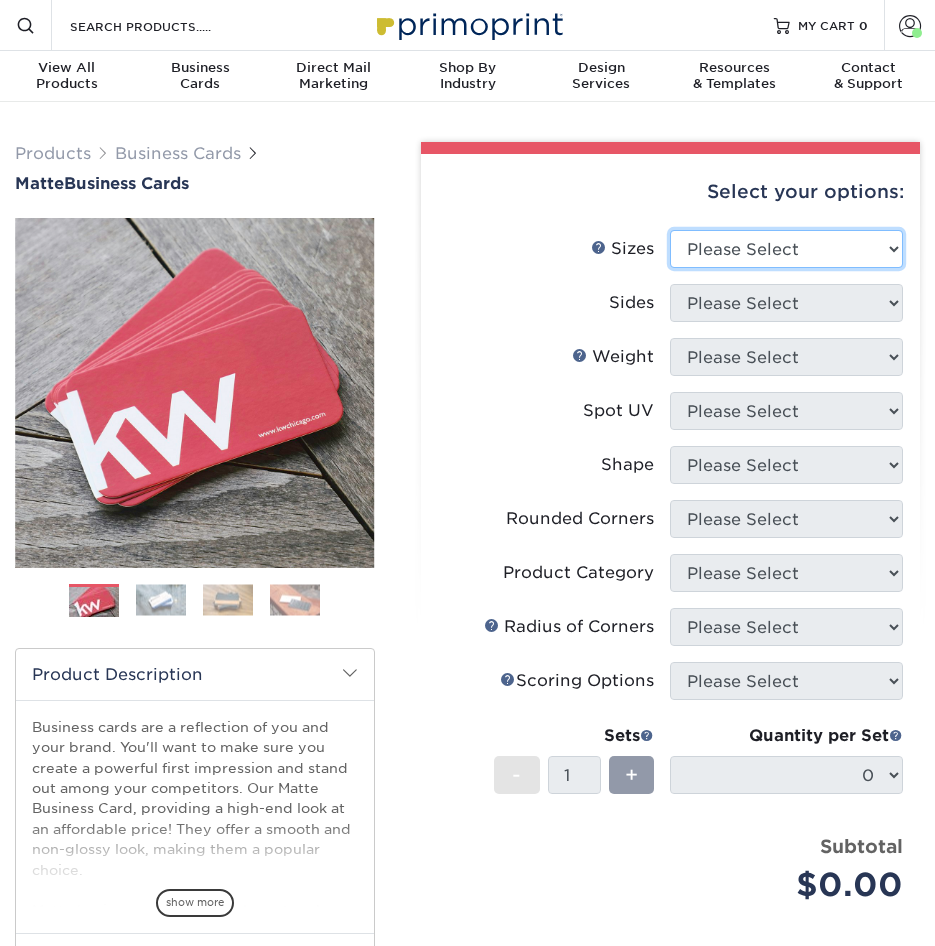 click on "Please Select
1.5" x 3.5"  - Mini
1.75" x 3.5" - Mini
2" x 2" - Square
2" x 3" - Mini
2" x 3.5" - Standard
2" x 7" - Foldover Card
2.125" x 3.375" - European
2.5" x 2.5" - Square 3.5" x 4" - Foldover Card" at bounding box center (786, 249) 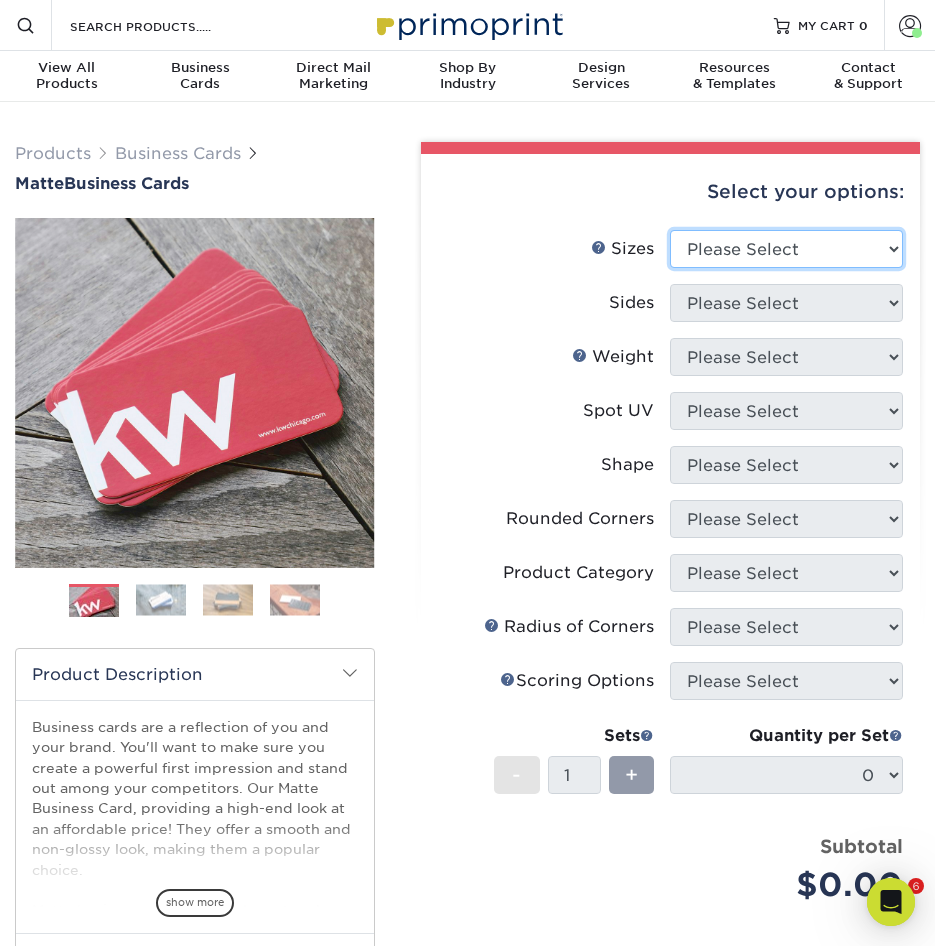 scroll, scrollTop: 0, scrollLeft: 0, axis: both 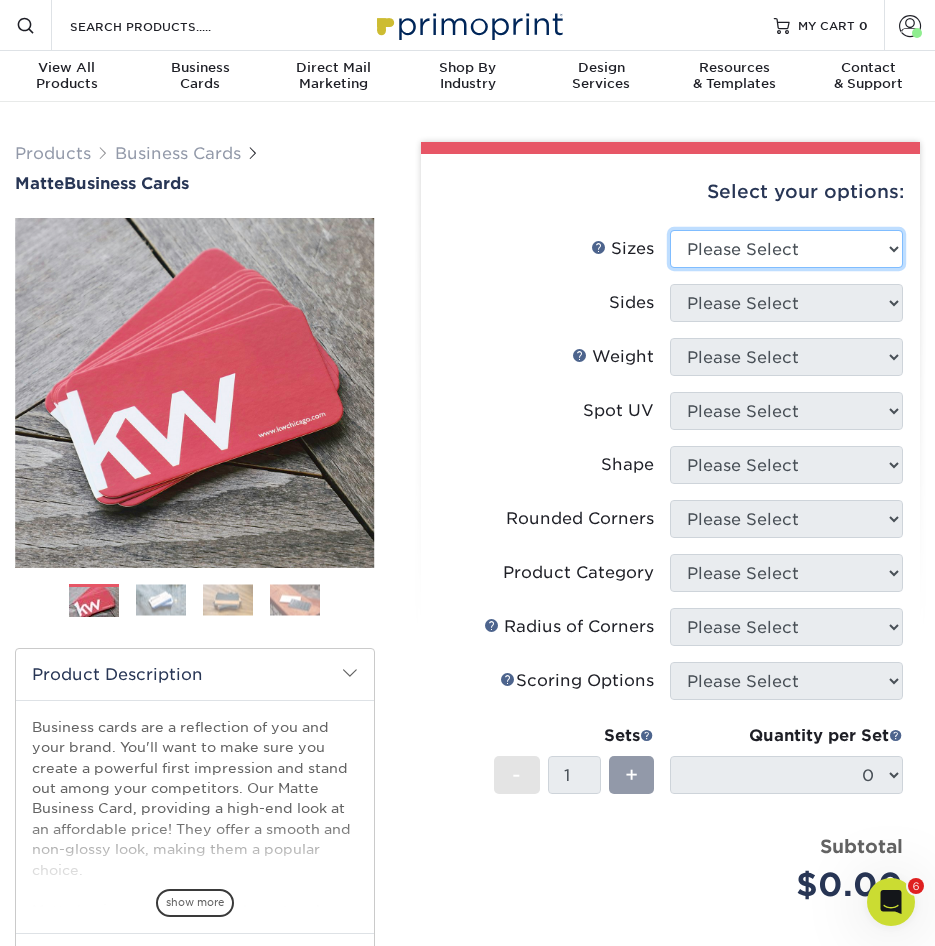 select on "2.00x3.50" 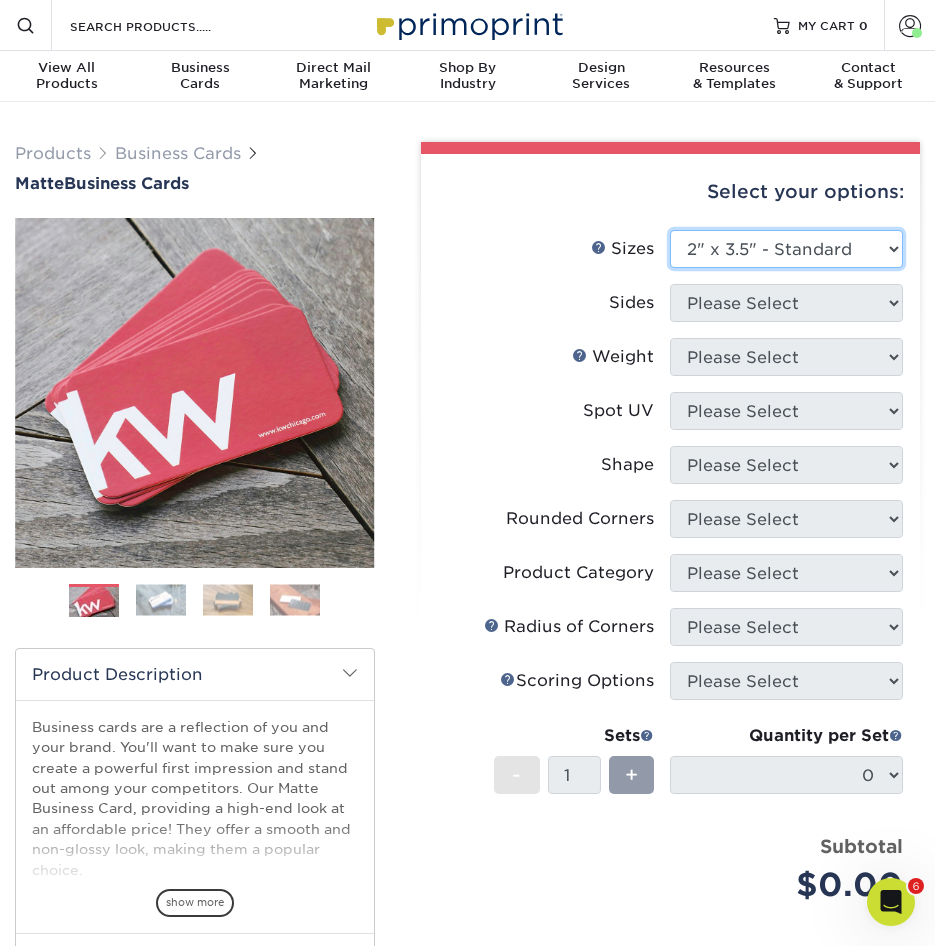 click on "Please Select
1.5" x 3.5"  - Mini
1.75" x 3.5" - Mini
2" x 2" - Square
2" x 3" - Mini
2" x 3.5" - Standard
2" x 7" - Foldover Card
2.125" x 3.375" - European
2.5" x 2.5" - Square 3.5" x 4" - Foldover Card" at bounding box center [786, 249] 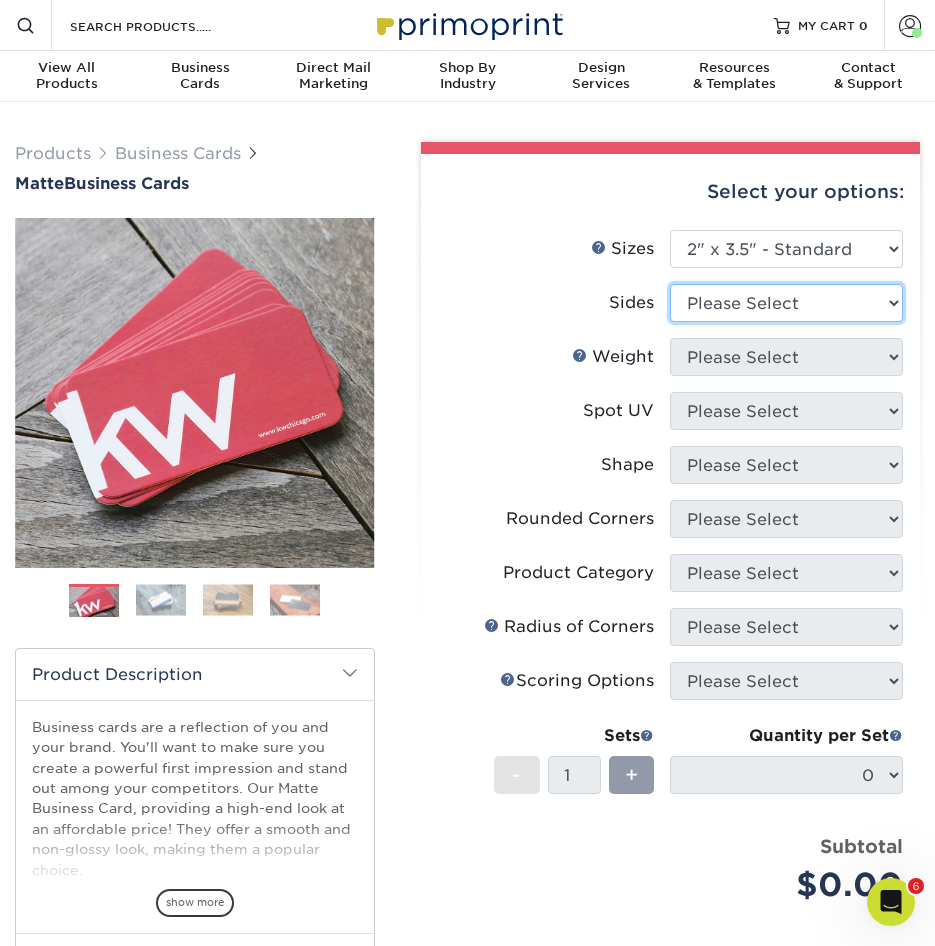 click on "Please Select Print Both Sides Print Front Only" at bounding box center (786, 303) 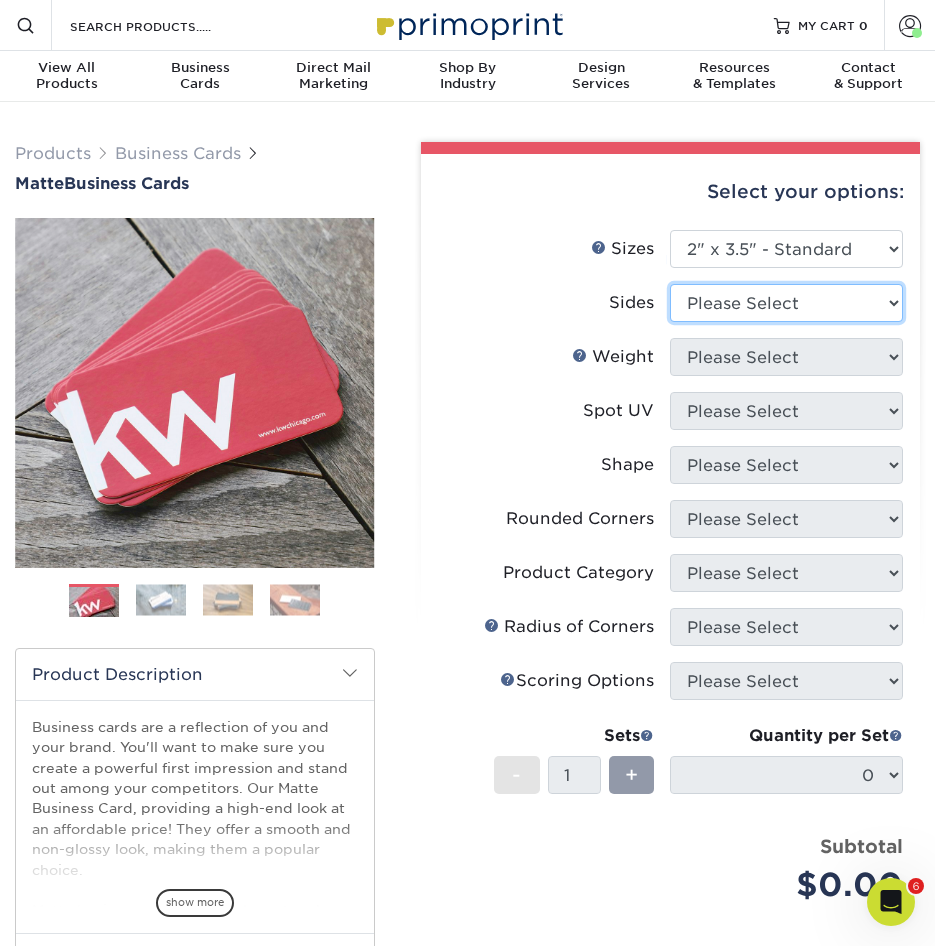 select on "13abbda7-1d64-4f25-8bb2-c179b224825d" 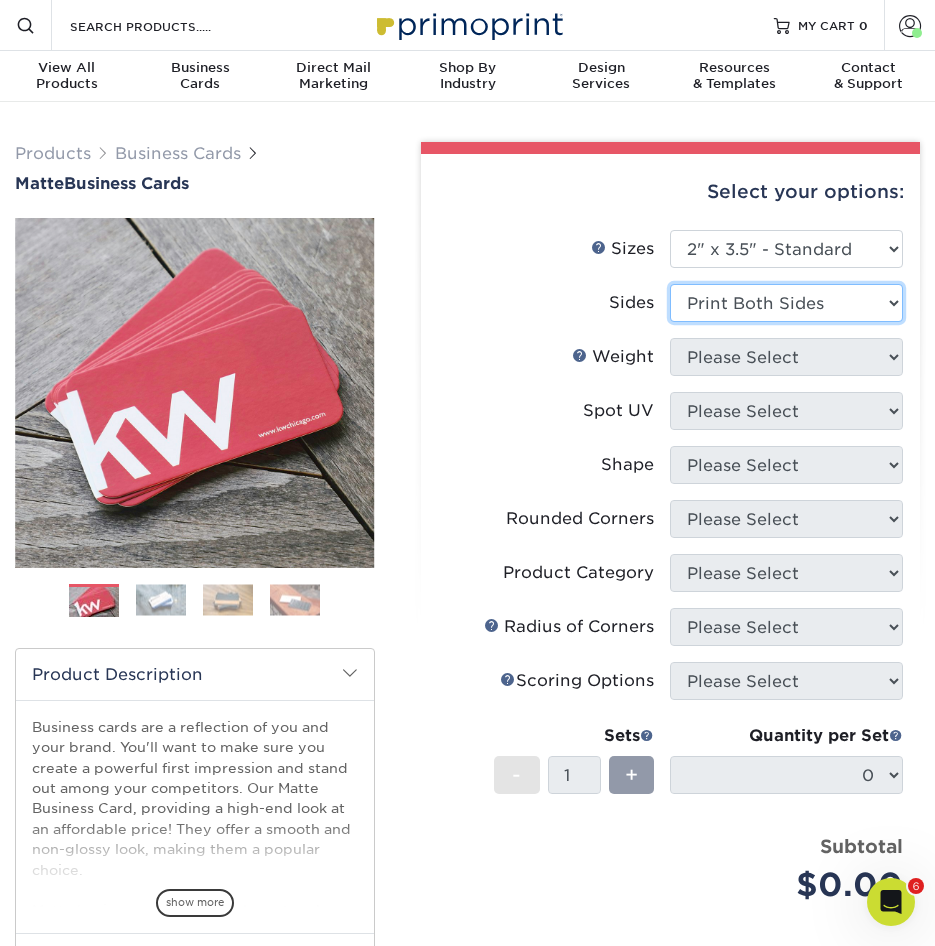 click on "Please Select Print Both Sides Print Front Only" at bounding box center (786, 303) 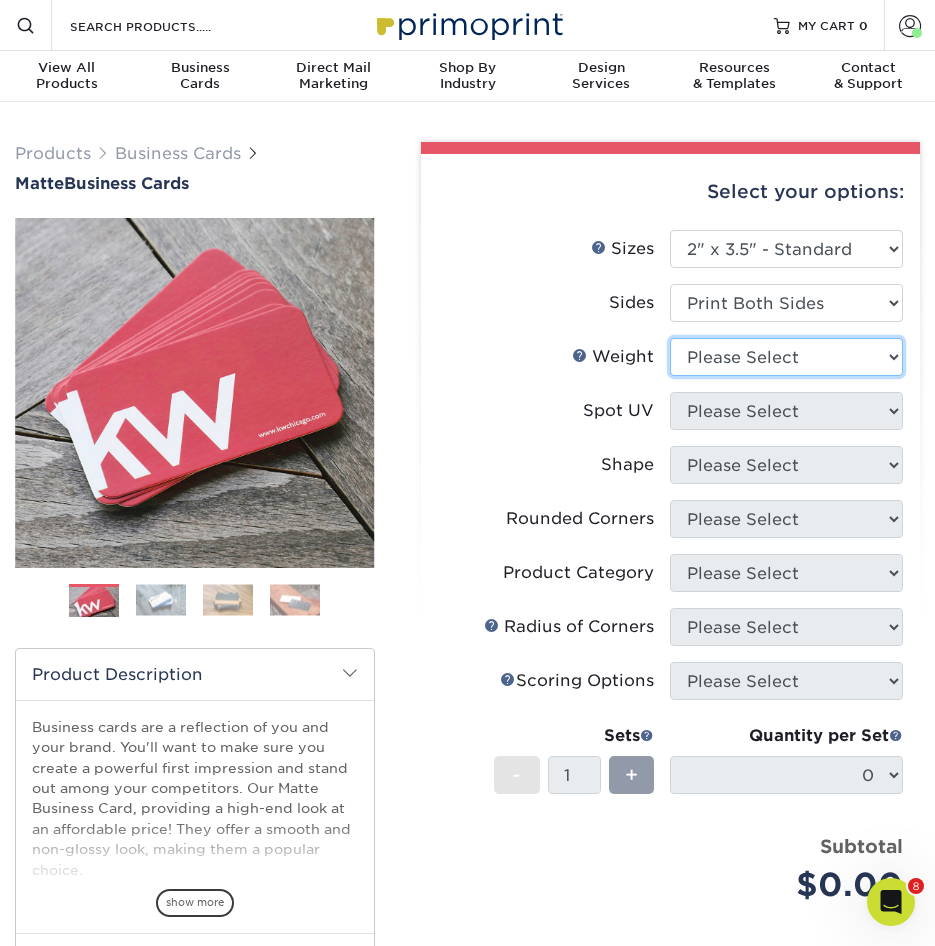 drag, startPoint x: 753, startPoint y: 363, endPoint x: 746, endPoint y: 379, distance: 17.464249 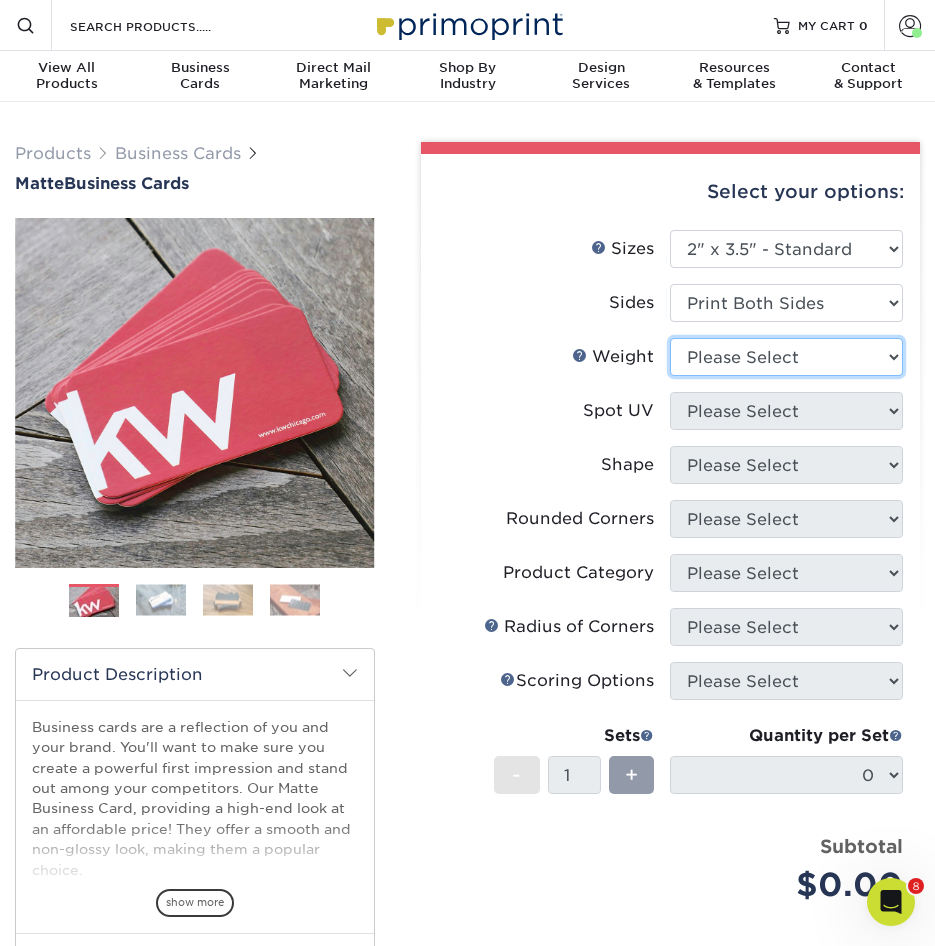 select on "16PT" 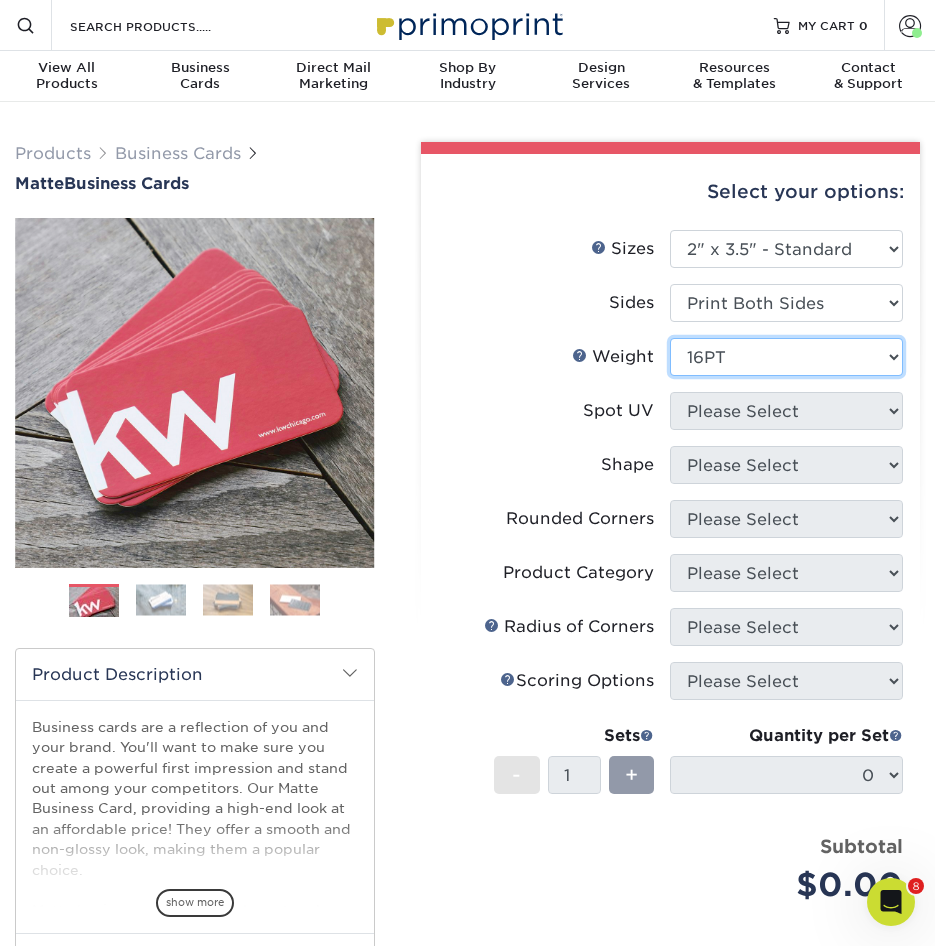 click on "Please Select 16PT 14PT" at bounding box center [786, 357] 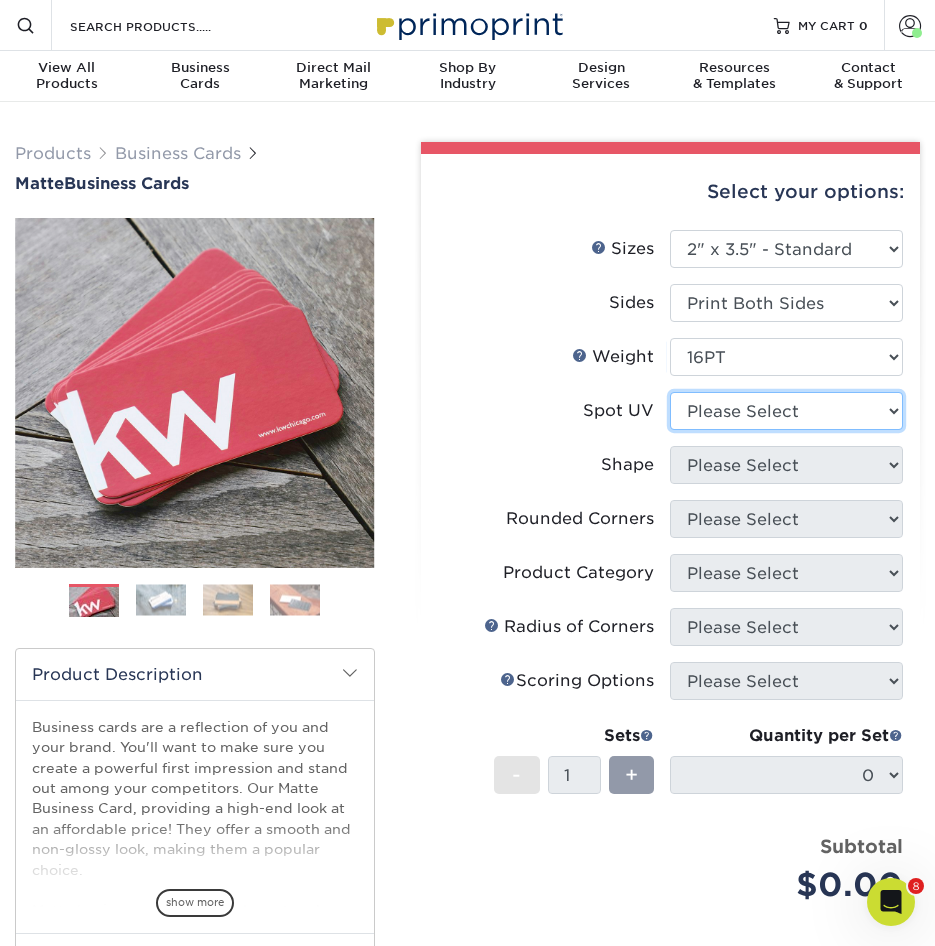 click on "Please Select No Spot UV Front and Back (Both Sides) Front Only Back Only" at bounding box center [786, 411] 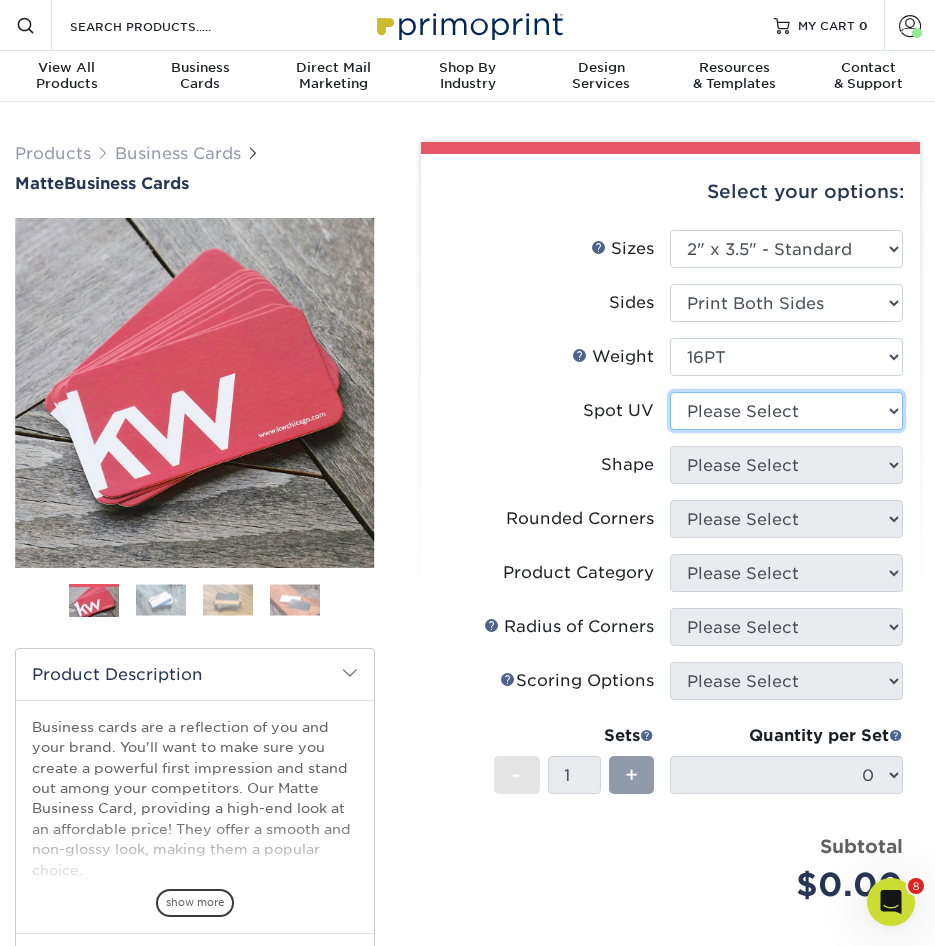 select on "2" 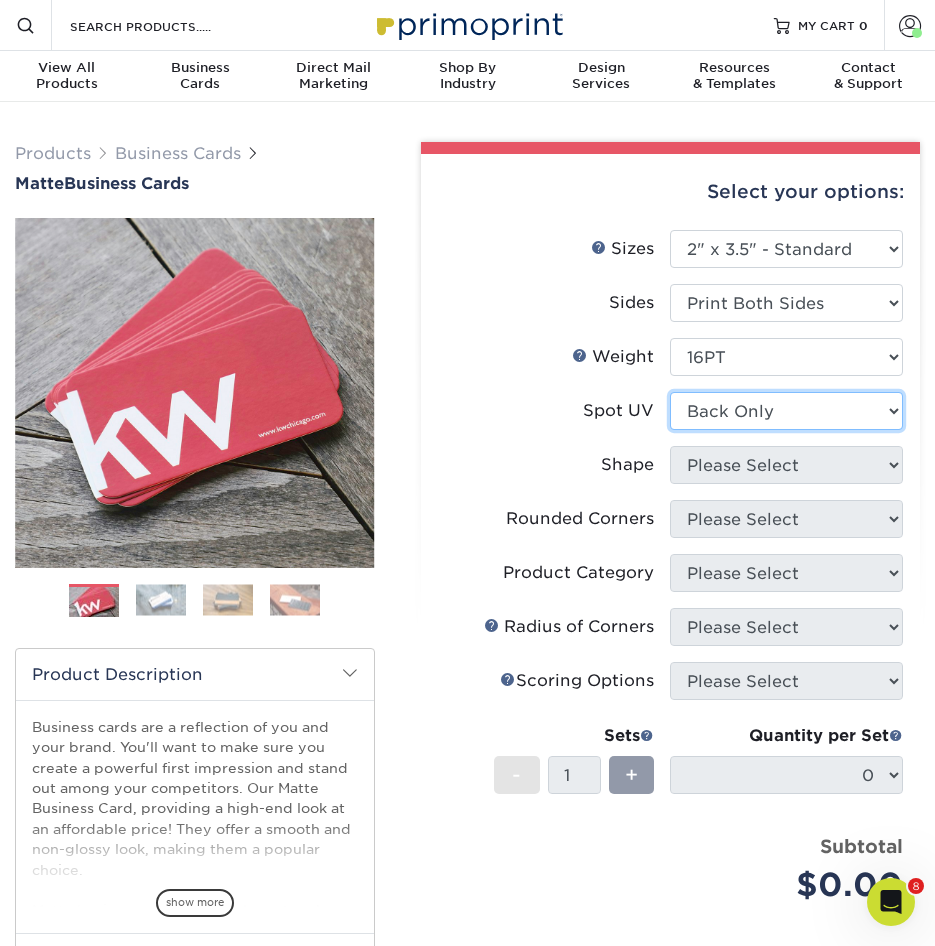 click on "Please Select No Spot UV Front and Back (Both Sides) Front Only Back Only" at bounding box center (786, 411) 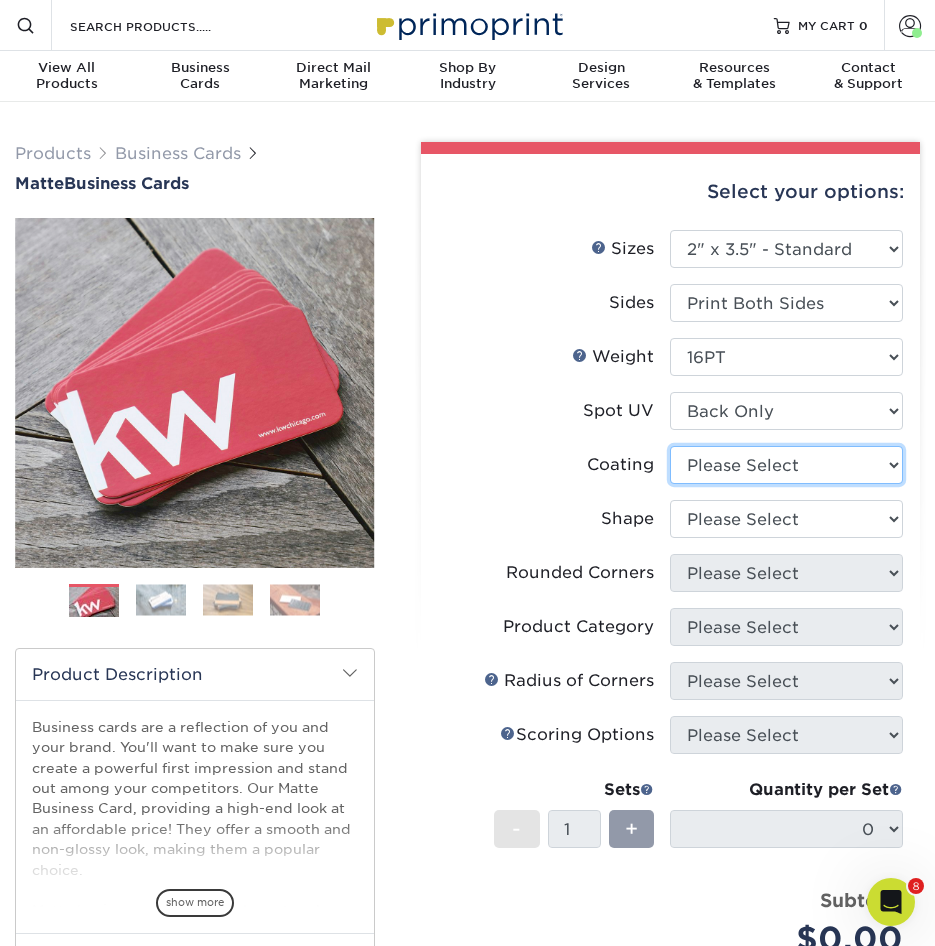click at bounding box center (786, 465) 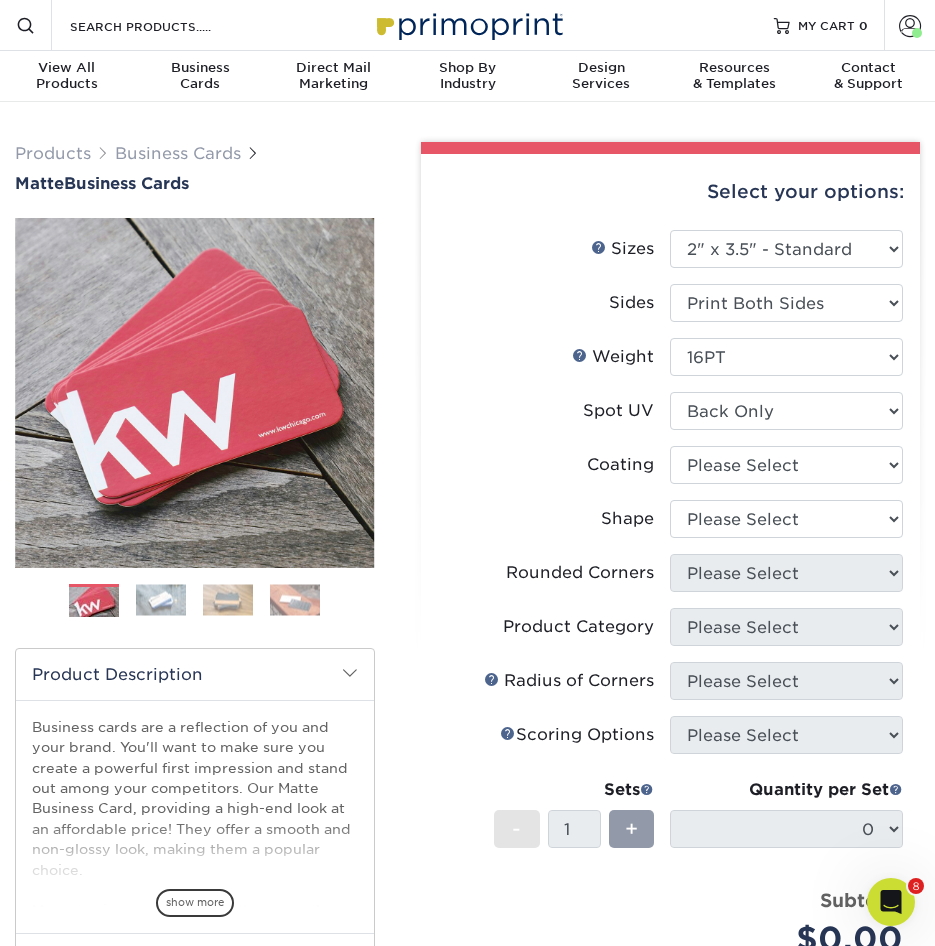 click on "Coating" at bounding box center (554, 465) 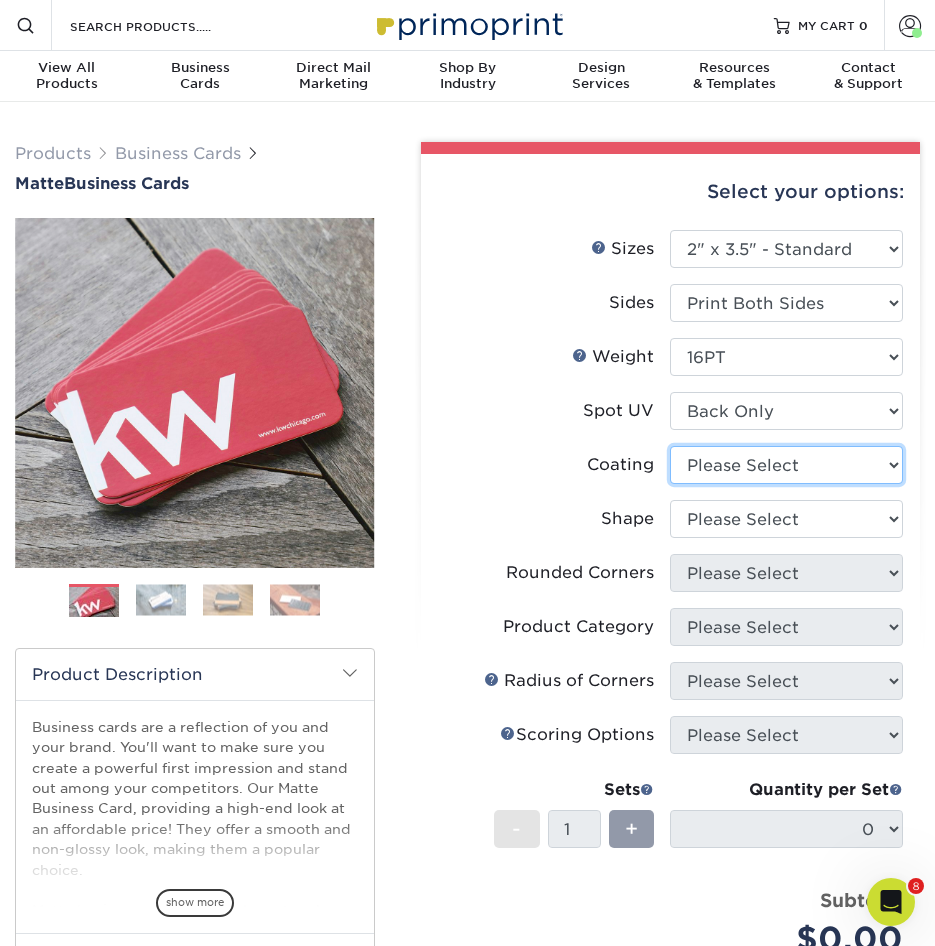 click at bounding box center (786, 465) 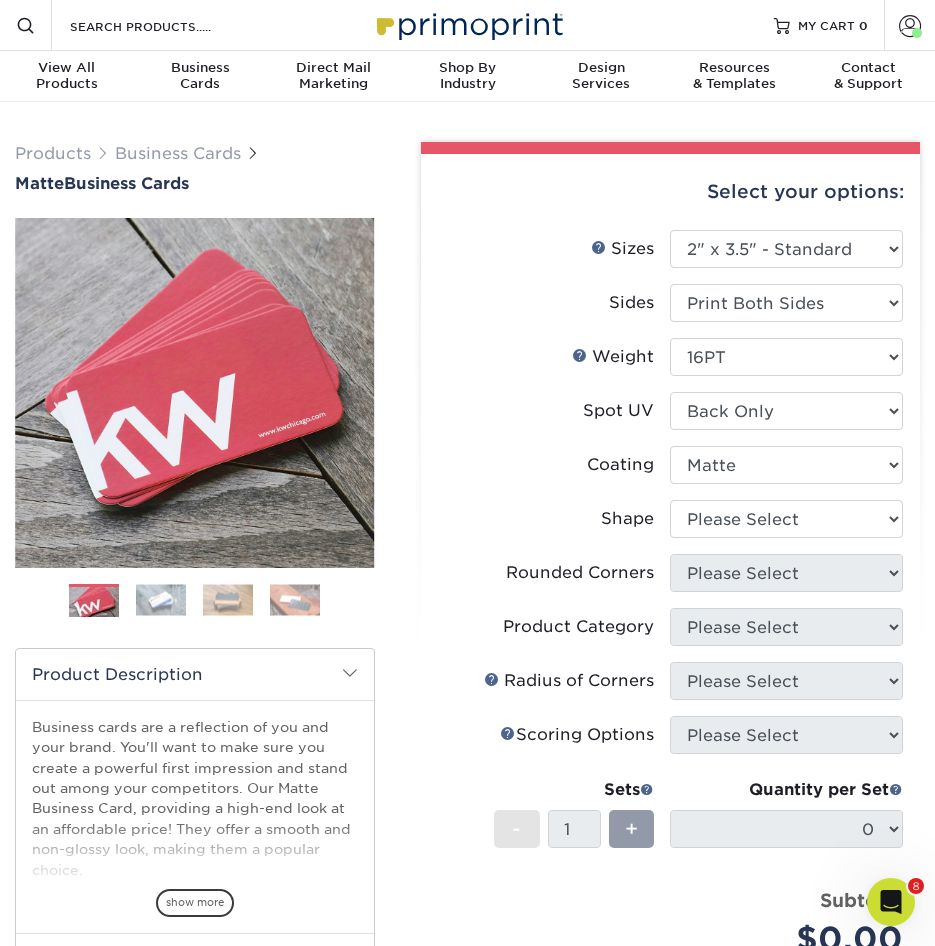 click at bounding box center (786, 465) 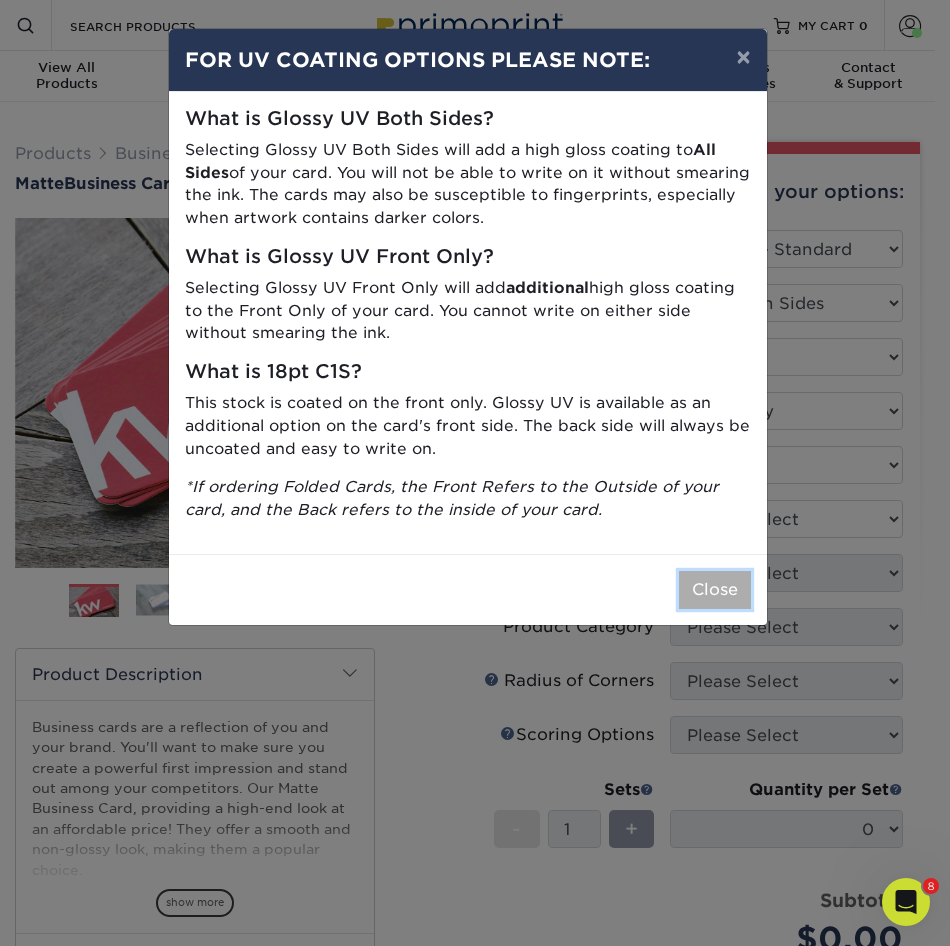 click on "Close" at bounding box center [715, 590] 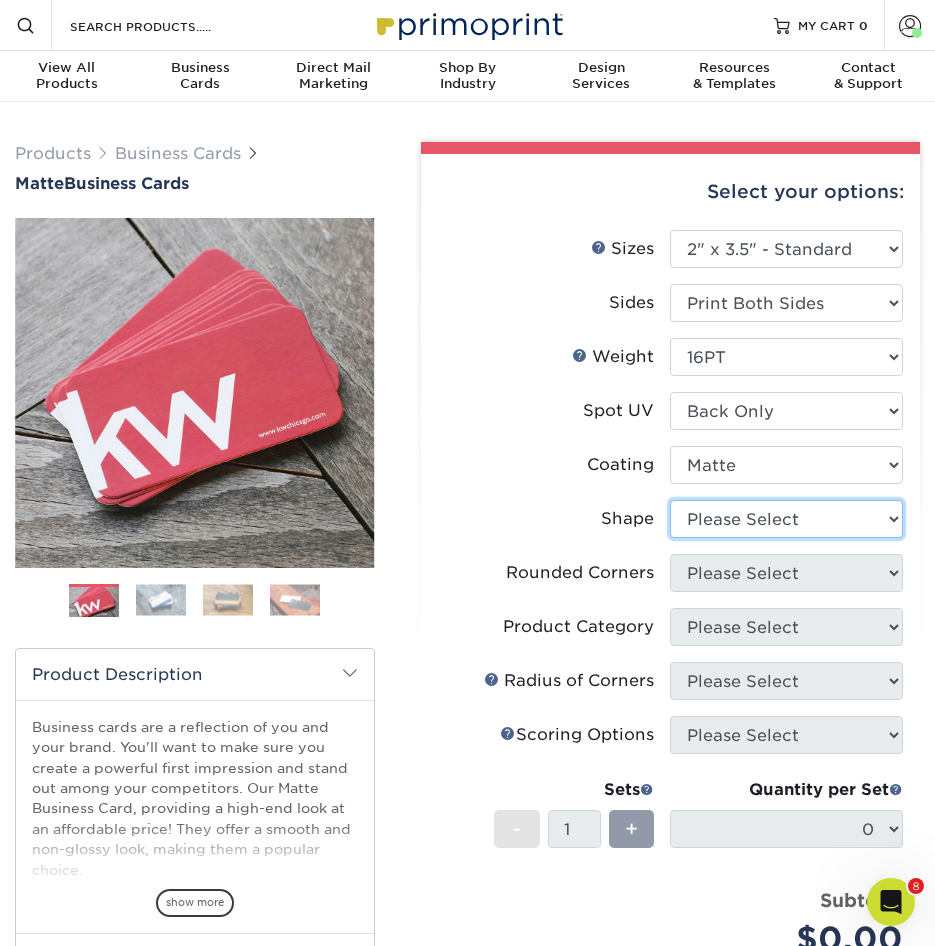 click on "Please Select Standard" at bounding box center [786, 519] 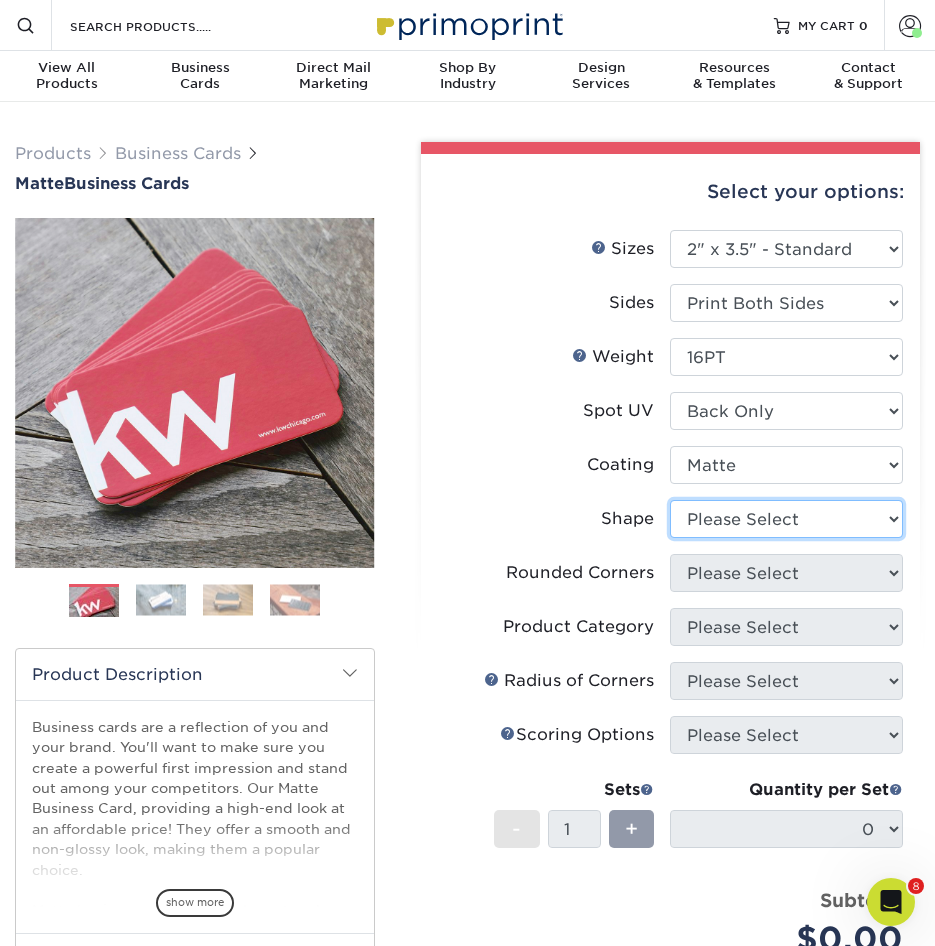 select on "standard" 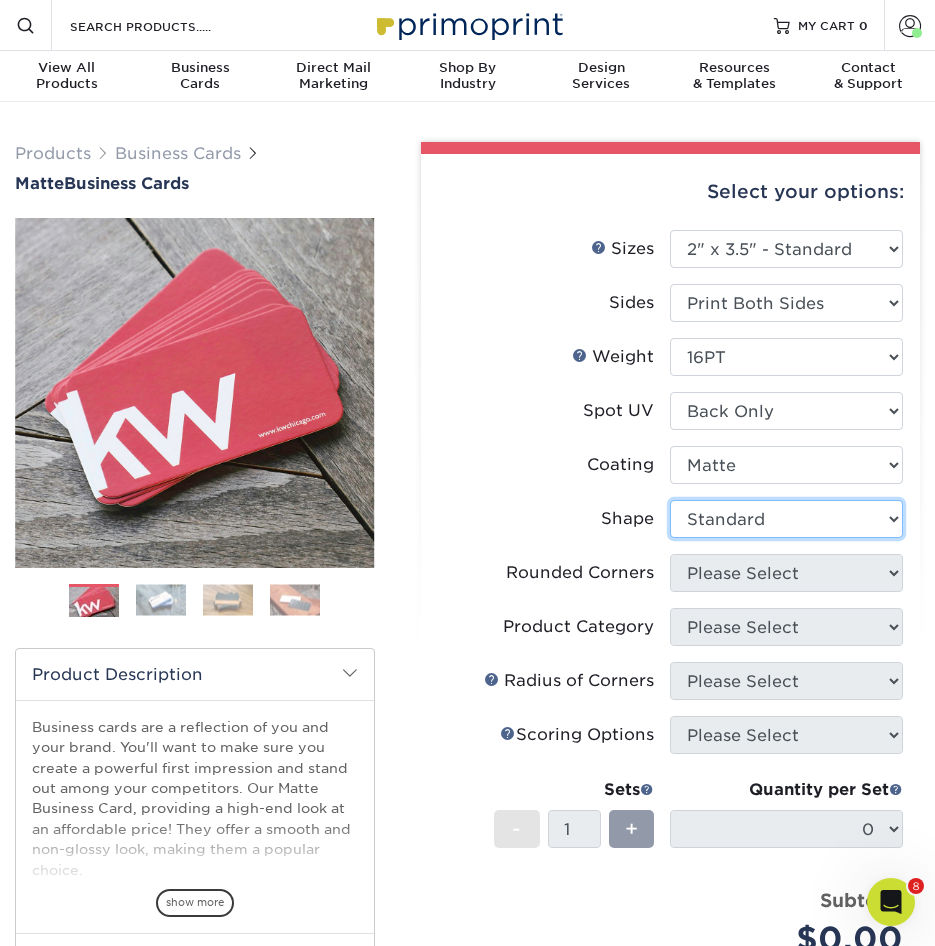 click on "Please Select Standard" at bounding box center (786, 519) 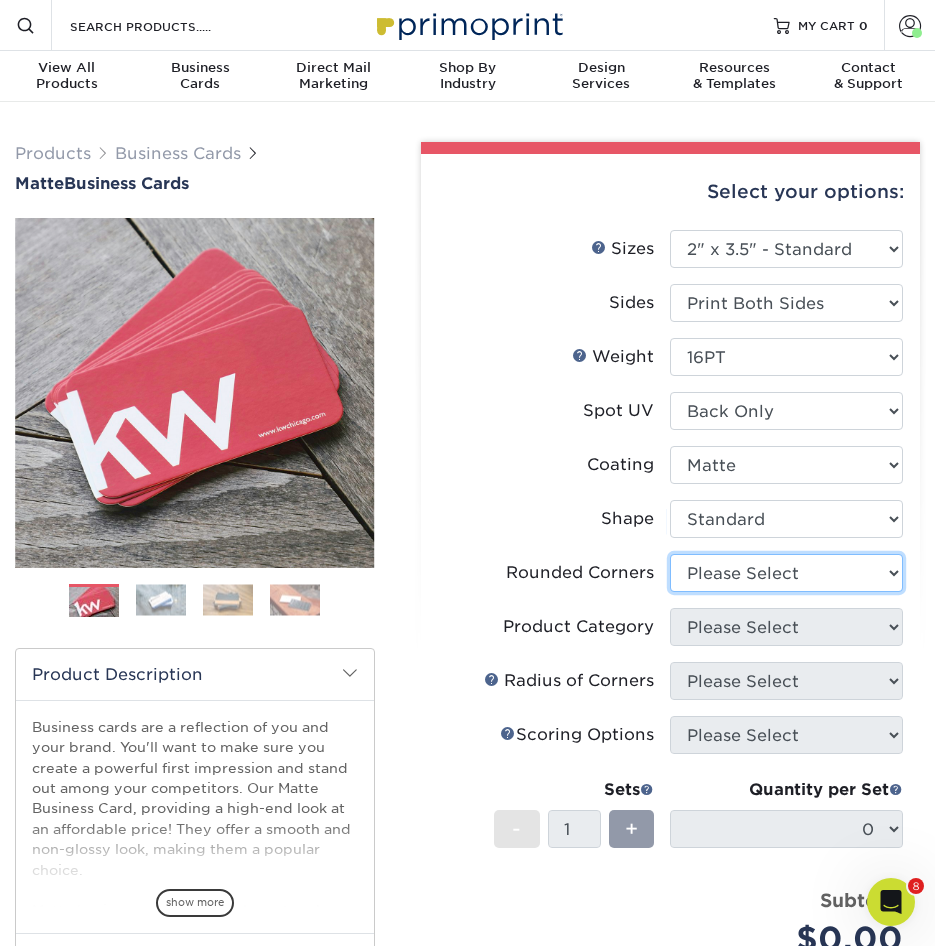 click on "Please Select
Yes - Round 2 Corners                                                    Yes - Round 4 Corners                                                    No" at bounding box center [786, 573] 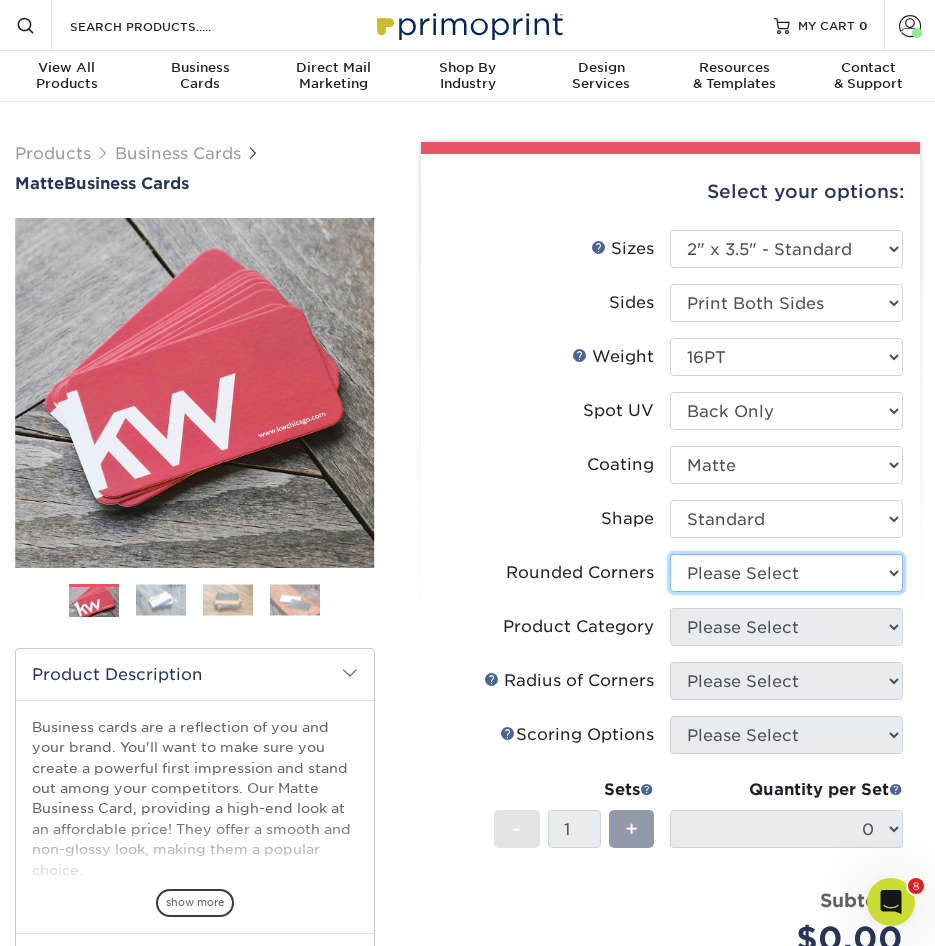 select on "0" 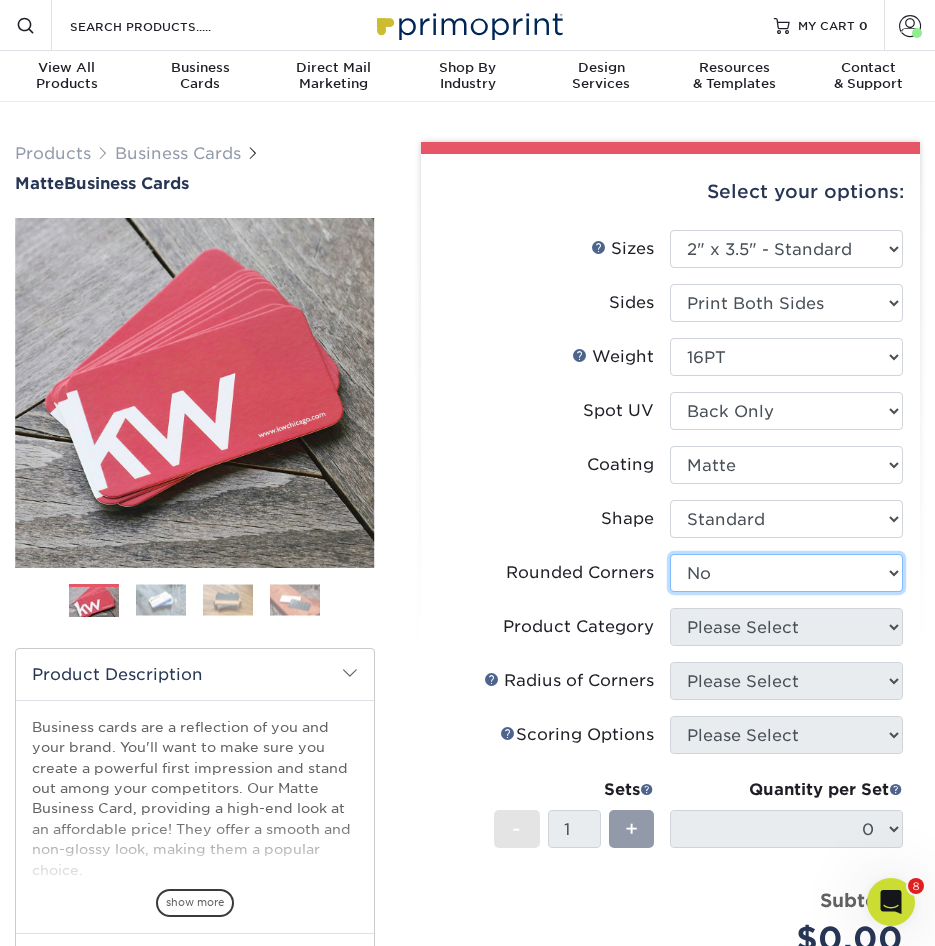 click on "Please Select
Yes - Round 2 Corners                                                    Yes - Round 4 Corners                                                    No" at bounding box center (786, 573) 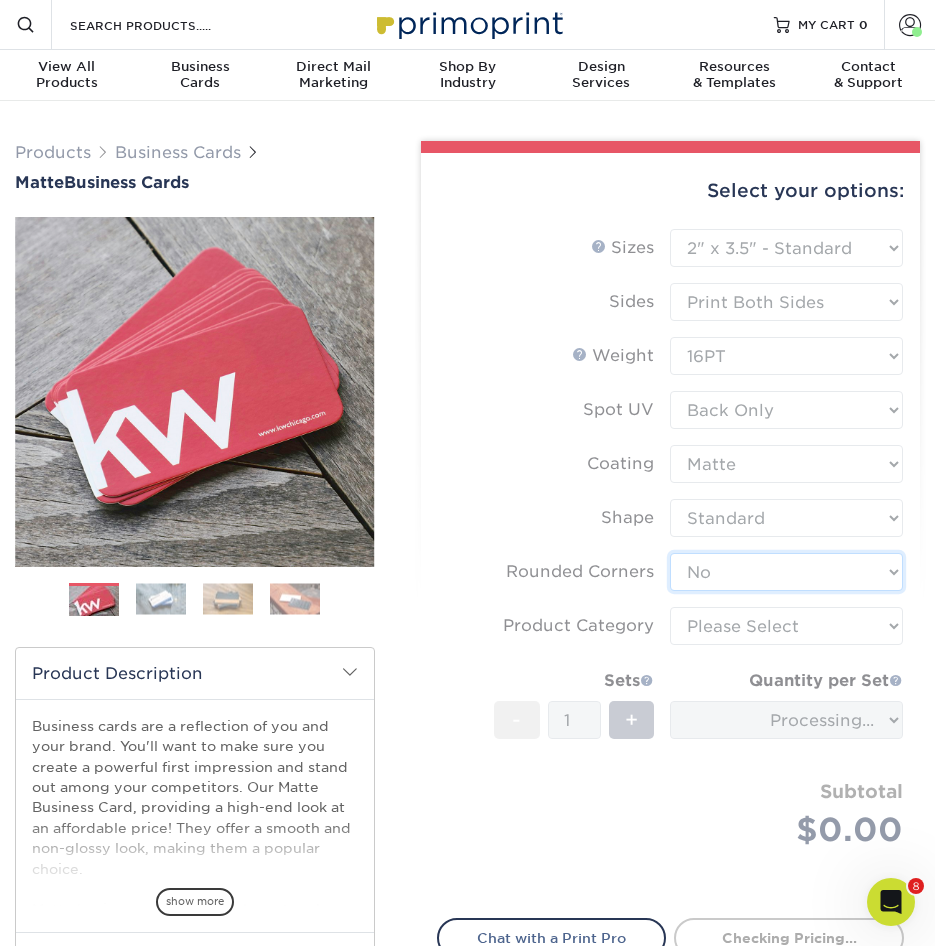 scroll, scrollTop: 0, scrollLeft: 0, axis: both 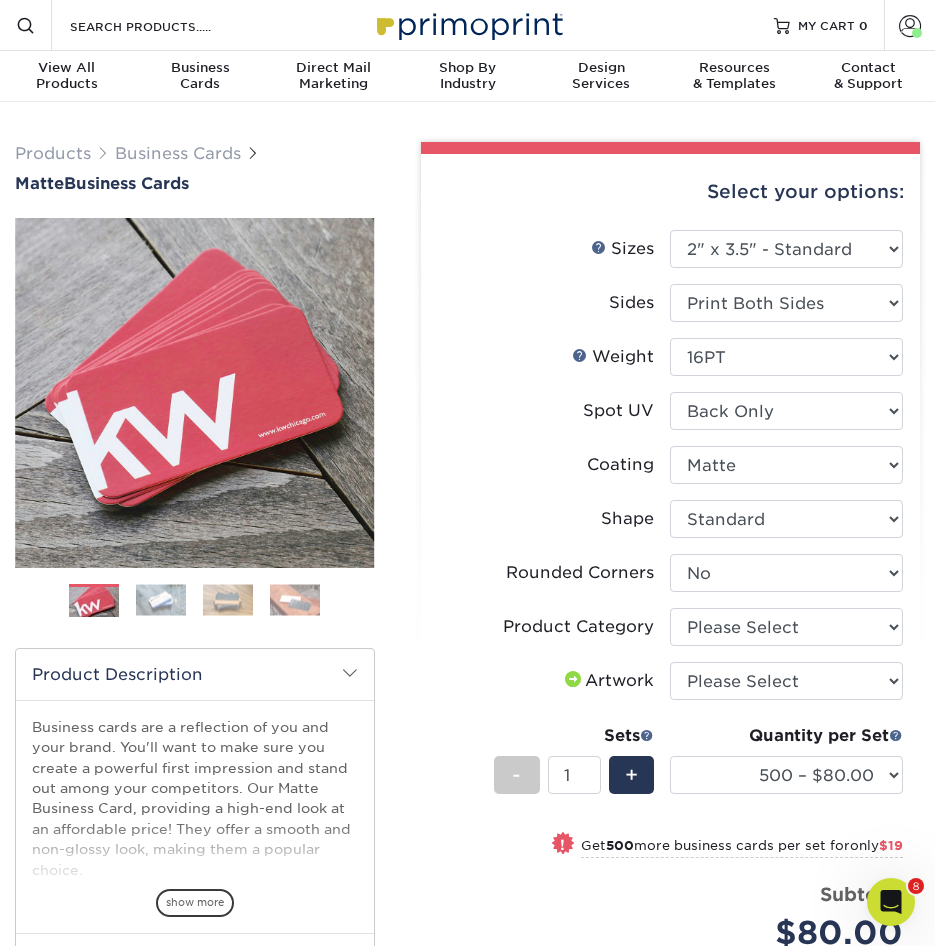 click on "Coating" at bounding box center [620, 465] 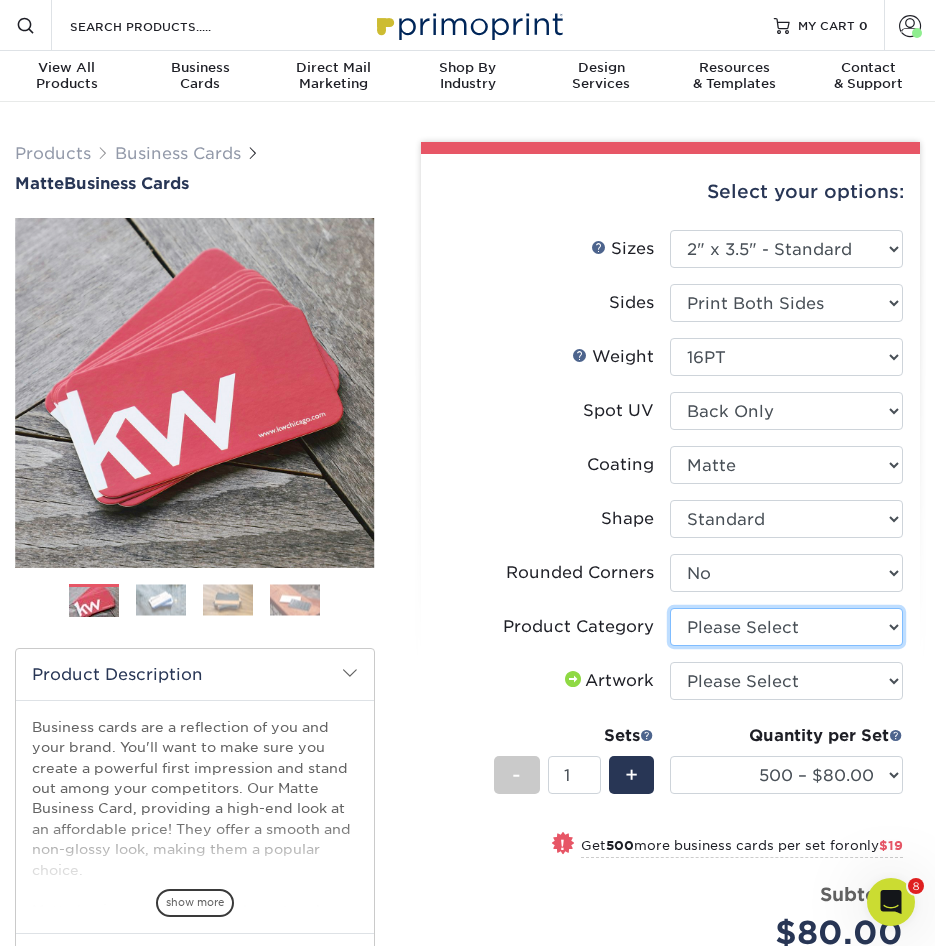 click on "Please Select Business Cards" at bounding box center [786, 627] 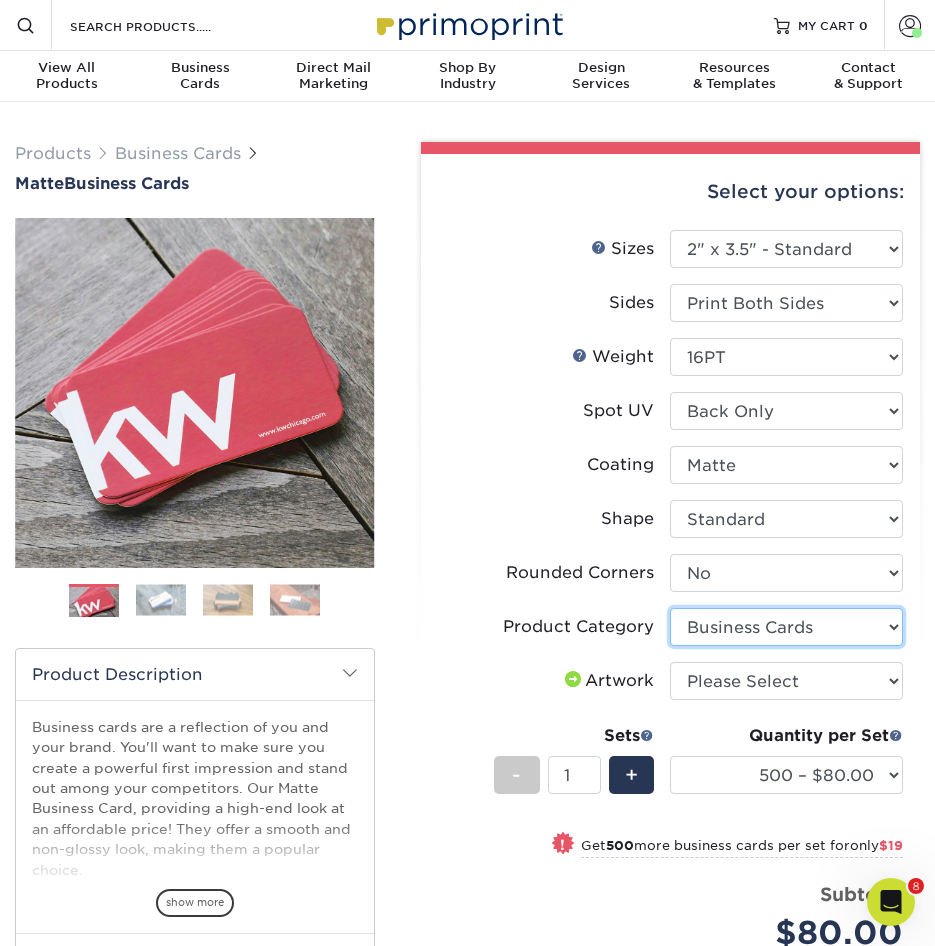 click on "Please Select Business Cards" at bounding box center [786, 627] 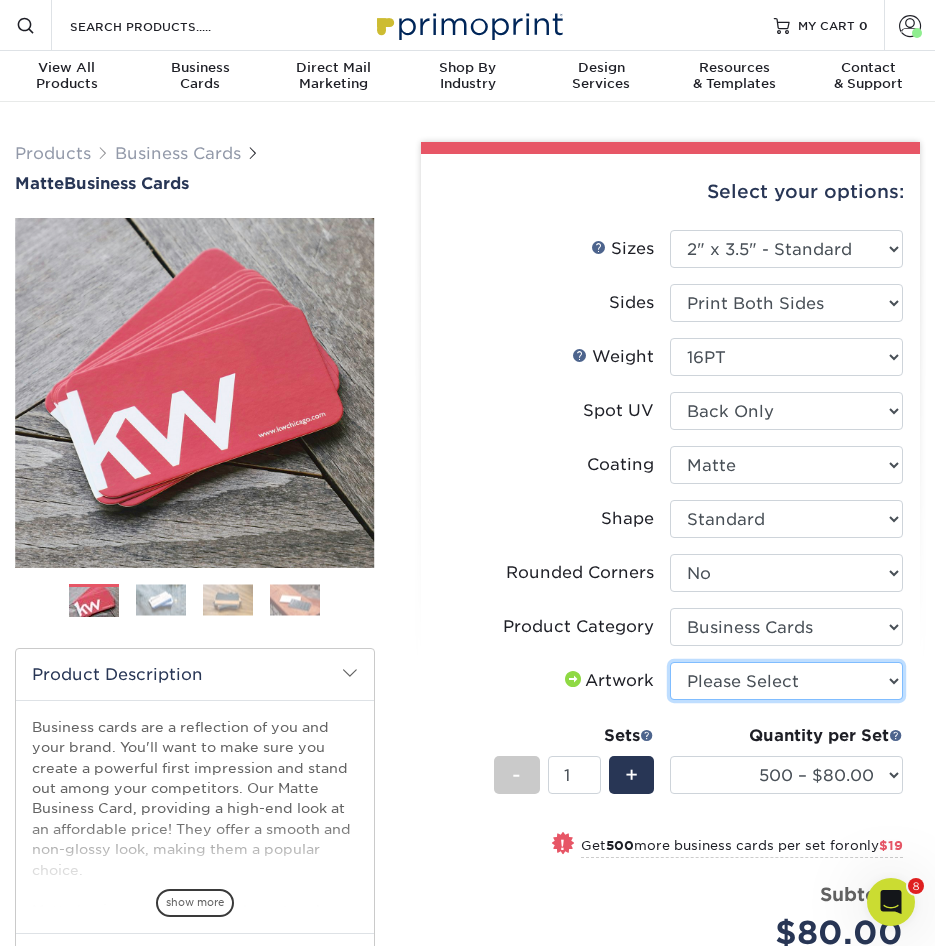 click on "Please Select I will upload files I need a design - $100" at bounding box center [786, 681] 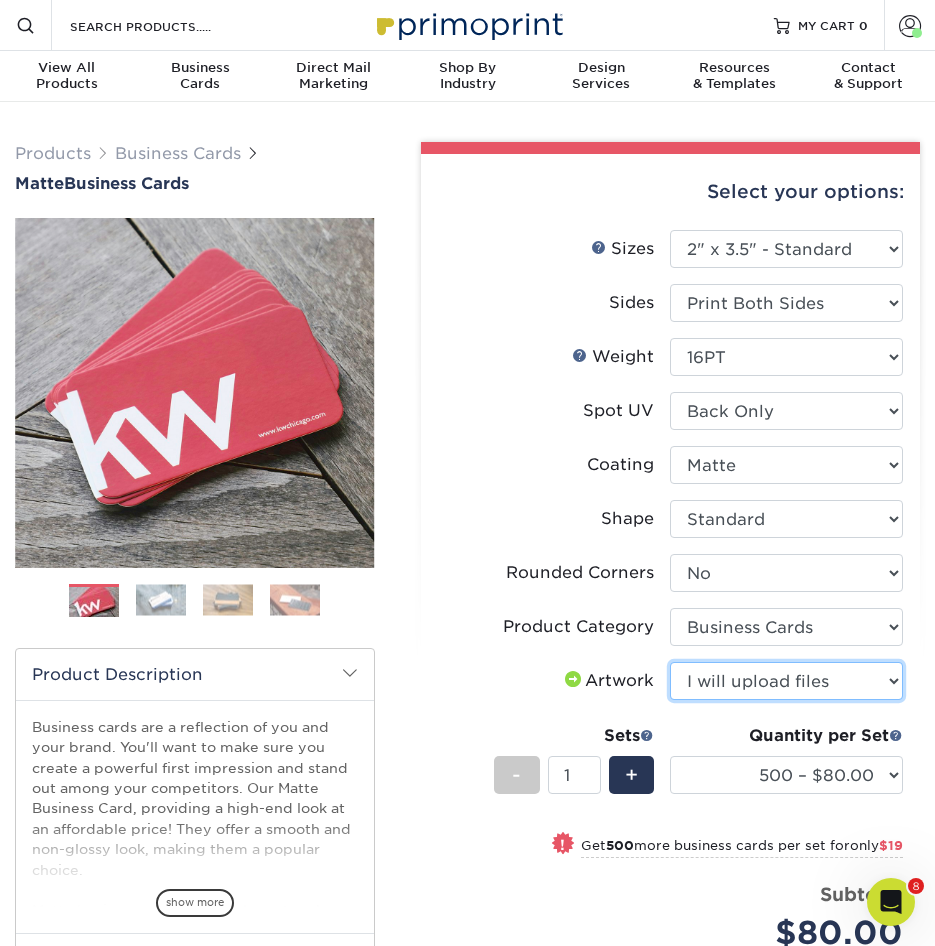 click on "Please Select I will upload files I need a design - $100" at bounding box center [786, 681] 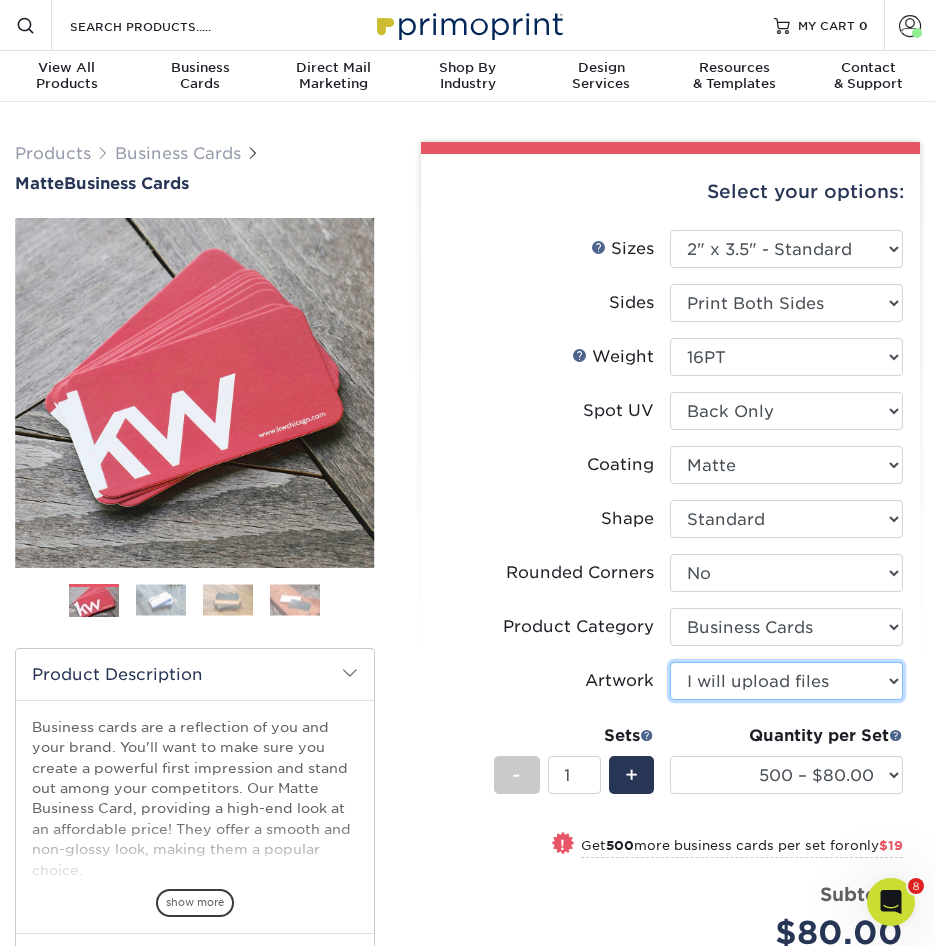 scroll, scrollTop: 200, scrollLeft: 0, axis: vertical 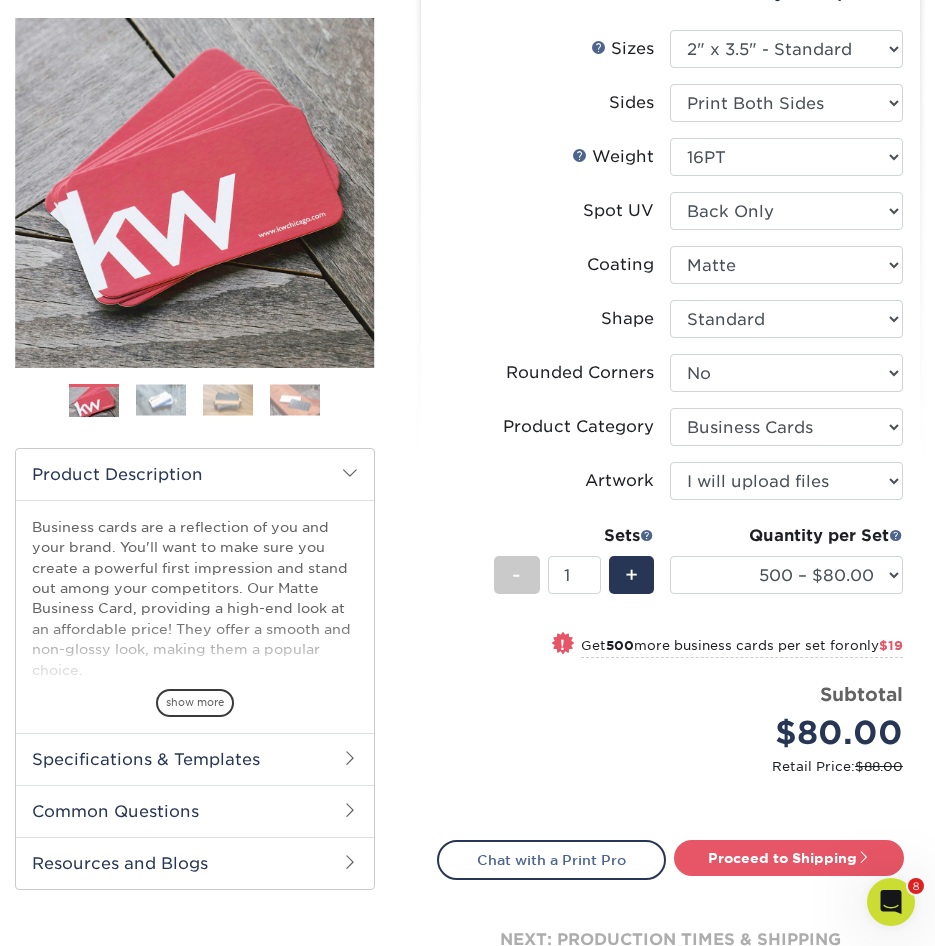 click on "Sets" at bounding box center [574, 540] 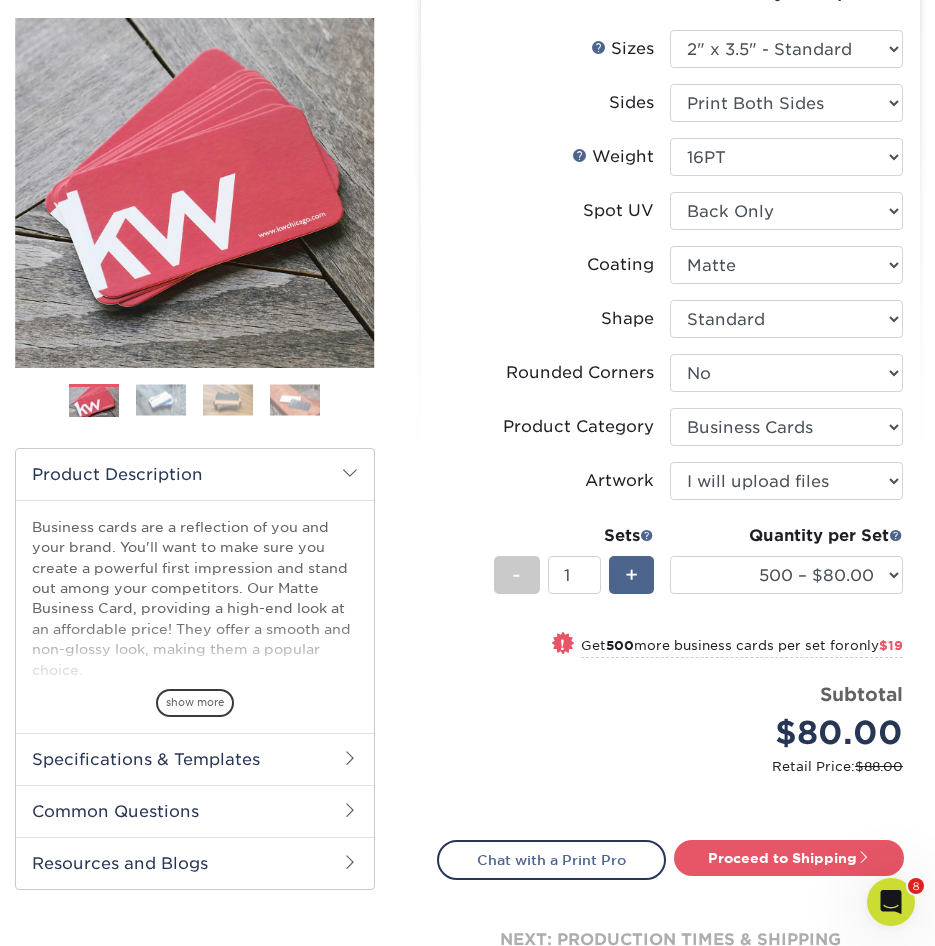 click on "+" at bounding box center (631, 575) 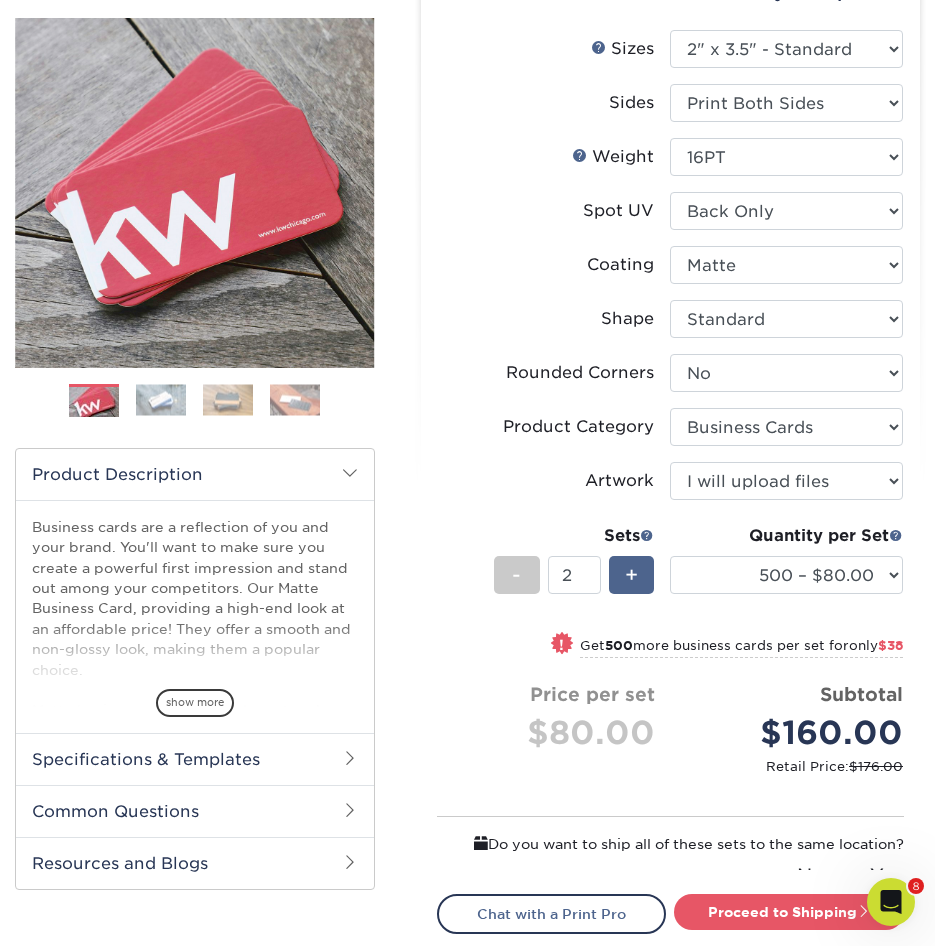 click on "+" at bounding box center (631, 575) 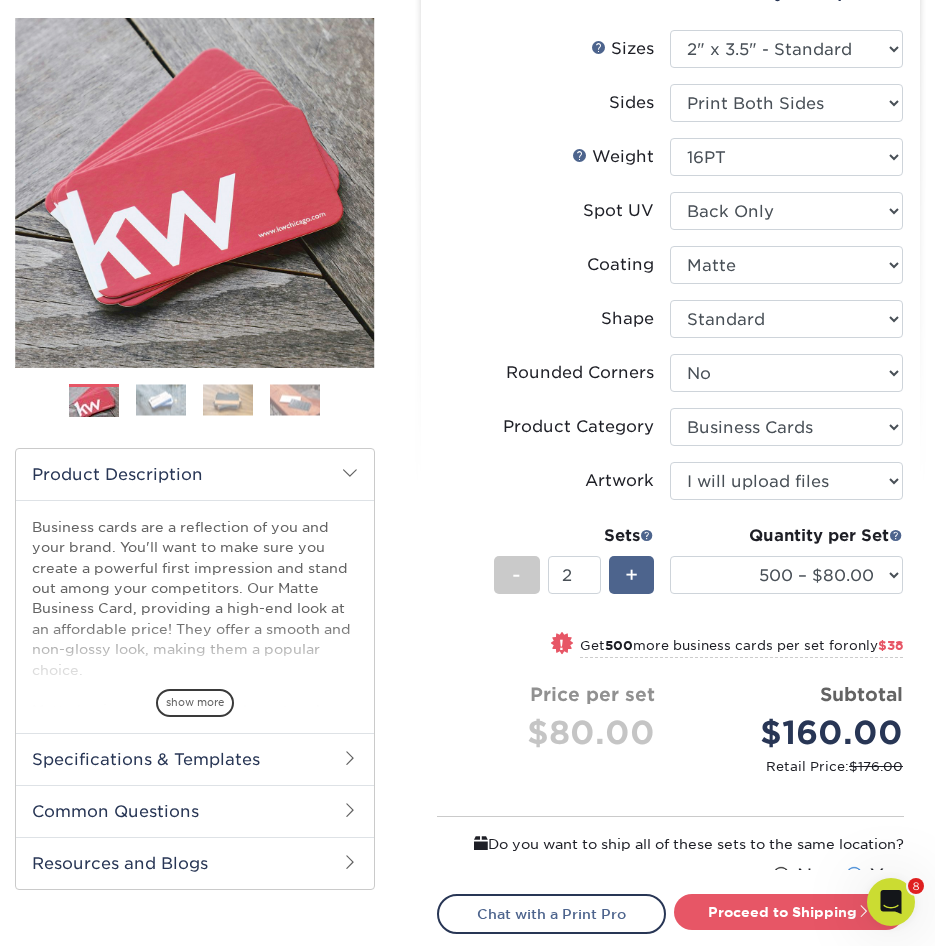 type on "3" 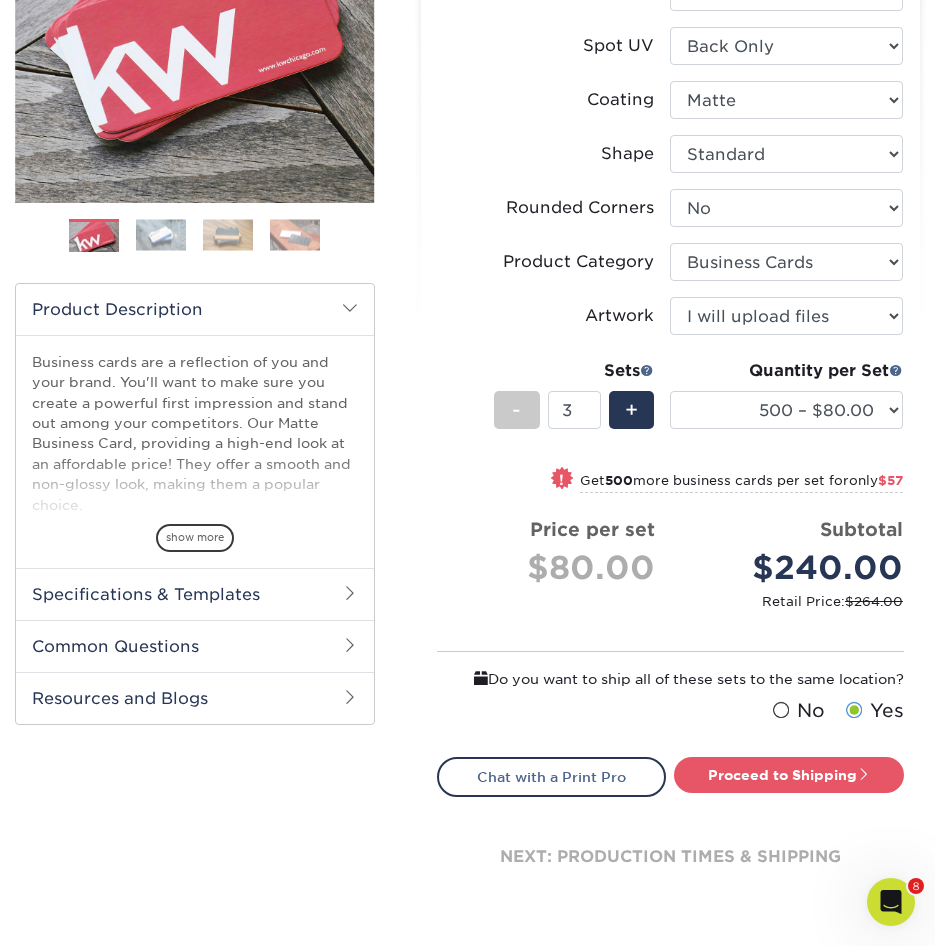 scroll, scrollTop: 400, scrollLeft: 0, axis: vertical 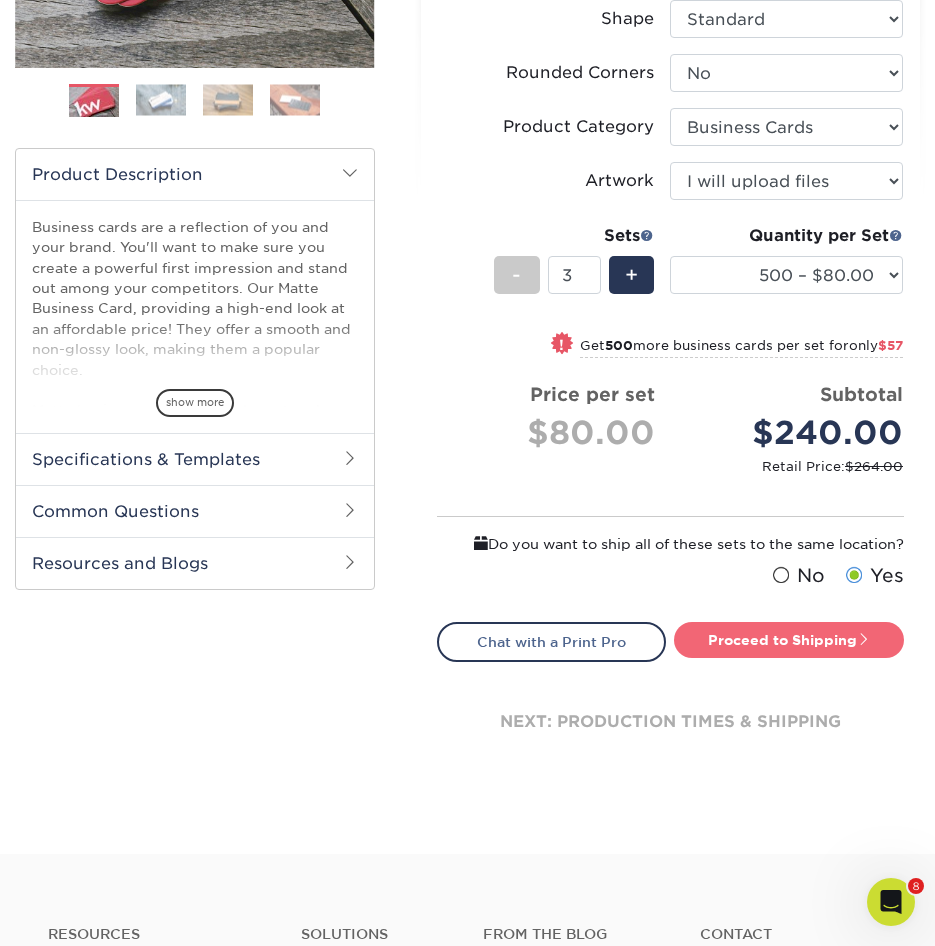 click on "Proceed to Shipping" at bounding box center [789, 640] 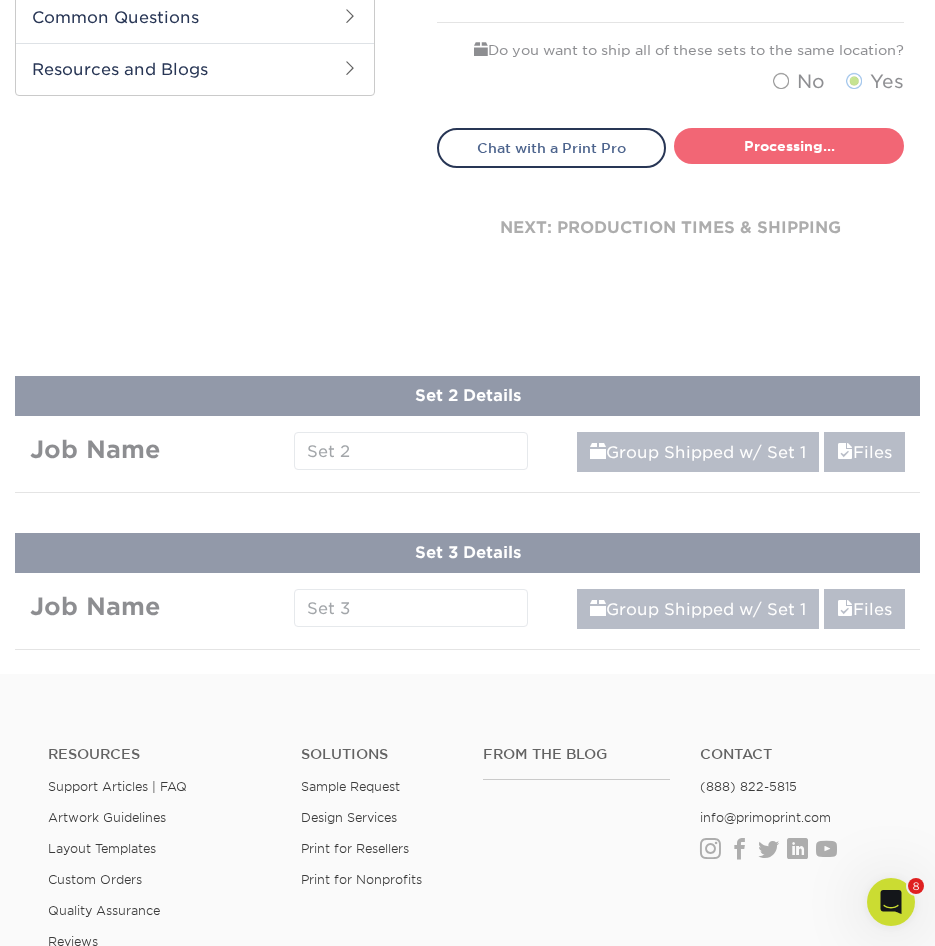 select on "5430ba43-ff3f-4286-8e0b-a23d6c08ed5f" 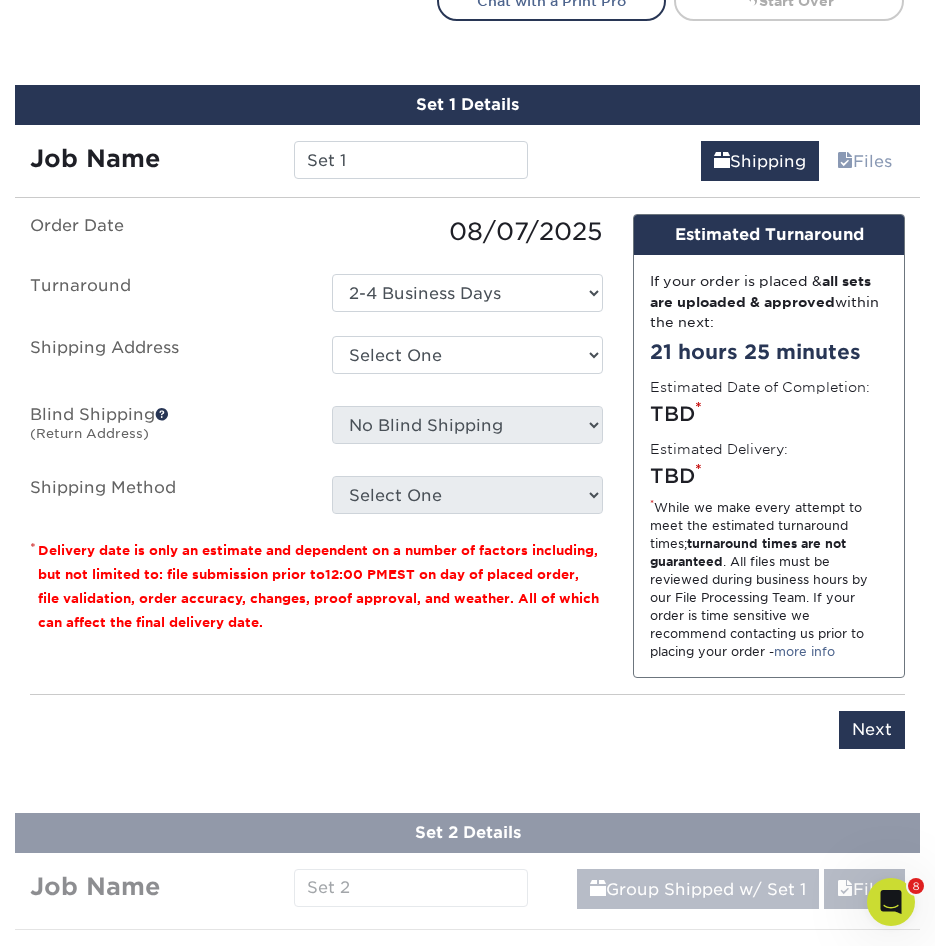 scroll, scrollTop: 1176, scrollLeft: 0, axis: vertical 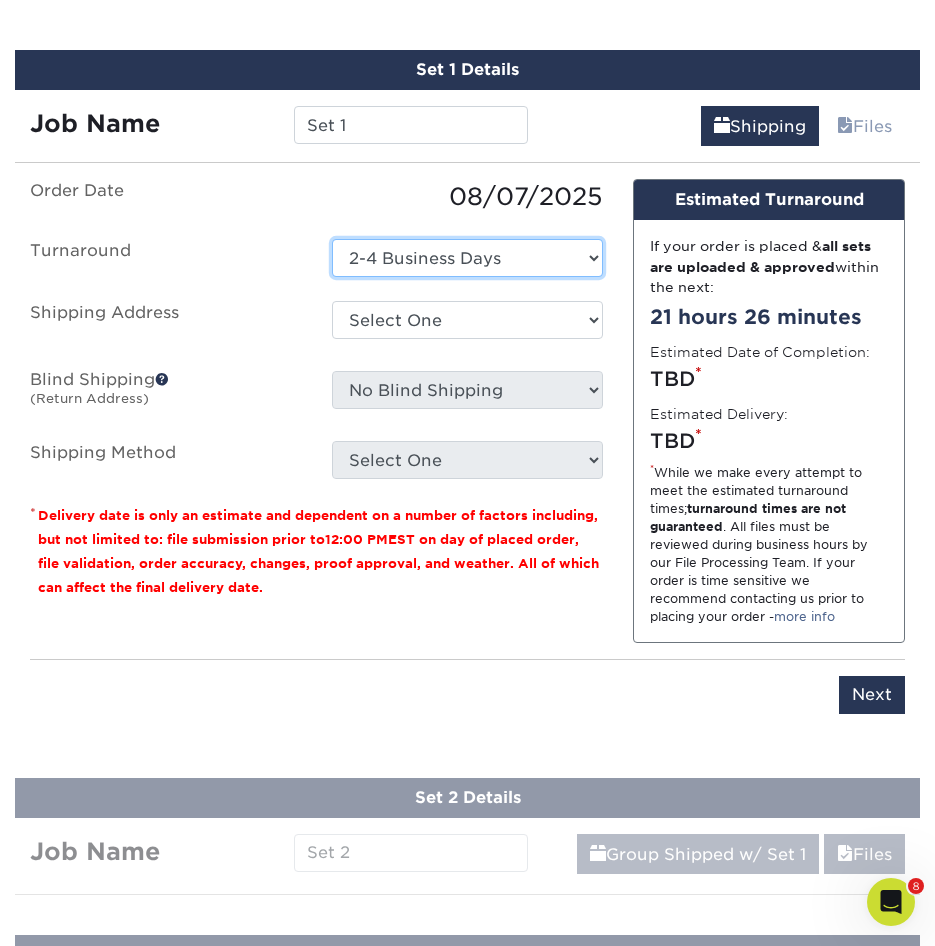 click on "Select One 2-4 Business Days" at bounding box center (468, 258) 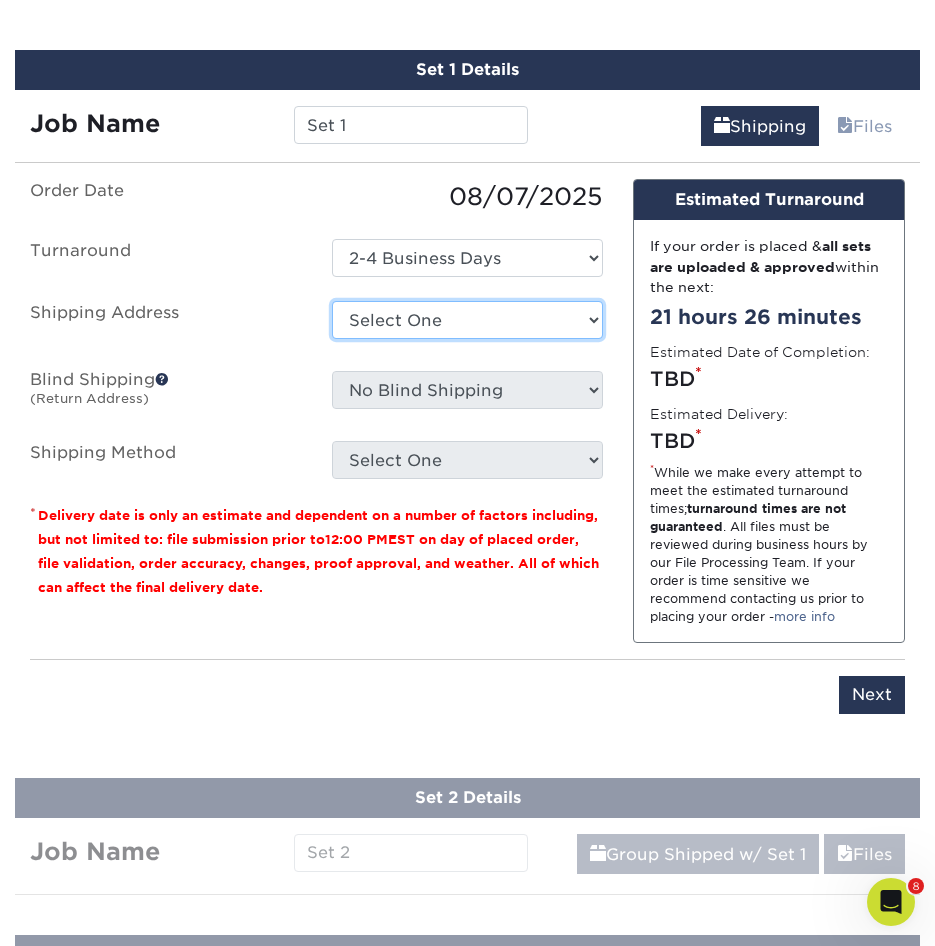 click on "Select One
B3 Solutions
Xperient
+ Add New Address" at bounding box center [468, 320] 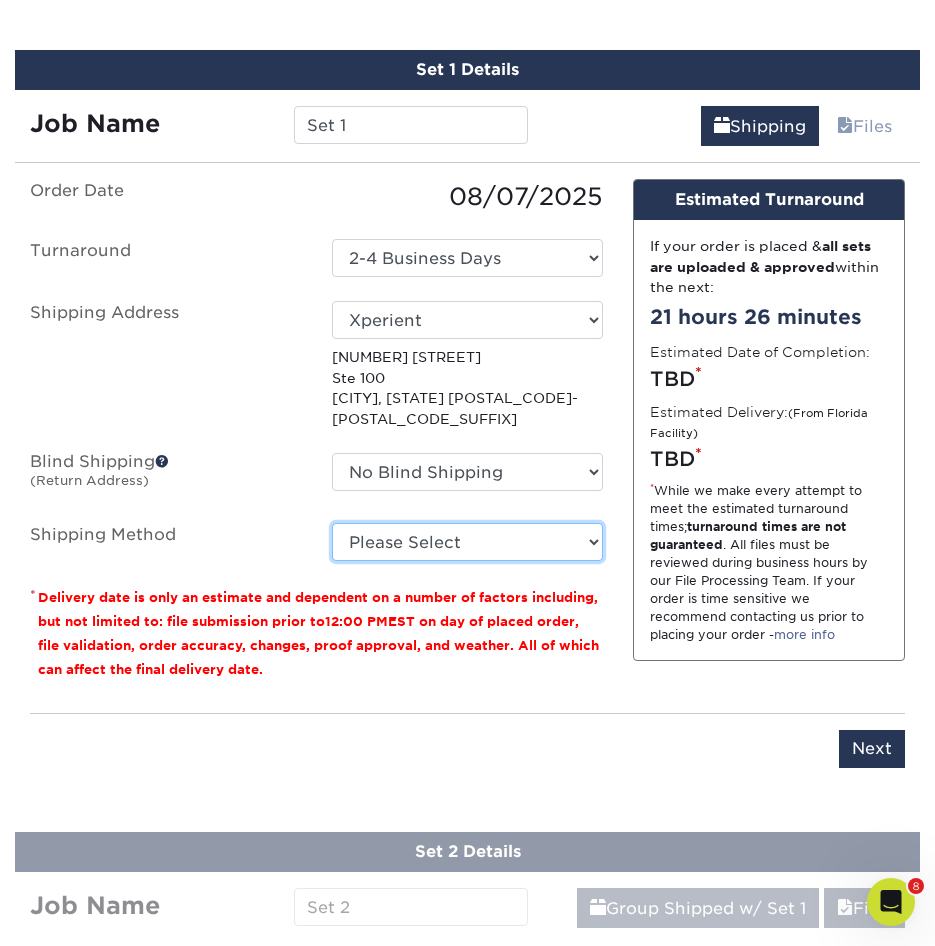 click on "Please Select Ground Shipping (+$14.96) 3 Day Shipping Service (+$15.39) 2 Day Air Shipping (+$15.86) Next Day Shipping by 5pm (+$32.39) Next Day Shipping by 12 noon (+$34.53) Next Day Air Early A.M. (+$175.64)" at bounding box center [468, 542] 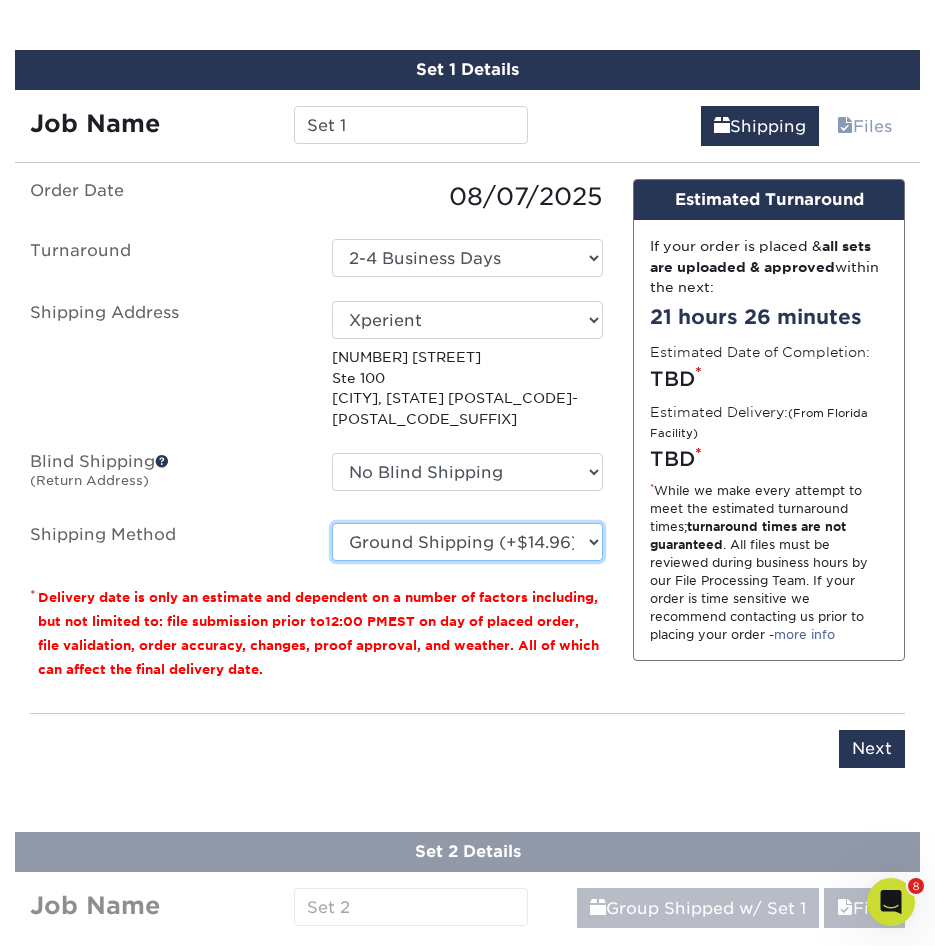 click on "Please Select Ground Shipping (+$14.96) 3 Day Shipping Service (+$15.39) 2 Day Air Shipping (+$15.86) Next Day Shipping by 5pm (+$32.39) Next Day Shipping by 12 noon (+$34.53) Next Day Air Early A.M. (+$175.64)" at bounding box center (468, 542) 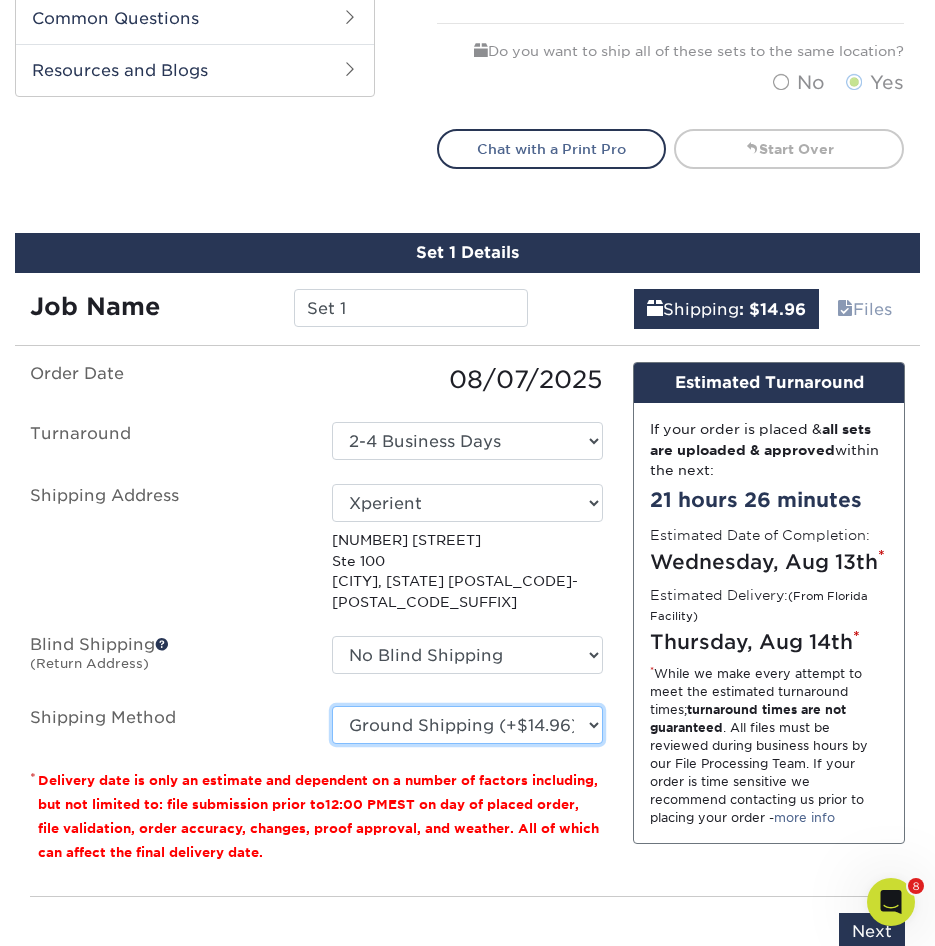 scroll, scrollTop: 976, scrollLeft: 0, axis: vertical 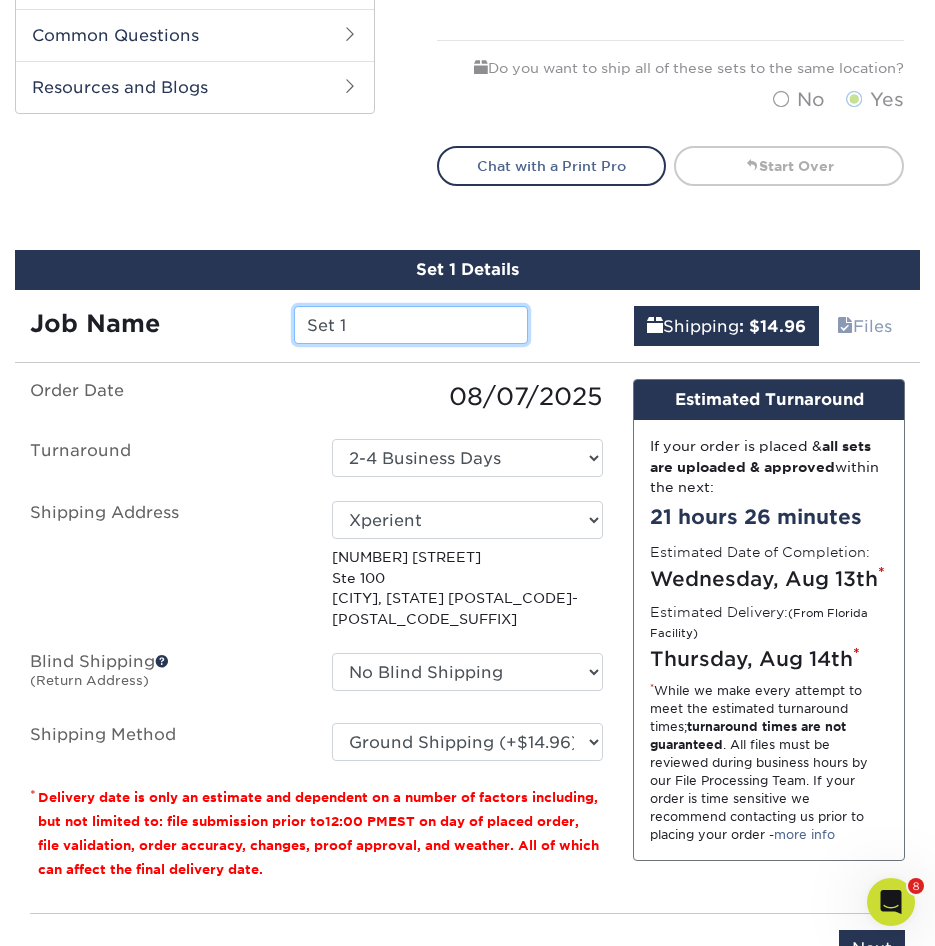 drag, startPoint x: 425, startPoint y: 335, endPoint x: 370, endPoint y: 328, distance: 55.443665 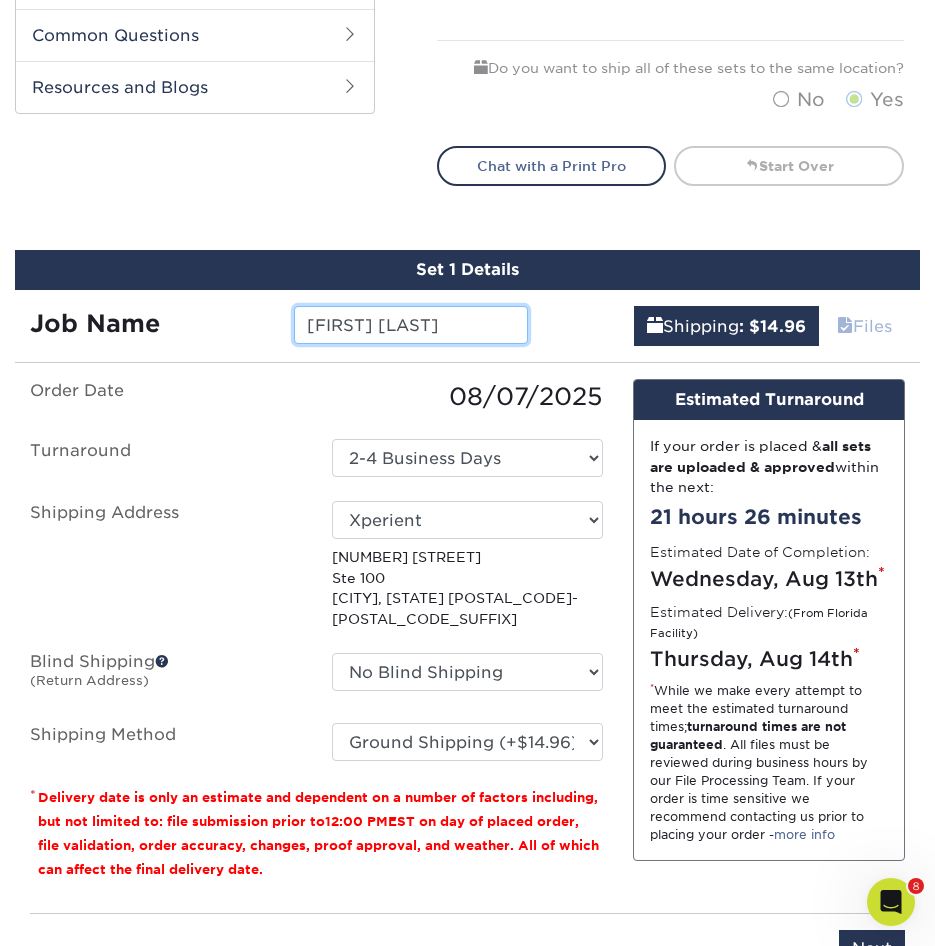 type on "Tonya Walton" 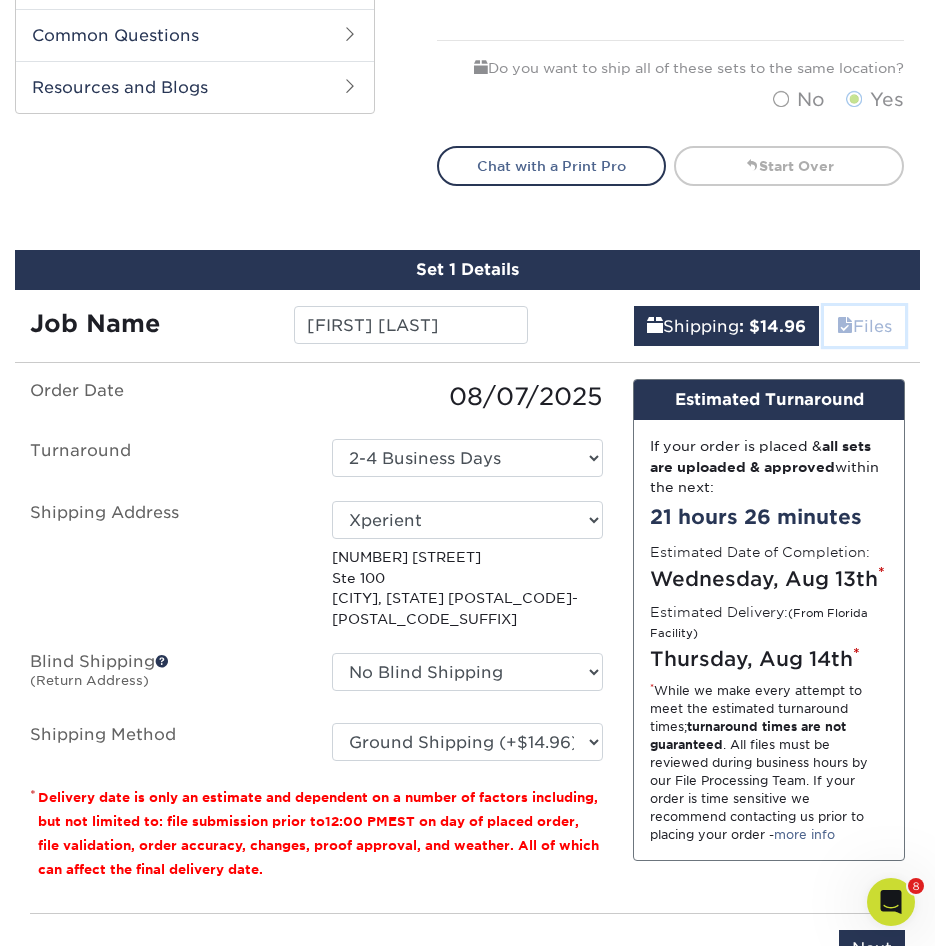 click on "Files" at bounding box center (864, 326) 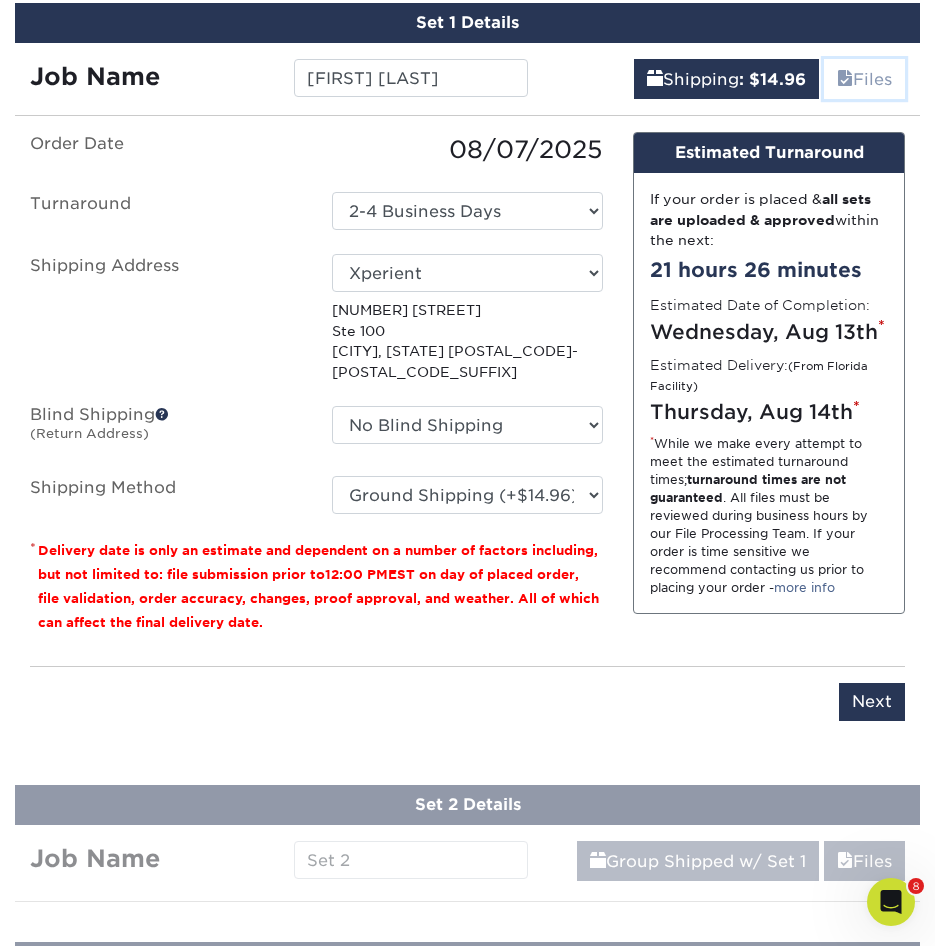 scroll, scrollTop: 1376, scrollLeft: 0, axis: vertical 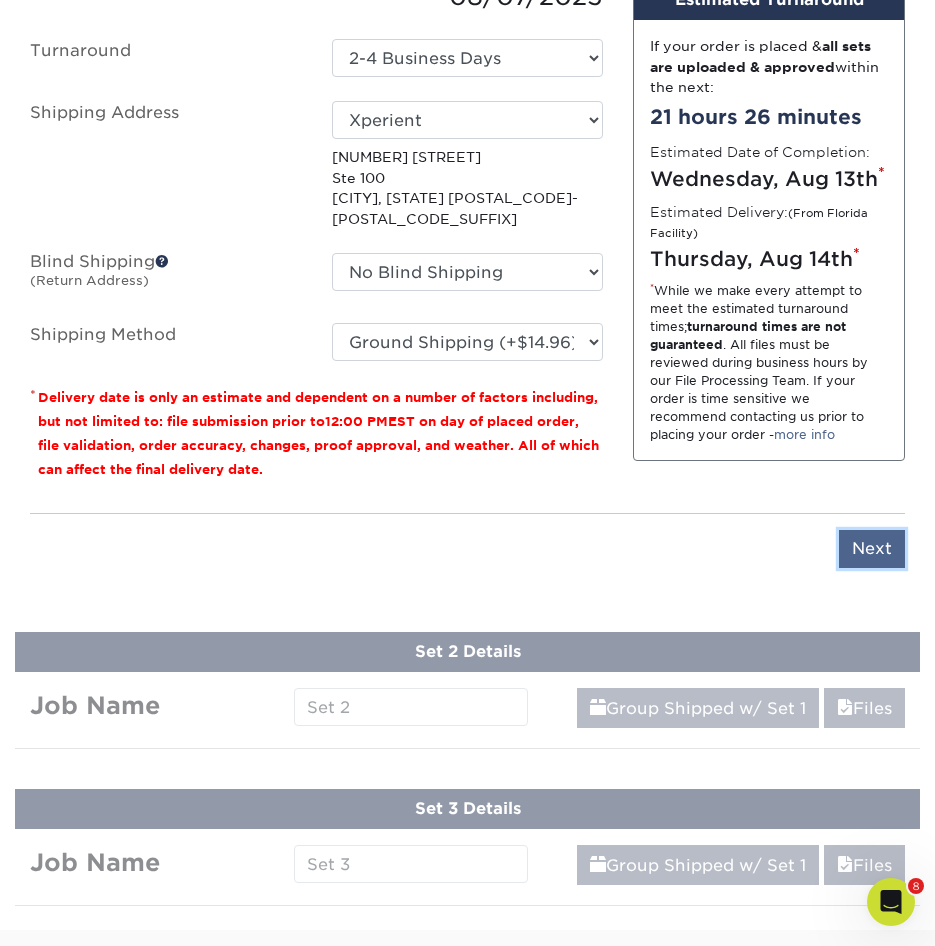 click on "Next" at bounding box center [872, 549] 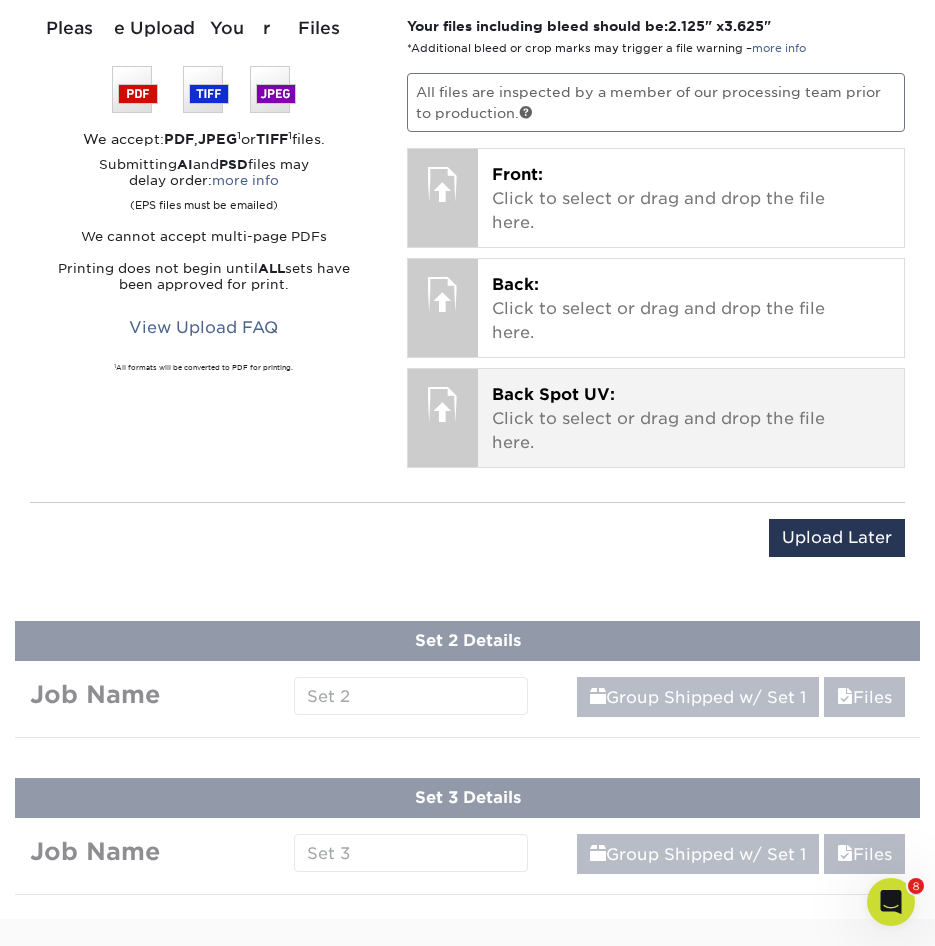 scroll, scrollTop: 1076, scrollLeft: 0, axis: vertical 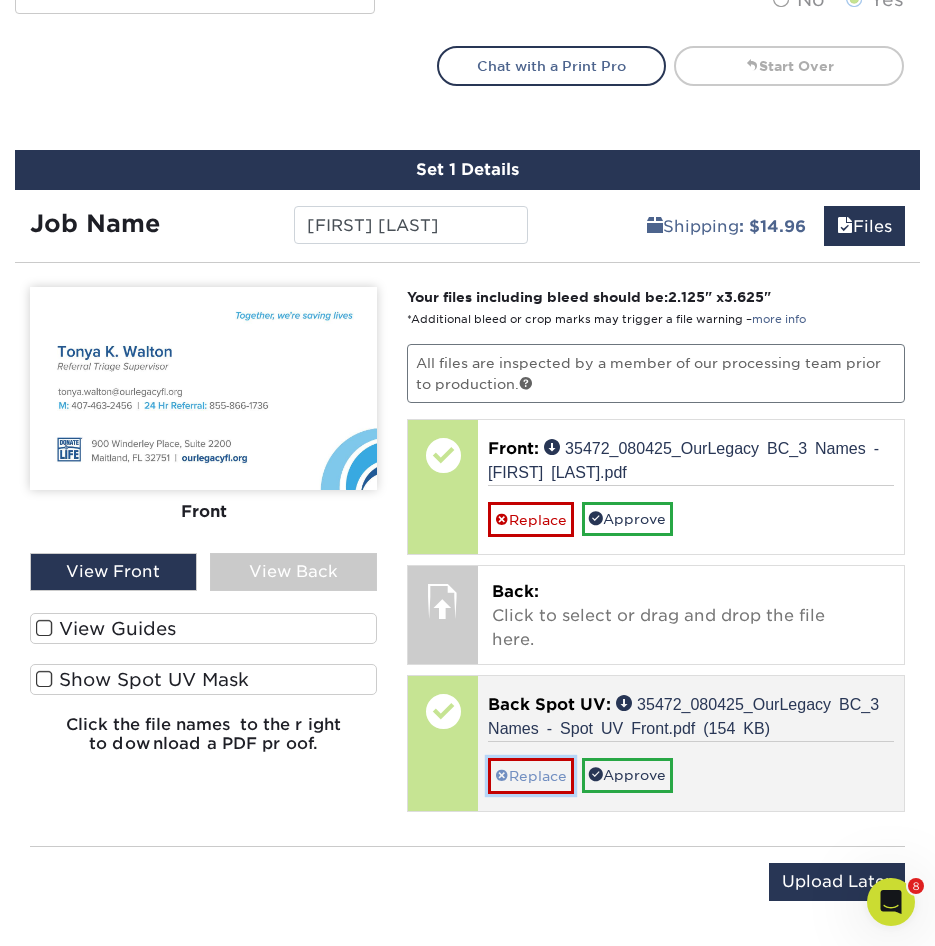 click on "Replace" at bounding box center [531, 775] 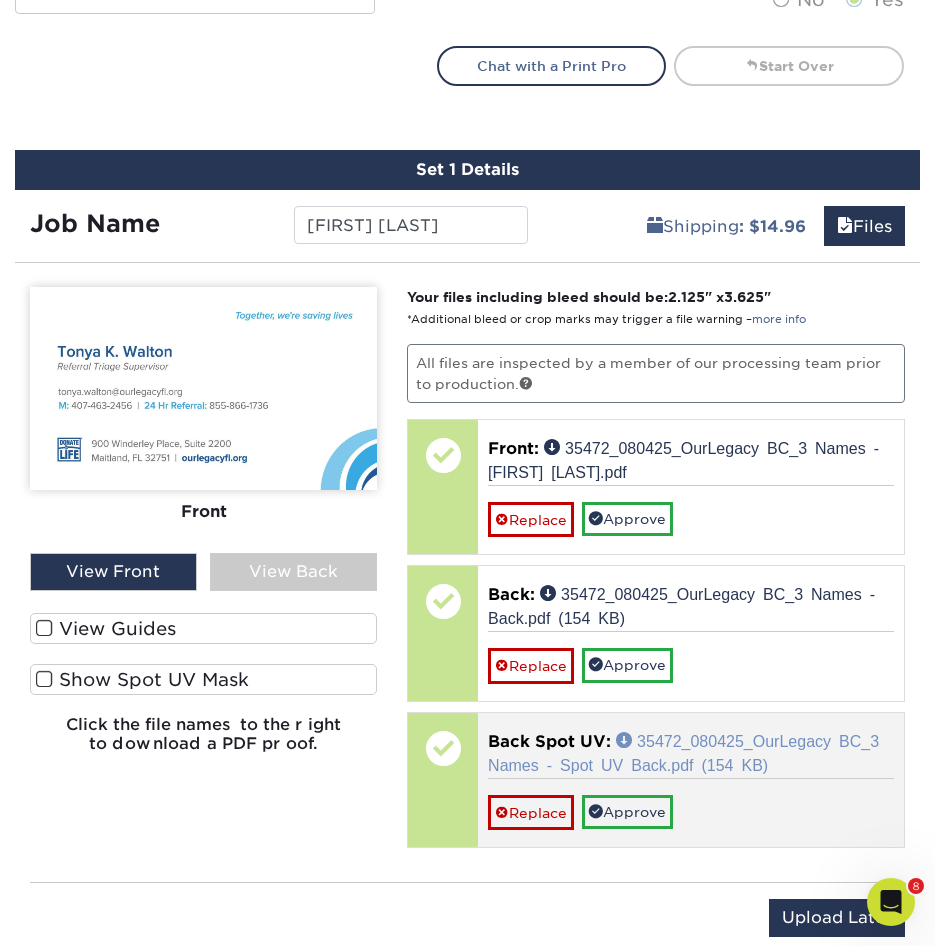 click on "35472_080425_OurLegacy BC_3 Names - Spot UV Back.pdf (154 KB)" at bounding box center [683, 752] 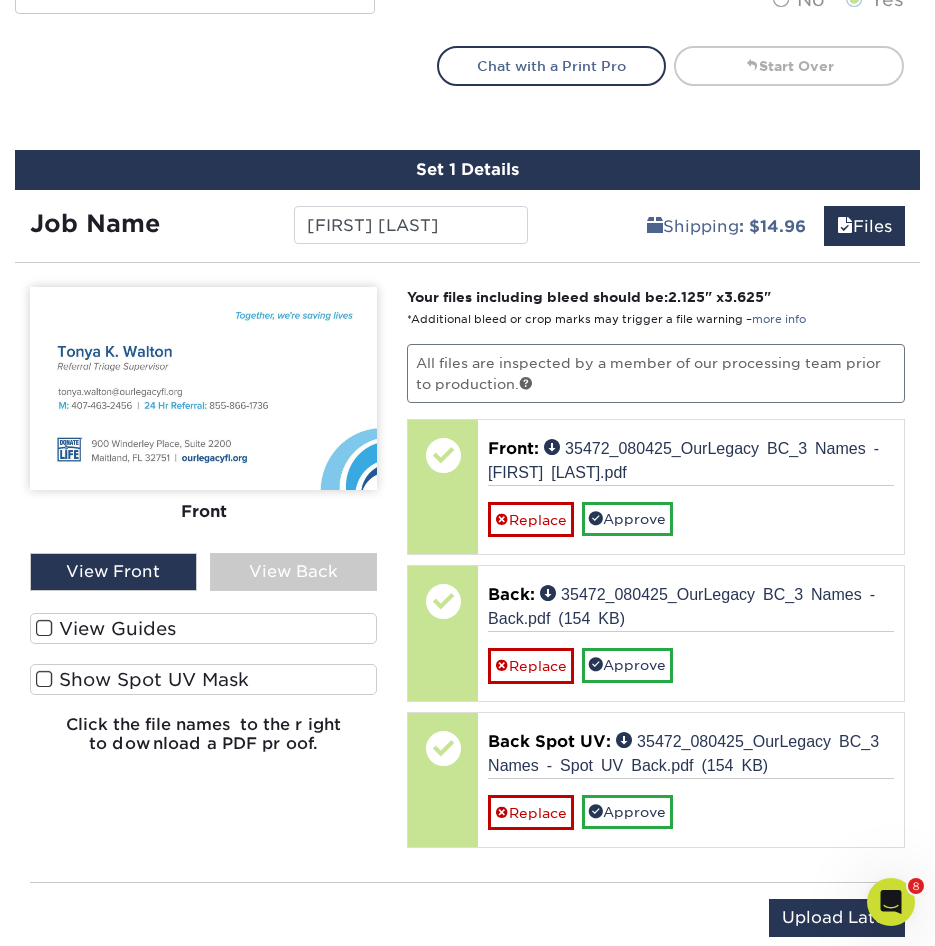 click on "View Guides" at bounding box center [203, 628] 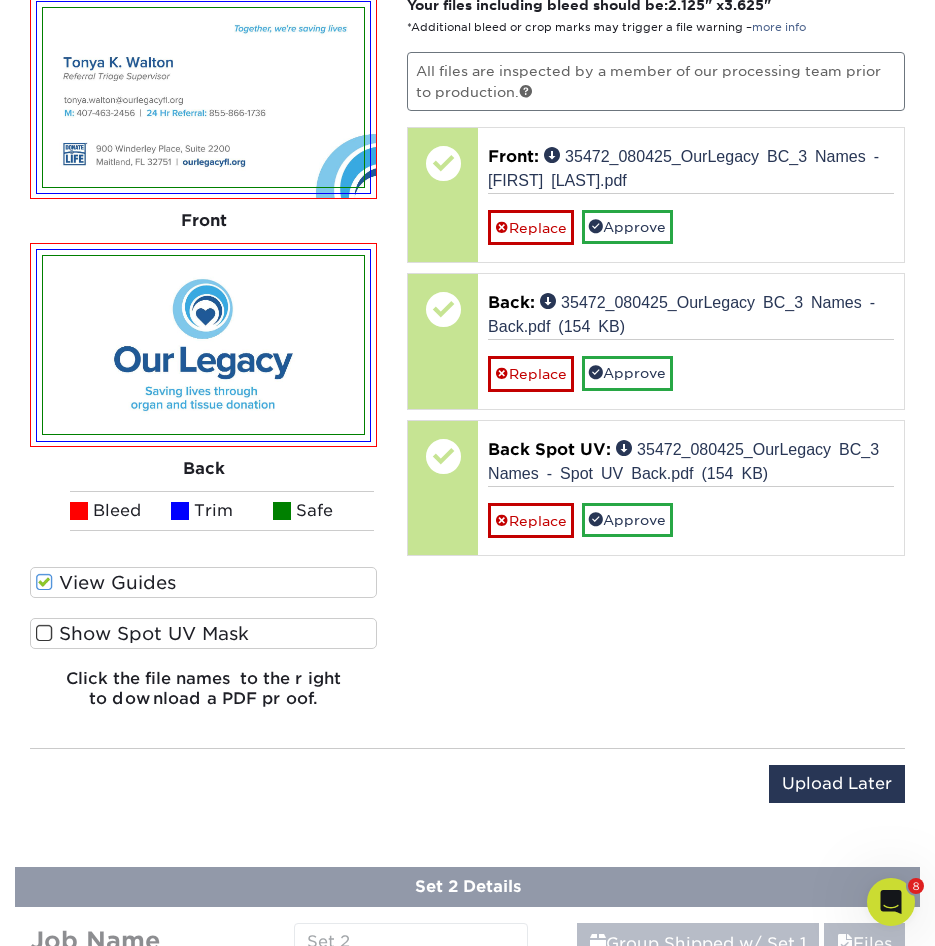 scroll, scrollTop: 1376, scrollLeft: 0, axis: vertical 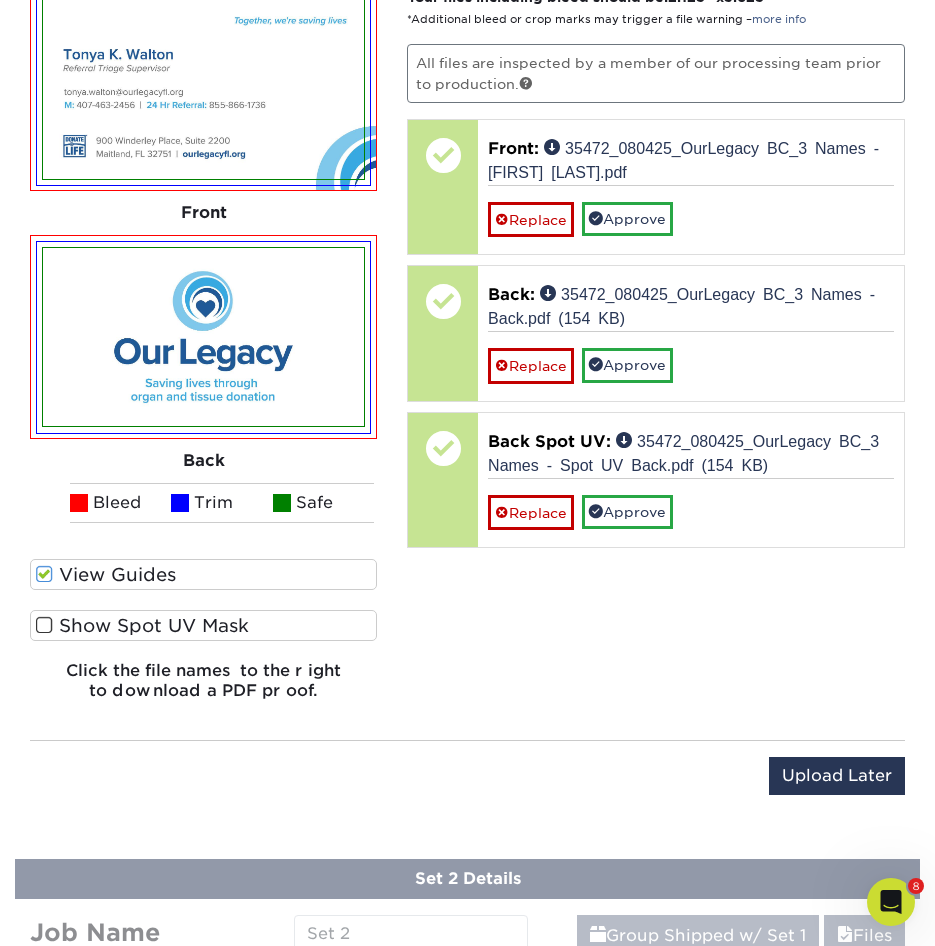 click on "Show Spot UV Mask" at bounding box center (203, 625) 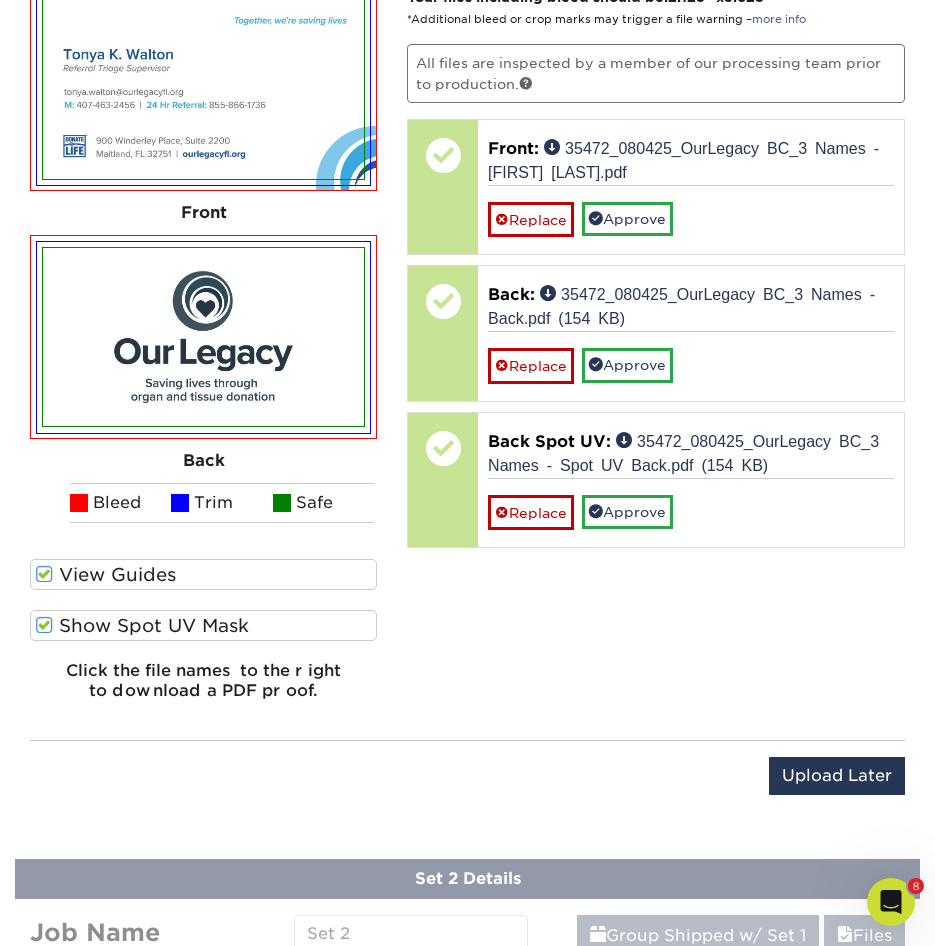 click on "Show Spot UV Mask" at bounding box center [203, 625] 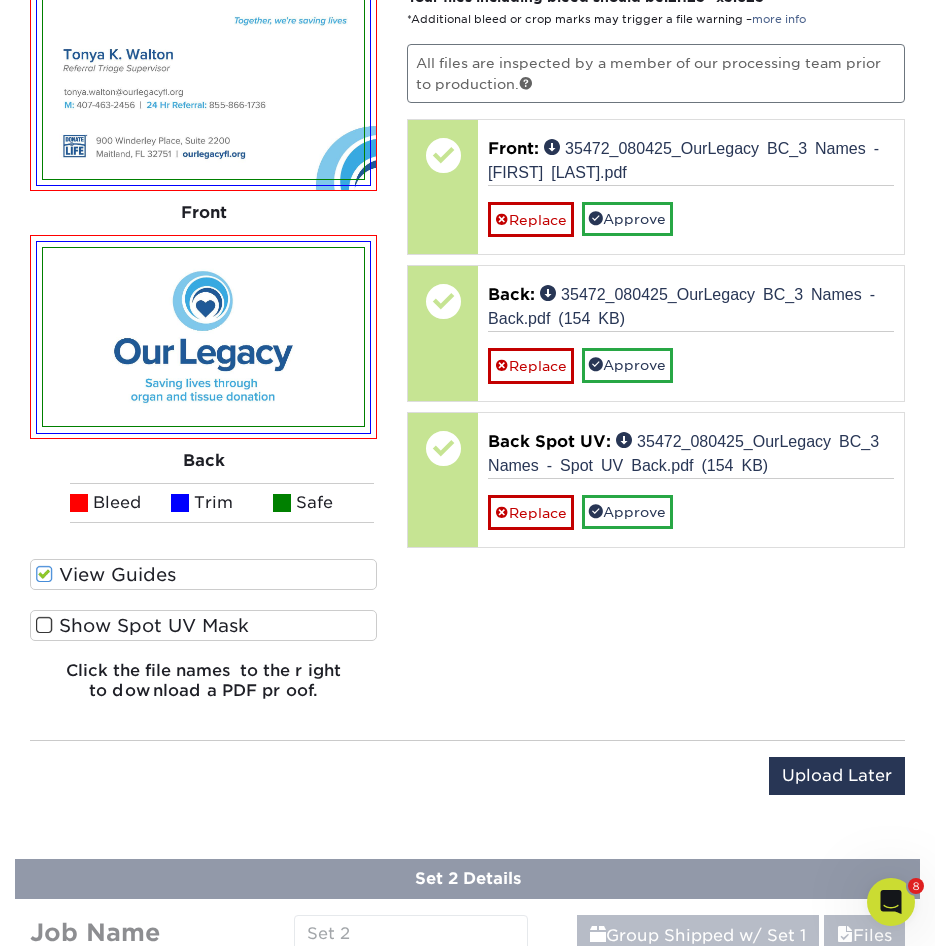 click on "Show Spot UV Mask" at bounding box center (203, 625) 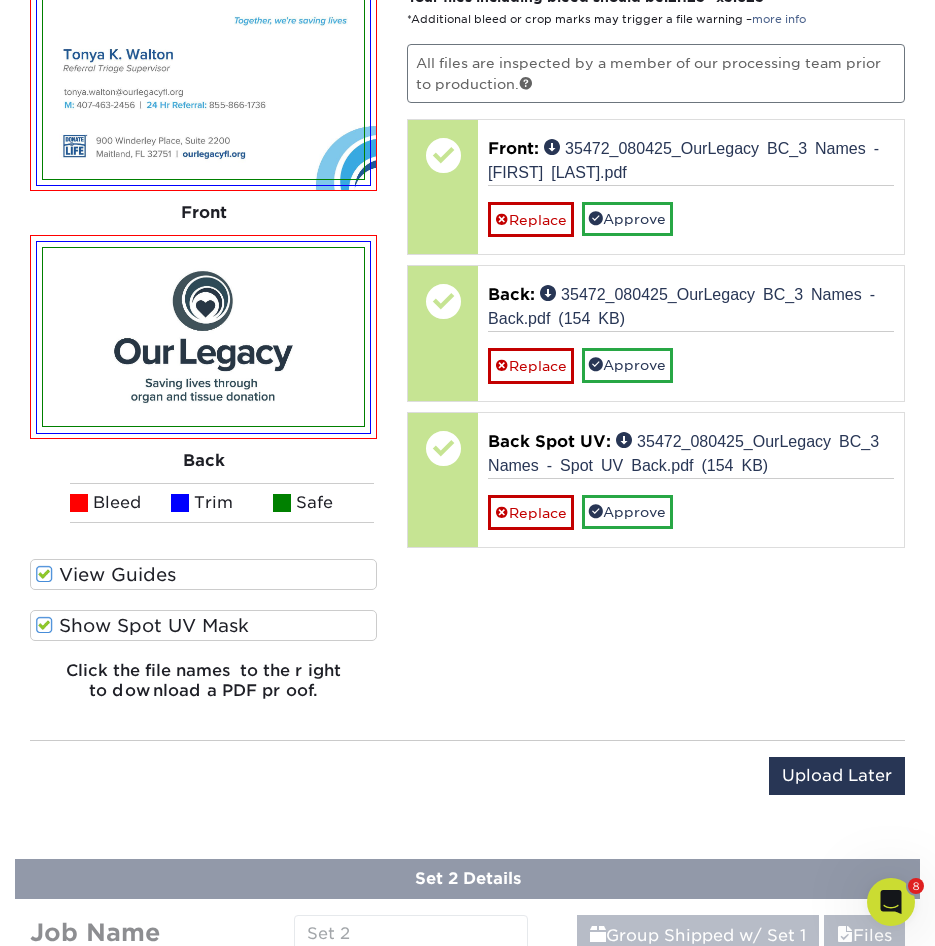 click on "Show Spot UV Mask" at bounding box center (203, 625) 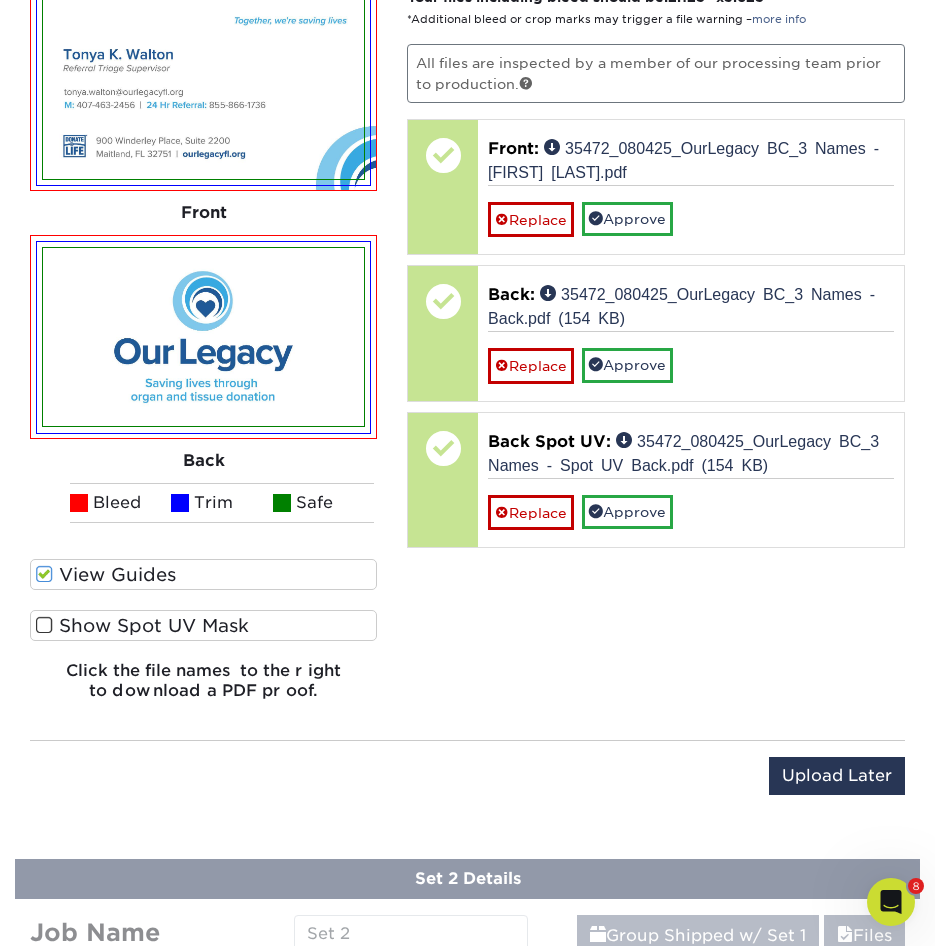 click on "Show Spot UV Mask" at bounding box center [203, 625] 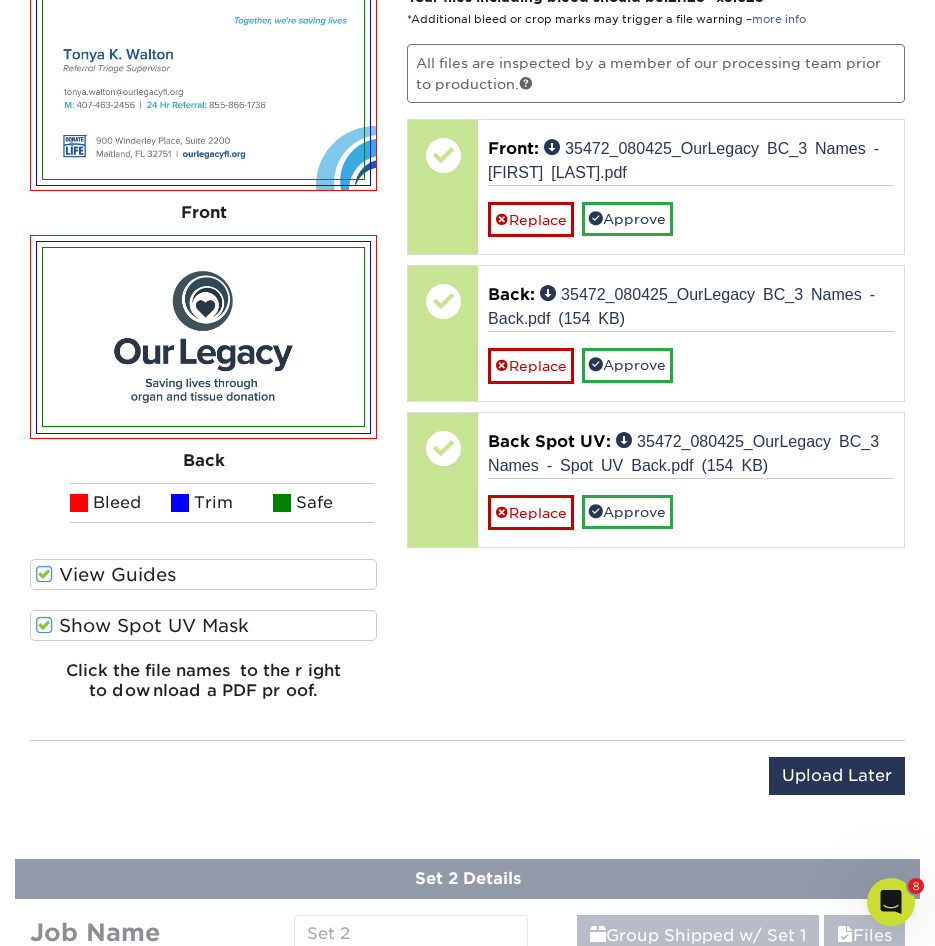 click on "Show Spot UV Mask" at bounding box center (203, 625) 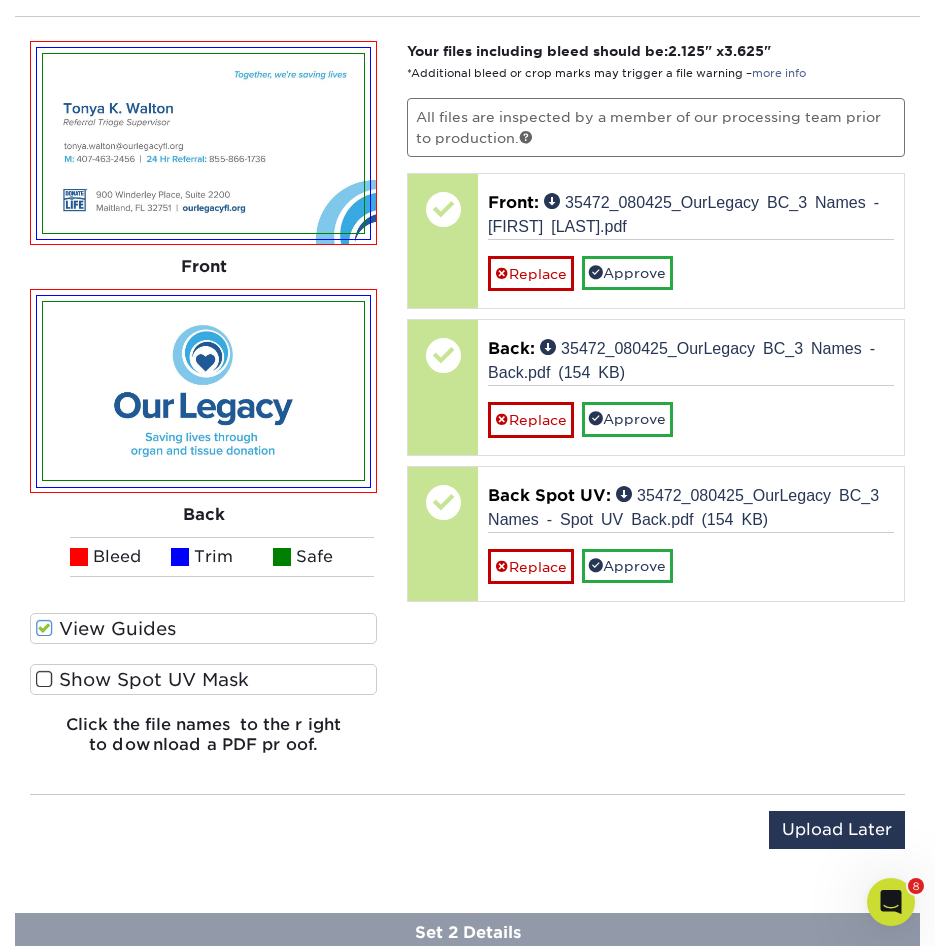 scroll, scrollTop: 1276, scrollLeft: 0, axis: vertical 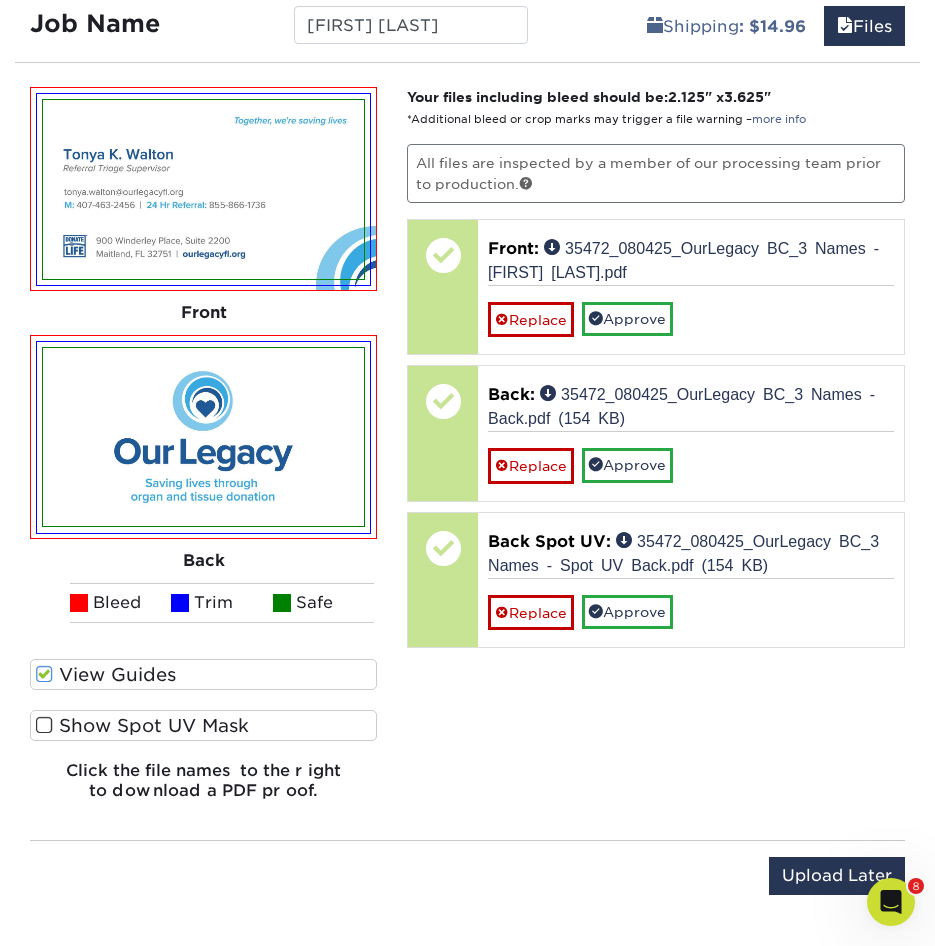 click at bounding box center (44, 725) 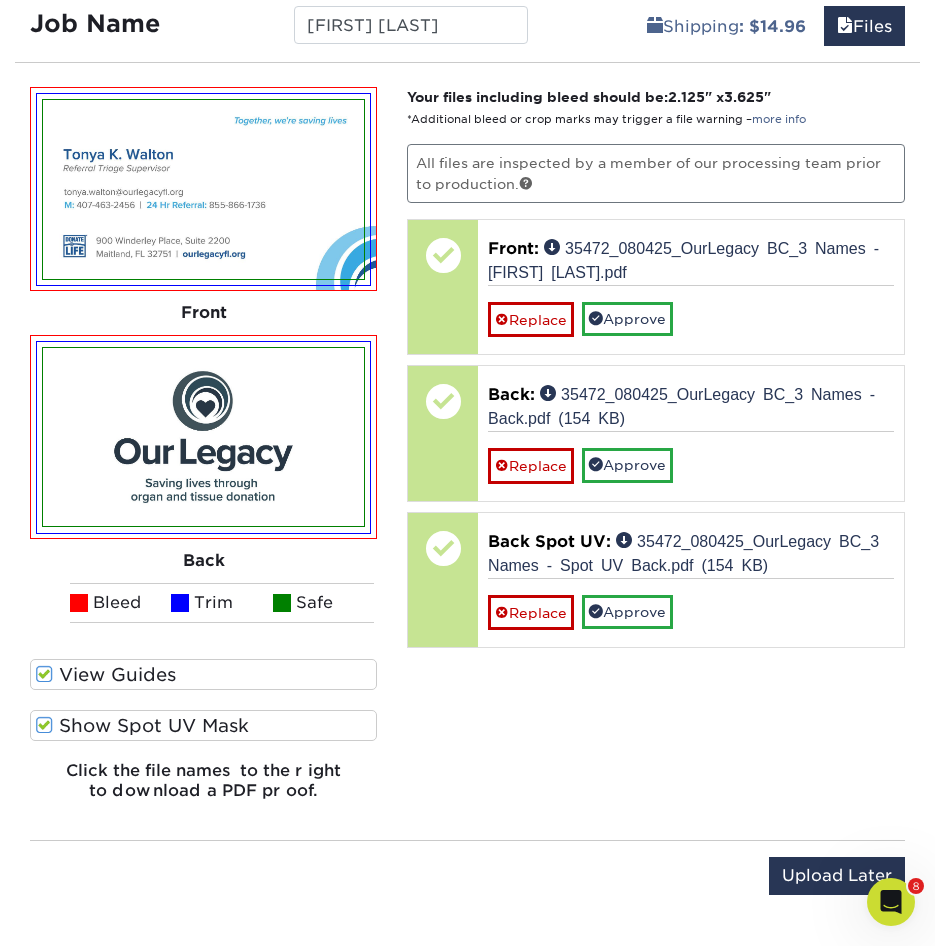 click at bounding box center [44, 725] 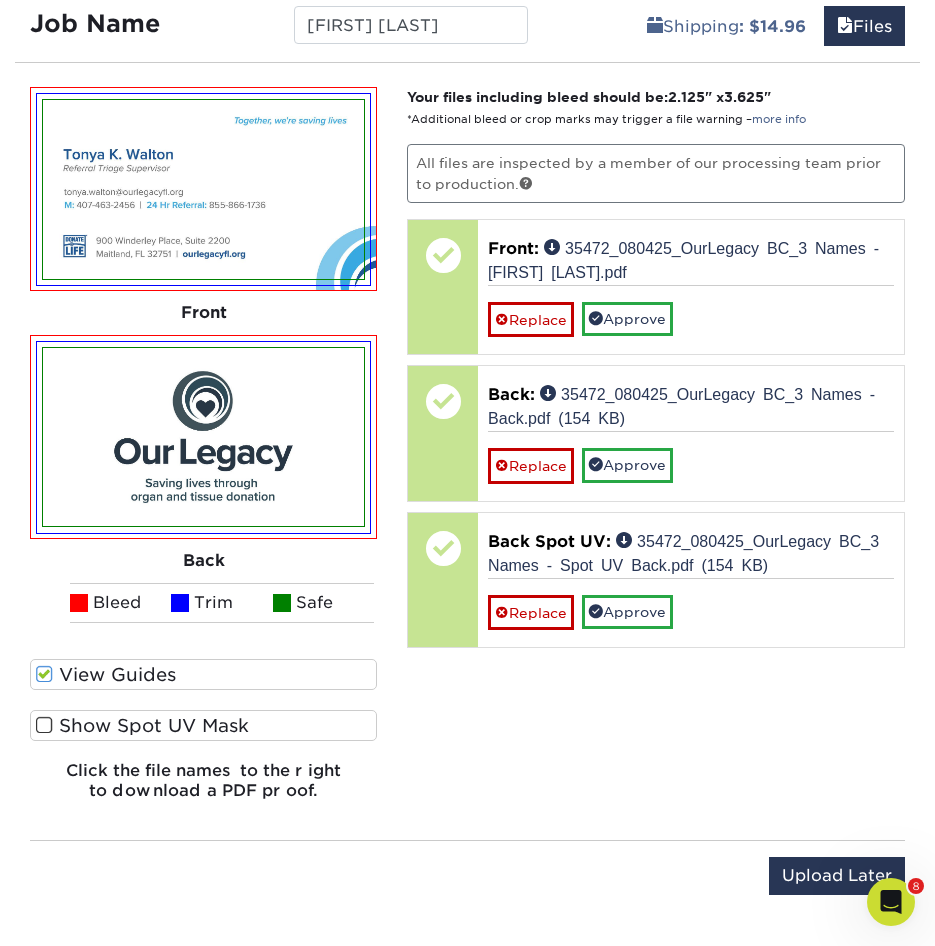 click at bounding box center (44, 725) 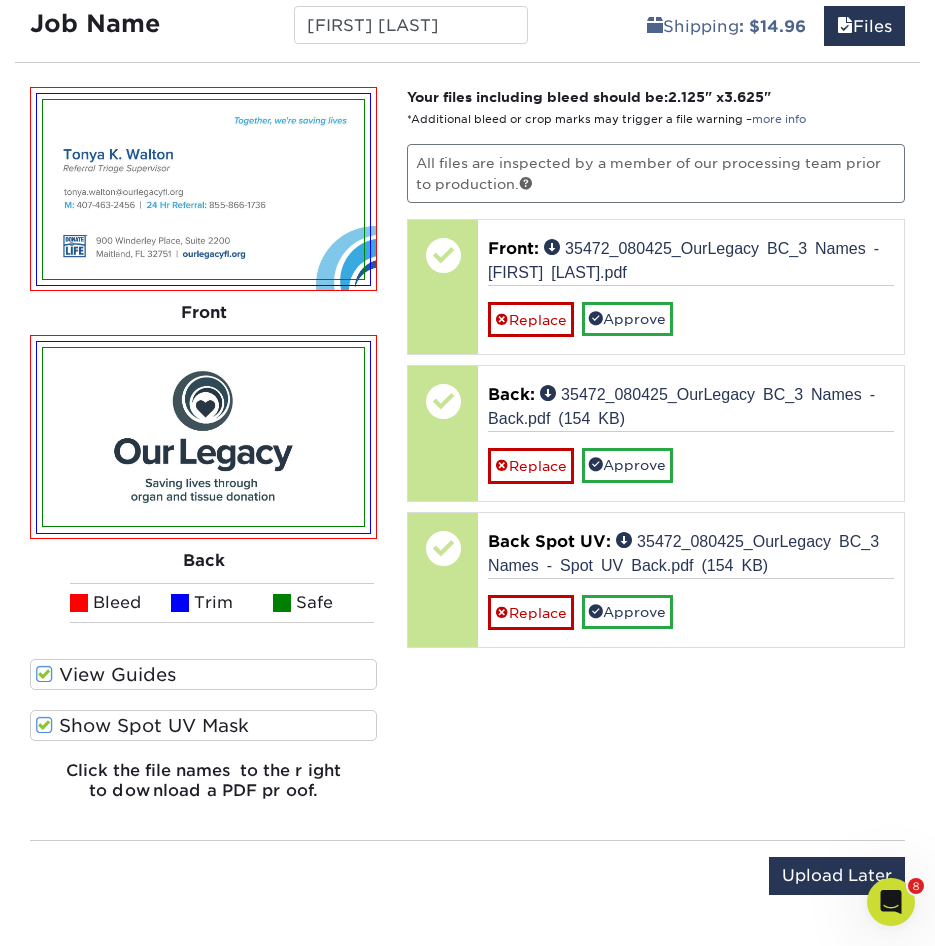 click at bounding box center (44, 725) 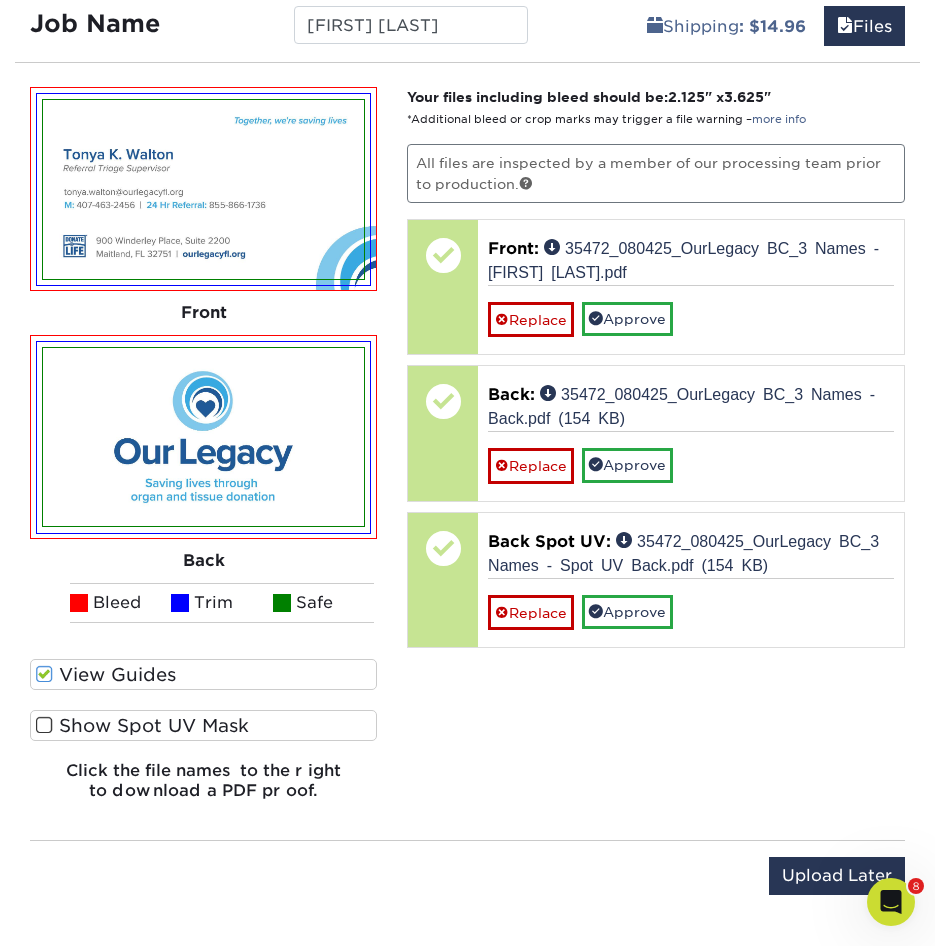 click at bounding box center [44, 725] 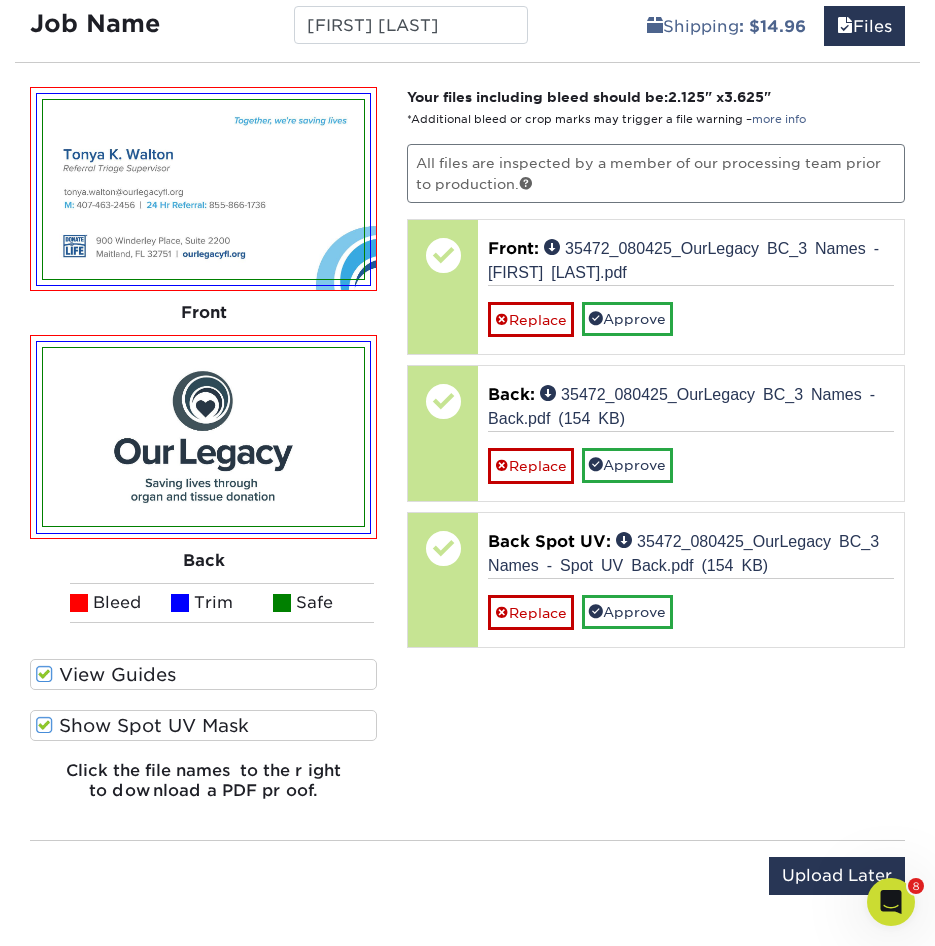 click at bounding box center (44, 725) 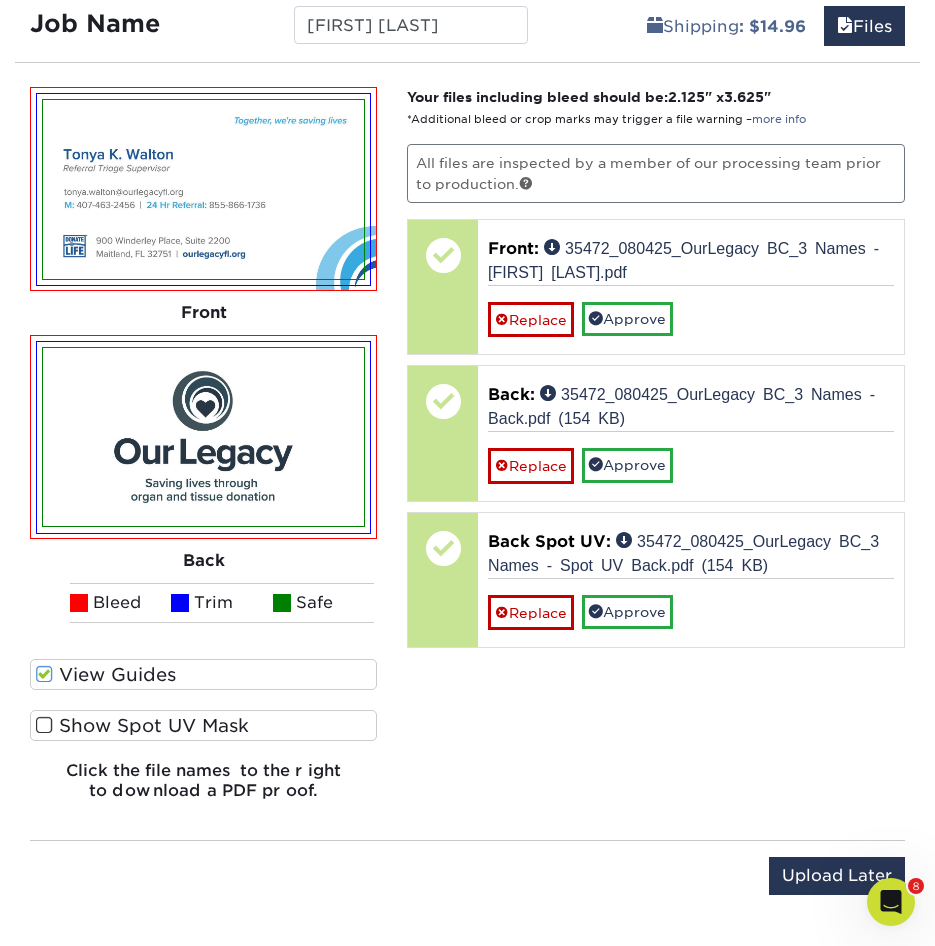 click at bounding box center (44, 725) 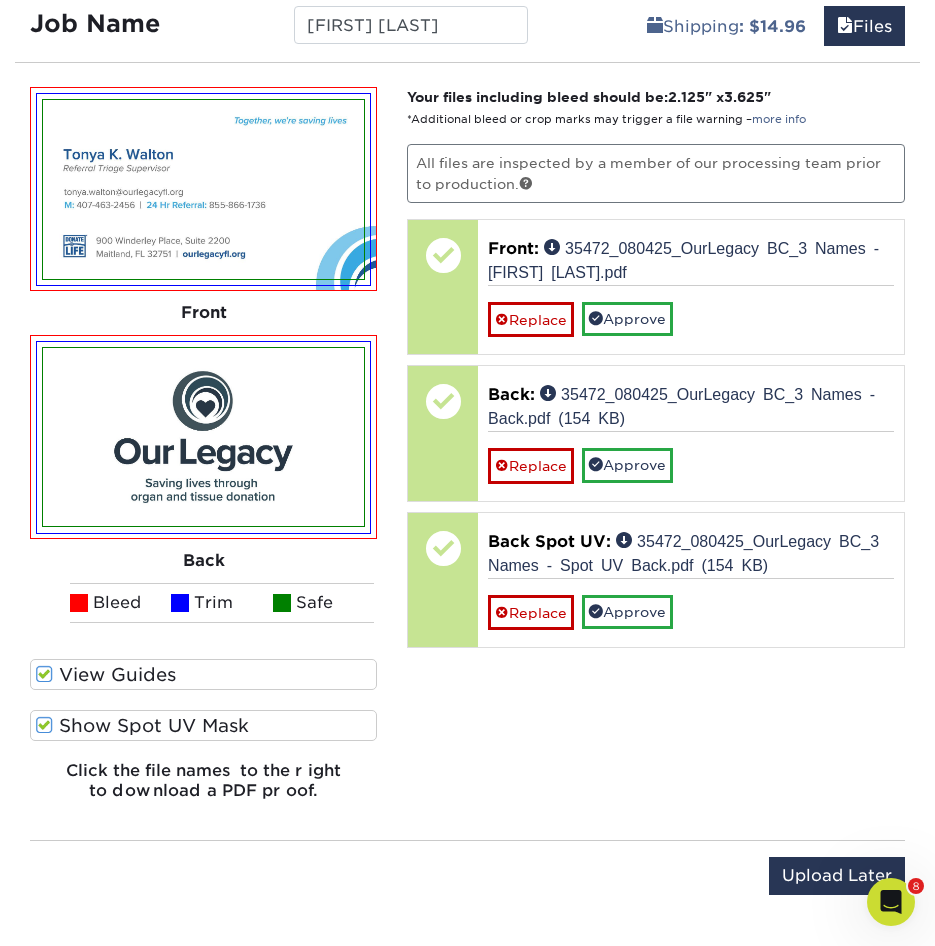click at bounding box center [44, 725] 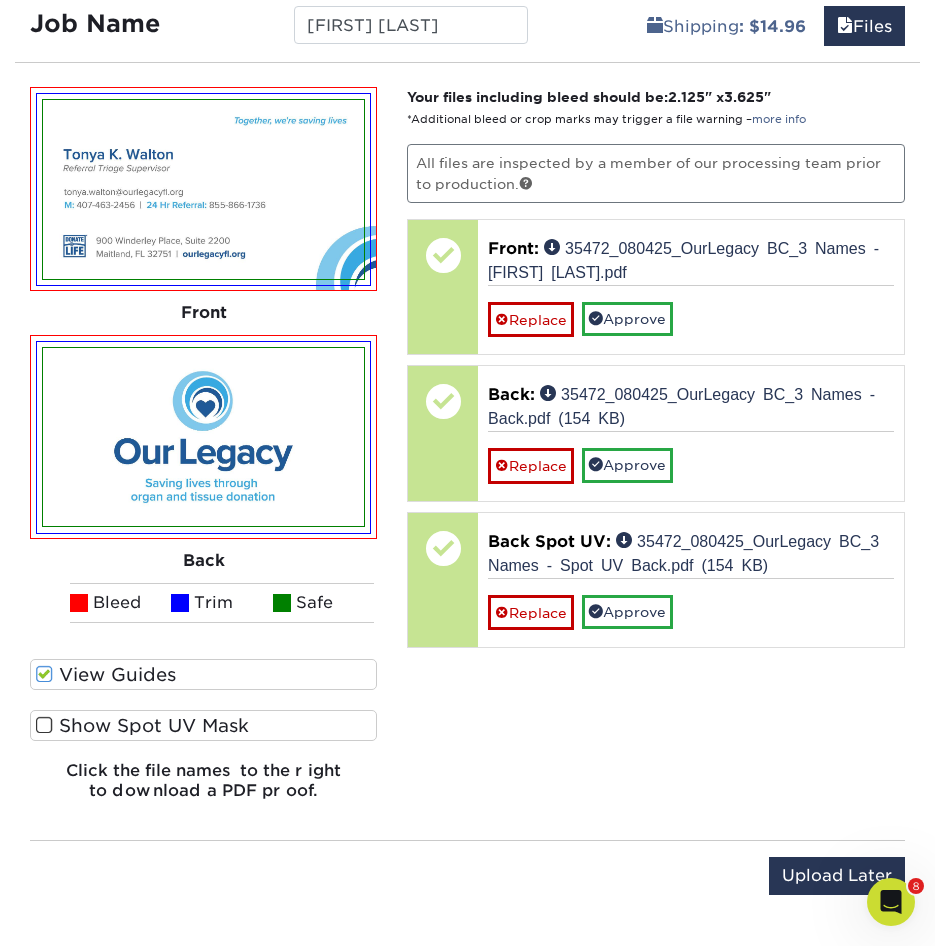click at bounding box center (44, 725) 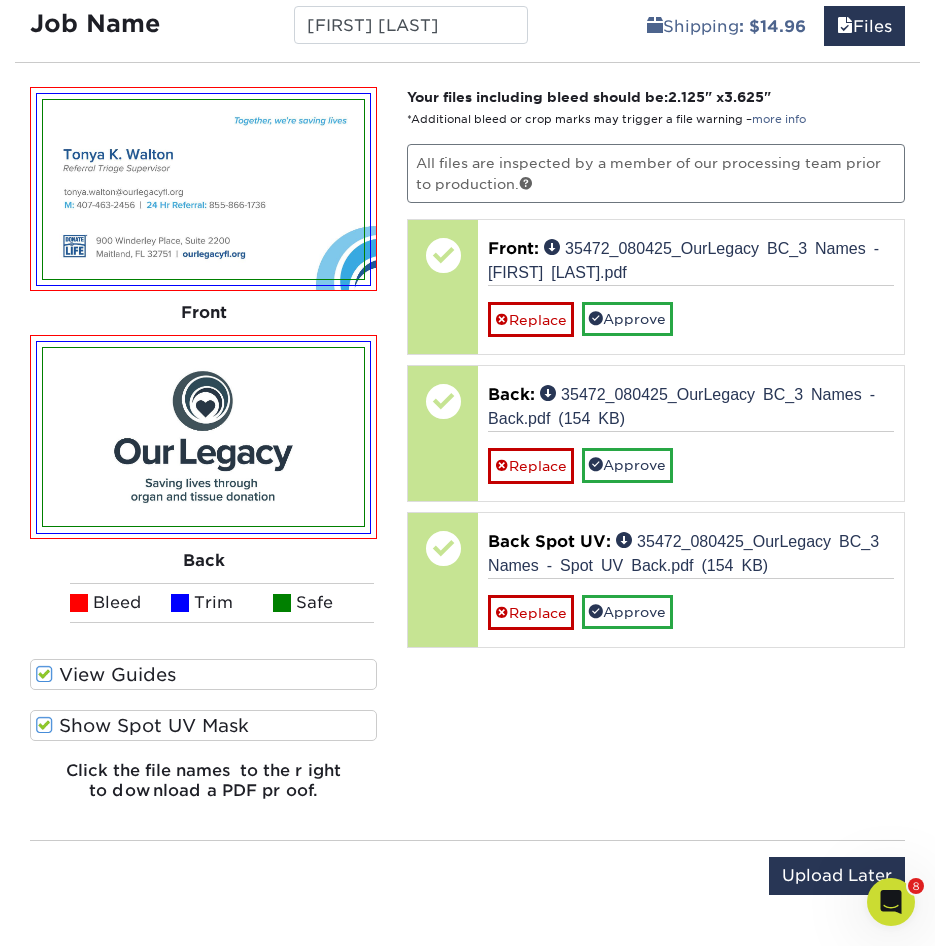 click at bounding box center [44, 725] 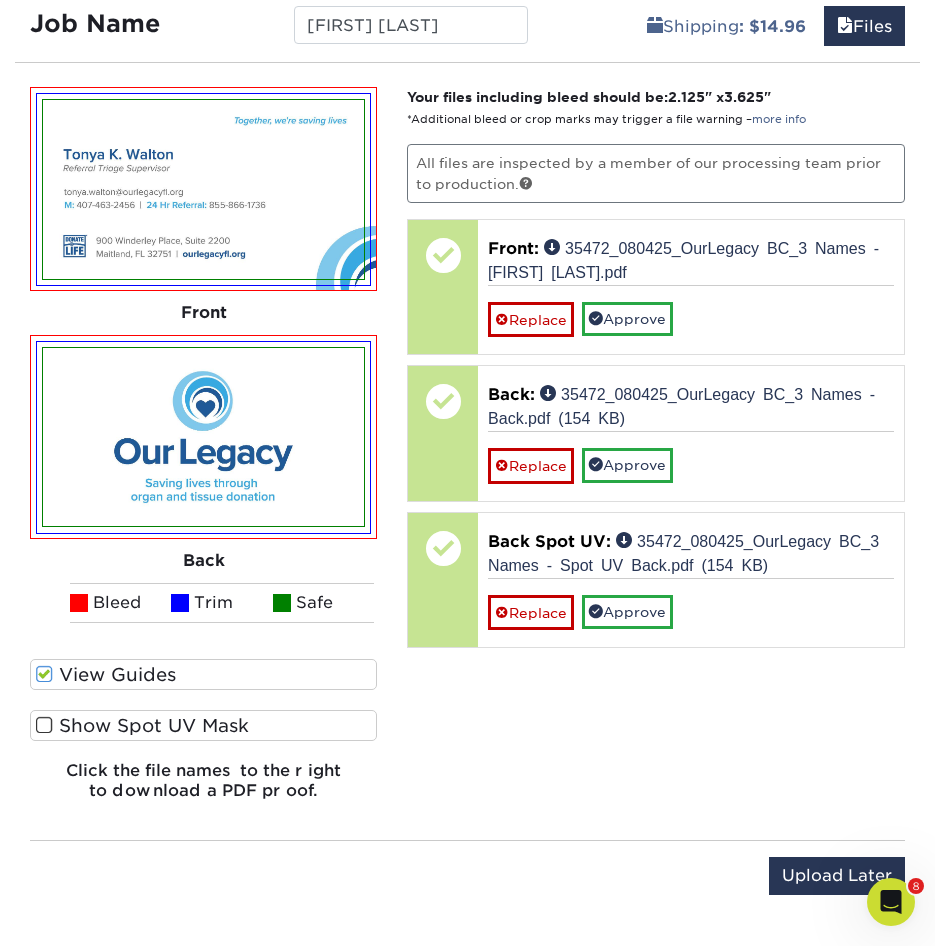 click at bounding box center [44, 725] 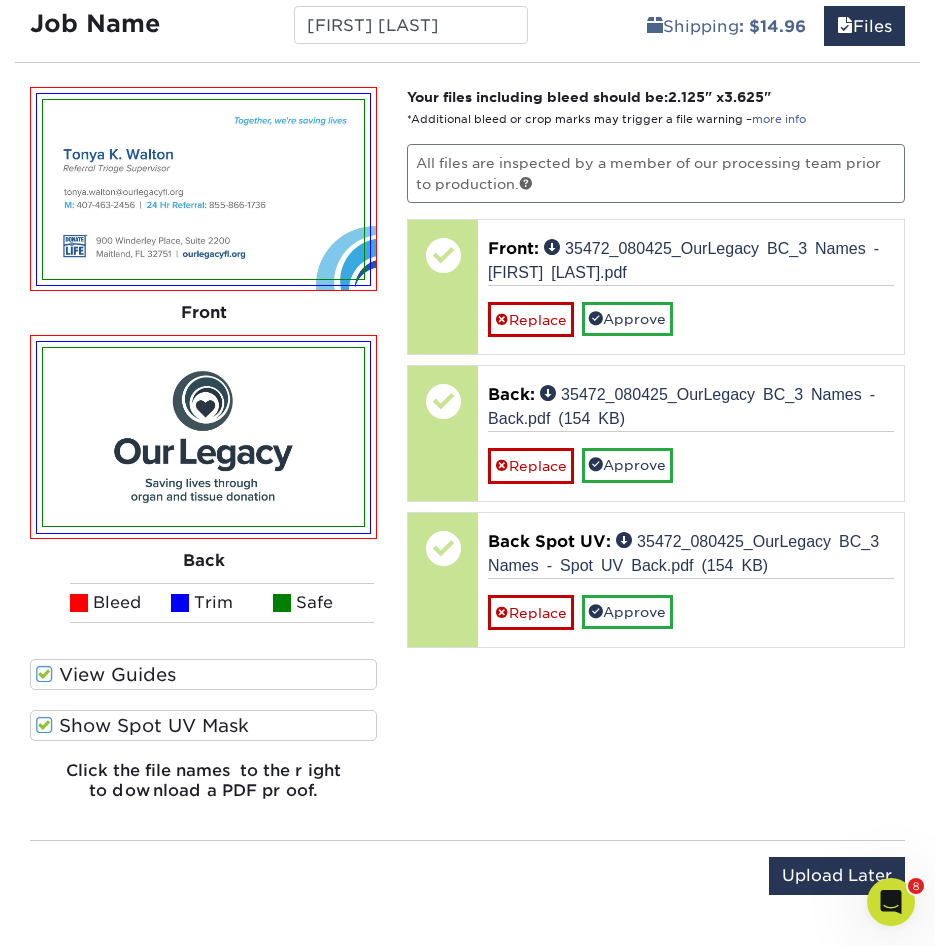 click on "Show Spot UV Mask" at bounding box center [203, 725] 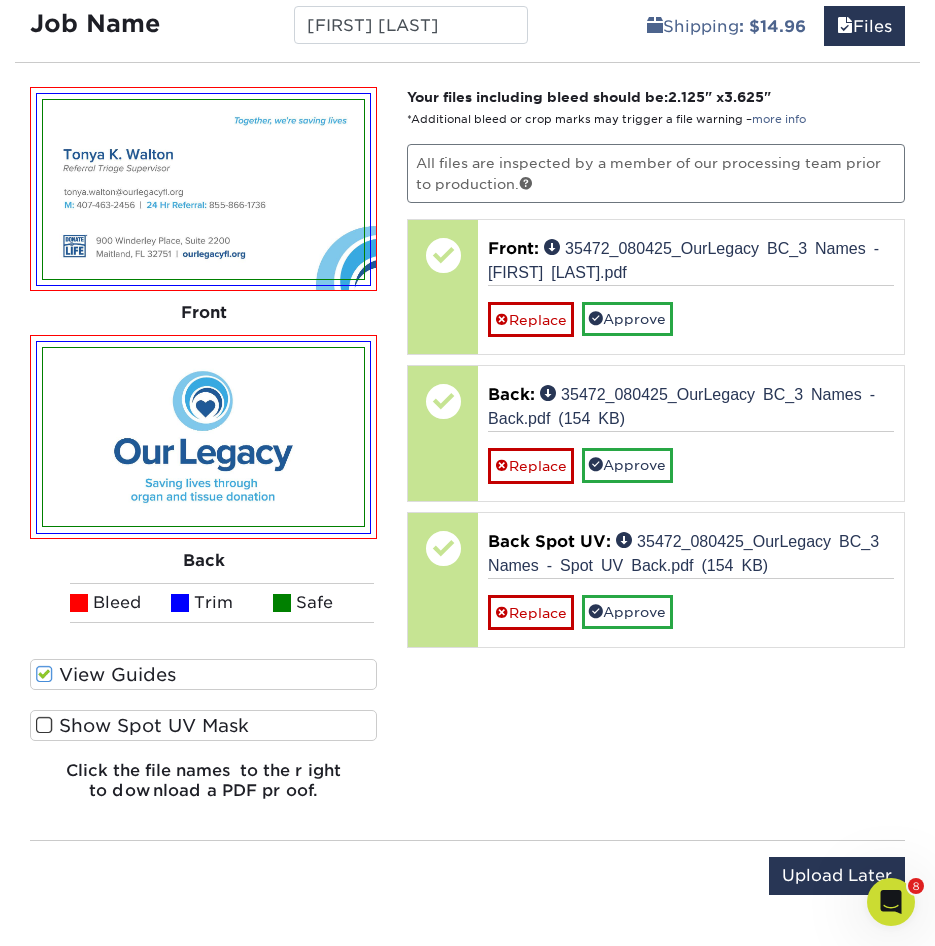 click on "Show Spot UV Mask" at bounding box center [203, 725] 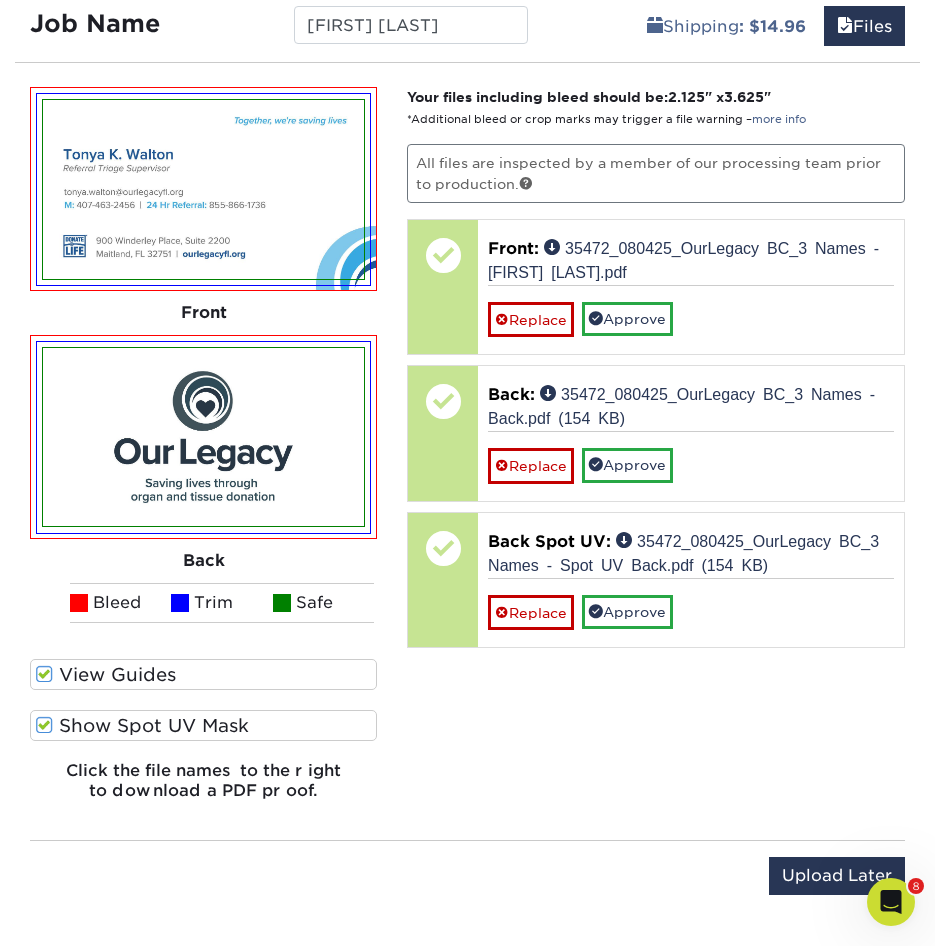 click on "Show Spot UV Mask" at bounding box center (203, 725) 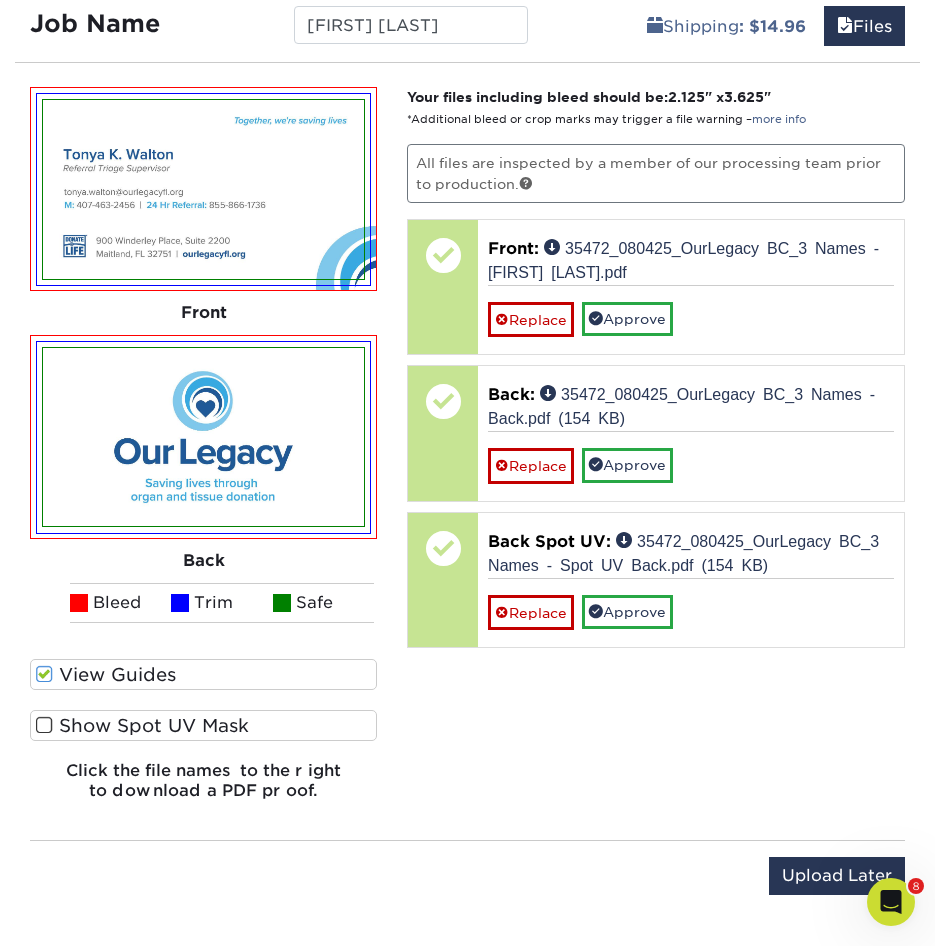 click on "Show Spot UV Mask" at bounding box center (203, 725) 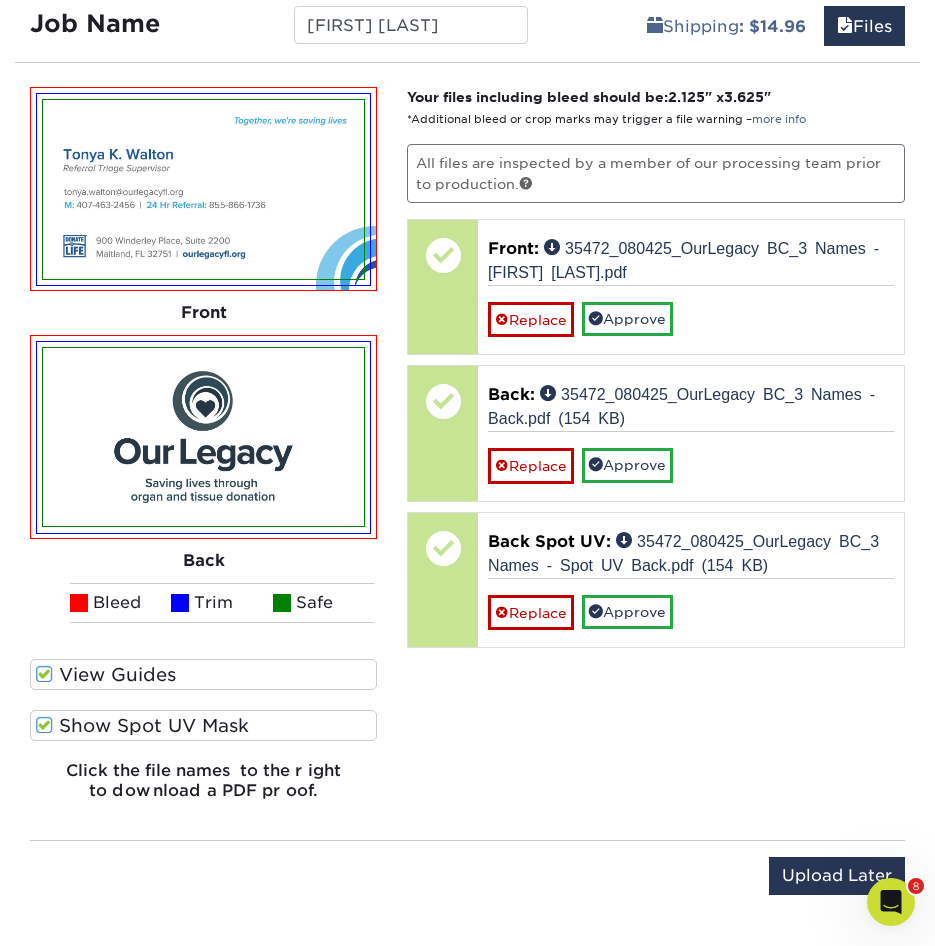 click on "Show Spot UV Mask" at bounding box center [203, 725] 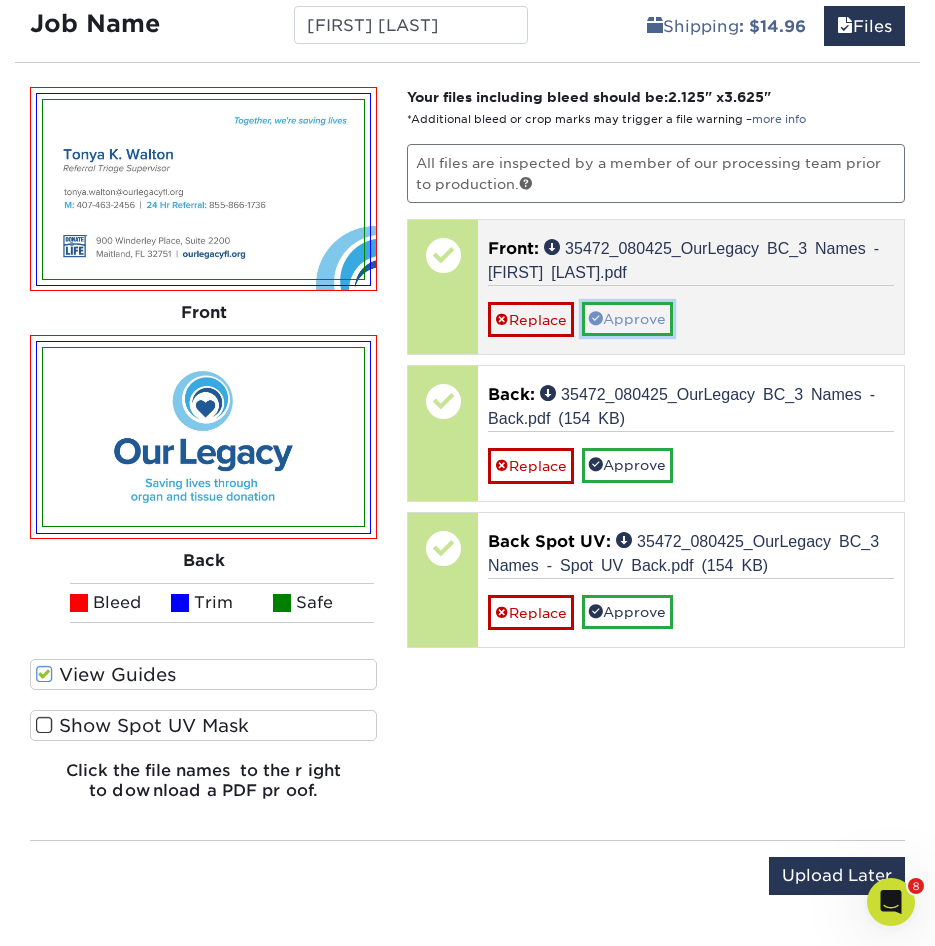 click on "Approve" at bounding box center [627, 319] 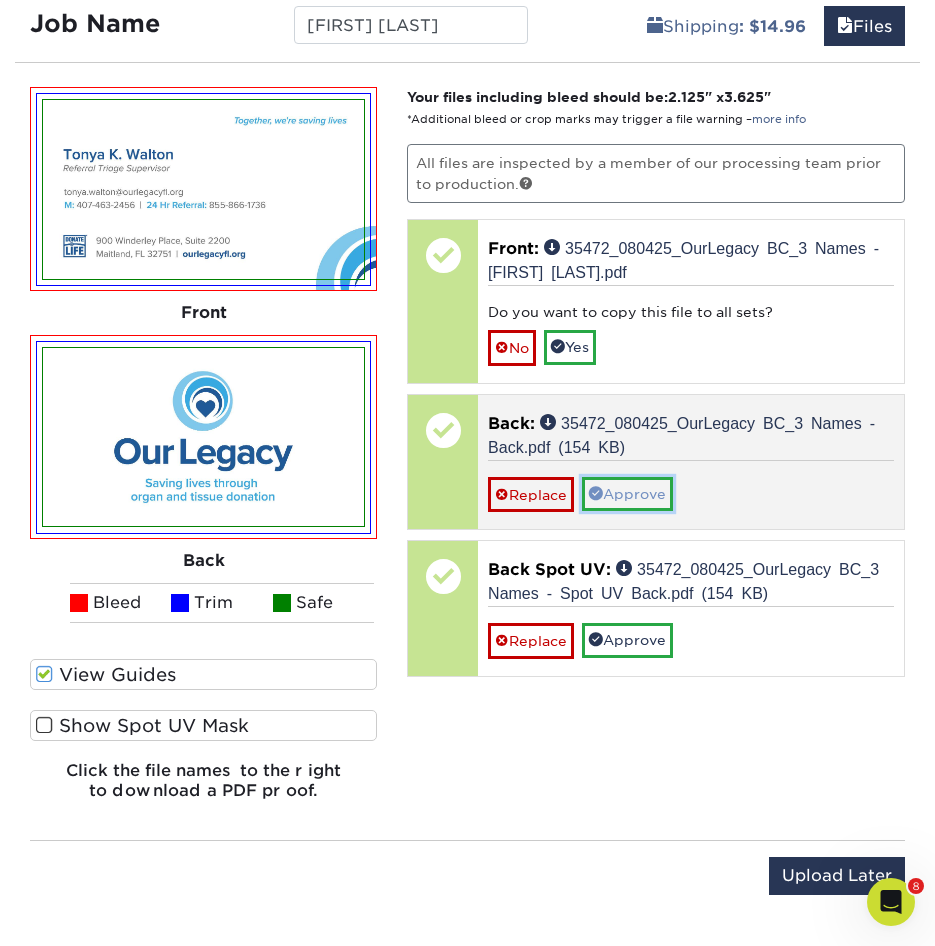 click on "Approve" at bounding box center [627, 494] 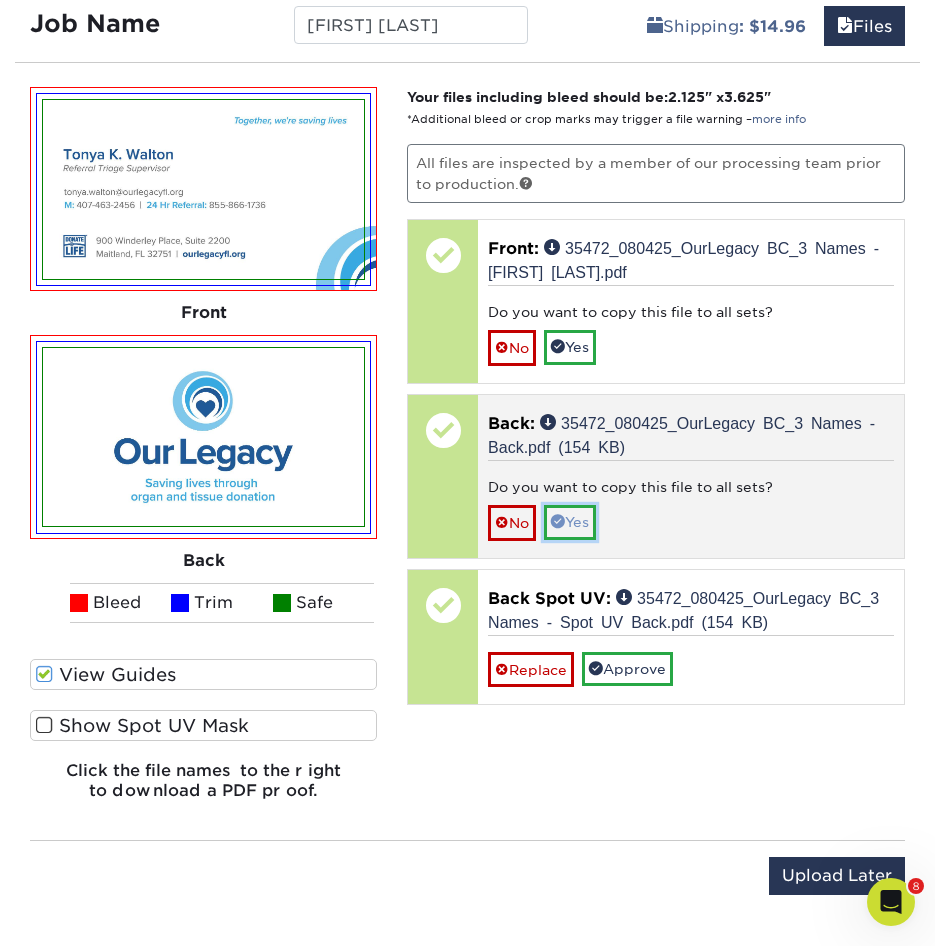 click on "Yes" at bounding box center [570, 522] 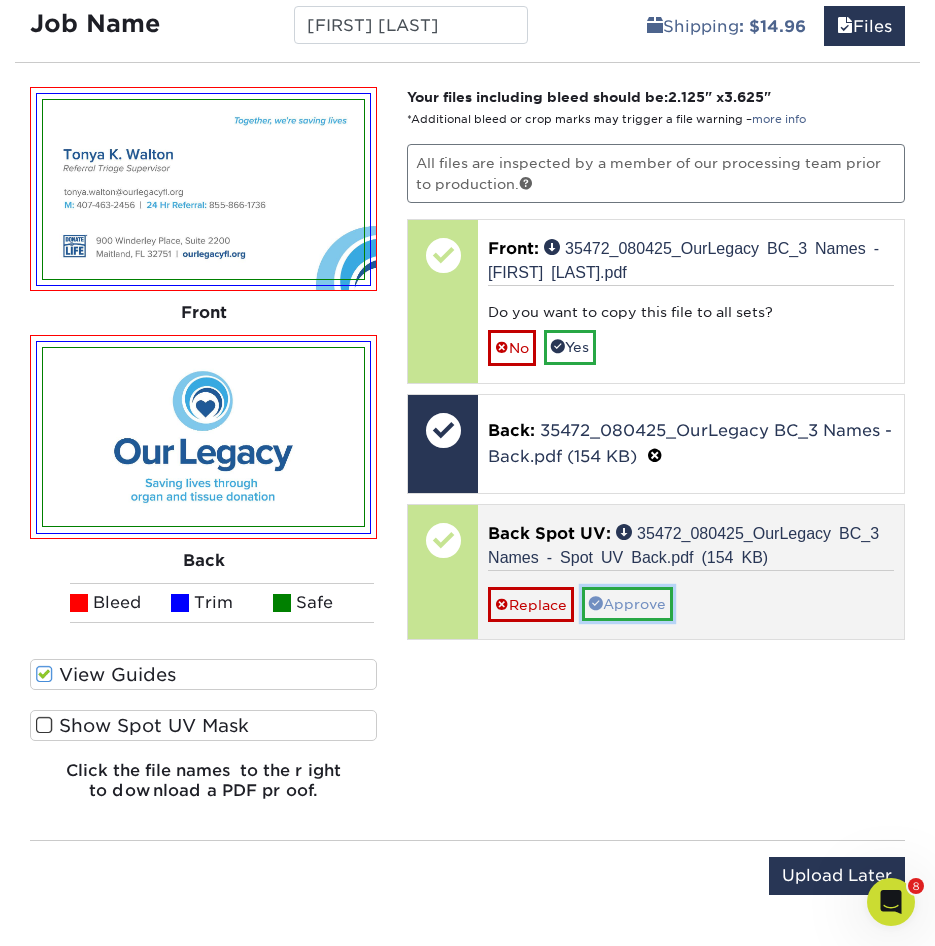 click on "Approve" at bounding box center (627, 604) 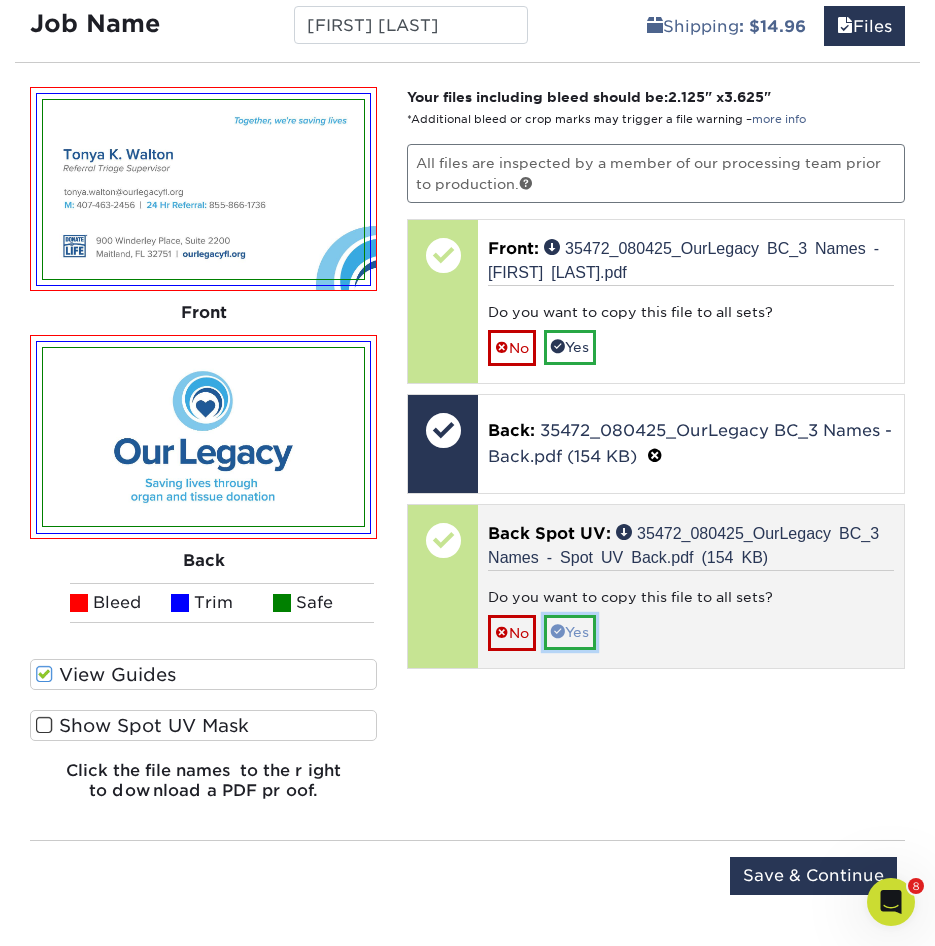 click on "Yes" at bounding box center [570, 632] 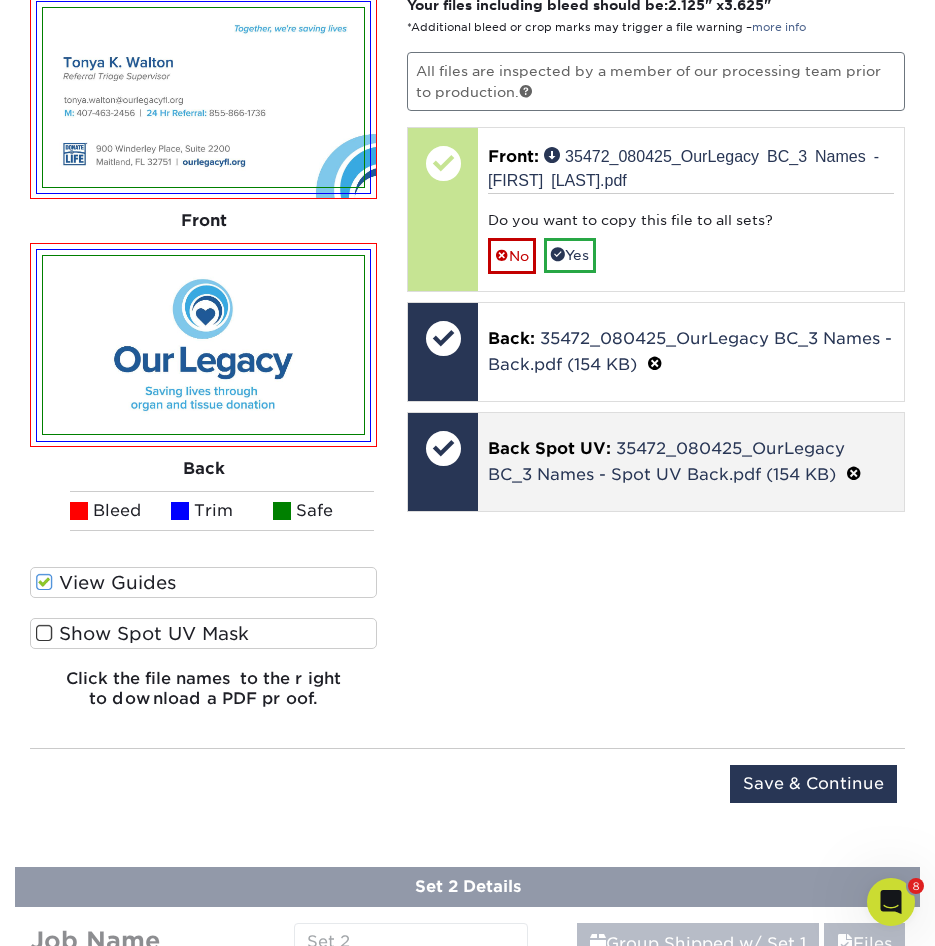 scroll, scrollTop: 1376, scrollLeft: 0, axis: vertical 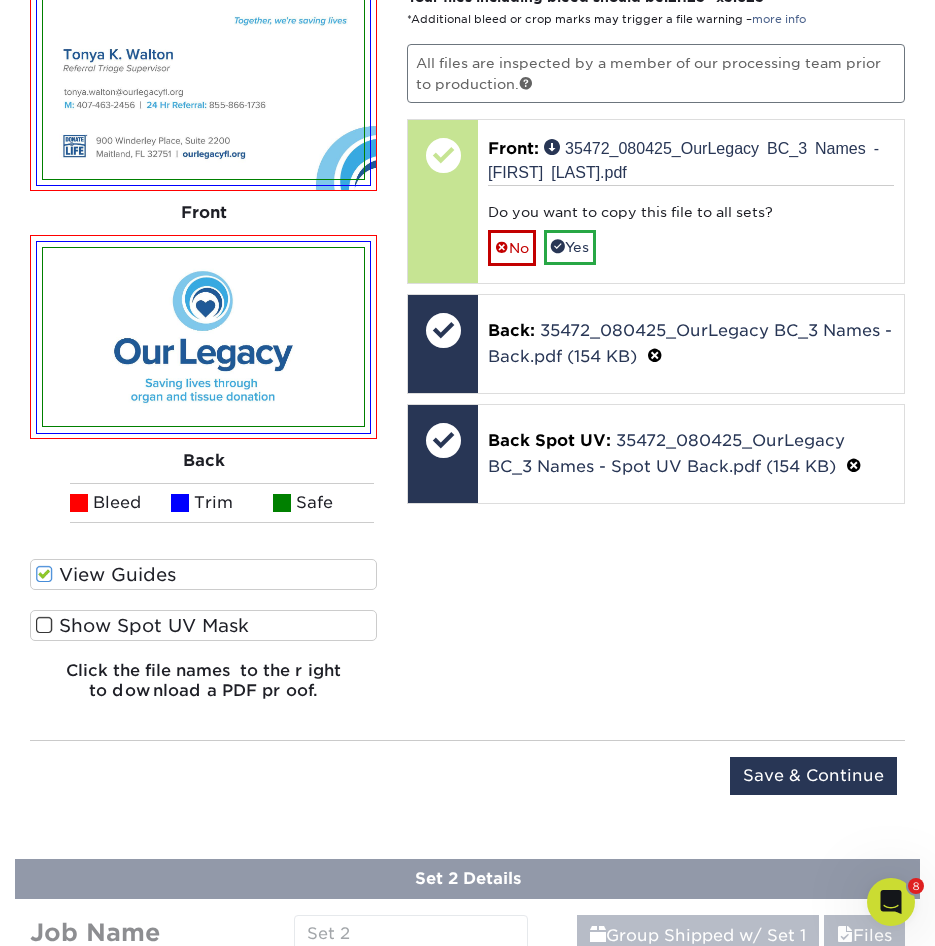 click on "Show Spot UV Mask" at bounding box center [203, 625] 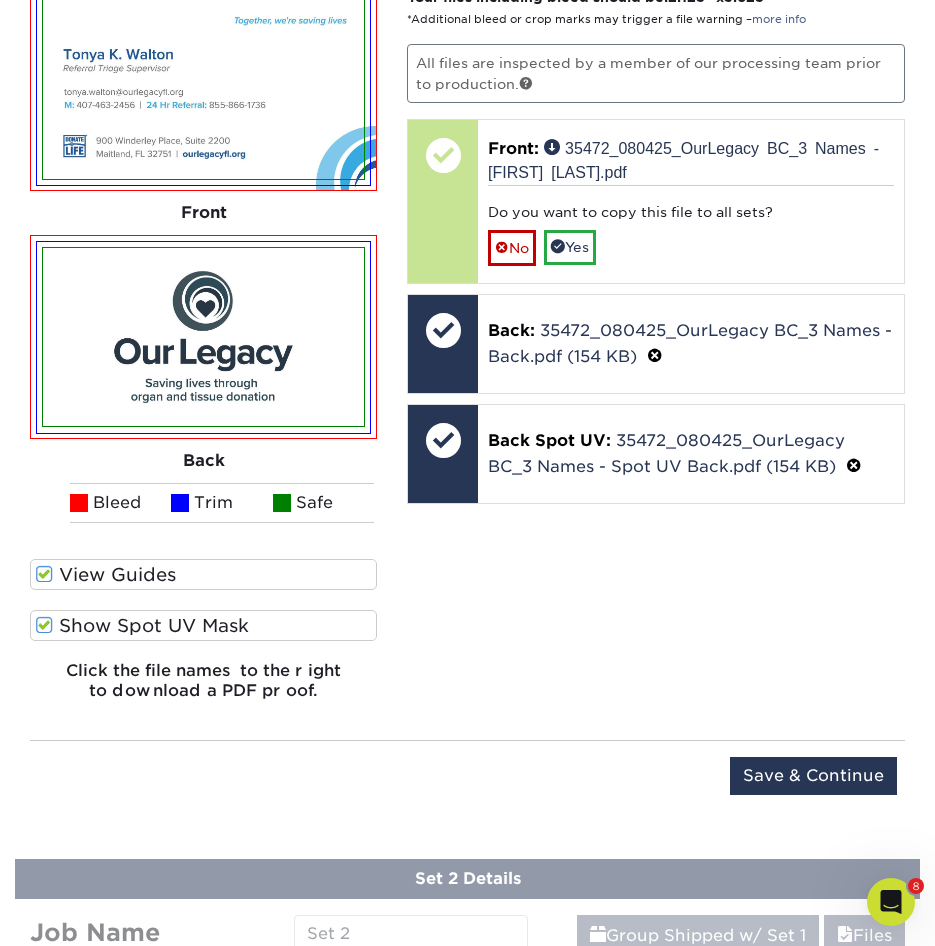 click on "Show Spot UV Mask" at bounding box center (203, 625) 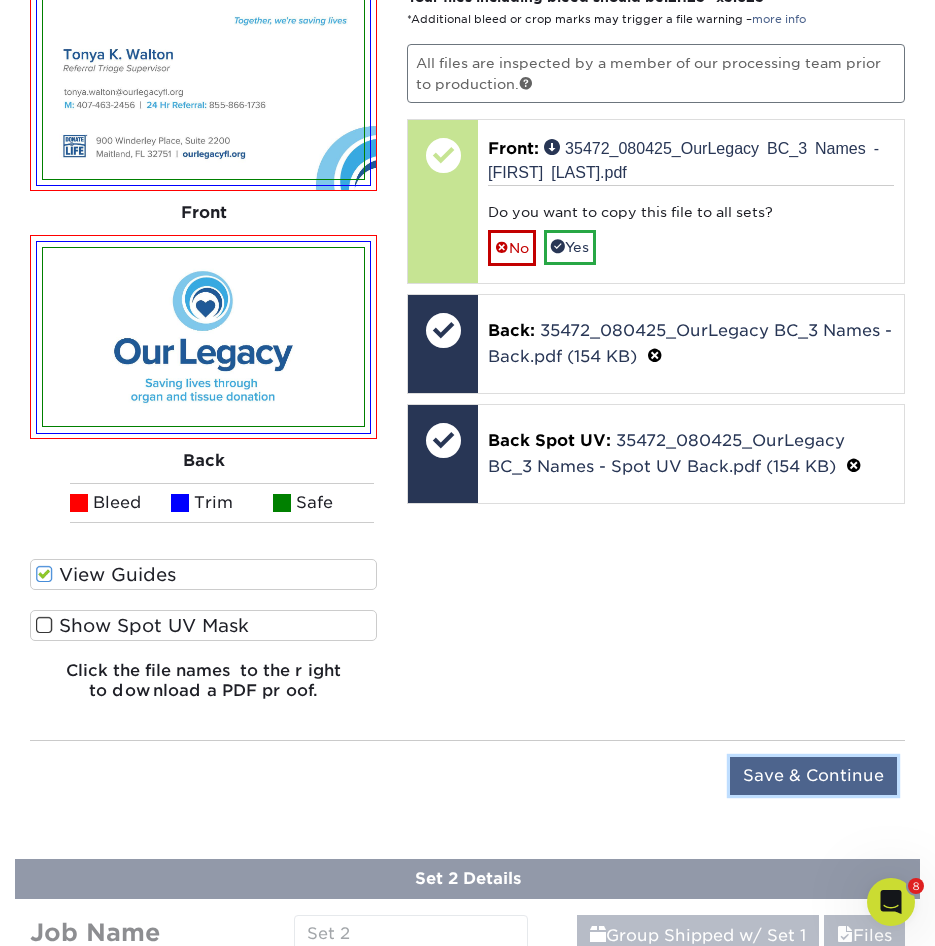 click on "Save & Continue" at bounding box center (813, 776) 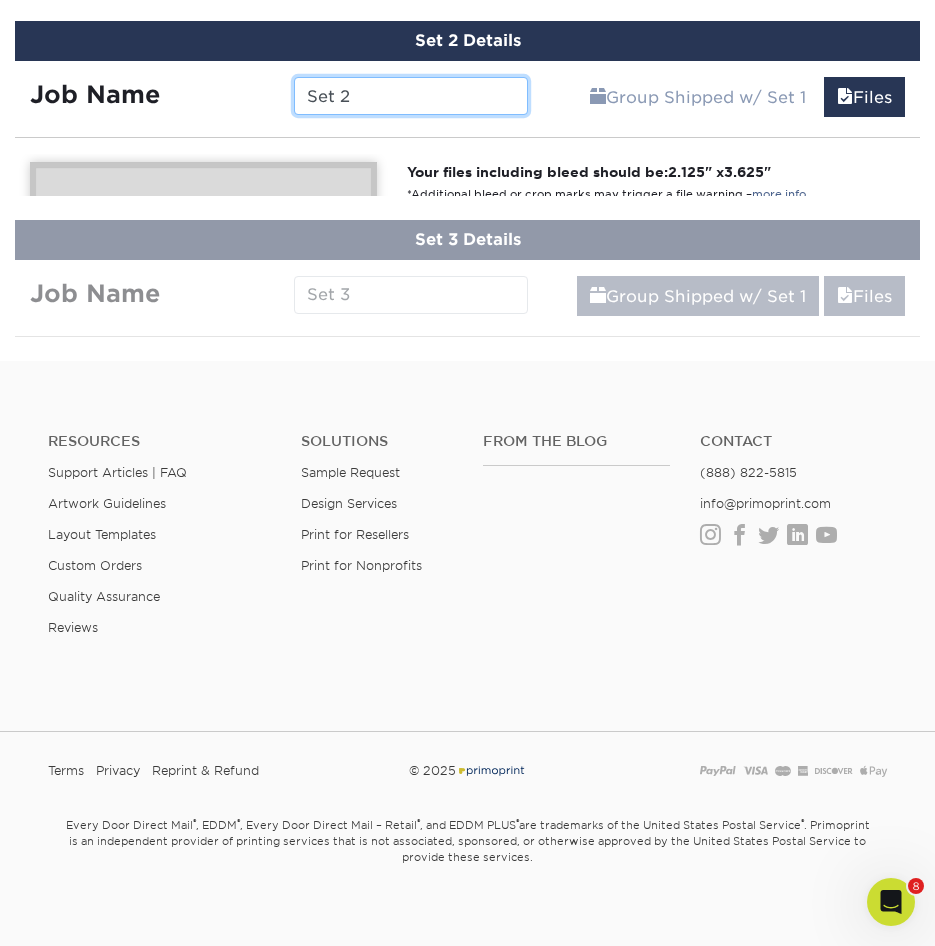 scroll, scrollTop: 1359, scrollLeft: 0, axis: vertical 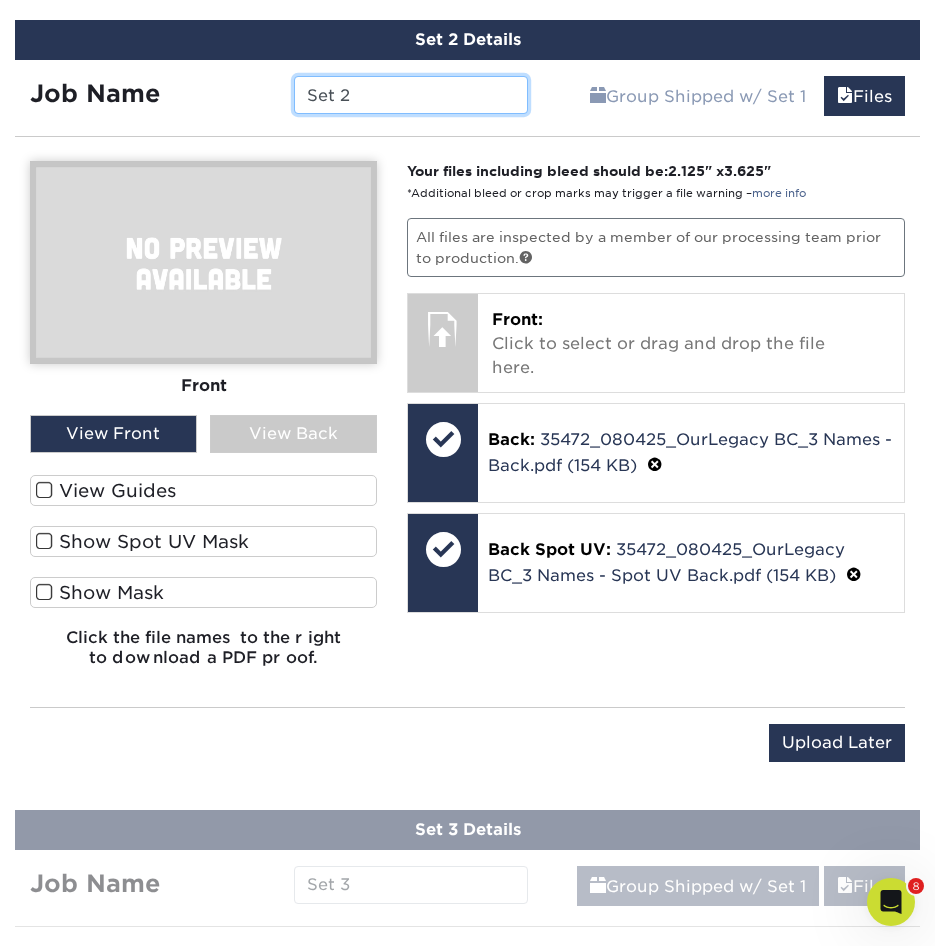 drag, startPoint x: 373, startPoint y: 96, endPoint x: 161, endPoint y: 96, distance: 212 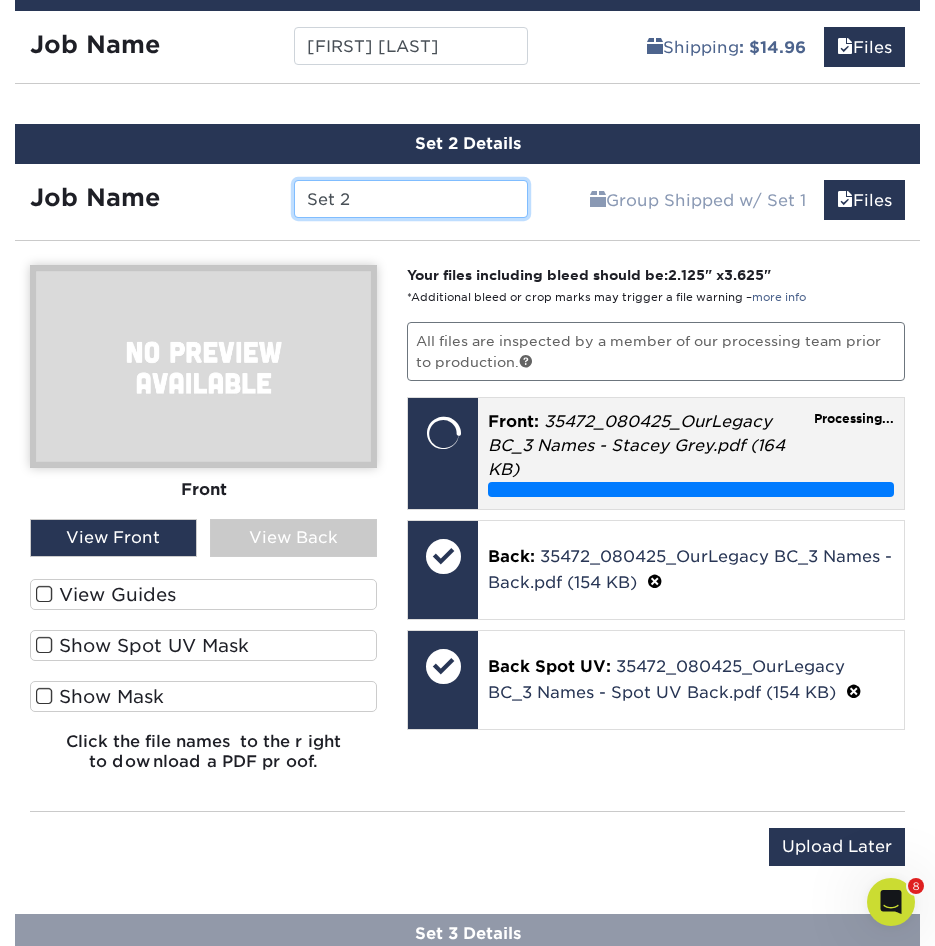 scroll, scrollTop: 1159, scrollLeft: 0, axis: vertical 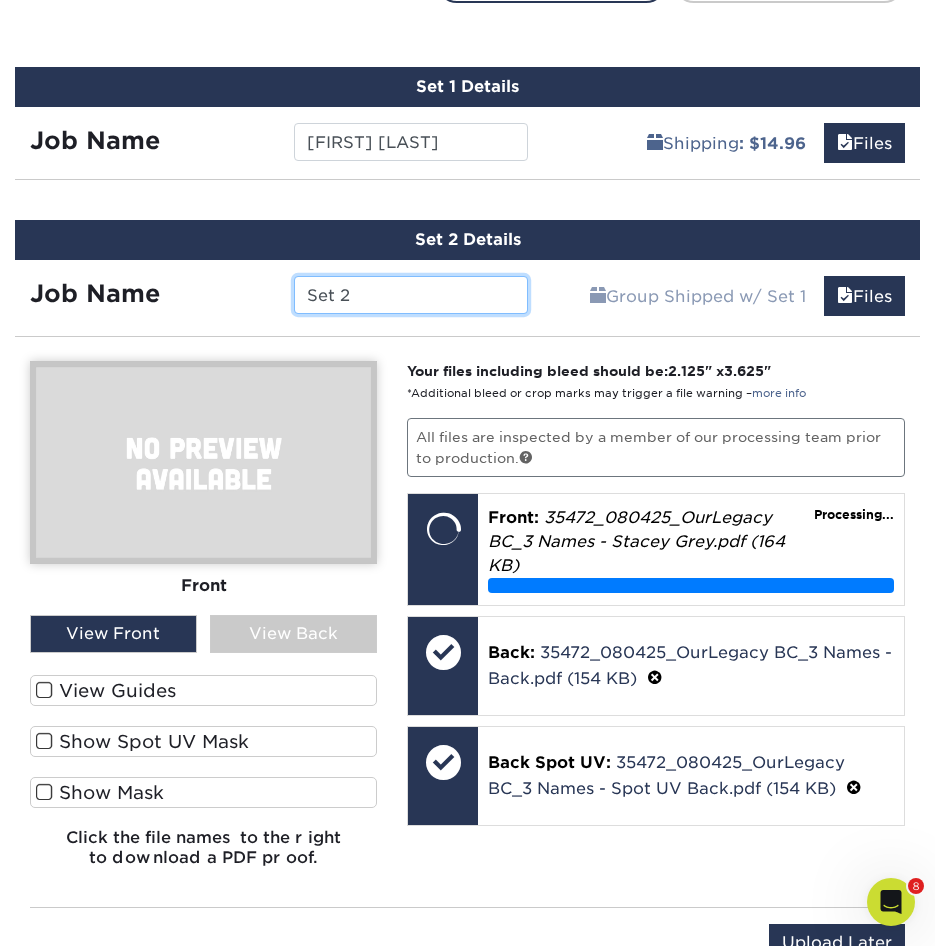 click on "Set 2" at bounding box center [411, 295] 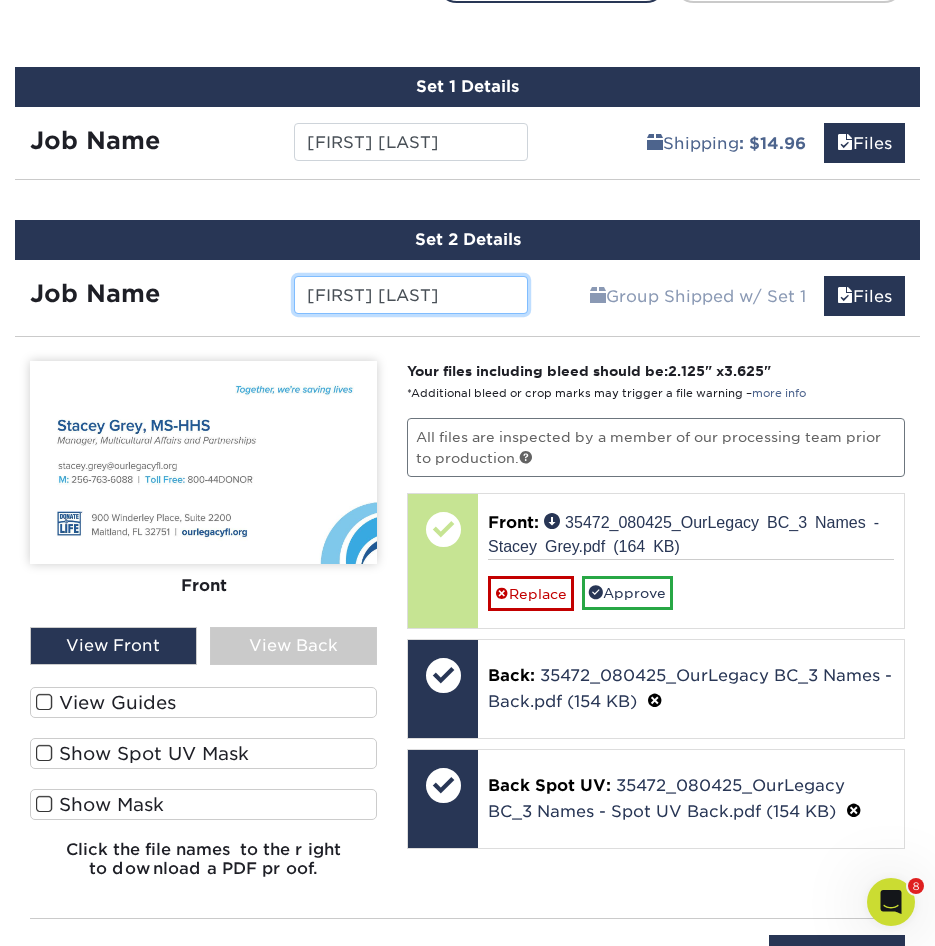 type on "Stacey Grey" 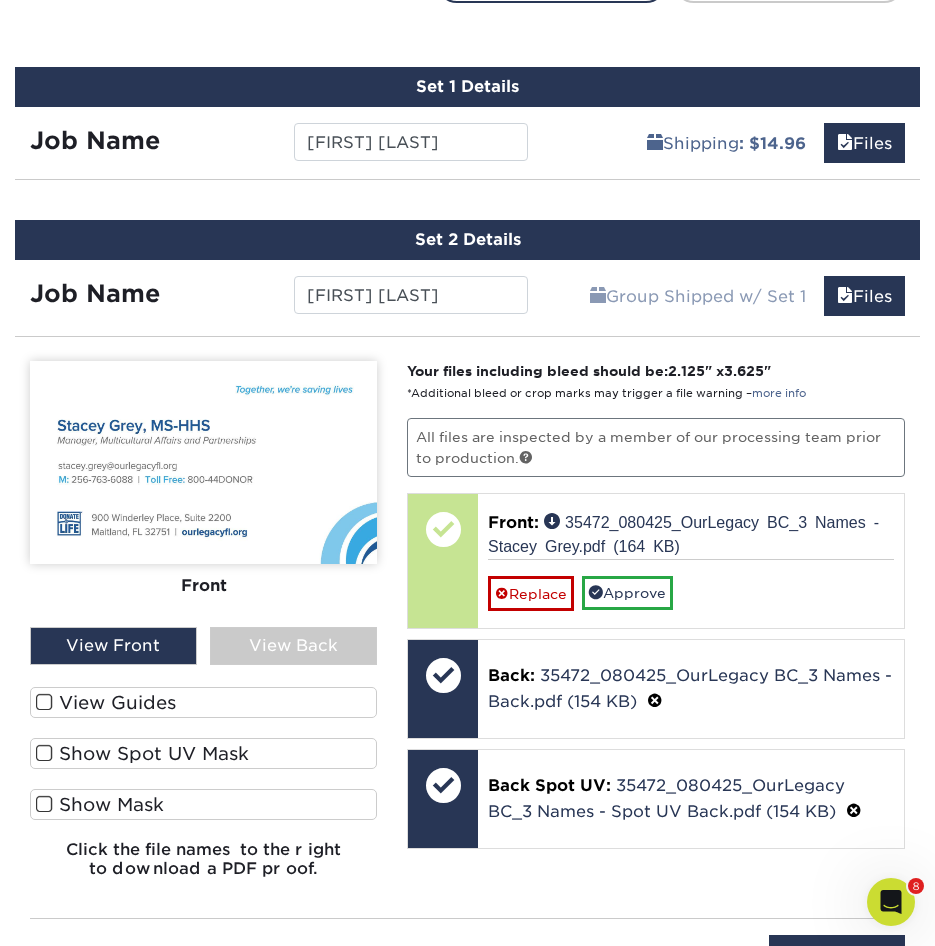 click on "View Guides" at bounding box center (203, 702) 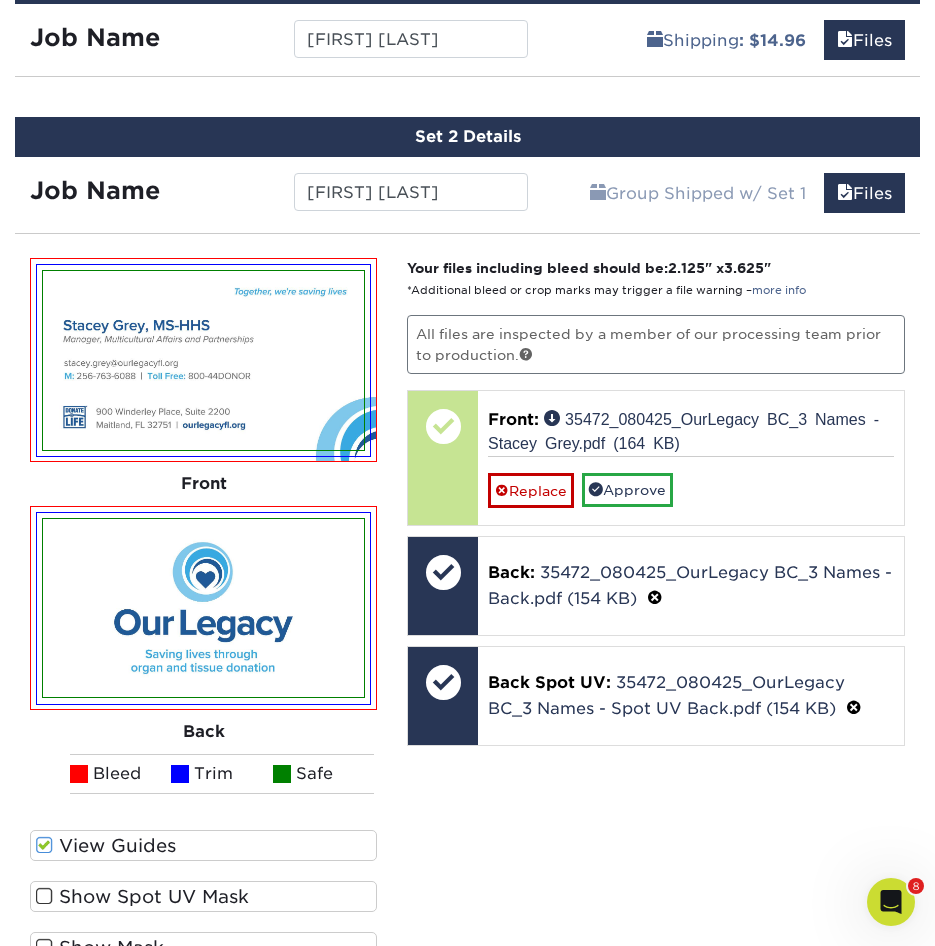 scroll, scrollTop: 1359, scrollLeft: 0, axis: vertical 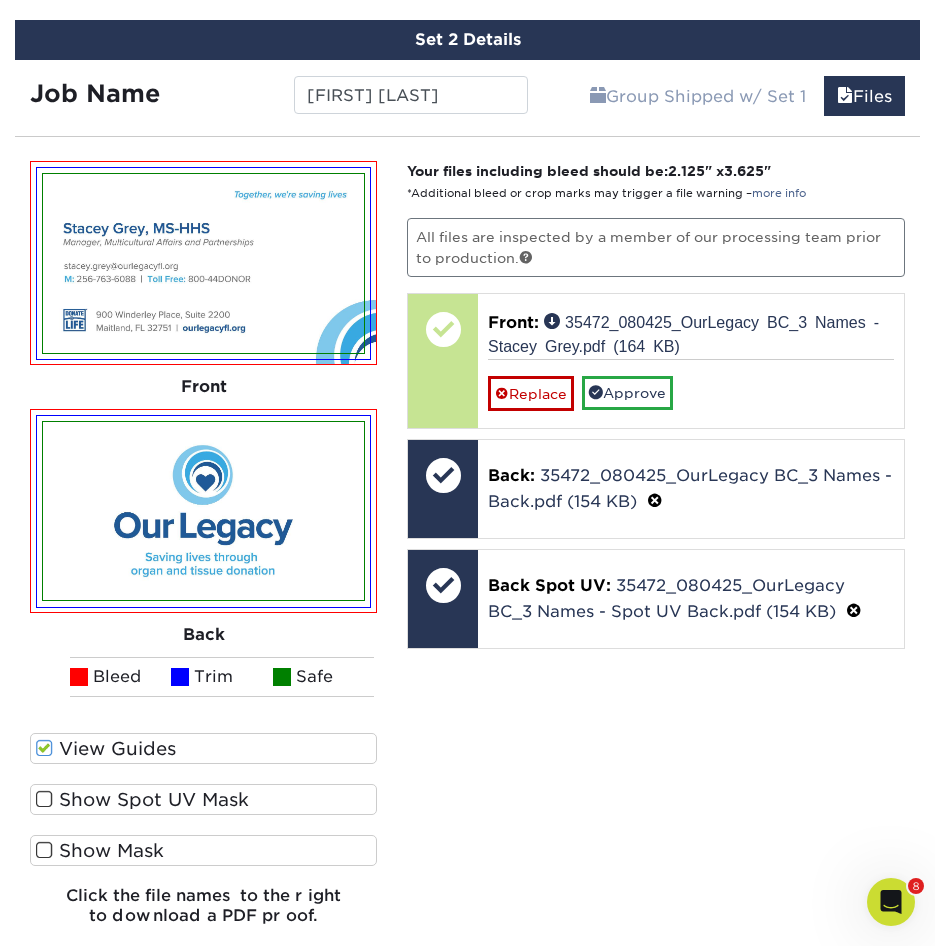 click on "Show Spot UV Mask" at bounding box center (203, 799) 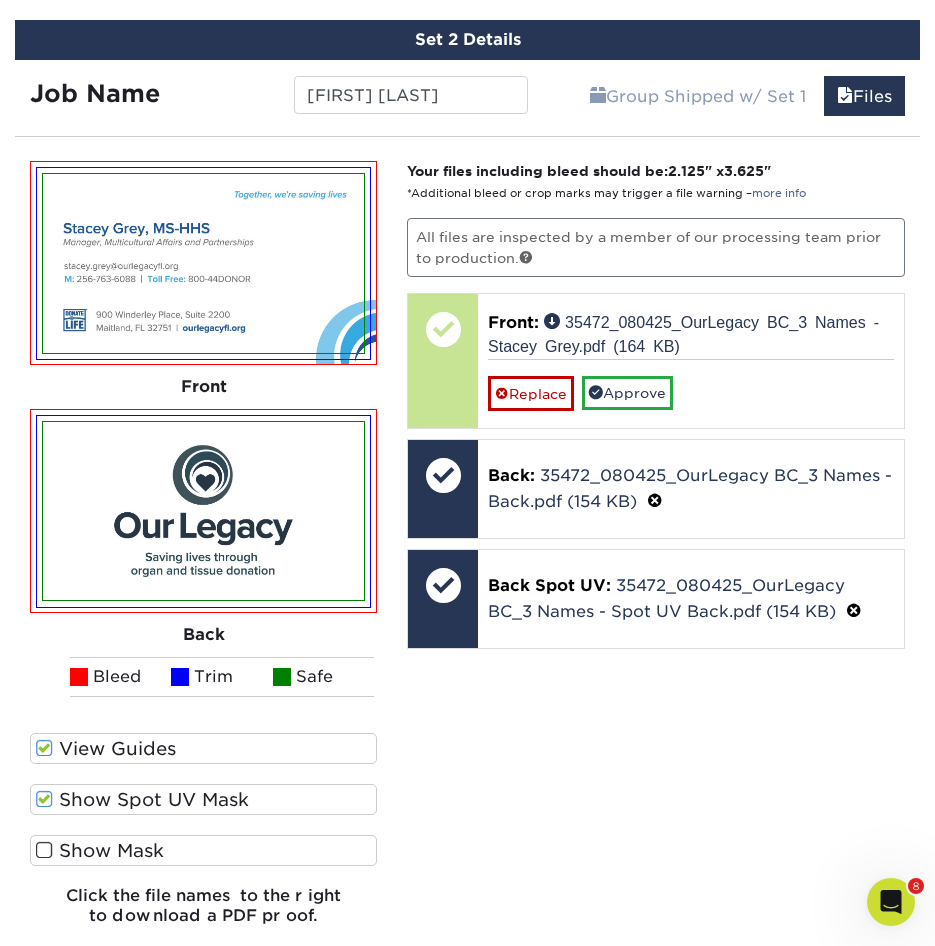 click on "Show Spot UV Mask" at bounding box center (203, 799) 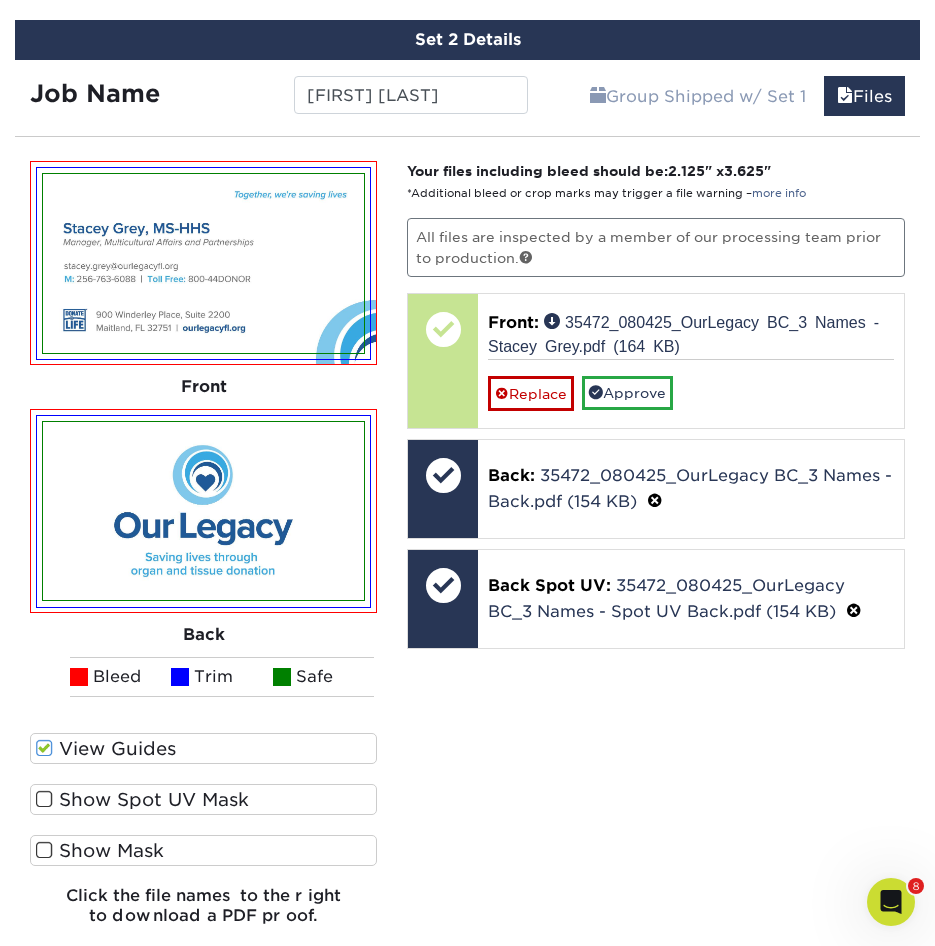 click on "Show Mask" at bounding box center (203, 850) 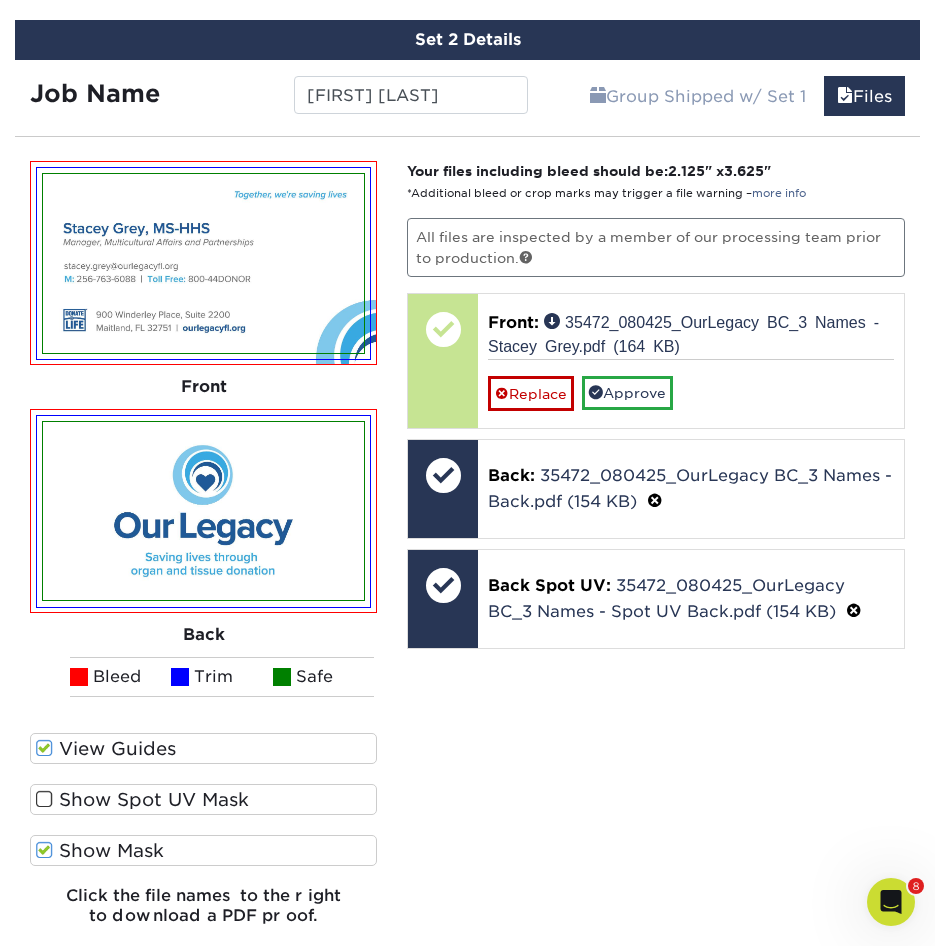 click on "Show Mask" at bounding box center (203, 850) 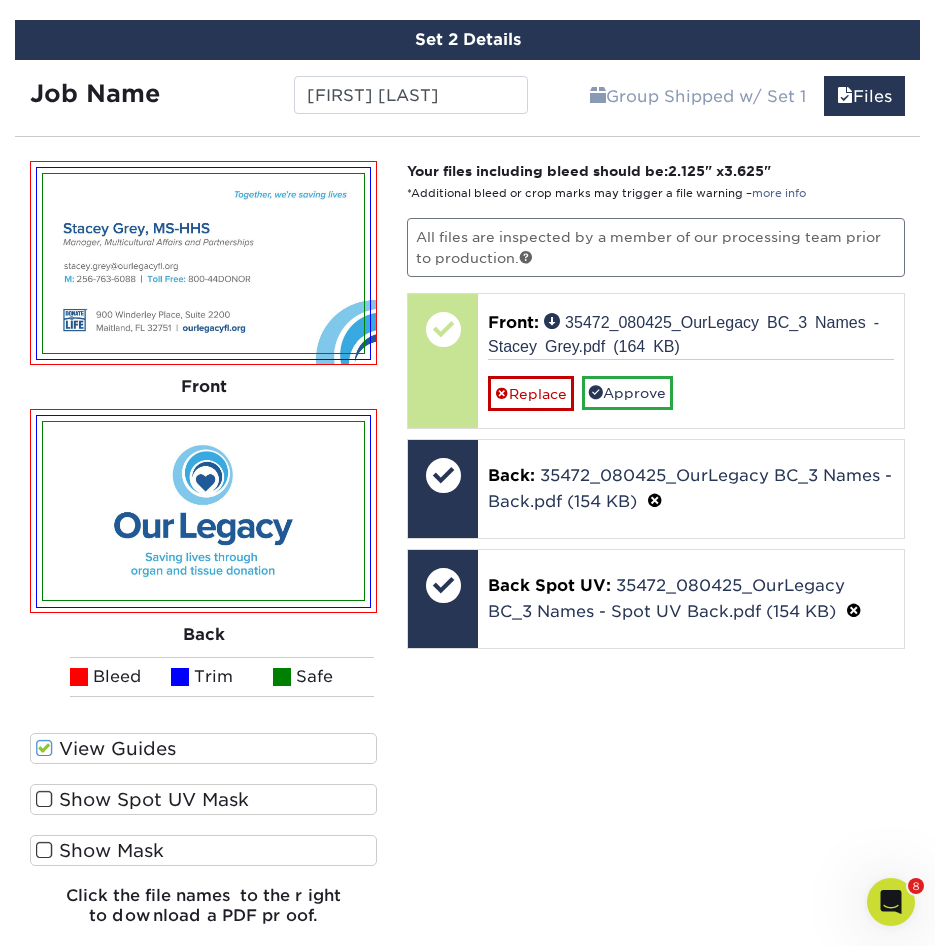 click on "Show Mask" at bounding box center (203, 850) 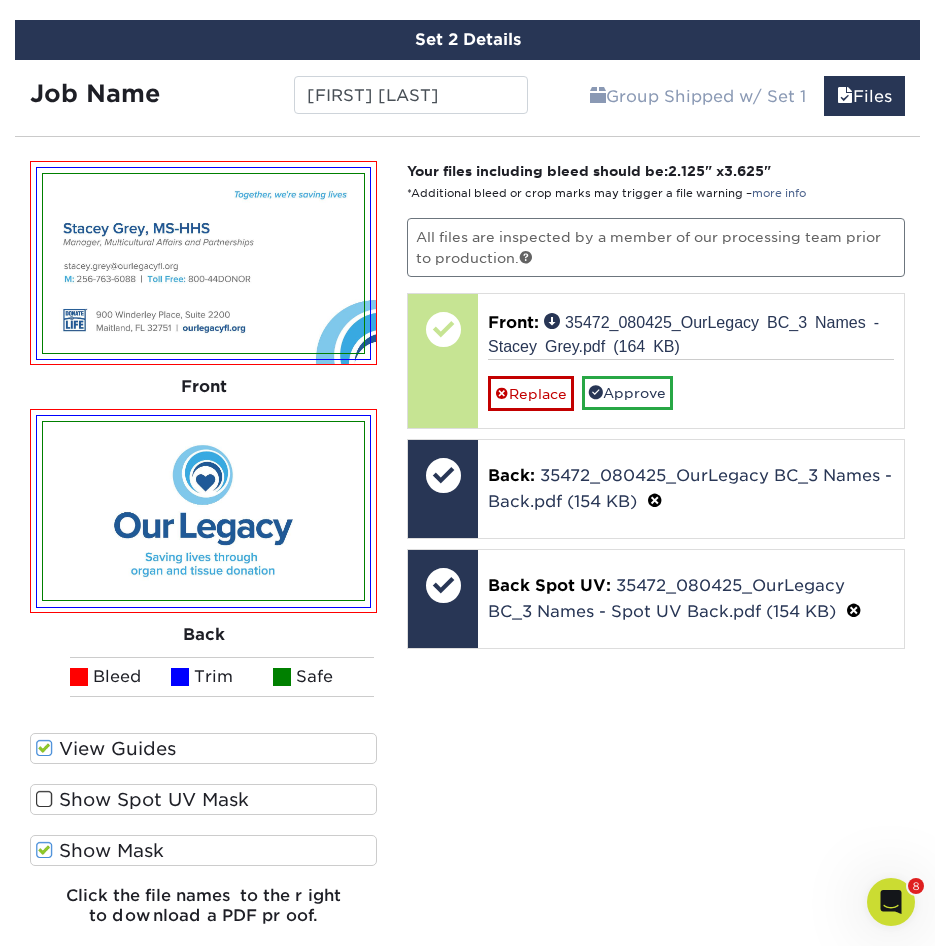 click on "Show Mask" at bounding box center (203, 850) 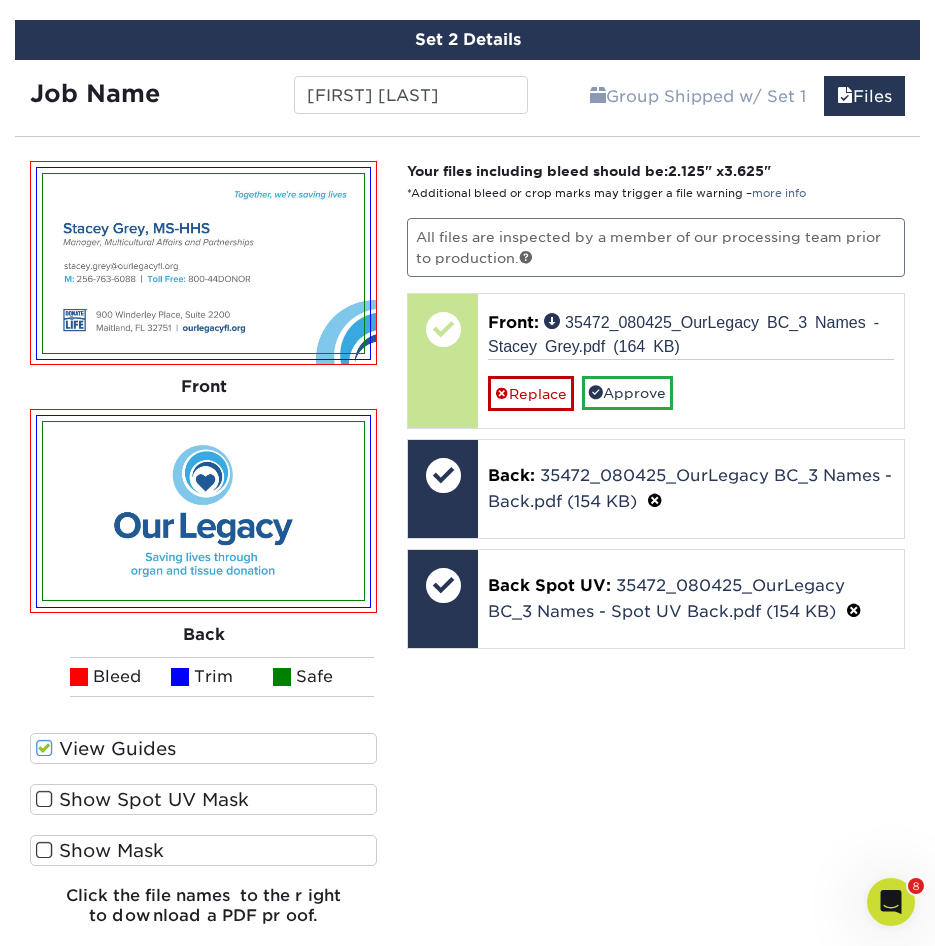click on "Show Spot UV Mask" at bounding box center [203, 799] 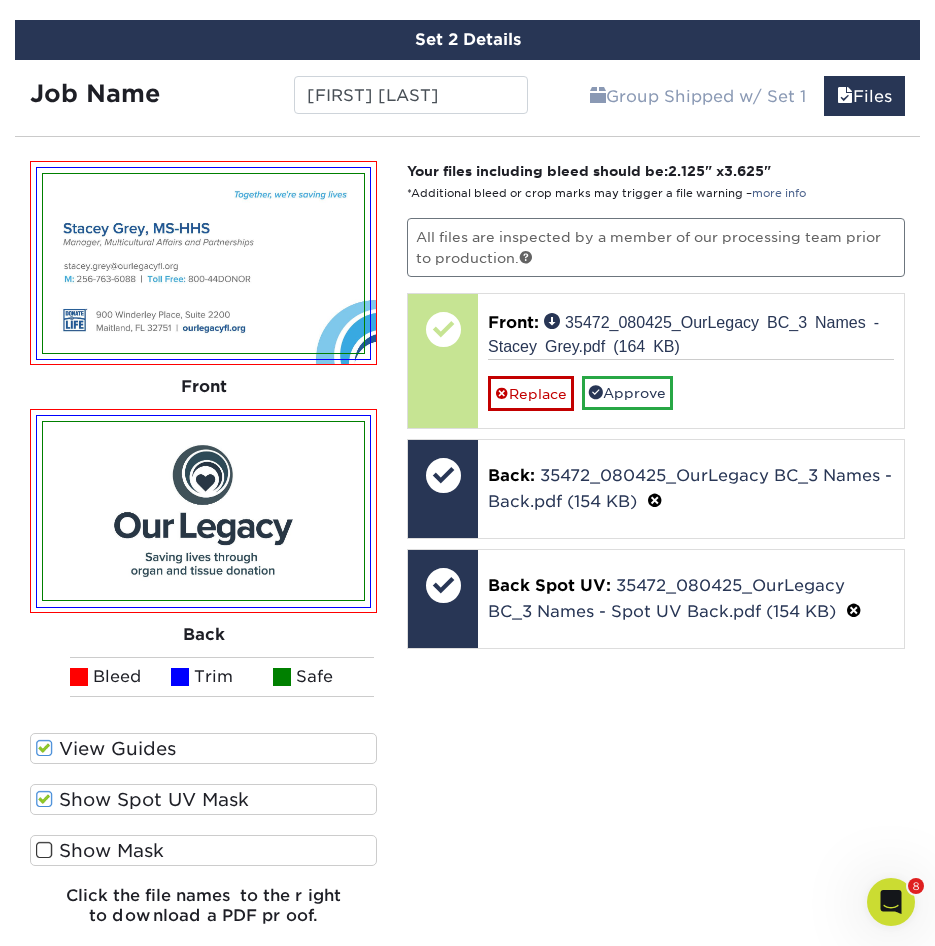 click on "Show Spot UV Mask" at bounding box center [203, 799] 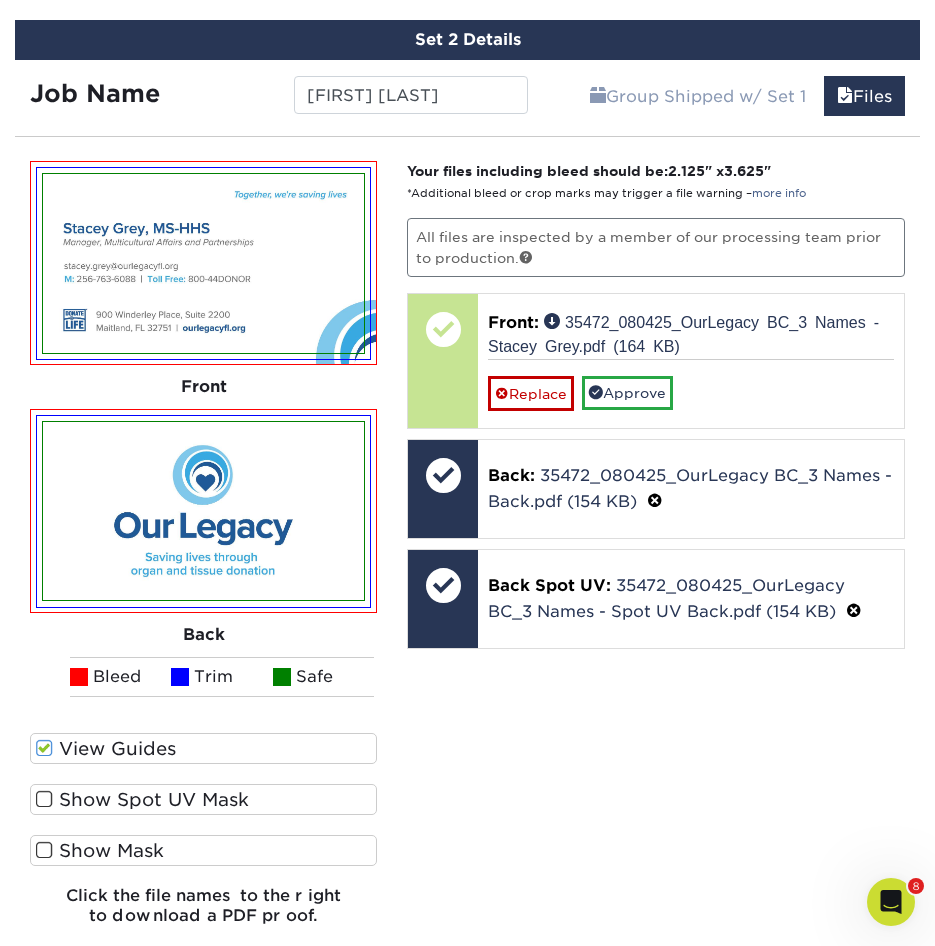 click on "Show Spot UV Mask" at bounding box center [203, 799] 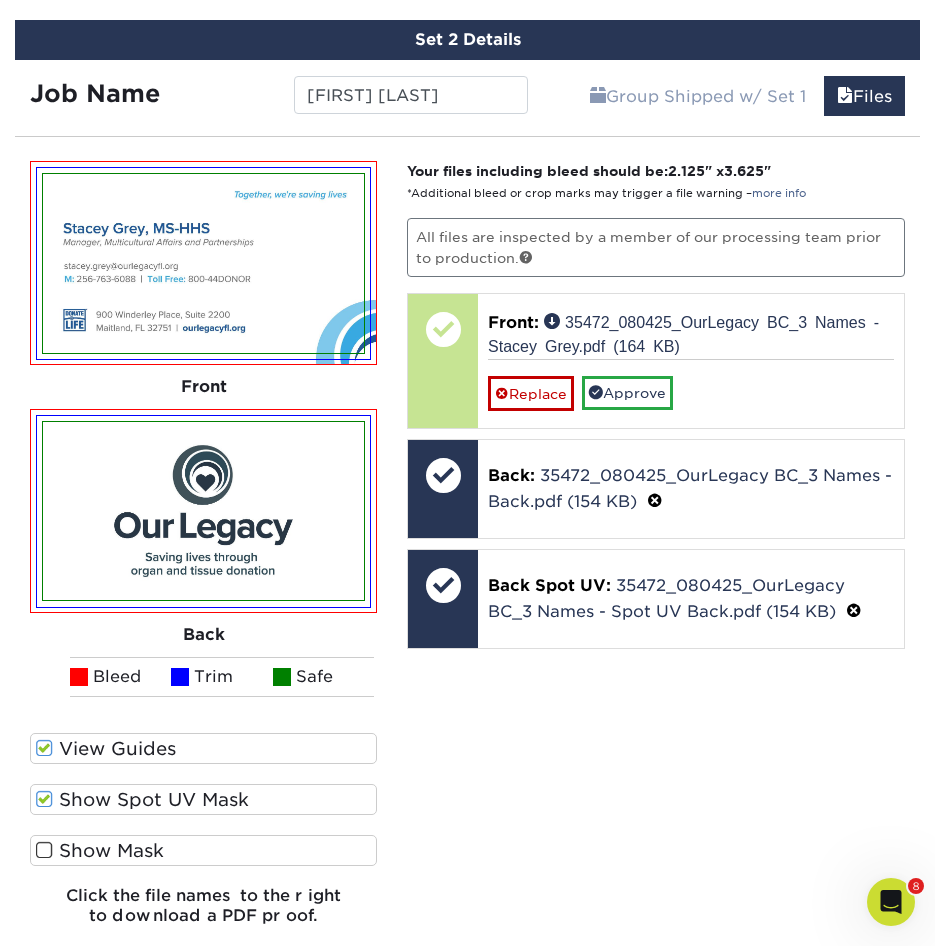 click on "Show Spot UV Mask" at bounding box center (203, 799) 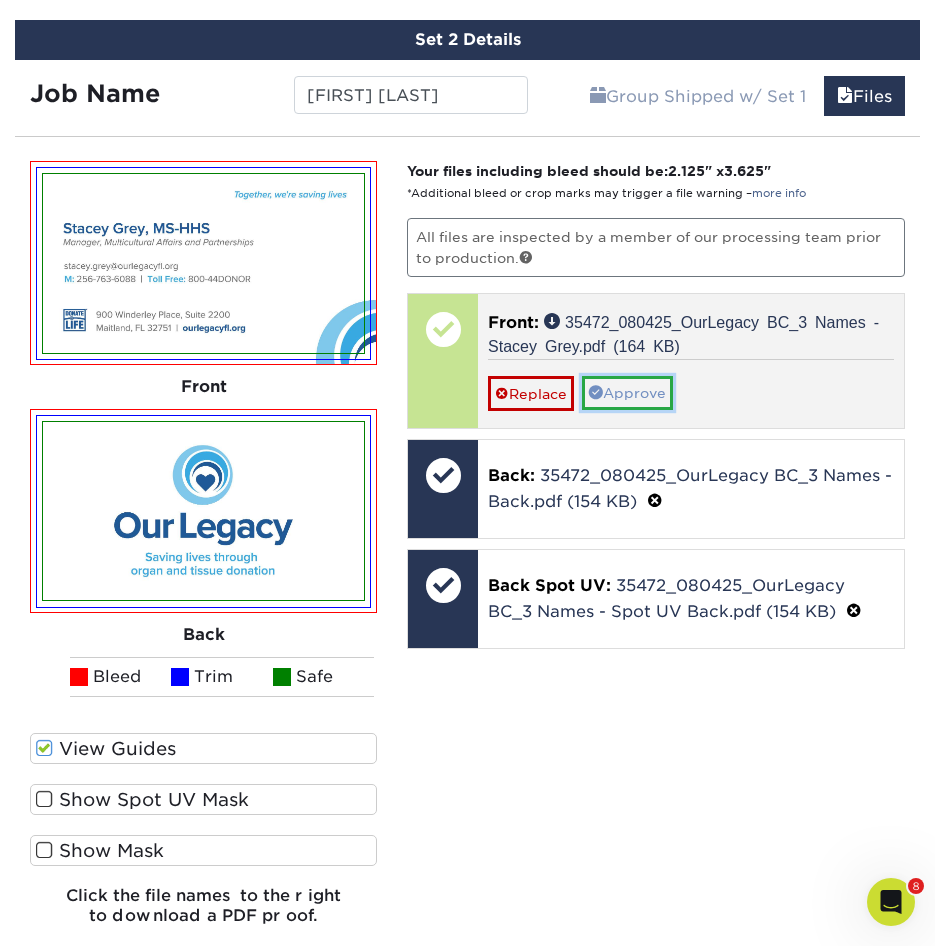 click on "Approve" at bounding box center (627, 393) 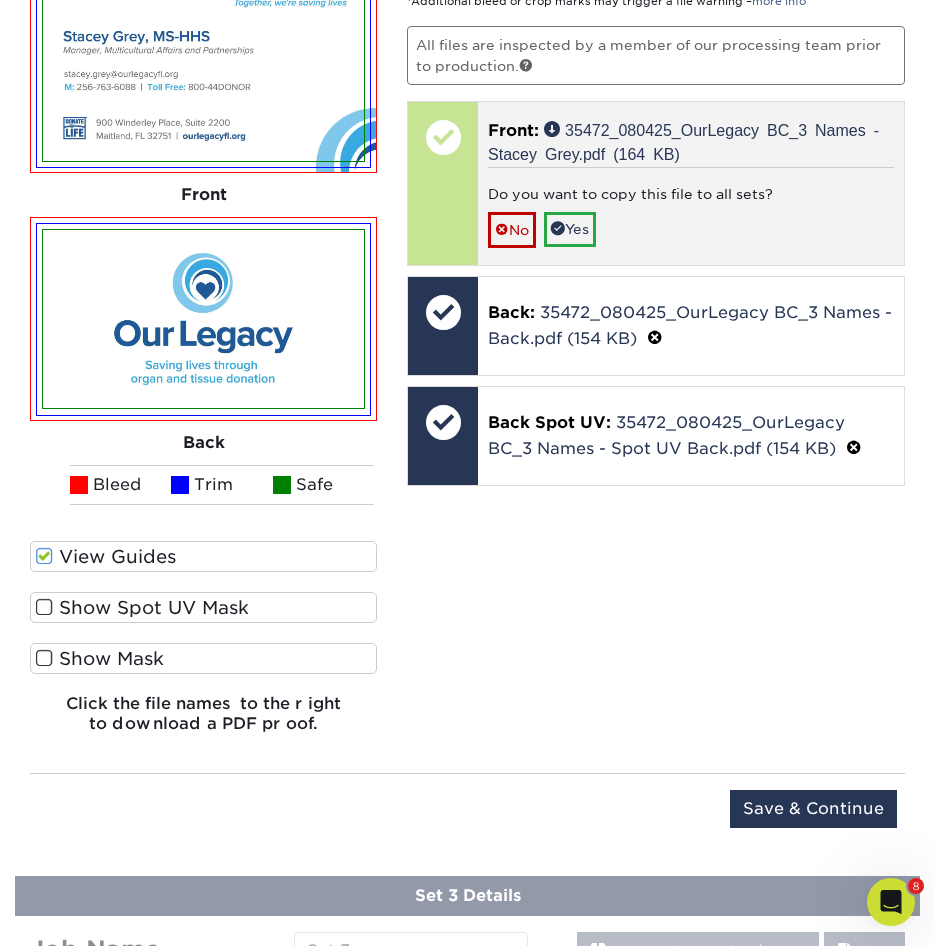 scroll, scrollTop: 1559, scrollLeft: 0, axis: vertical 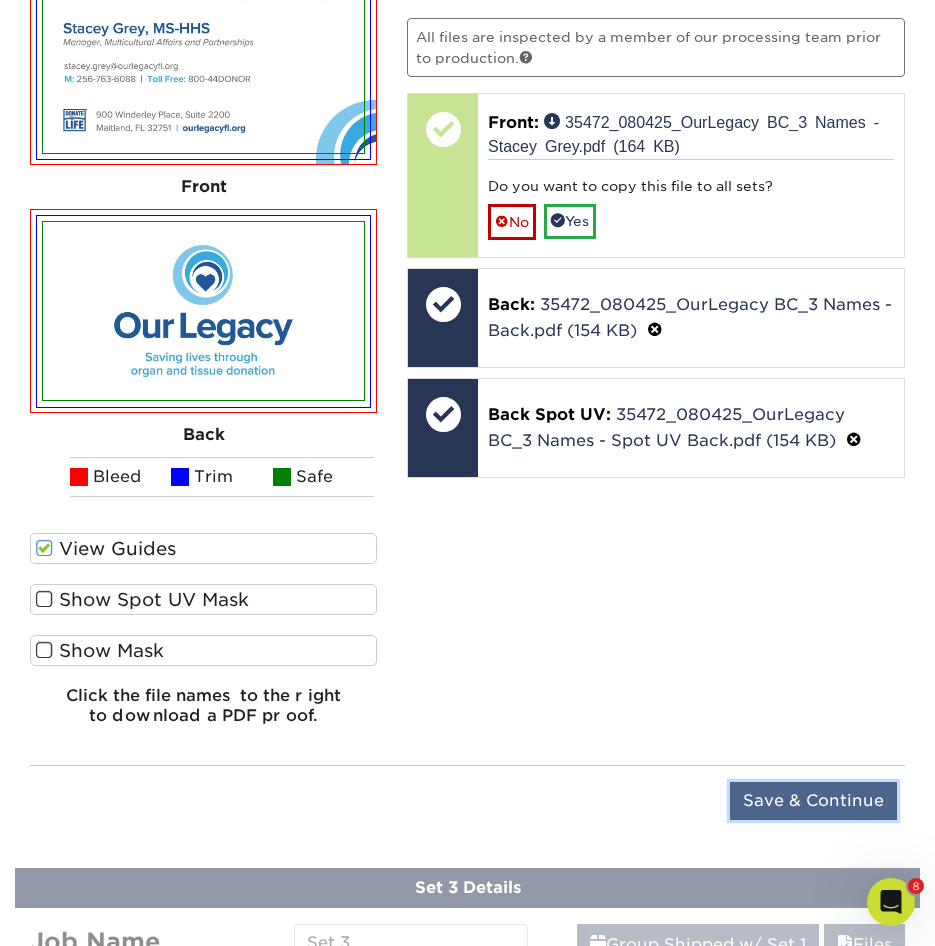 click on "Save & Continue" at bounding box center (813, 801) 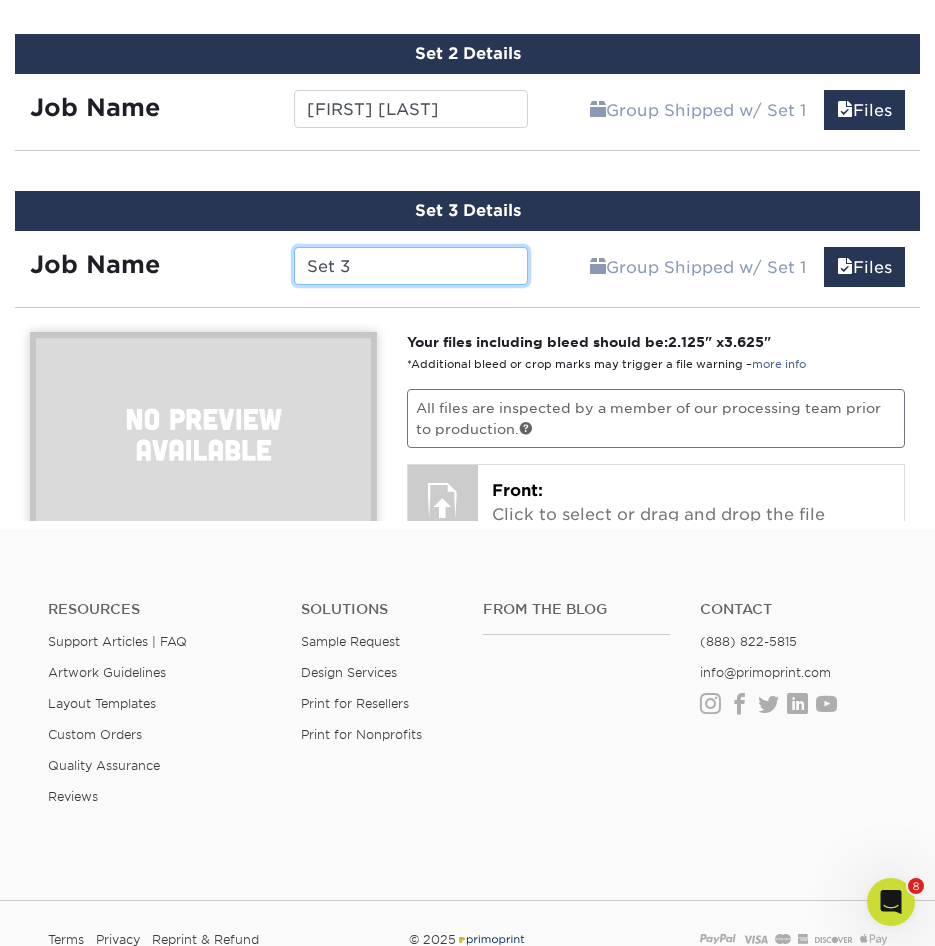 scroll, scrollTop: 1557, scrollLeft: 0, axis: vertical 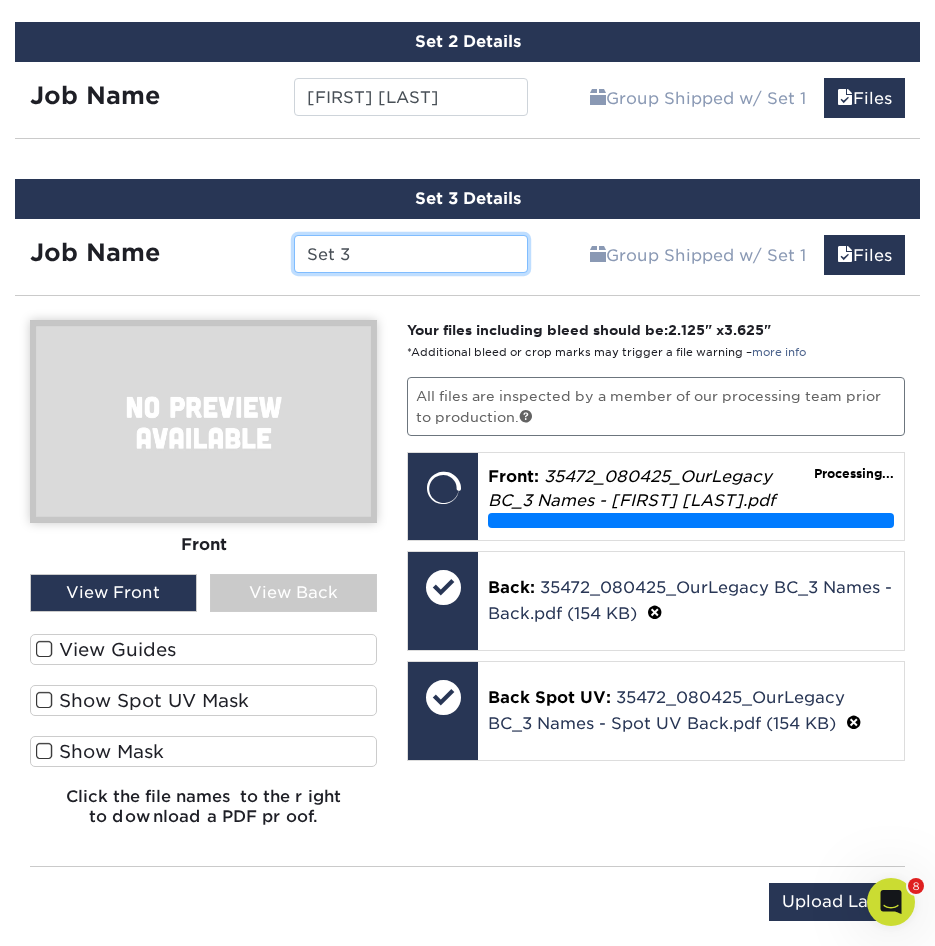 drag, startPoint x: 357, startPoint y: 250, endPoint x: 233, endPoint y: 244, distance: 124.14507 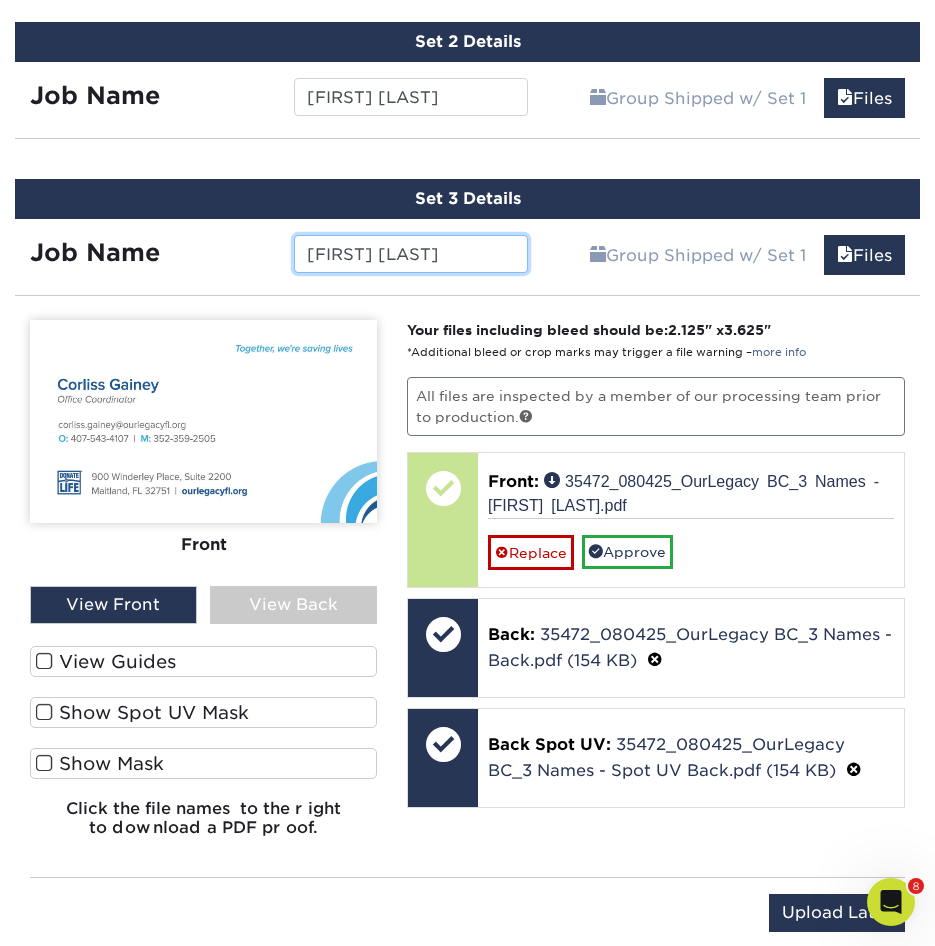 type on "Corliss Gainey" 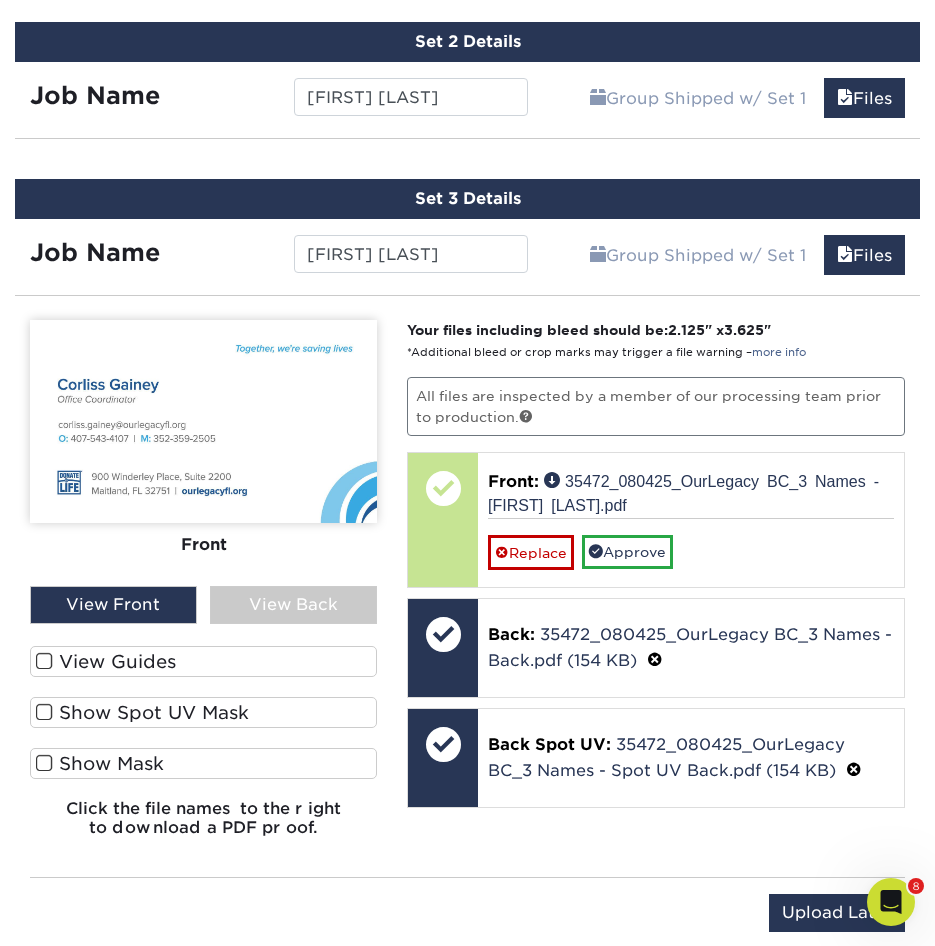 click on "Show Spot UV Mask" at bounding box center (203, 712) 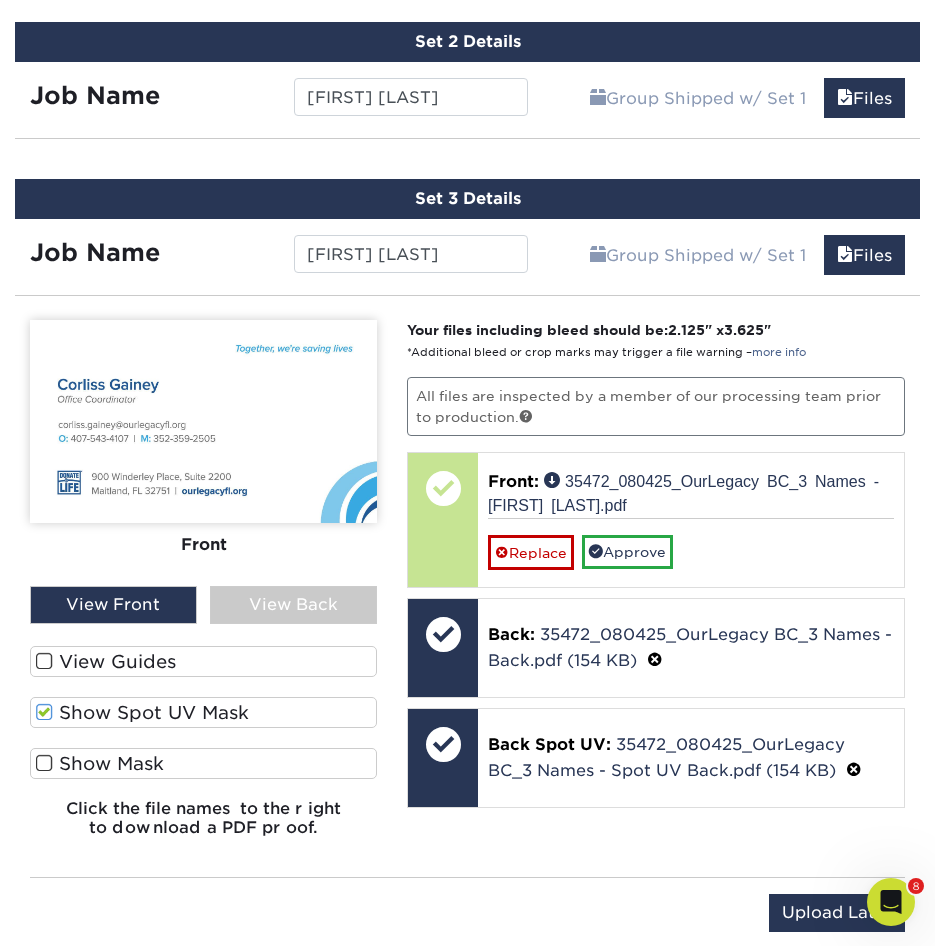 click on "View Guides" at bounding box center [203, 661] 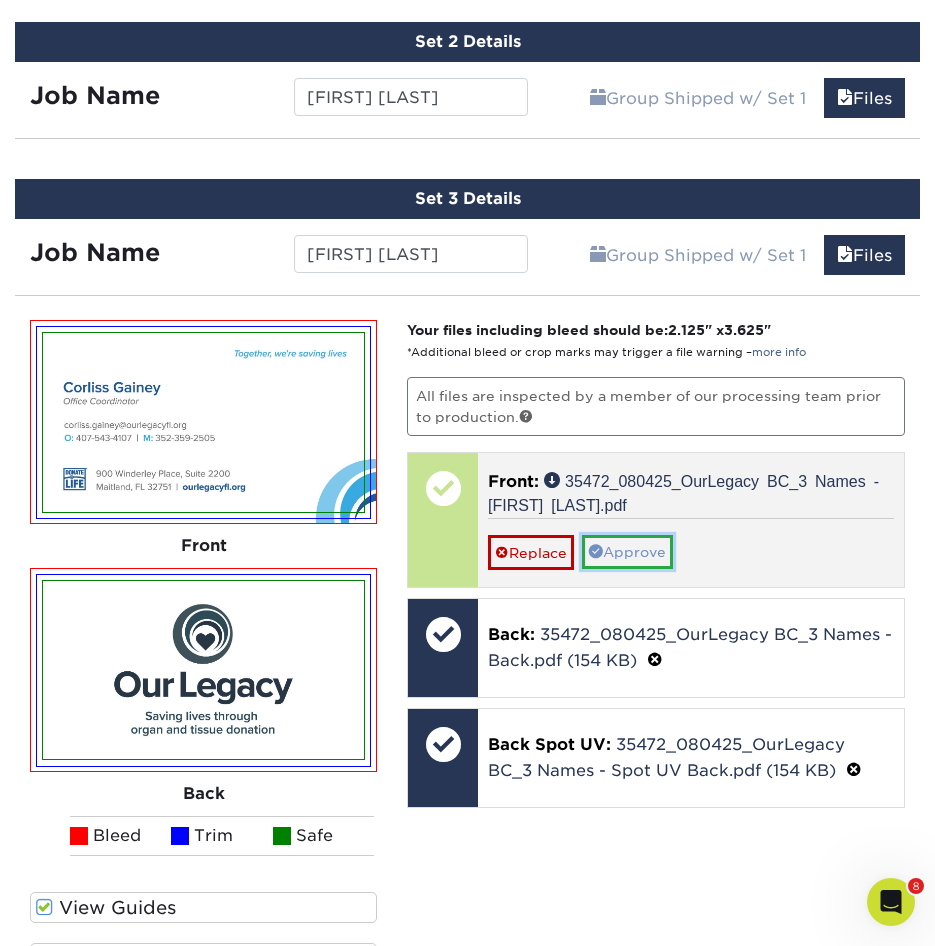 click on "Approve" at bounding box center (627, 552) 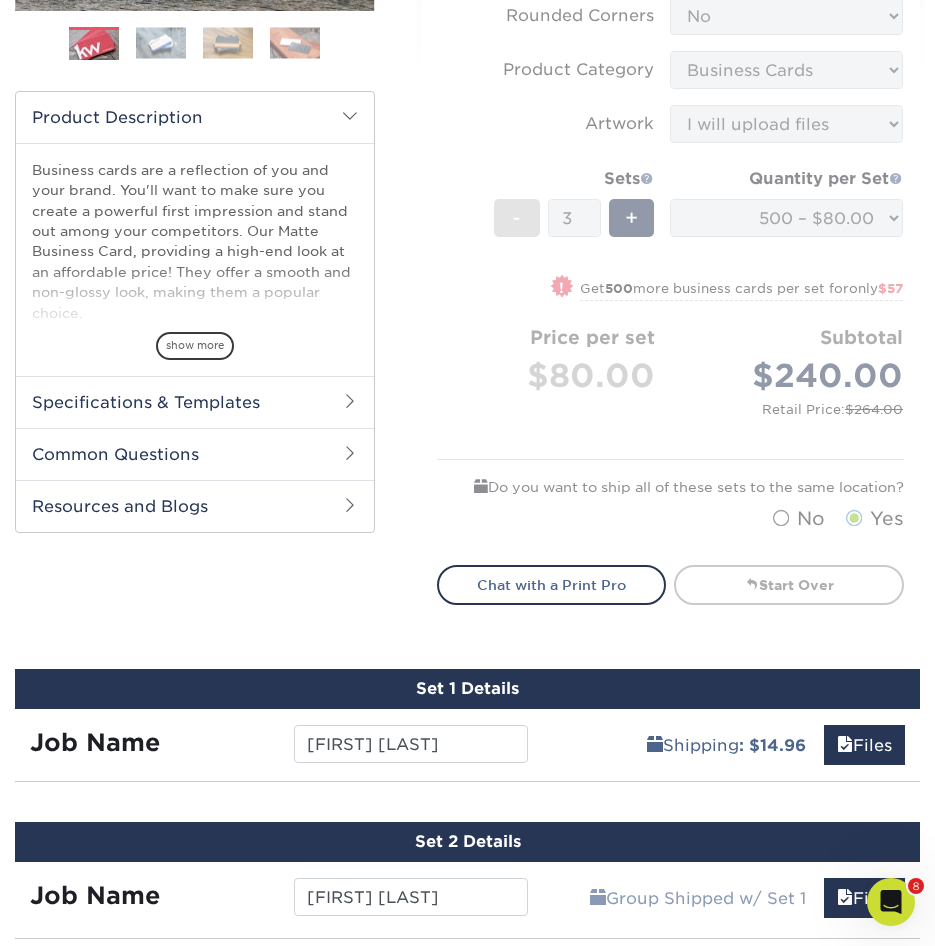 scroll, scrollTop: 257, scrollLeft: 0, axis: vertical 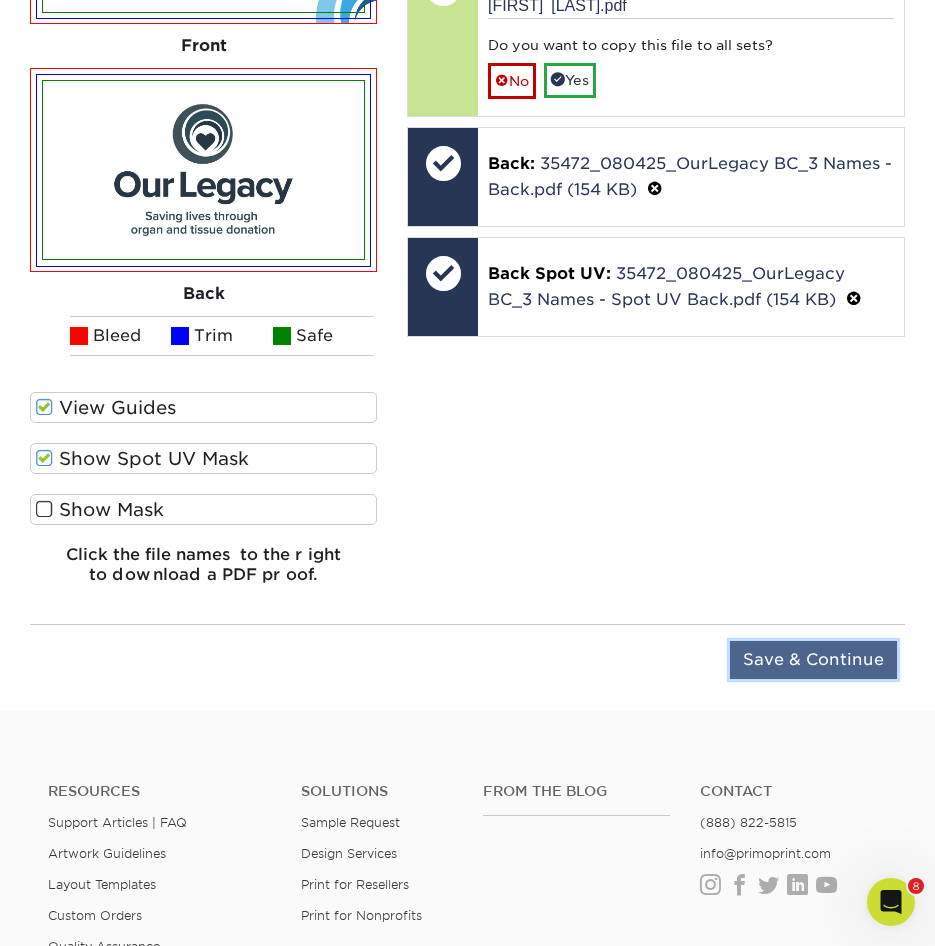 click on "Save & Continue" at bounding box center [813, 660] 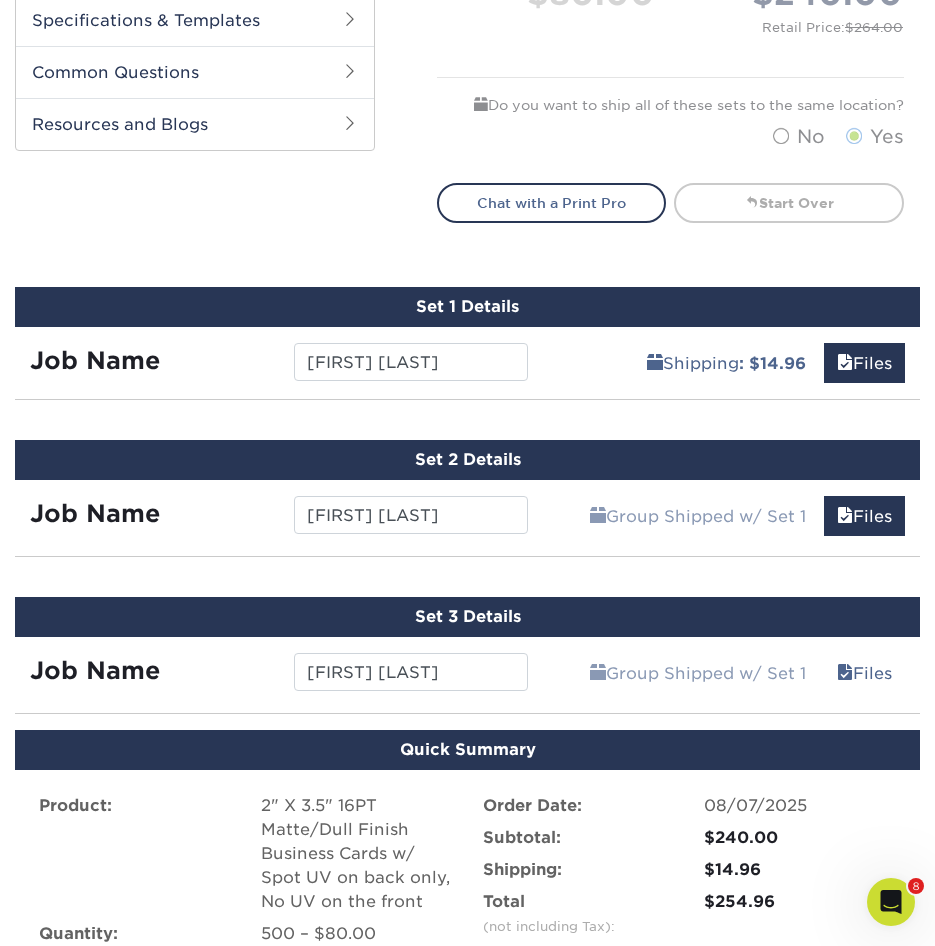 scroll, scrollTop: 1116, scrollLeft: 0, axis: vertical 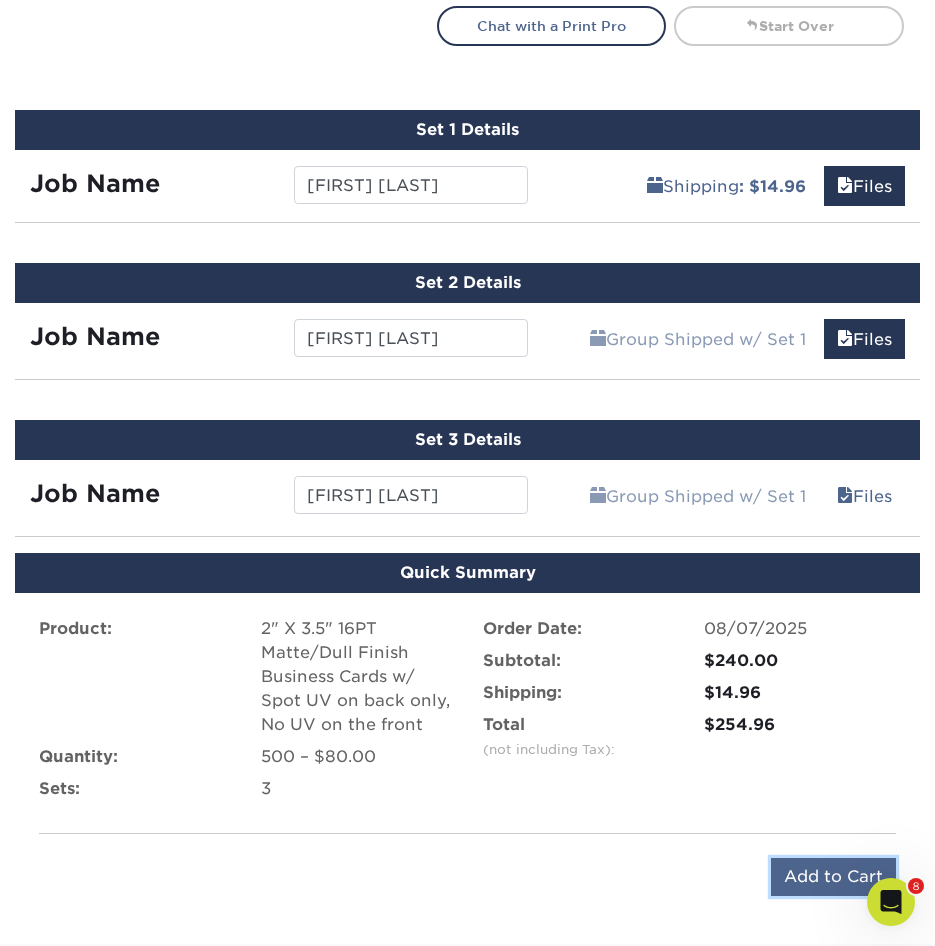 click on "Add to Cart" at bounding box center (833, 877) 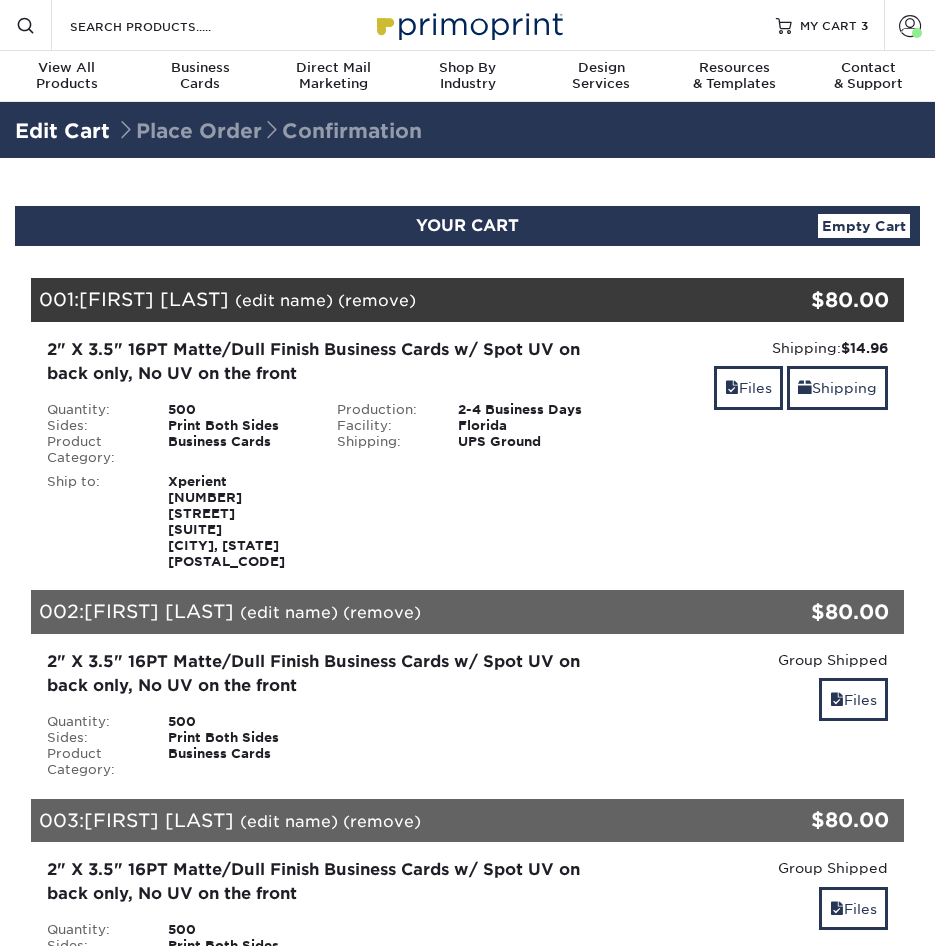 scroll, scrollTop: 0, scrollLeft: 0, axis: both 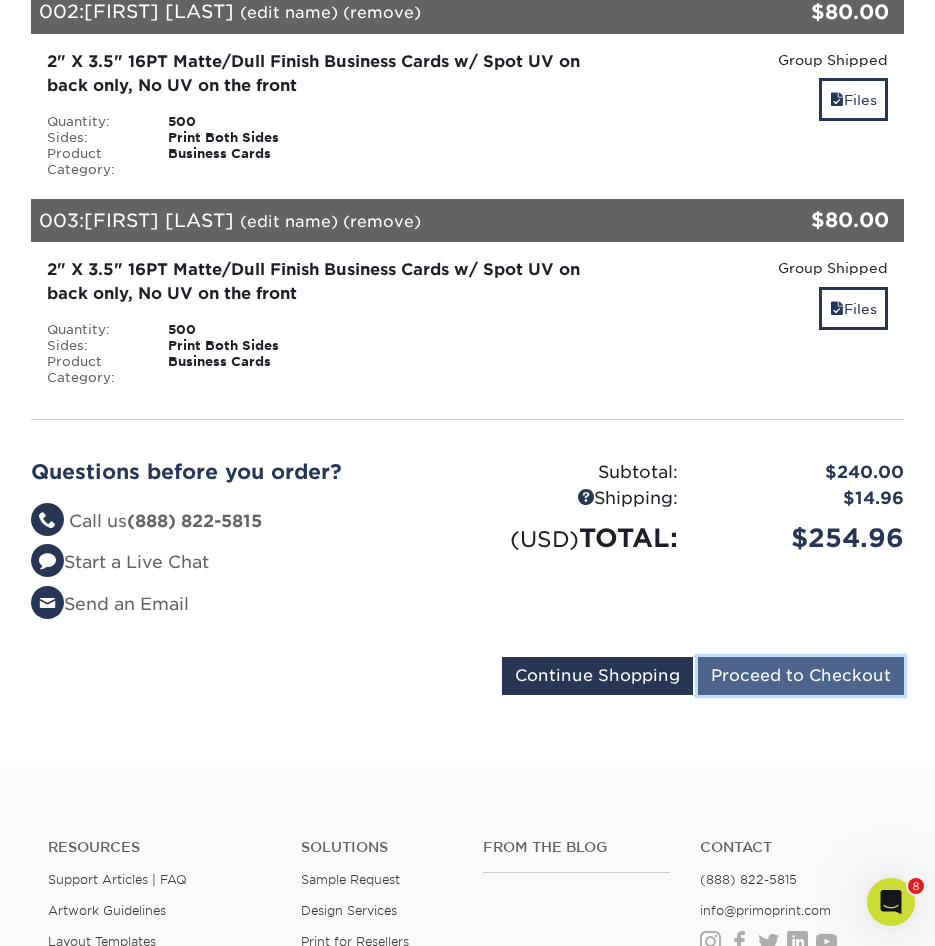 click on "Proceed to Checkout" at bounding box center [801, 676] 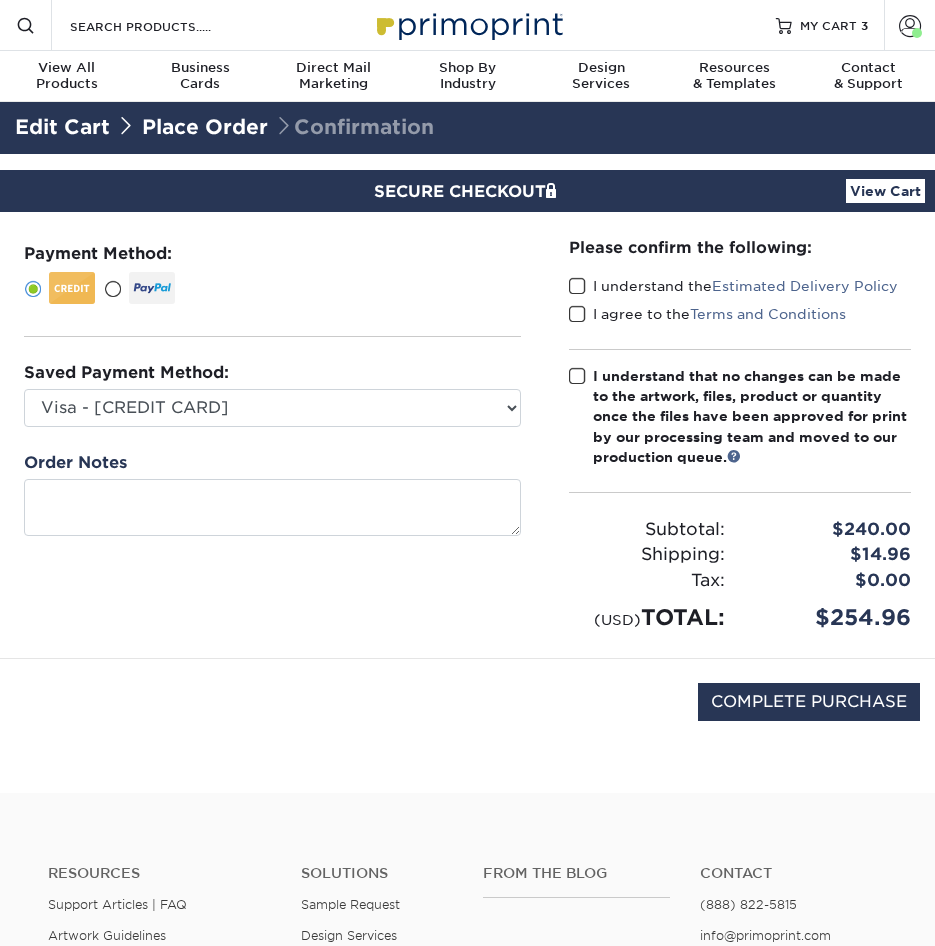 scroll, scrollTop: 0, scrollLeft: 0, axis: both 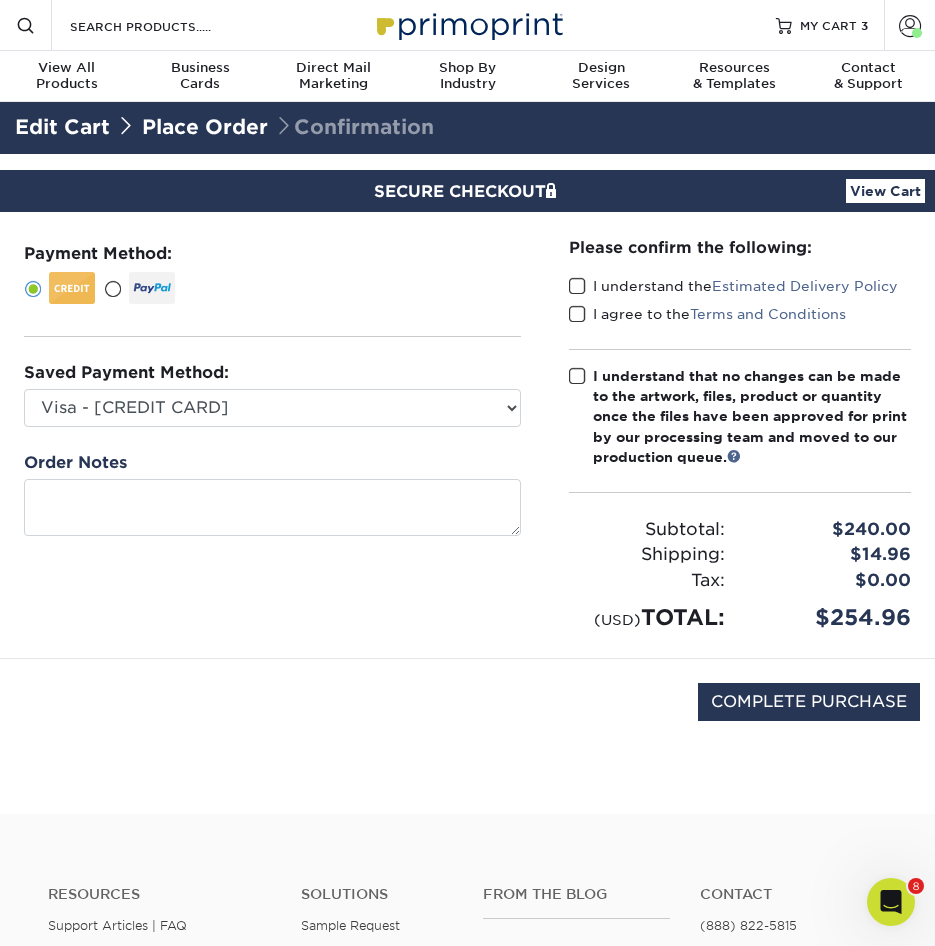 click on "Resources
Support Articles | FAQ
Artwork Guidelines
Layout Templates
Custom Orders
Quality Assurance
Reviews
Solutions
Sample Request
Design Services
Print for Resellers
Print for Nonprofits
From the Blog
Contact
[PHONE]
[EMAIL]
Instagram
Facebook
Twitter
LinkedIn
Youtube" at bounding box center (467, 1003) 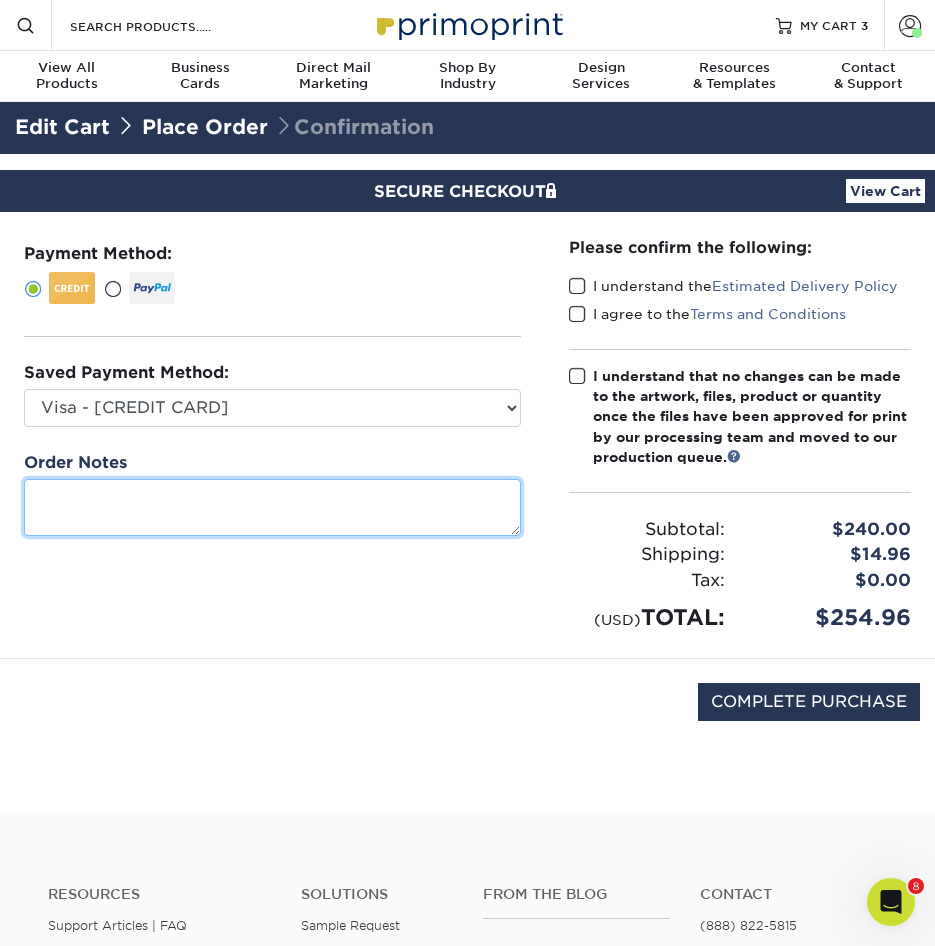 click at bounding box center (272, 507) 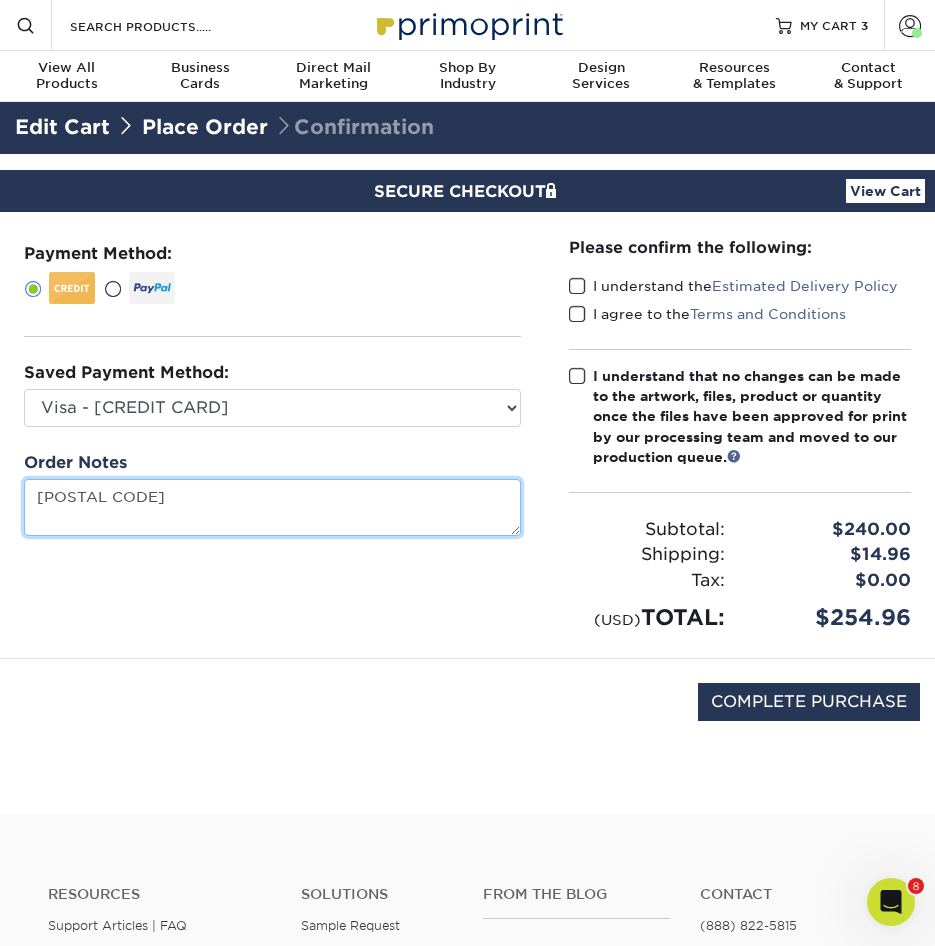 type on "35472" 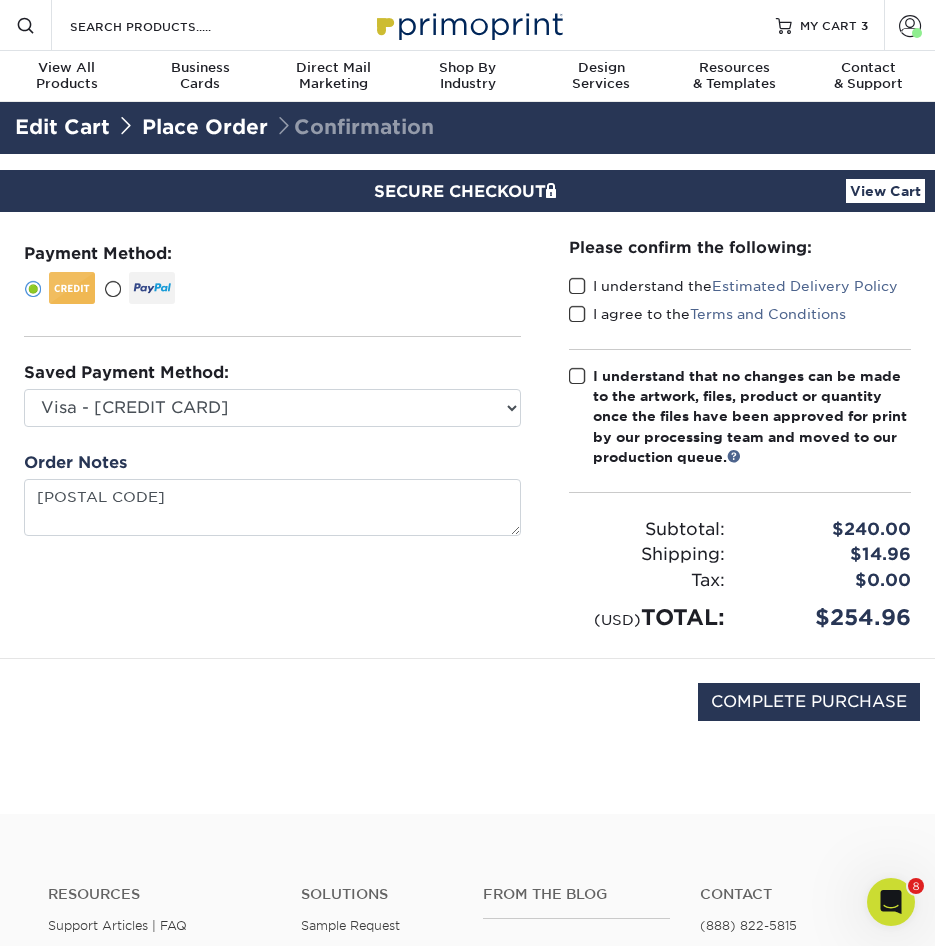 click on "Payment Method:" at bounding box center (272, 434) 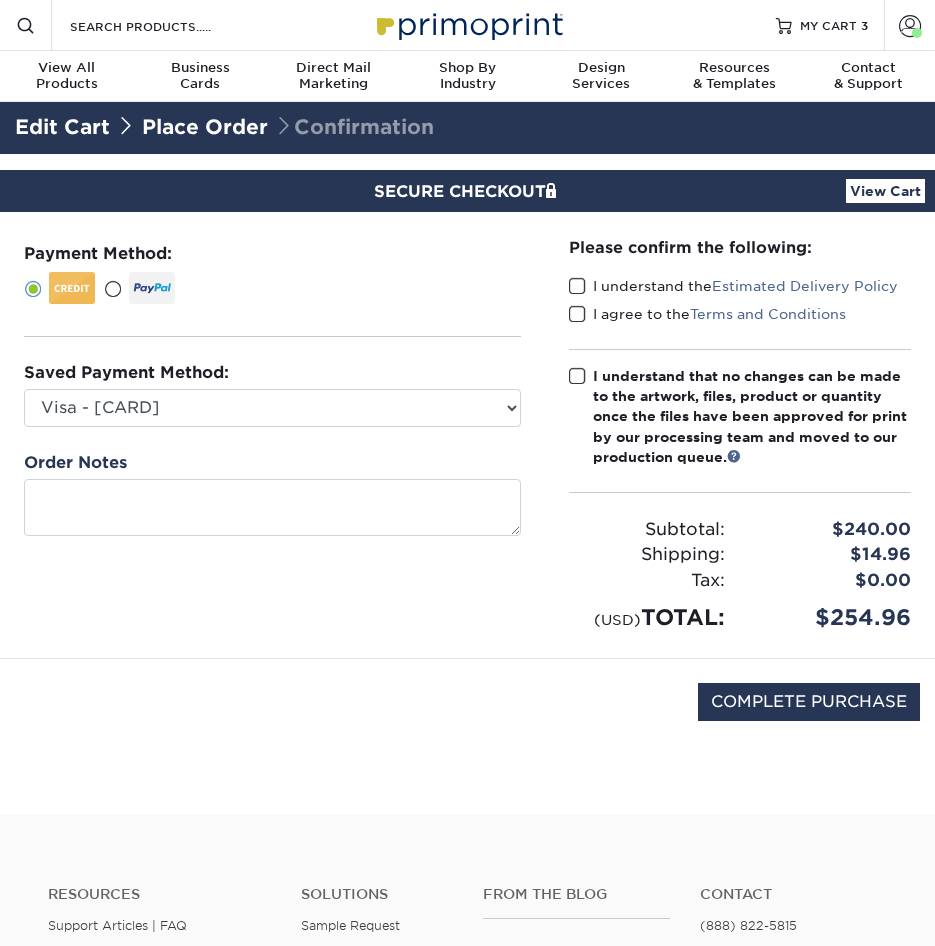 scroll, scrollTop: 0, scrollLeft: 0, axis: both 